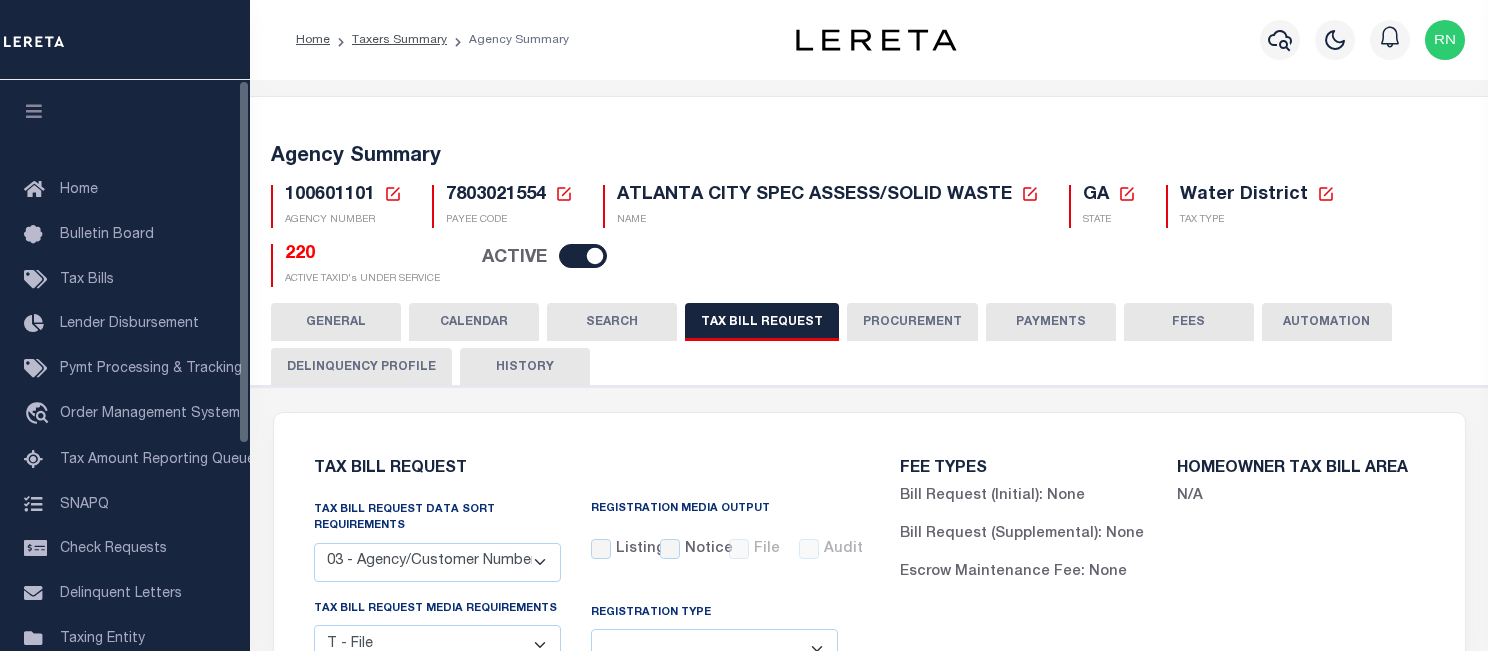 select on "27" 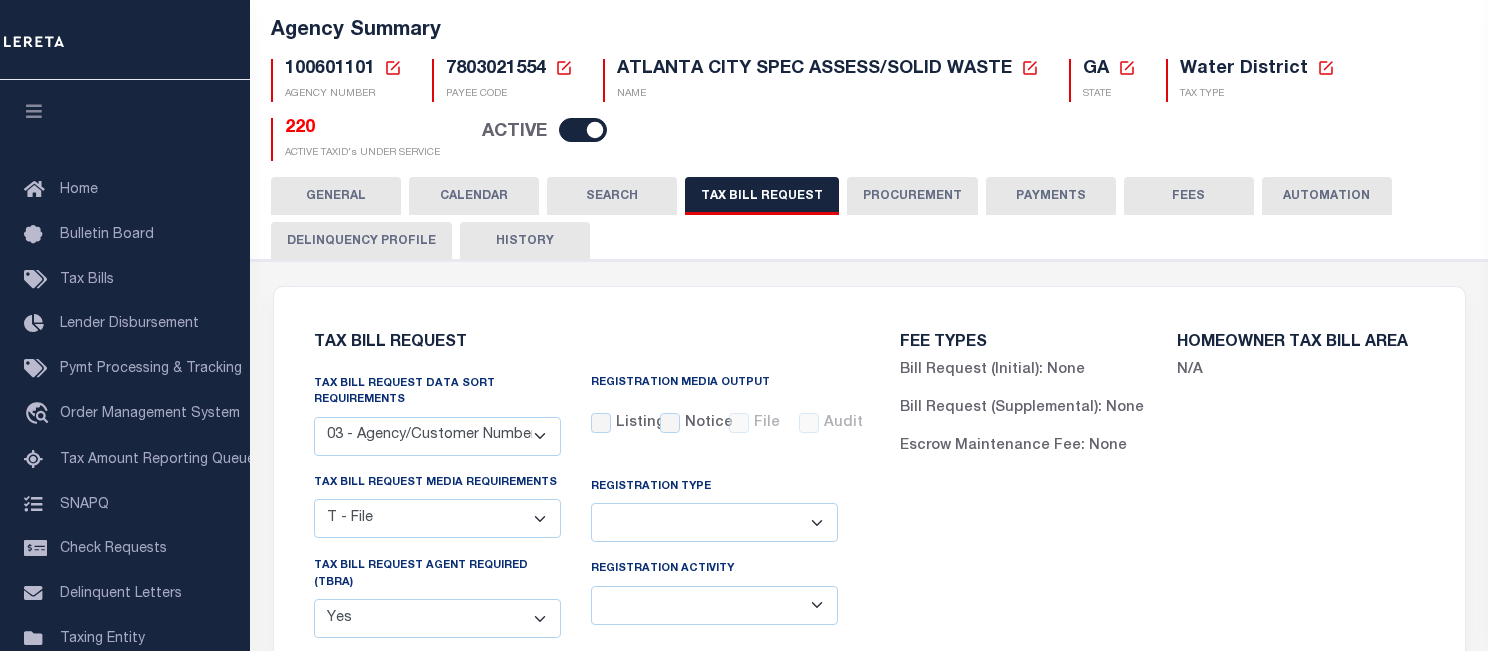 scroll, scrollTop: 0, scrollLeft: 0, axis: both 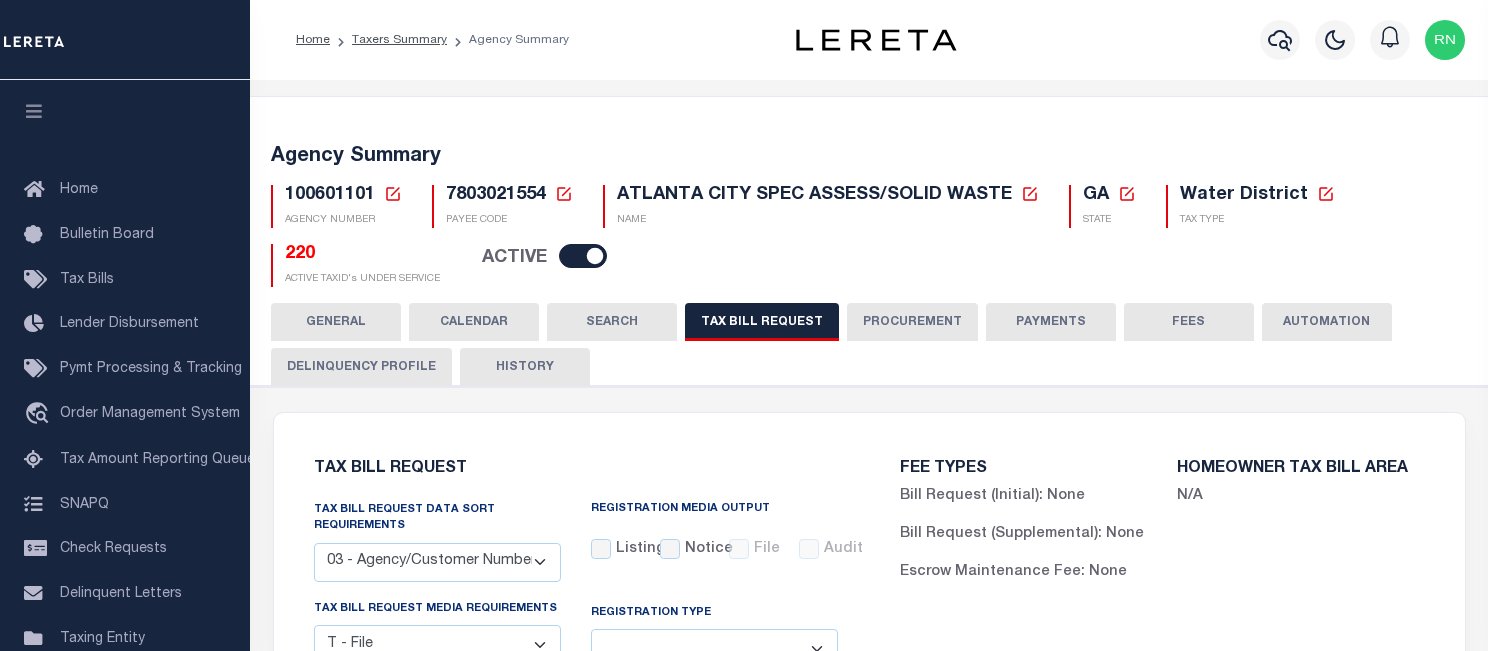 click on "Agency Summary
[NUMBER]
Agency Number
Edit Cancel Ok New Agency Number Cancel Ok [NUMBER]" at bounding box center [869, 212] 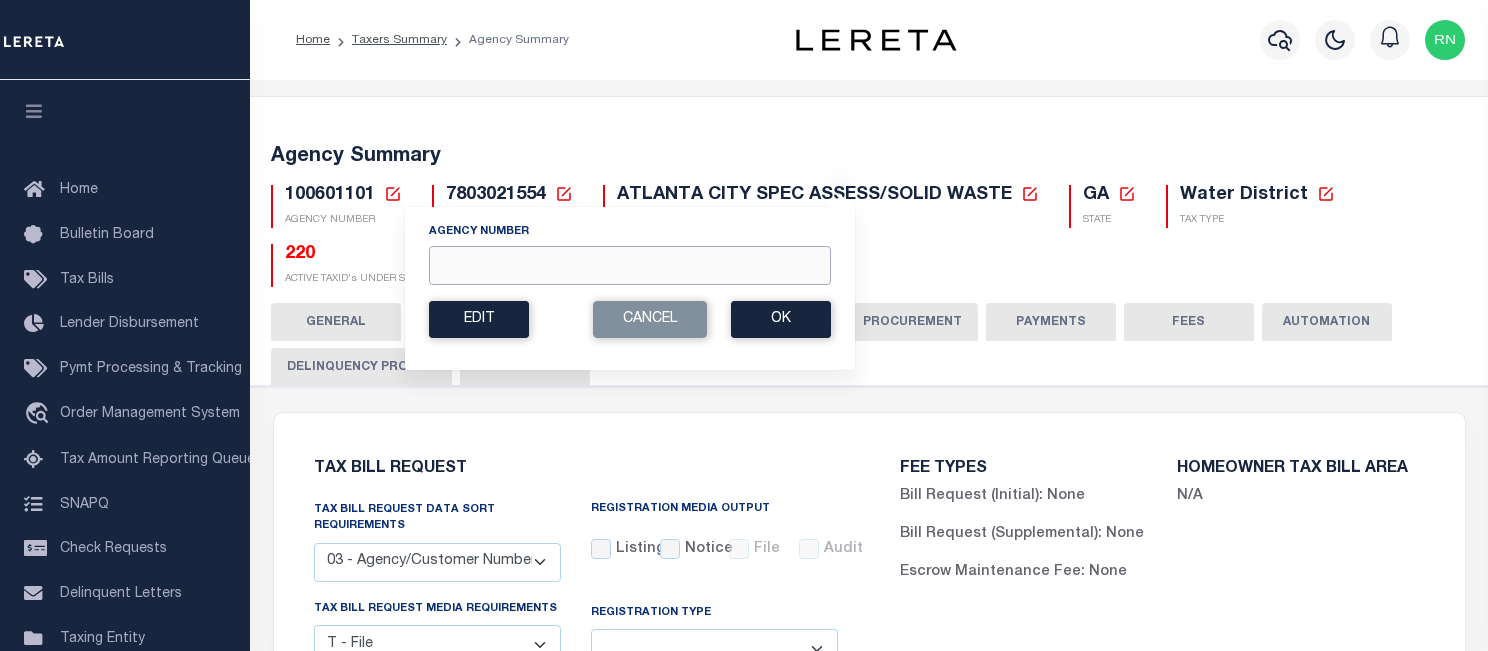click on "Agency Number" at bounding box center (630, 265) 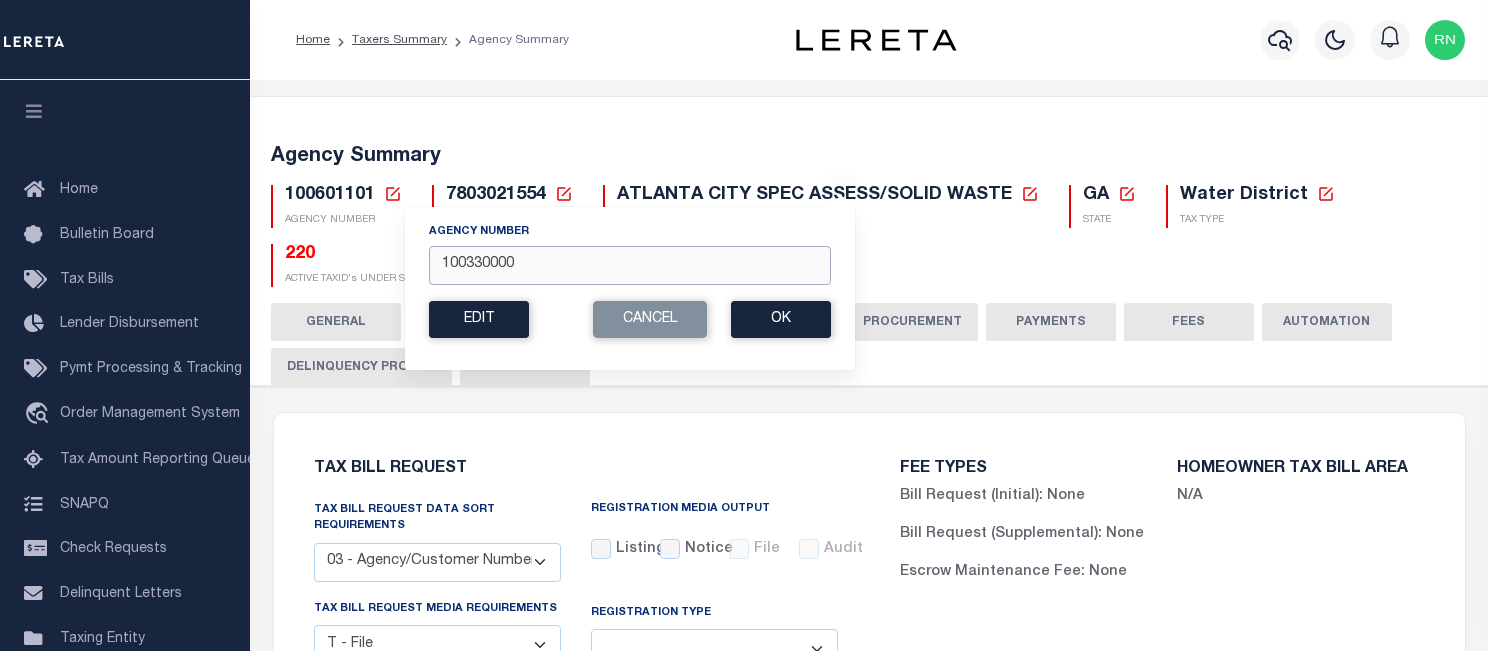 type on "100330000" 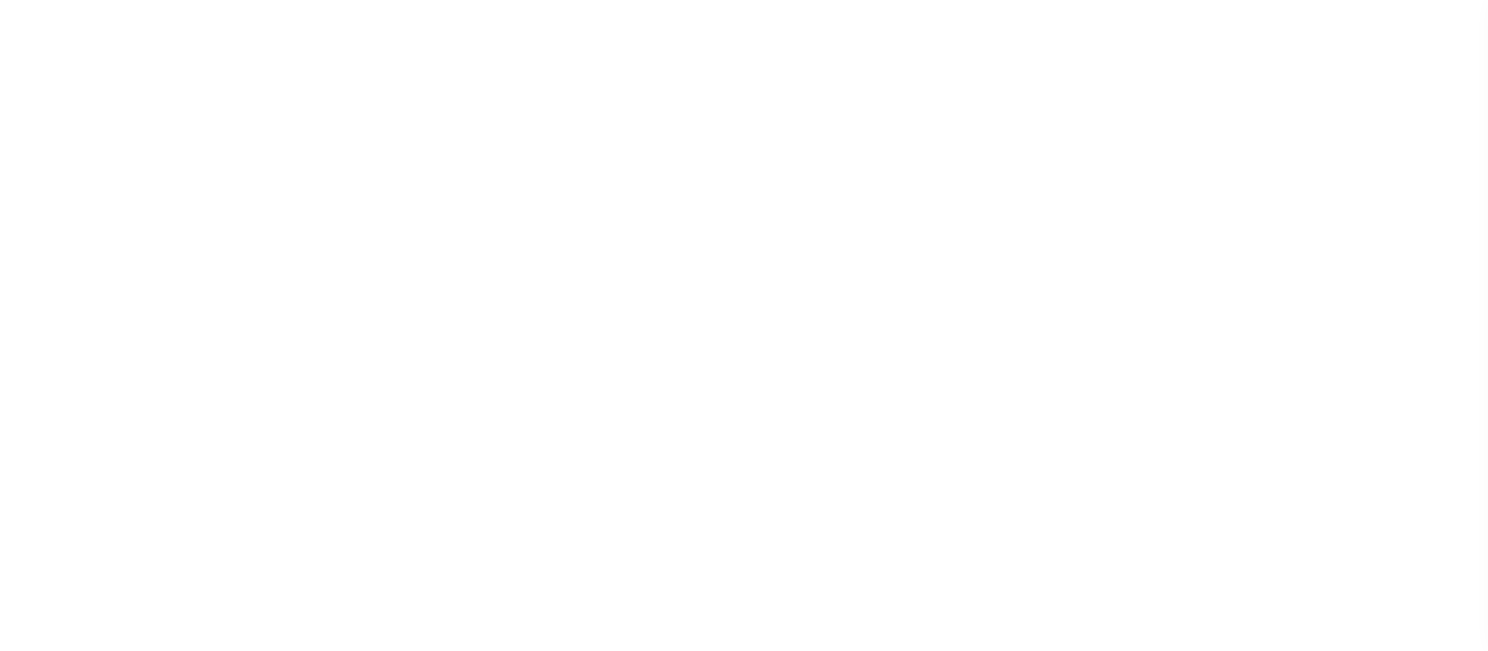 scroll, scrollTop: 0, scrollLeft: 0, axis: both 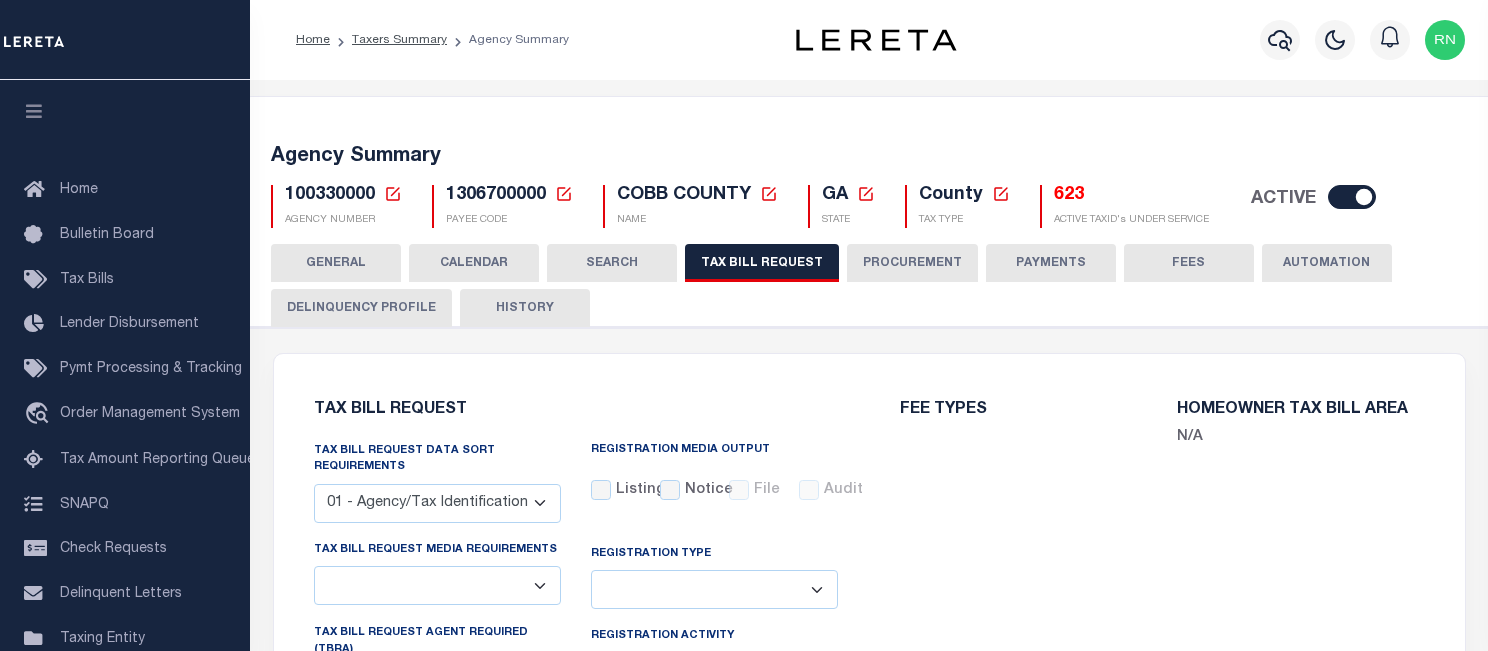 select on "27" 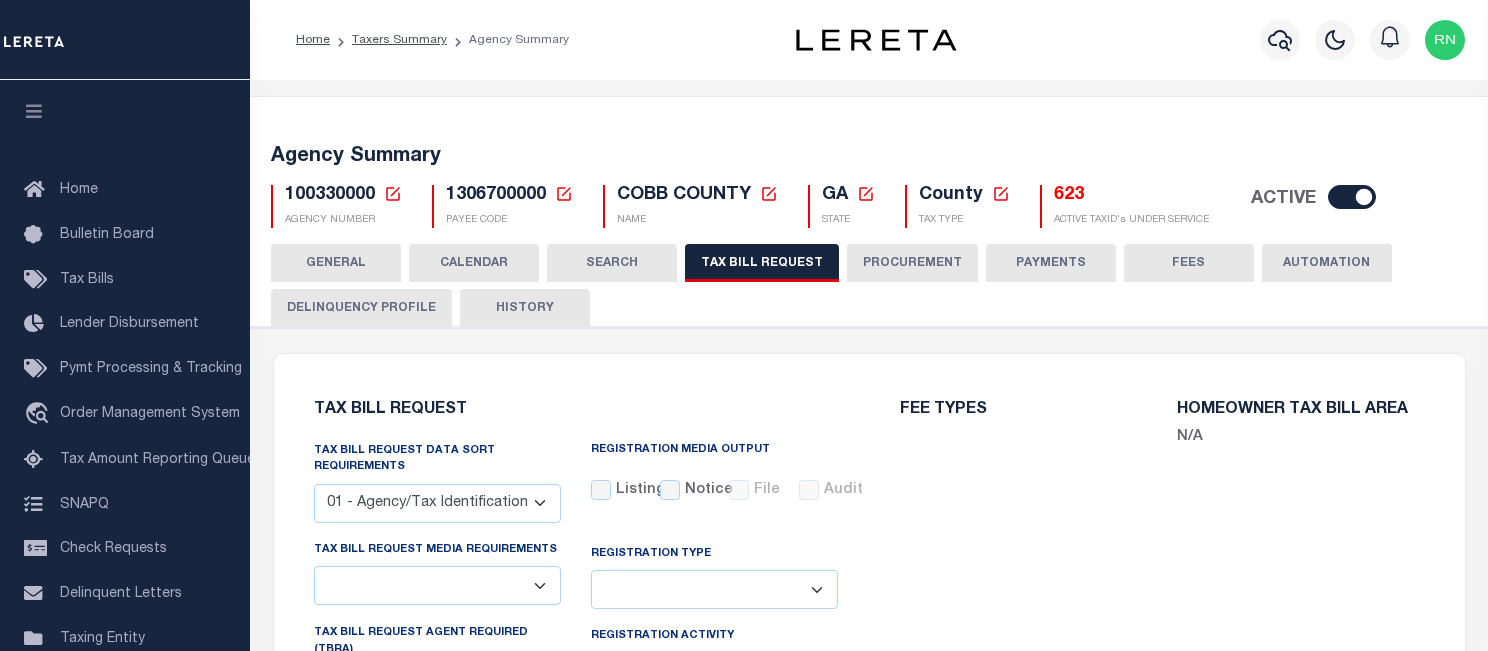 checkbox on "false" 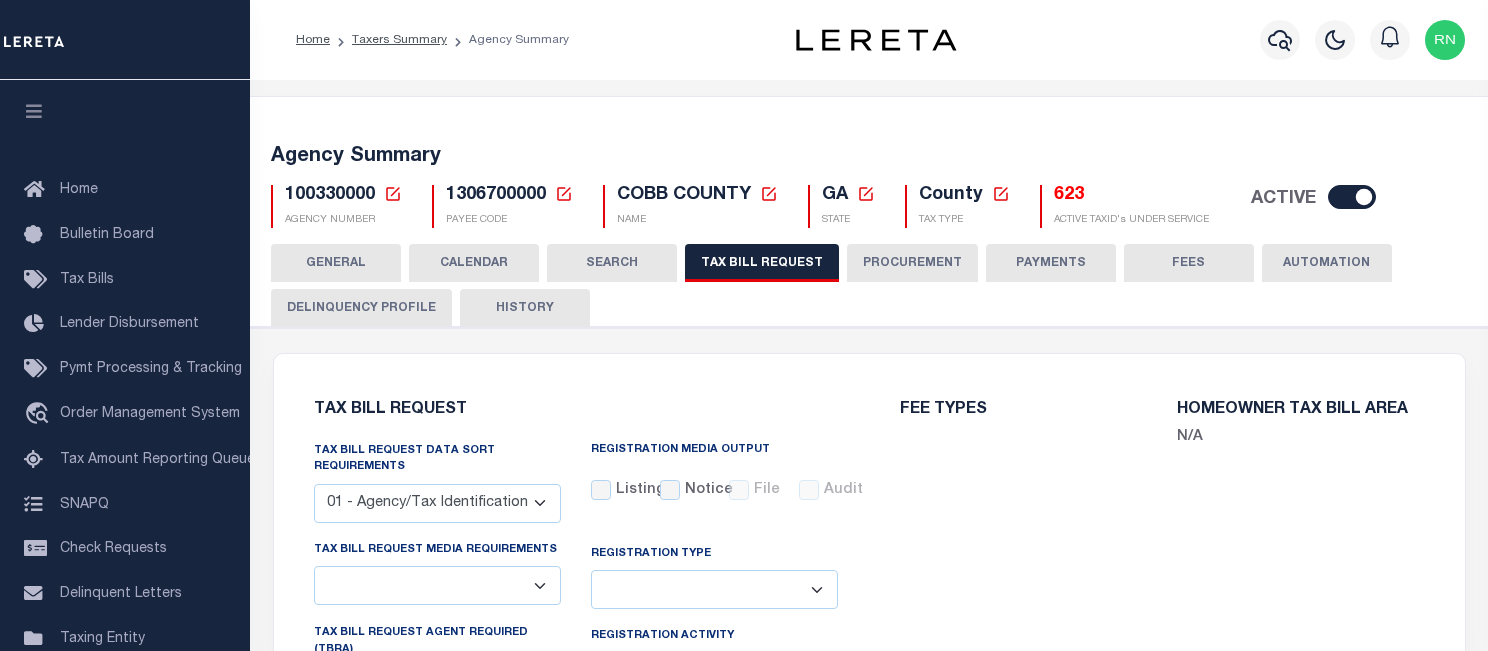 checkbox on "false" 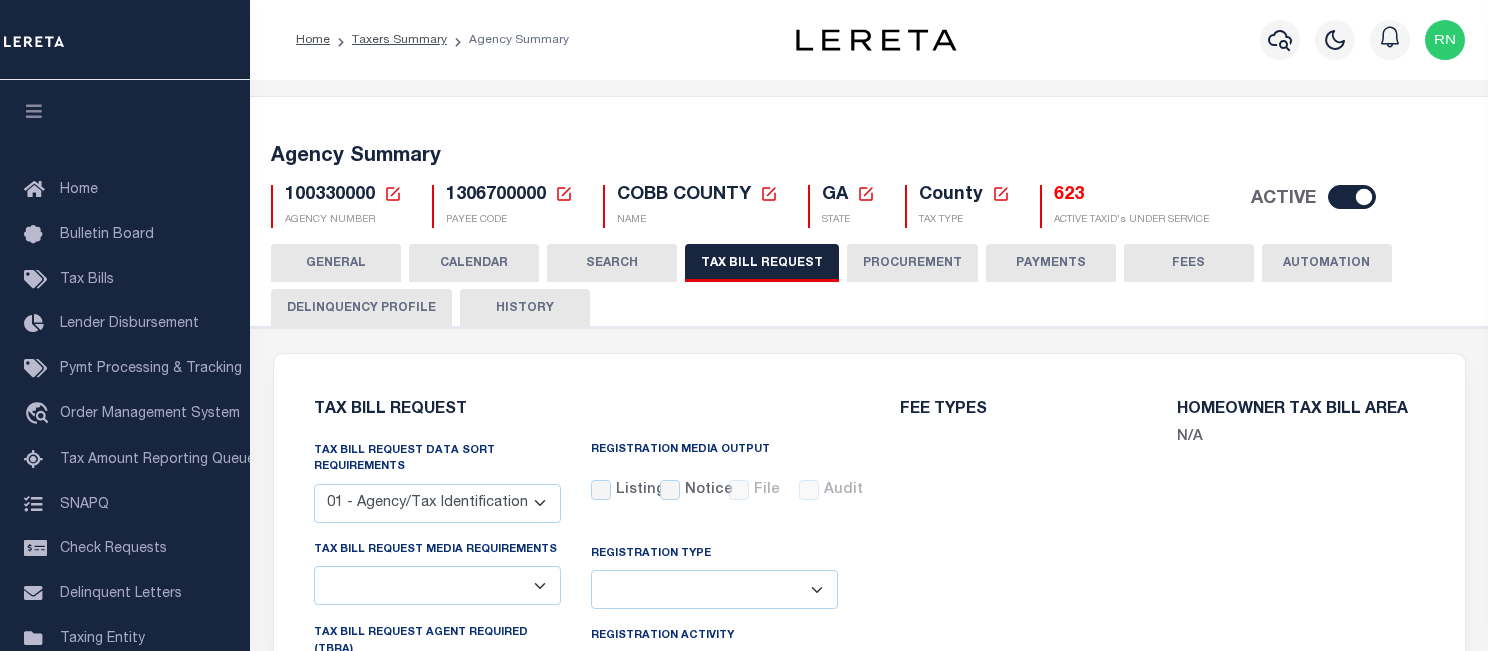 select on "22" 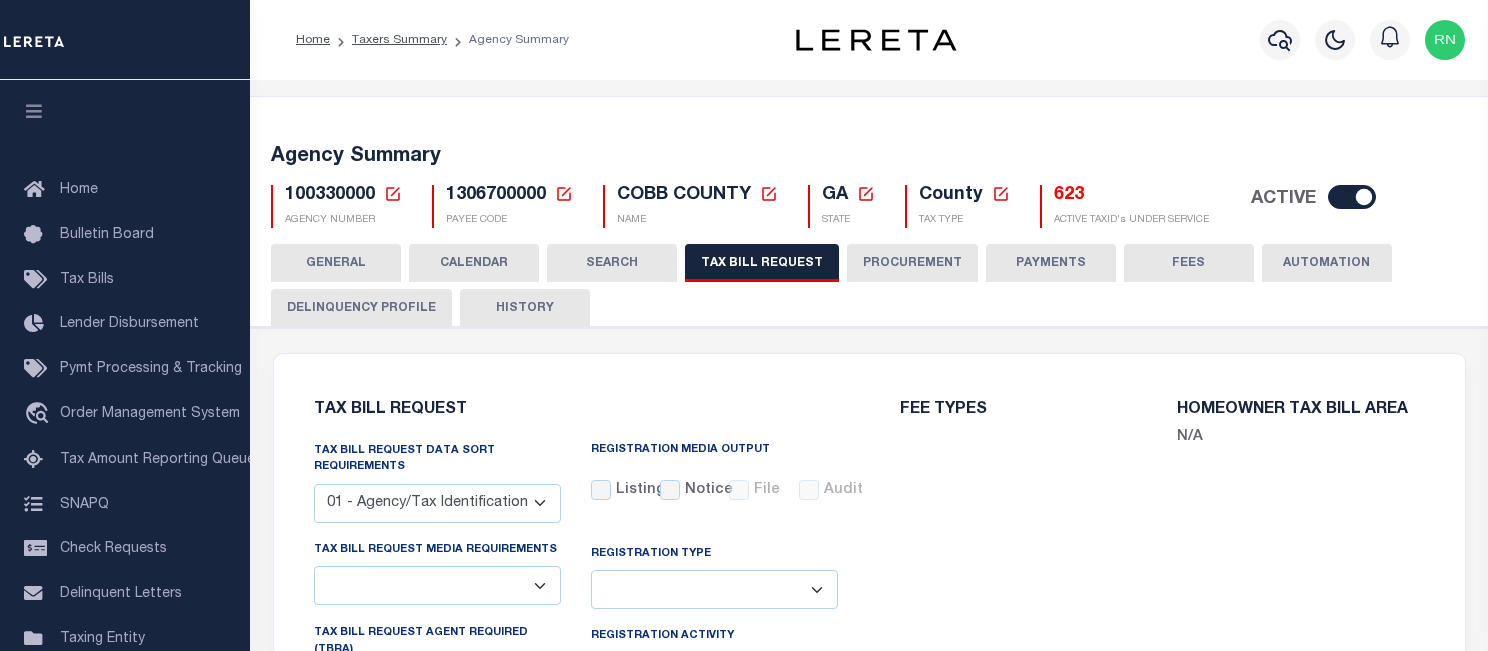 select on "14" 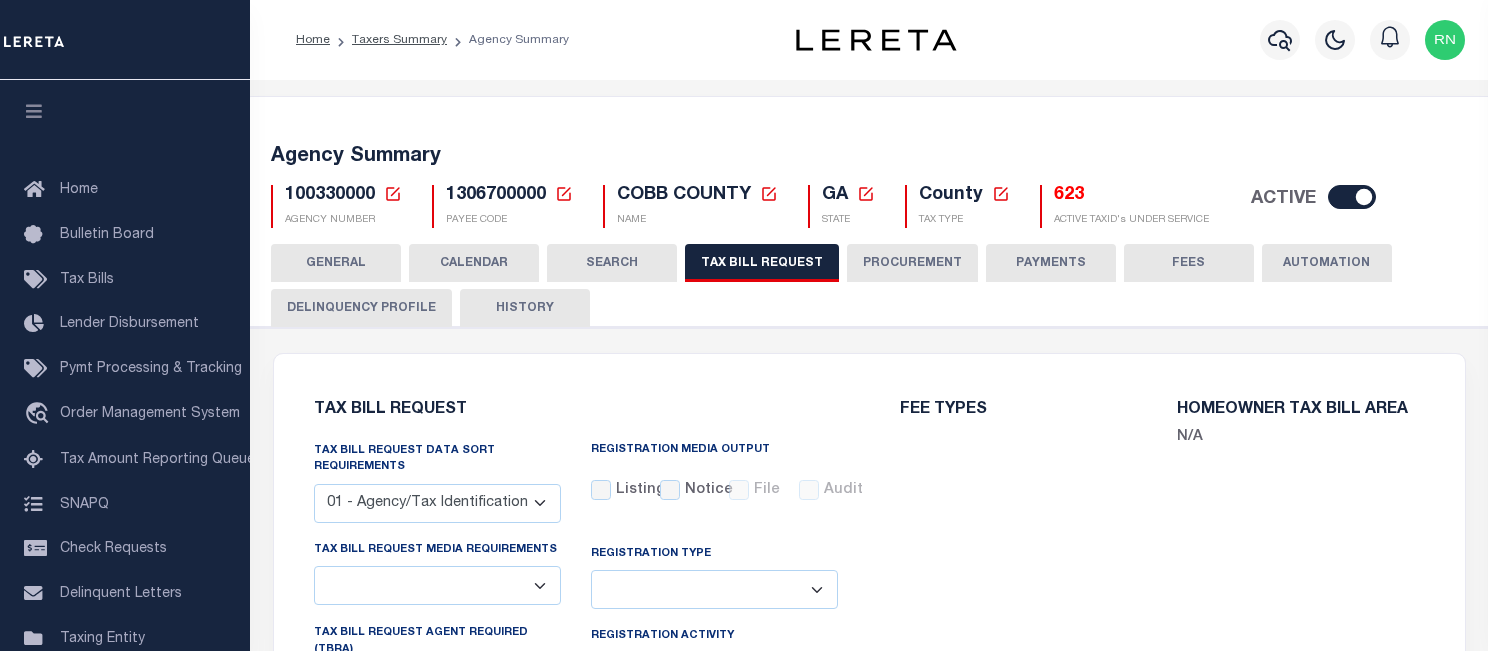 select 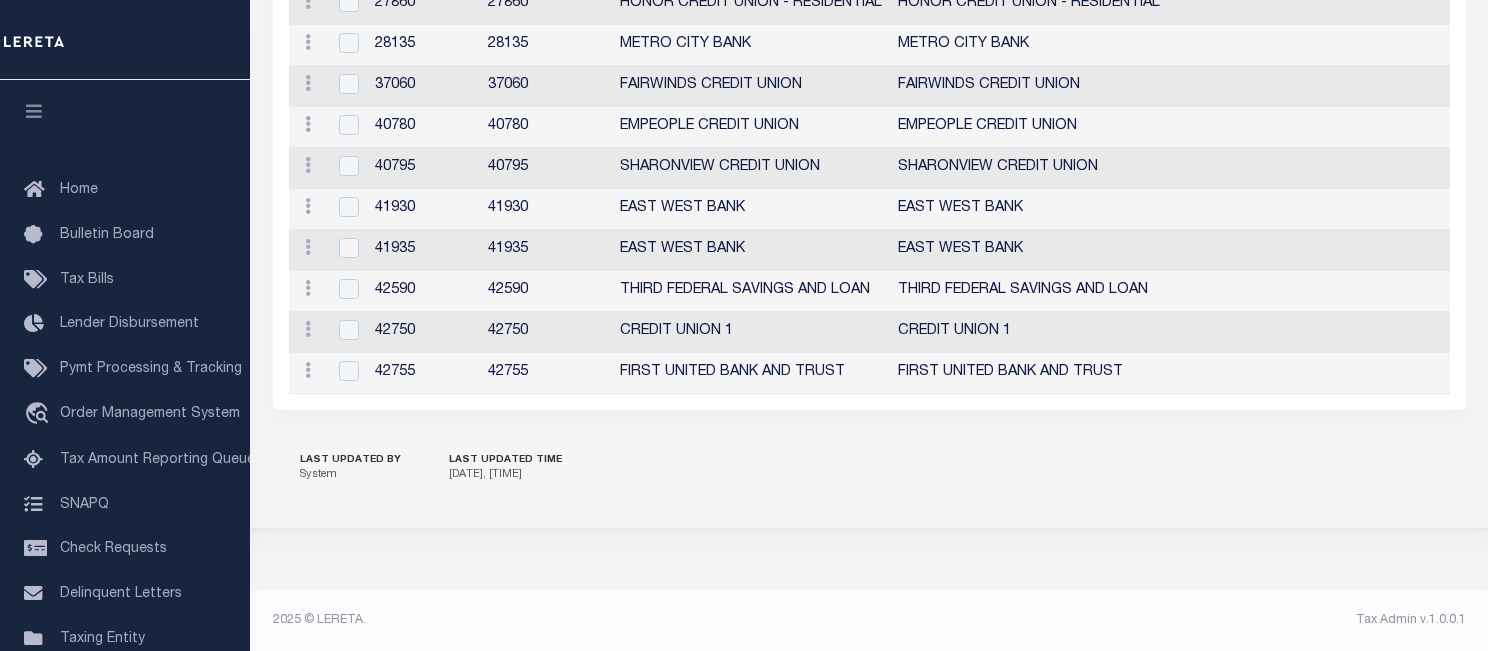 scroll, scrollTop: 2377, scrollLeft: 0, axis: vertical 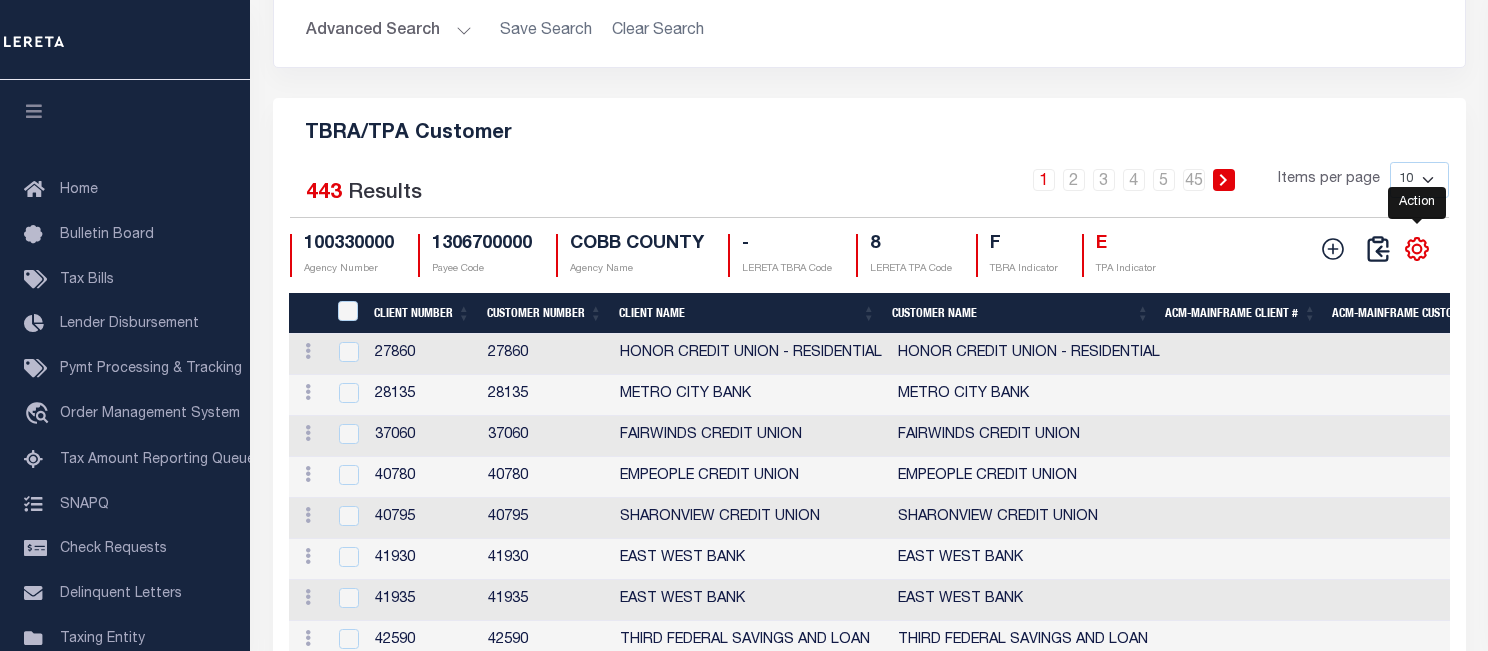 click 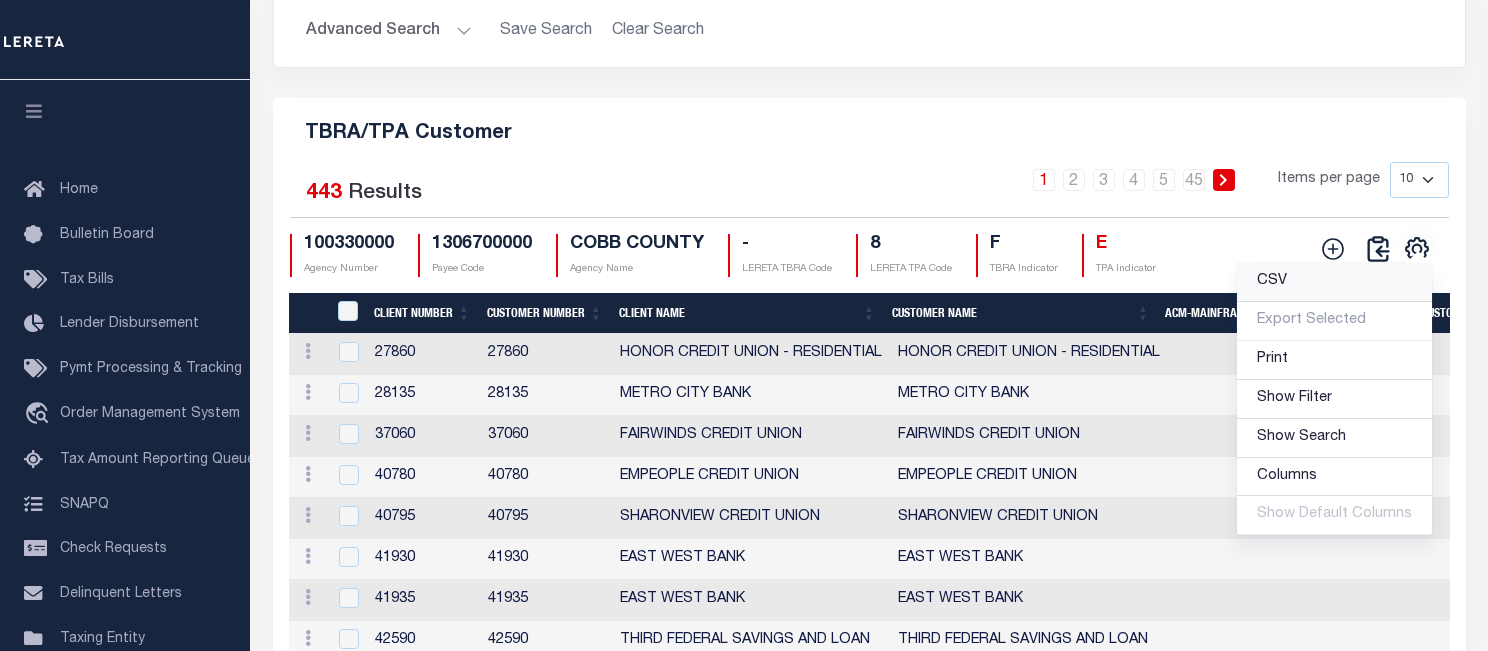click on "CSV" at bounding box center (1334, 282) 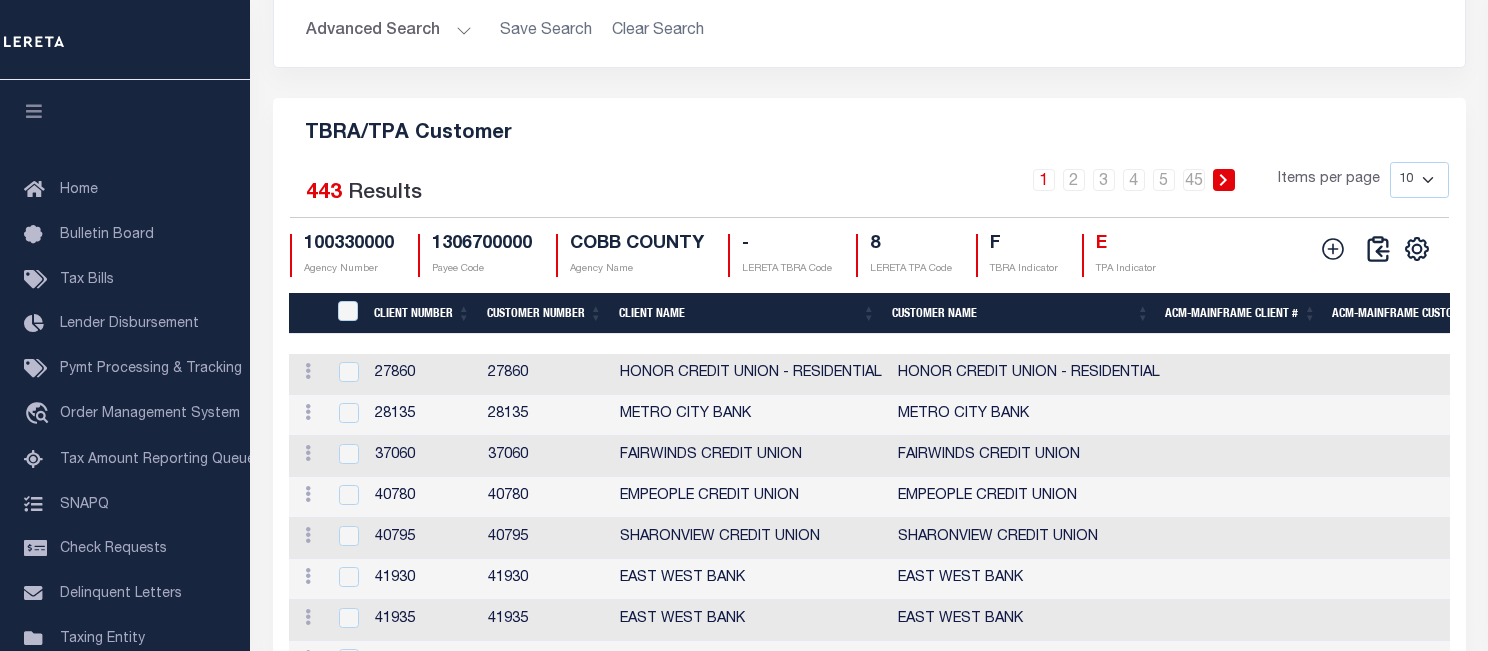 click on "TBRA/TPA Customer
Selected
443   Results
1 2 3 4 5 … 45
Items per page   10 25 50 100
-" at bounding box center [869, 439] 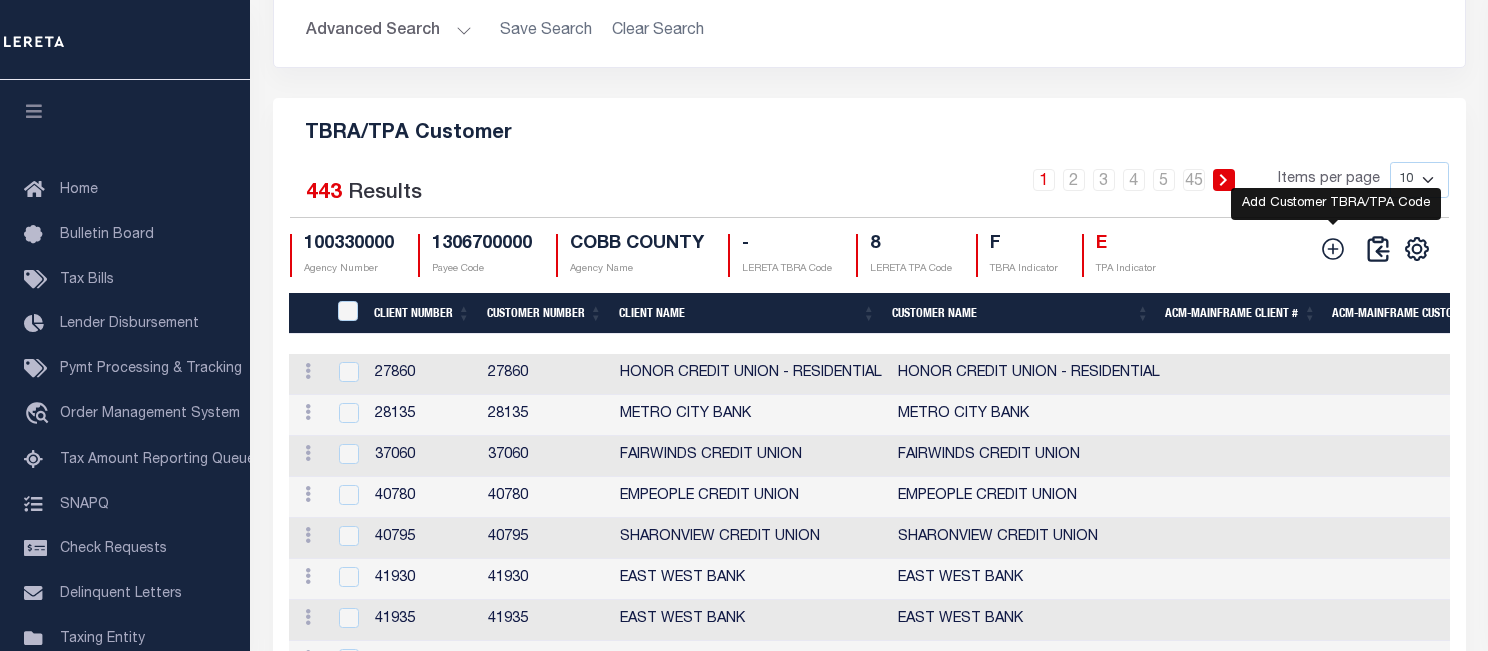 drag, startPoint x: 1339, startPoint y: 293, endPoint x: 1322, endPoint y: 294, distance: 17.029387 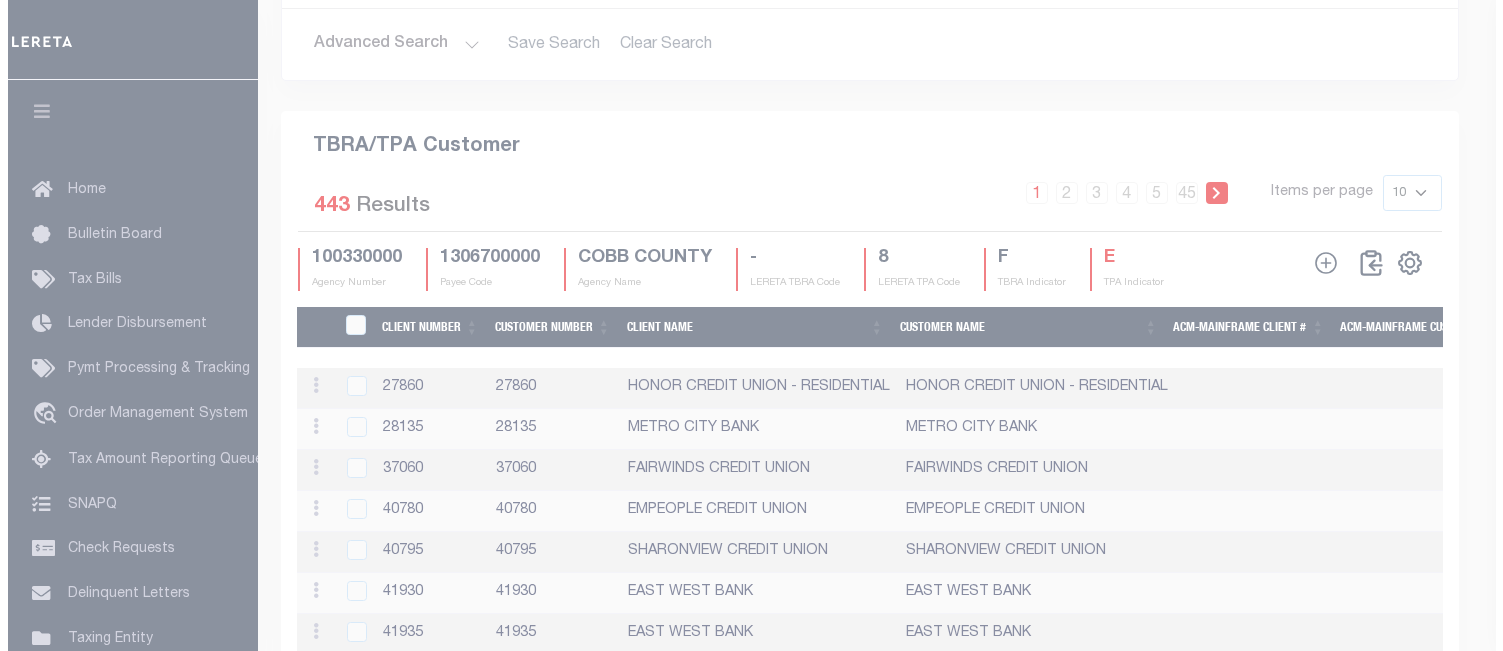 scroll, scrollTop: 2339, scrollLeft: 0, axis: vertical 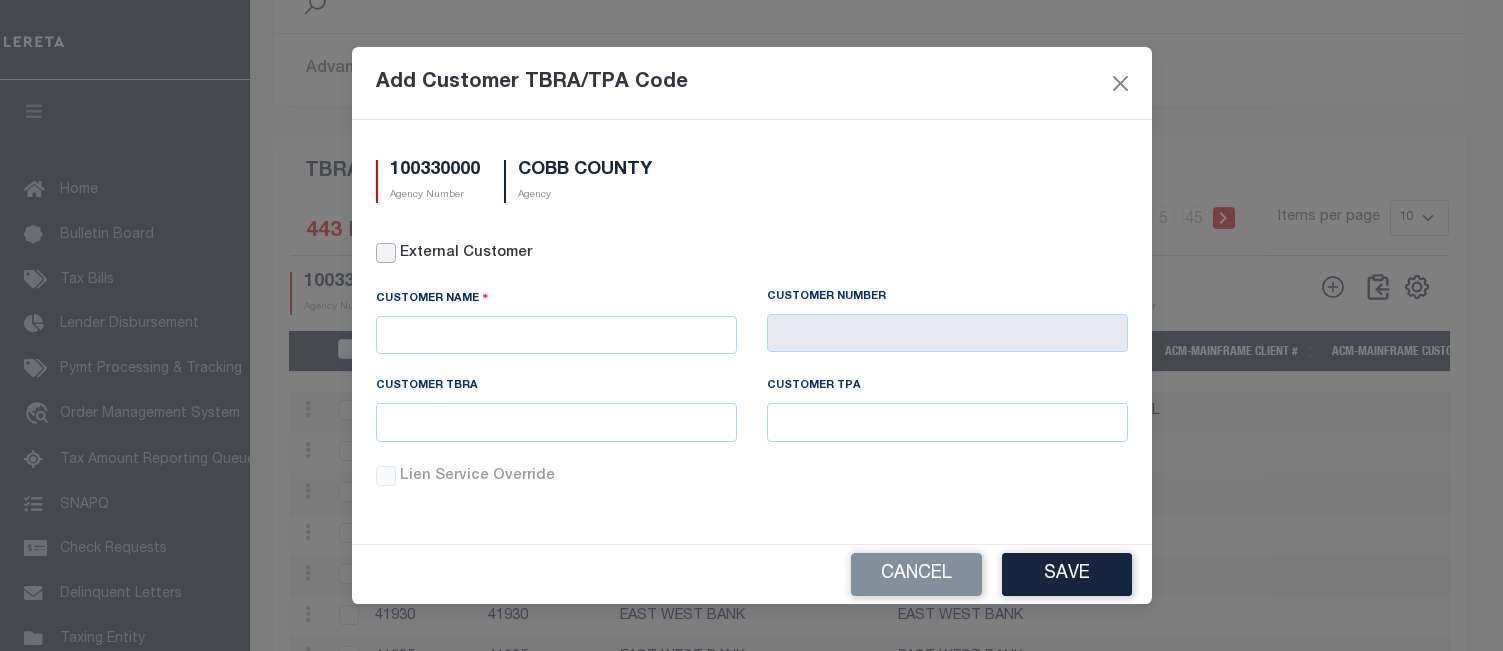 click on "External Customer" at bounding box center [386, 253] 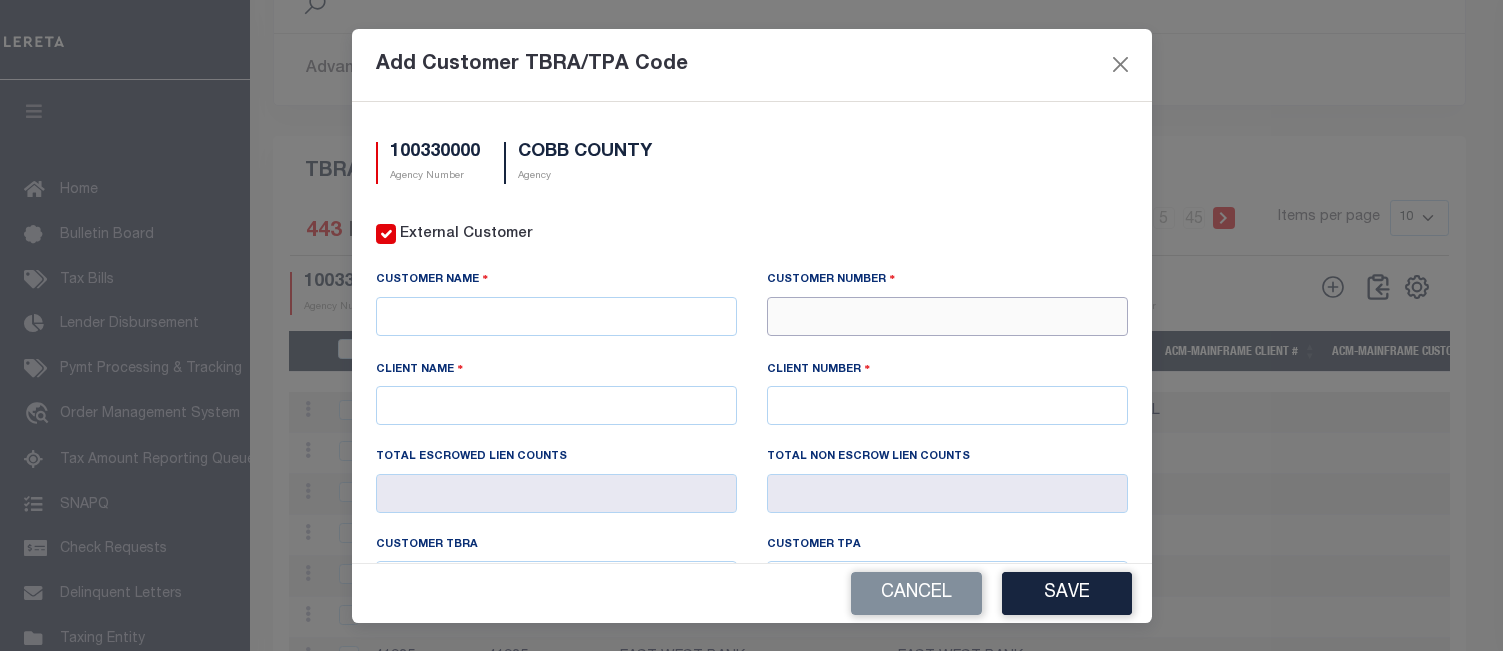 click at bounding box center [947, 316] 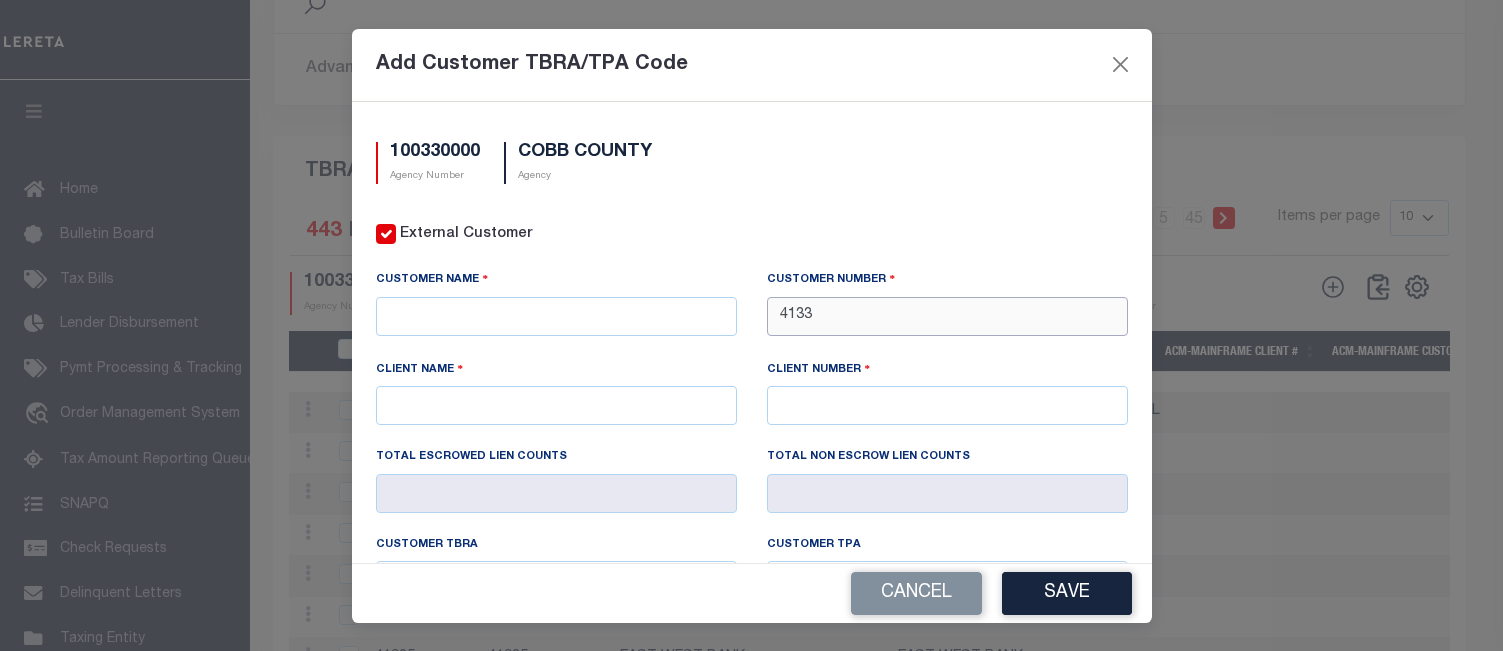 type on "41332" 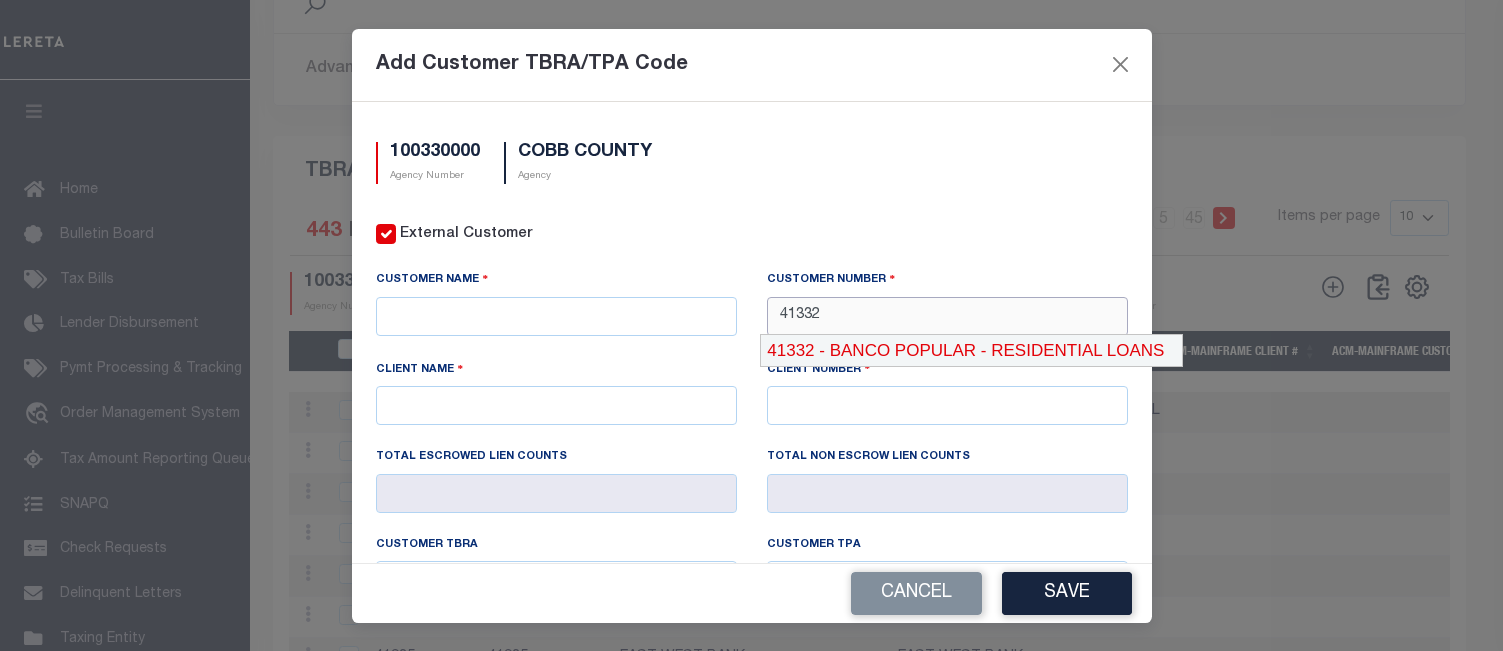 click on "41332 - BANCO POPULAR - RESIDENTIAL LOANS" at bounding box center [972, 351] 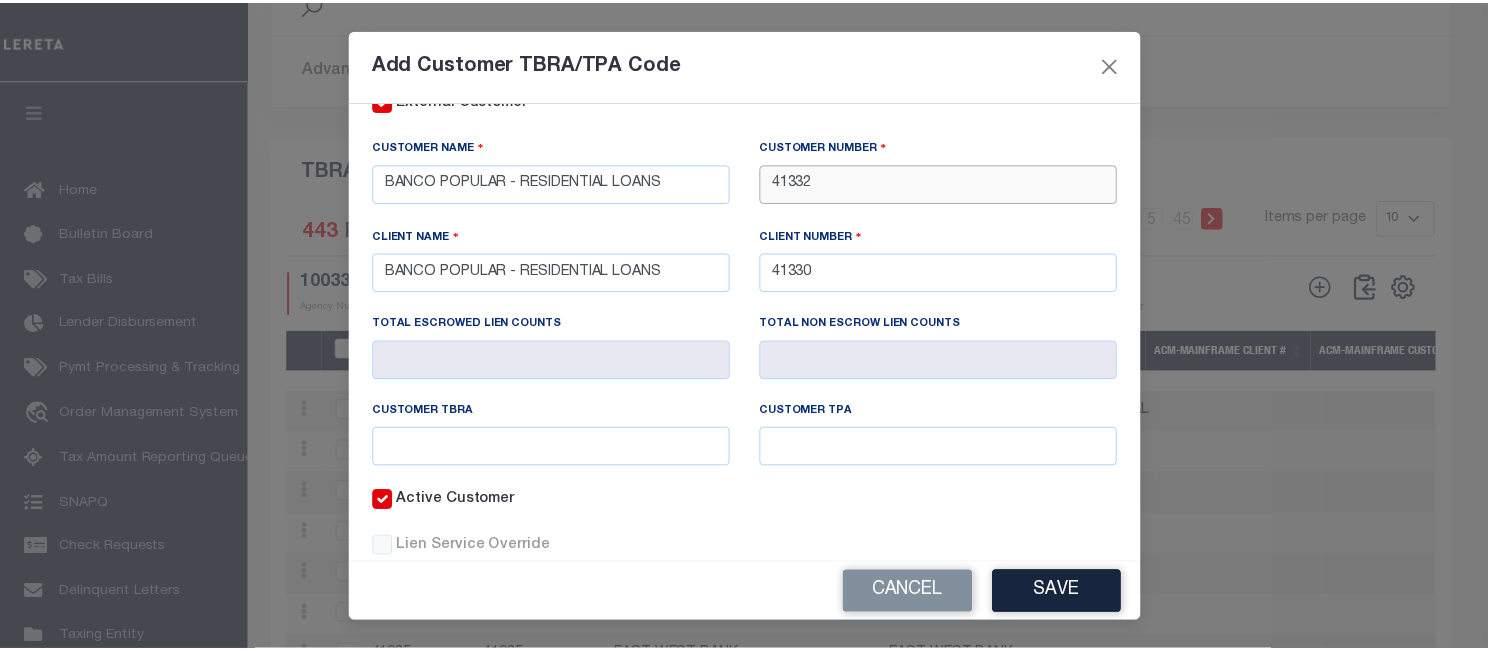 scroll, scrollTop: 181, scrollLeft: 0, axis: vertical 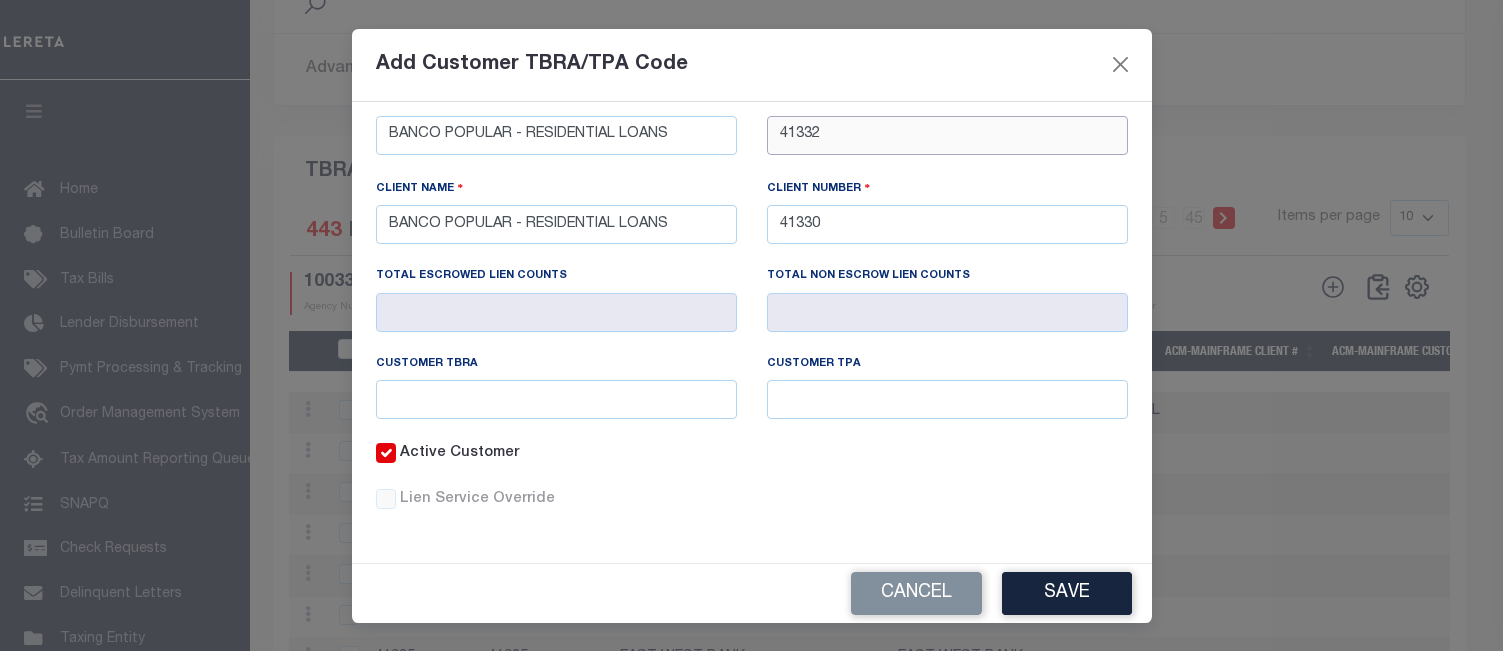 type on "41332" 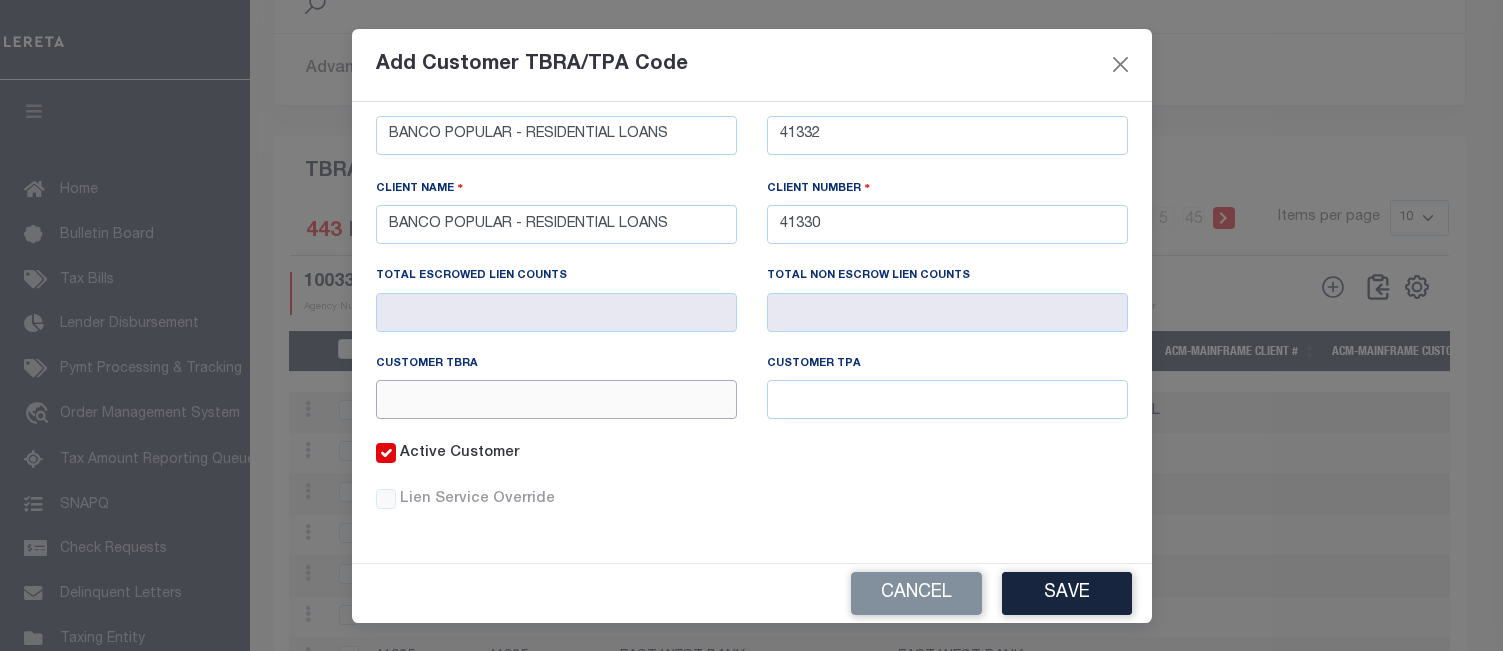 click at bounding box center [556, 399] 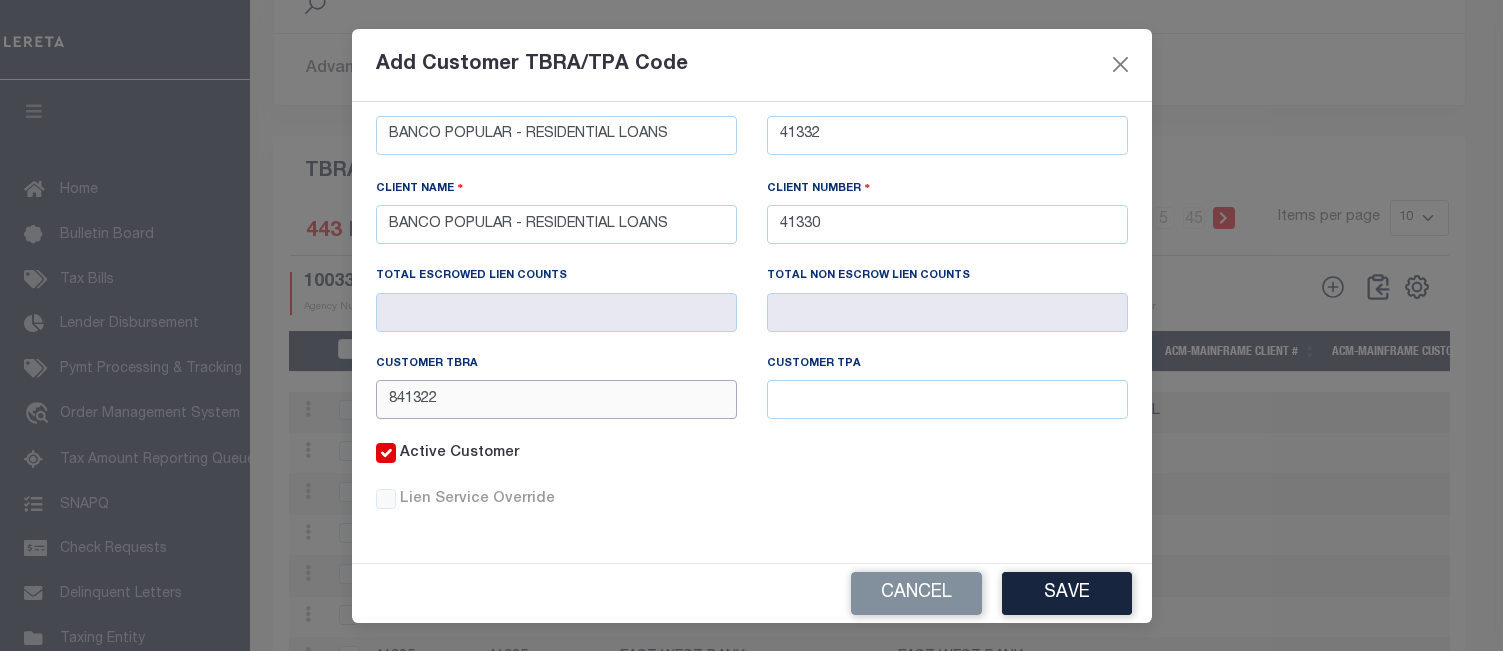 type on "841322" 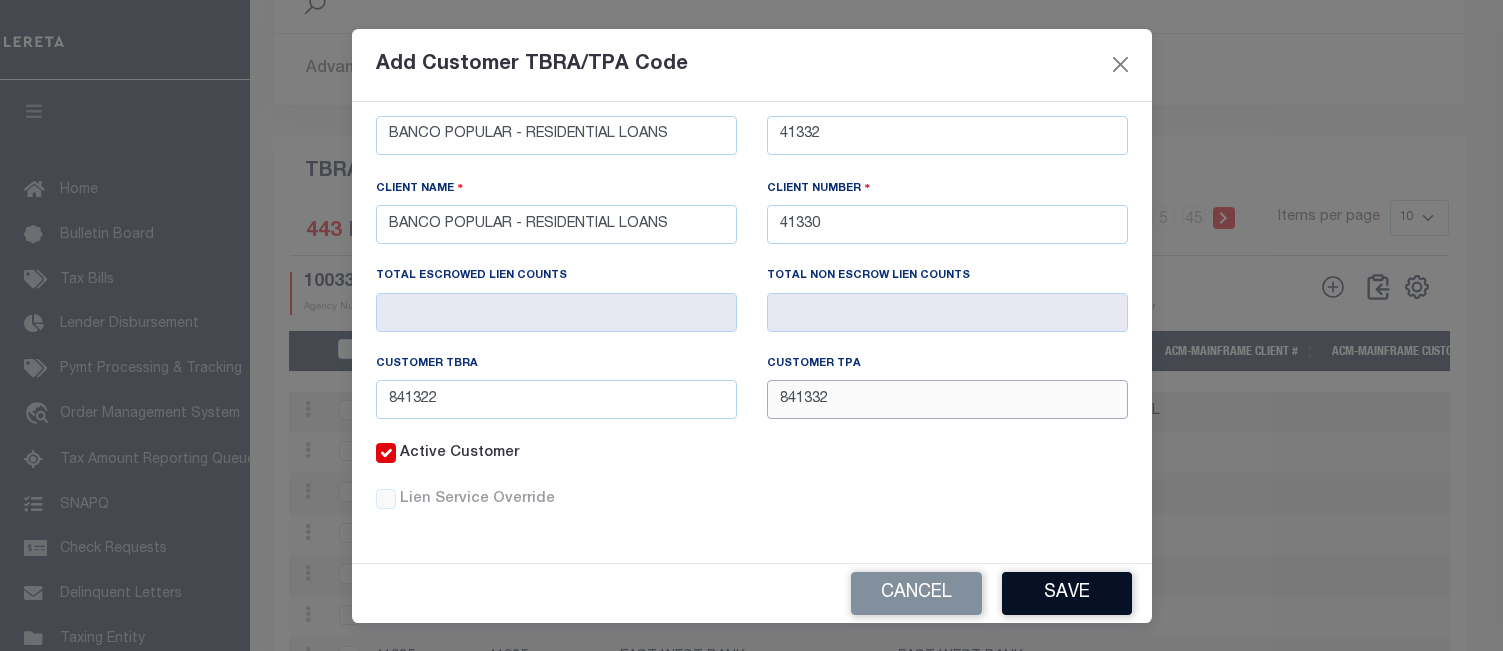 type on "841332" 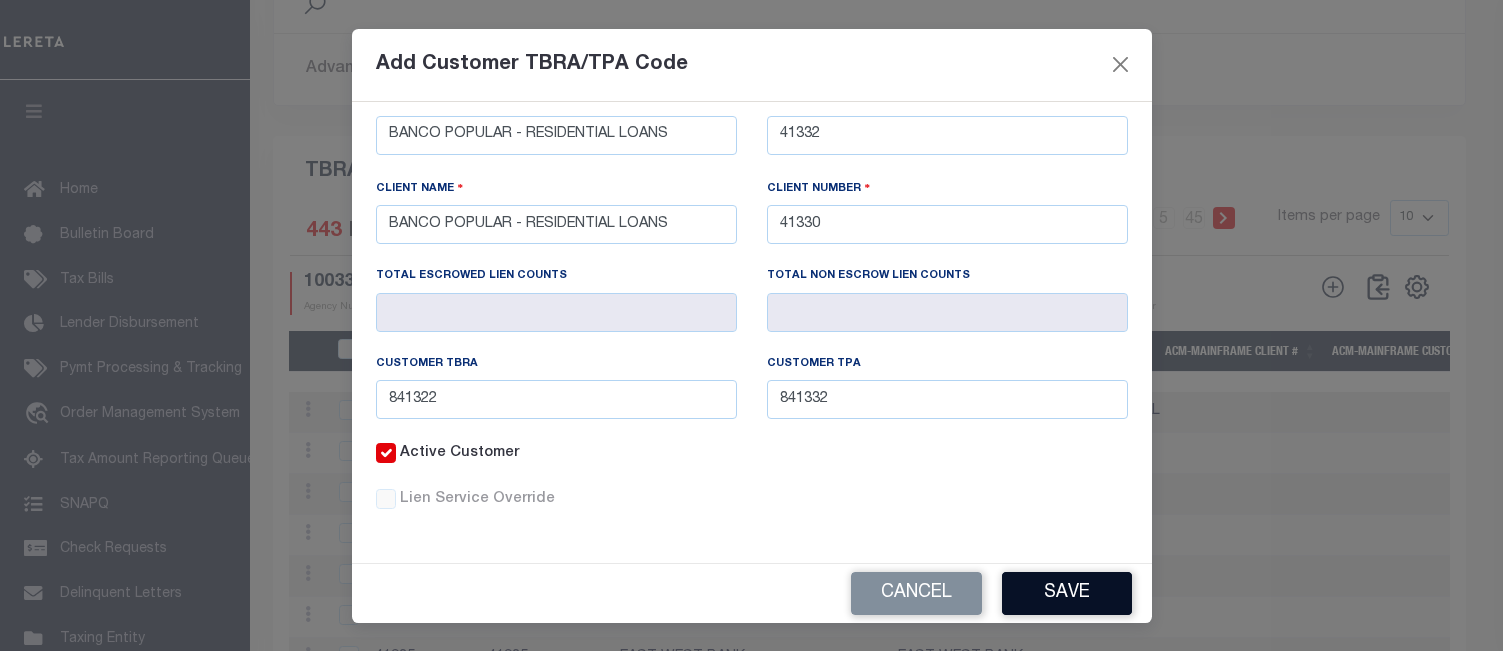 click on "Save" at bounding box center [1067, 593] 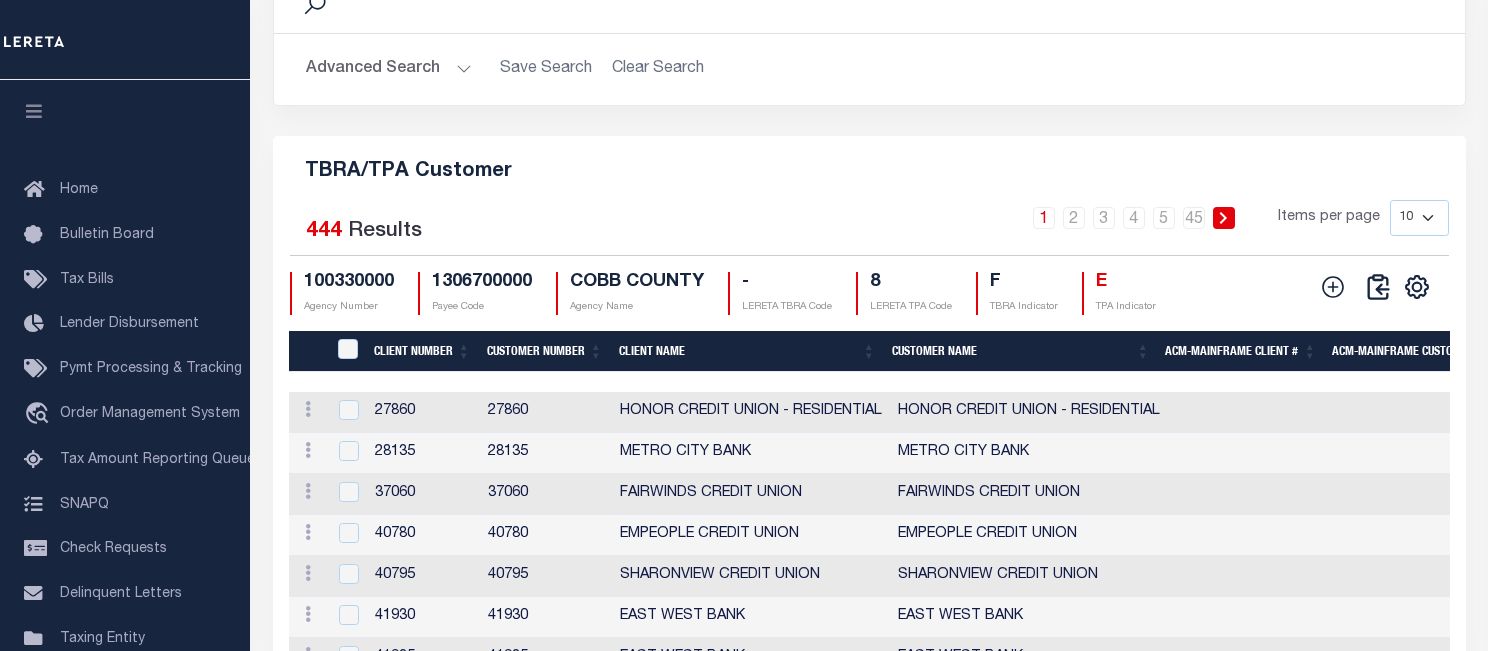 click on "TBRA/TPA Customer" at bounding box center [869, 168] 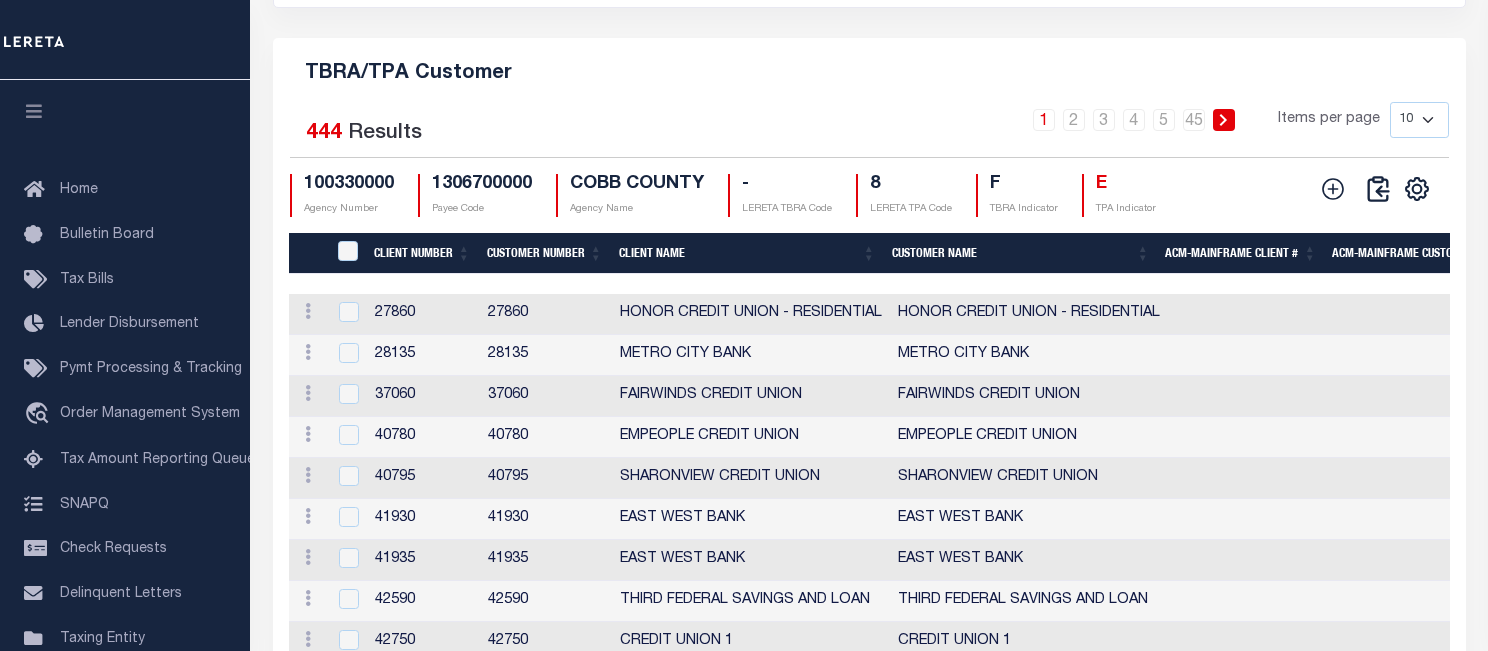 scroll, scrollTop: 37, scrollLeft: 0, axis: vertical 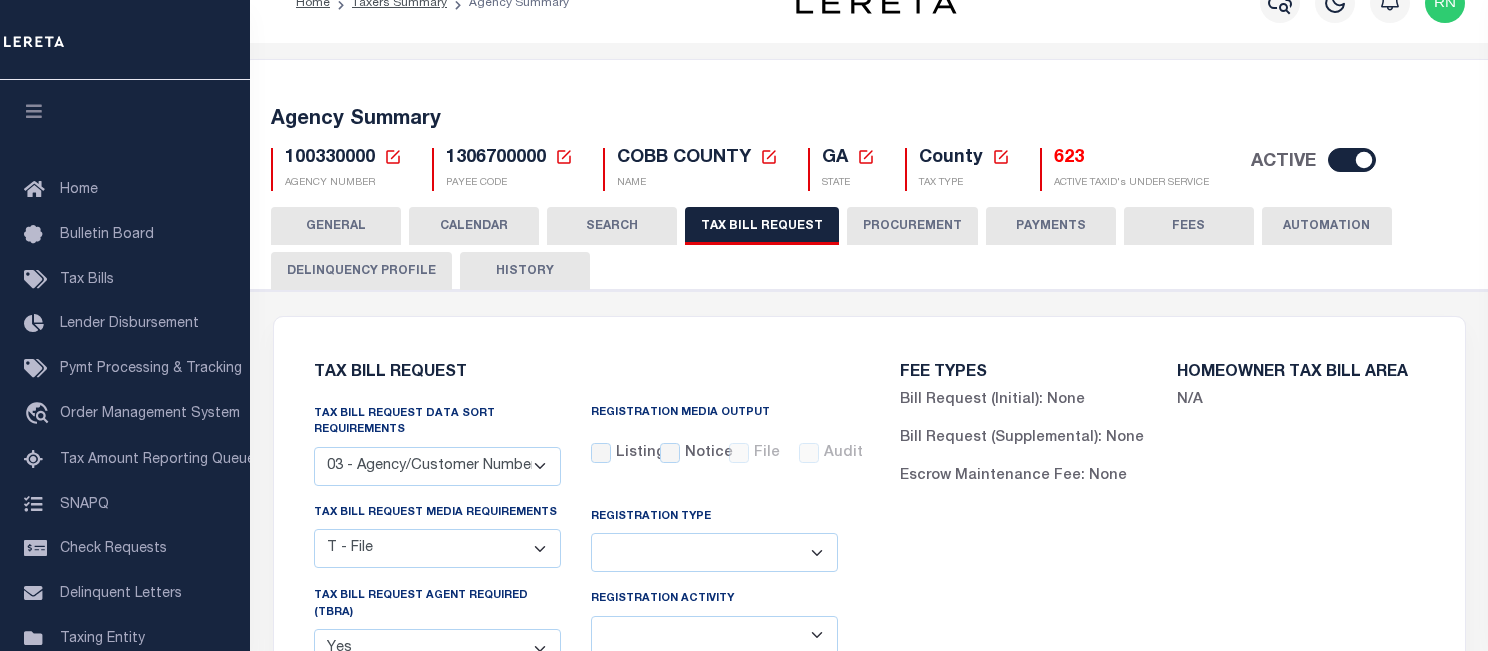 click on "HISTORY" at bounding box center (525, 271) 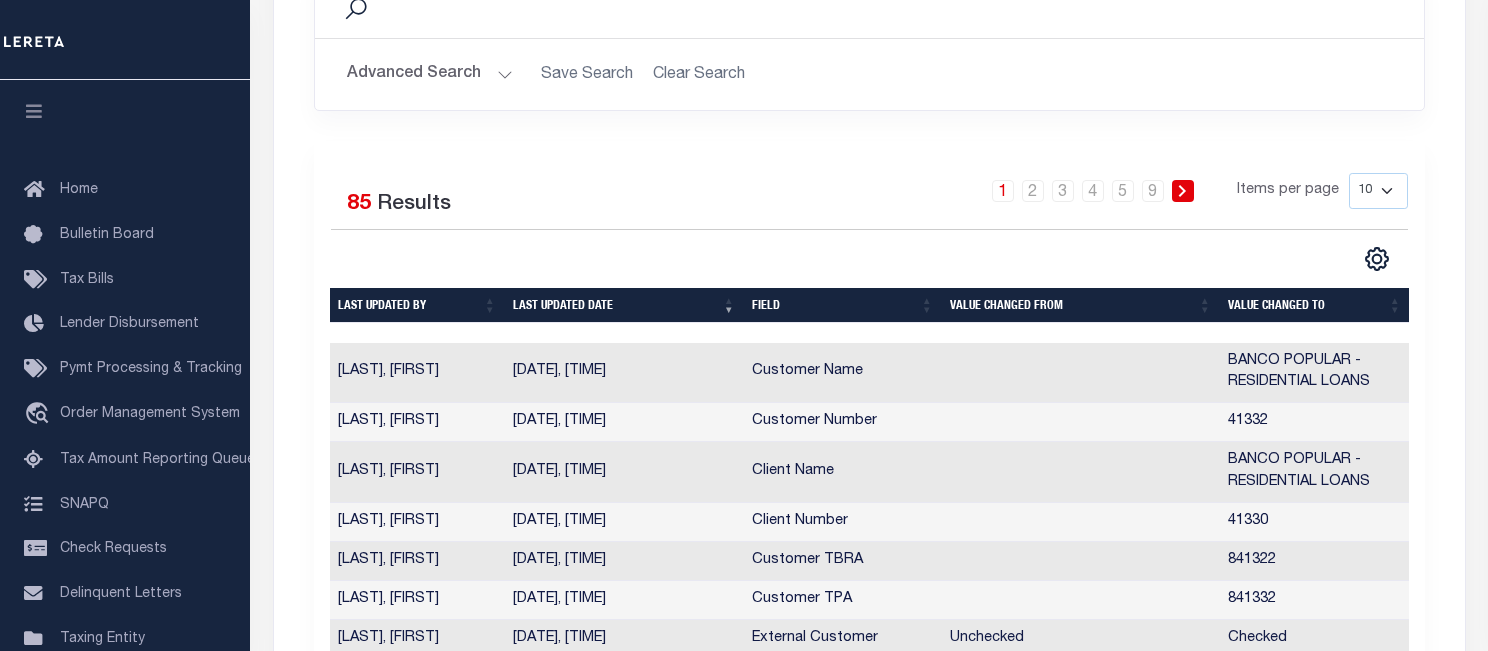 scroll, scrollTop: 0, scrollLeft: 0, axis: both 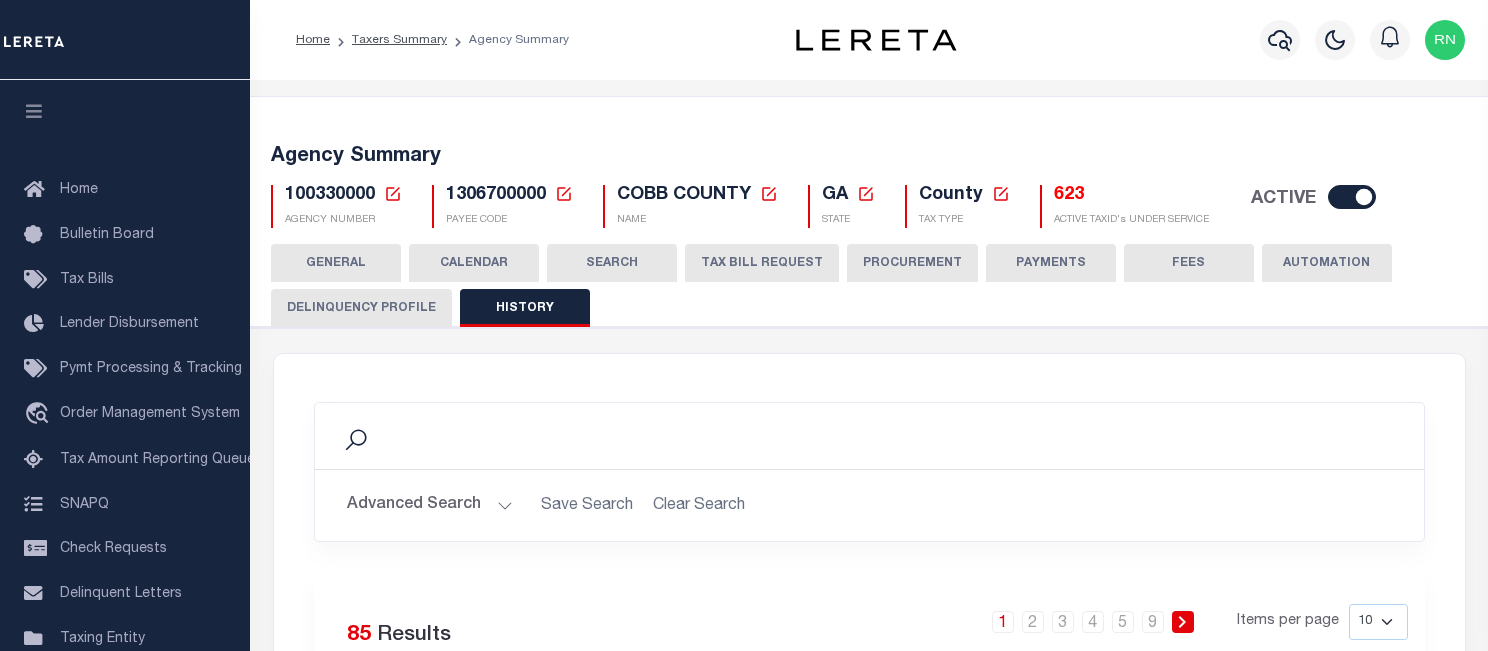 click on "TAX BILL REQUEST" at bounding box center [762, 263] 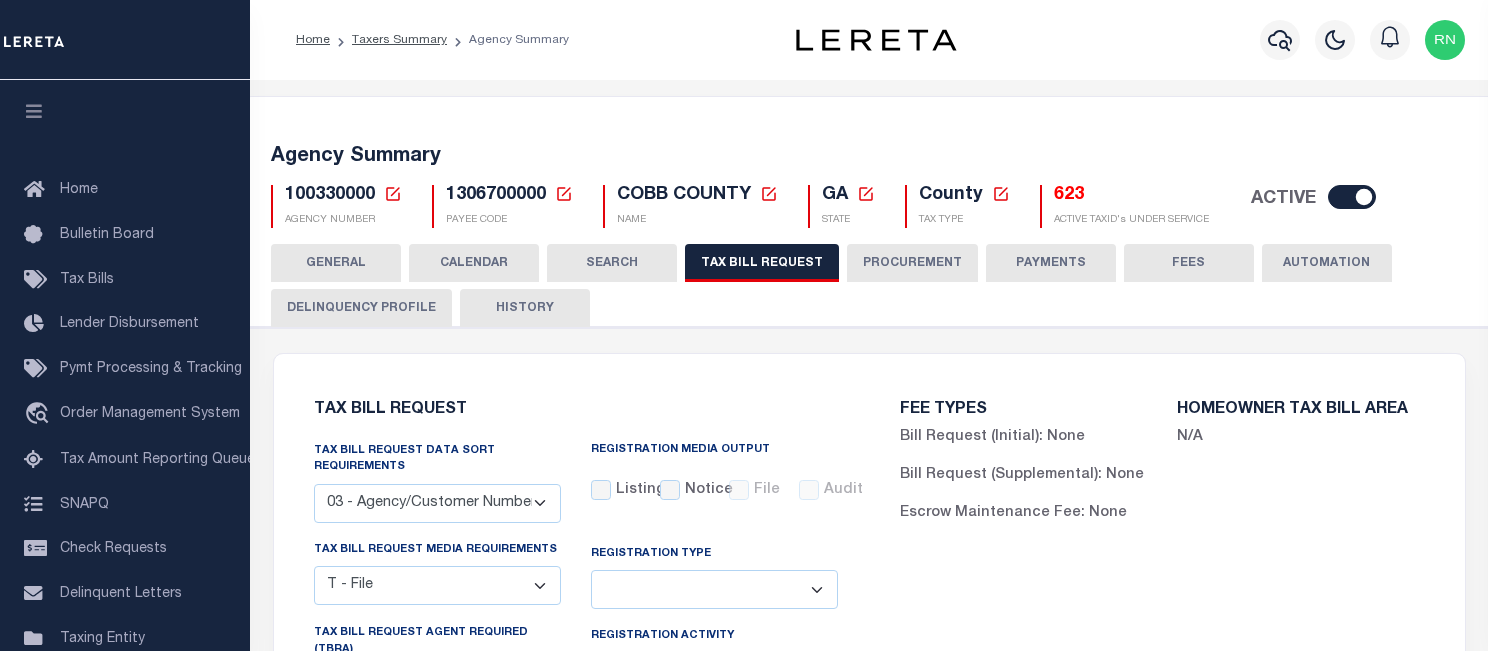drag, startPoint x: 1110, startPoint y: 119, endPoint x: 1117, endPoint y: 141, distance: 23.086792 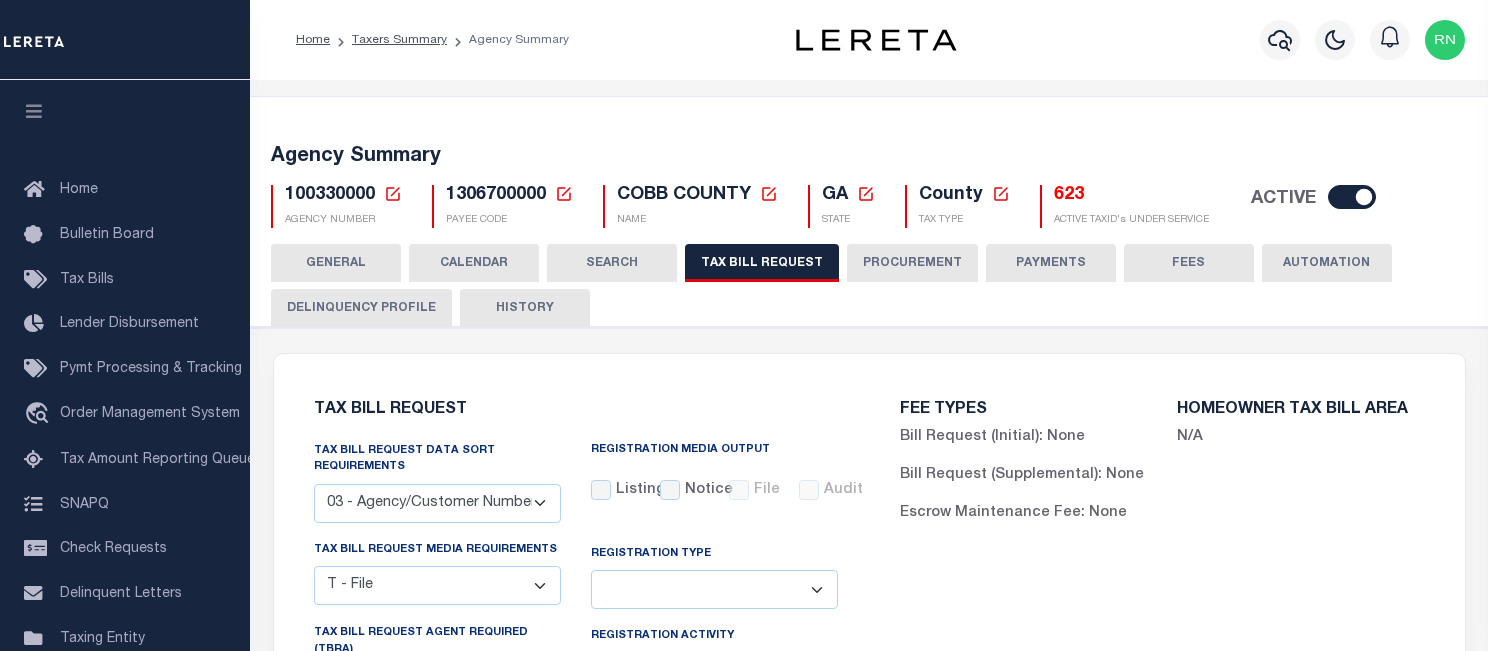 click on "Agency Summary
100330000
Agency Number
Edit Cancel Ok Cancel Ok" at bounding box center (869, 1708) 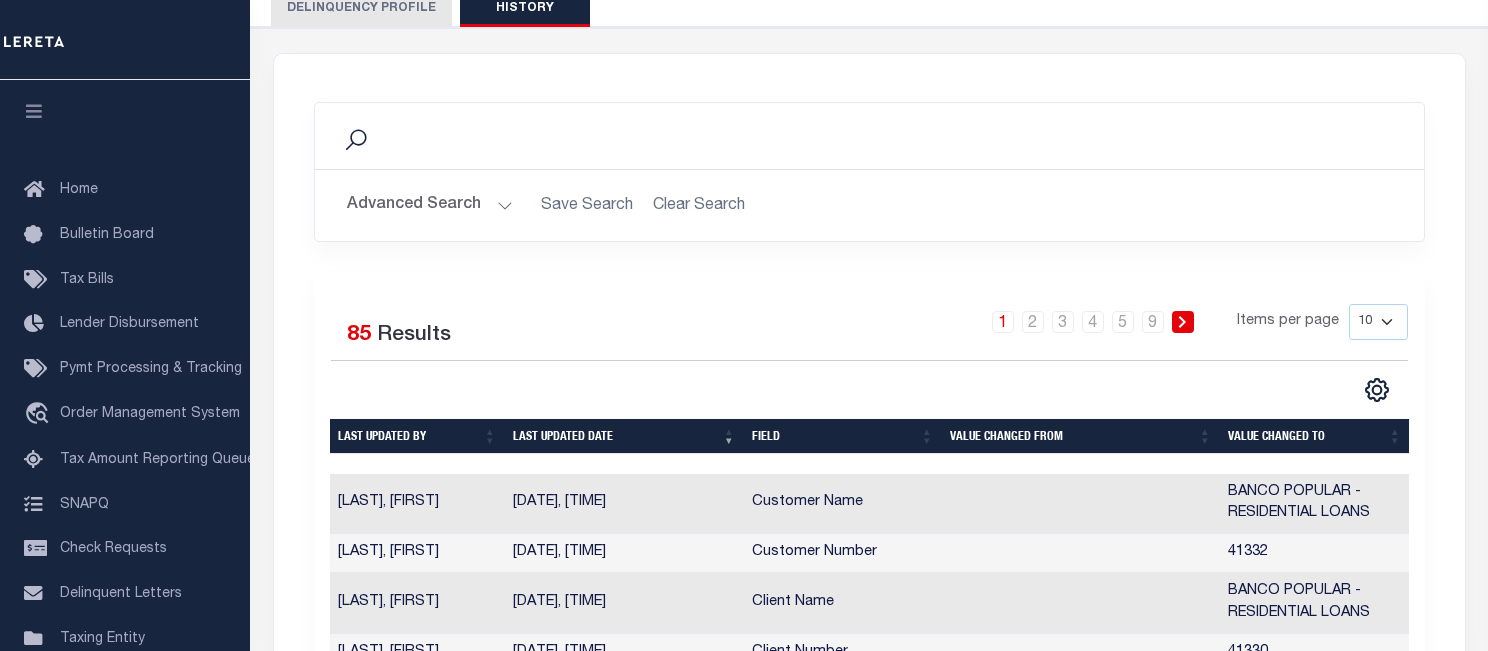 scroll, scrollTop: 0, scrollLeft: 0, axis: both 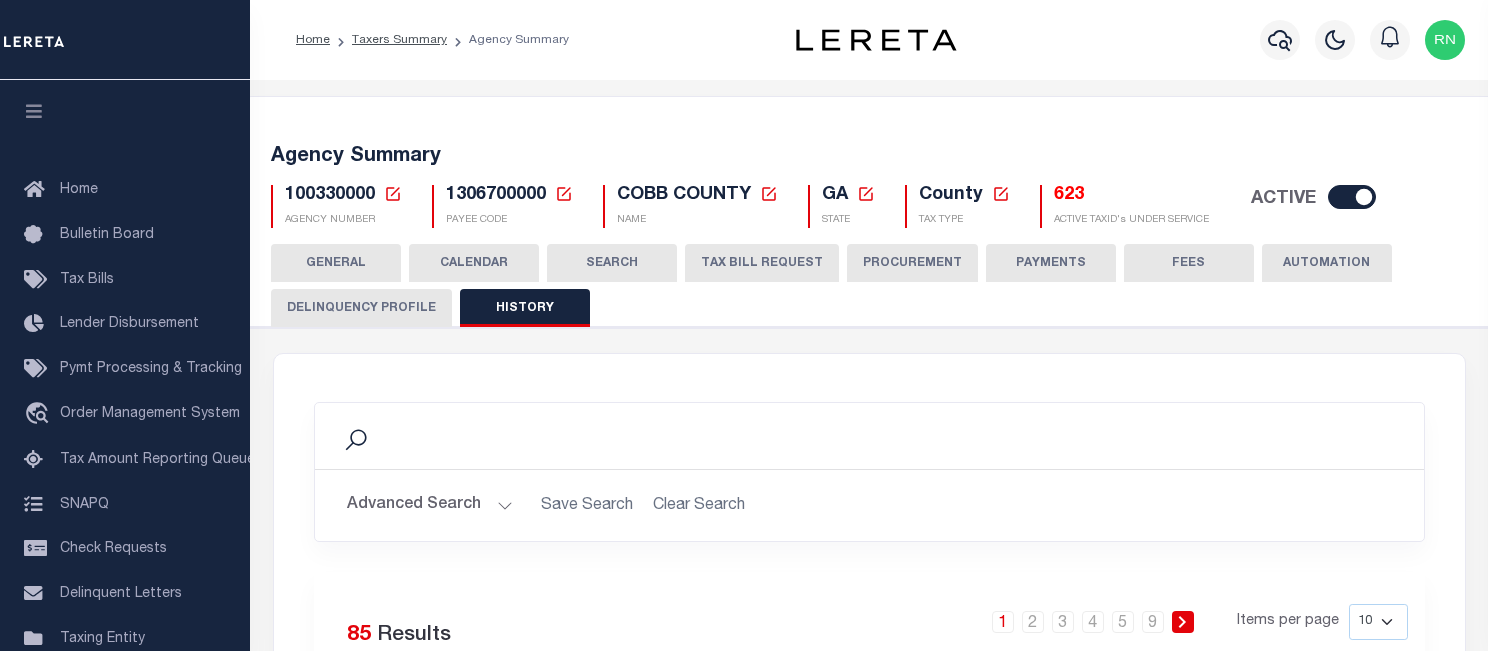 click on "TAX BILL REQUEST" at bounding box center (762, 263) 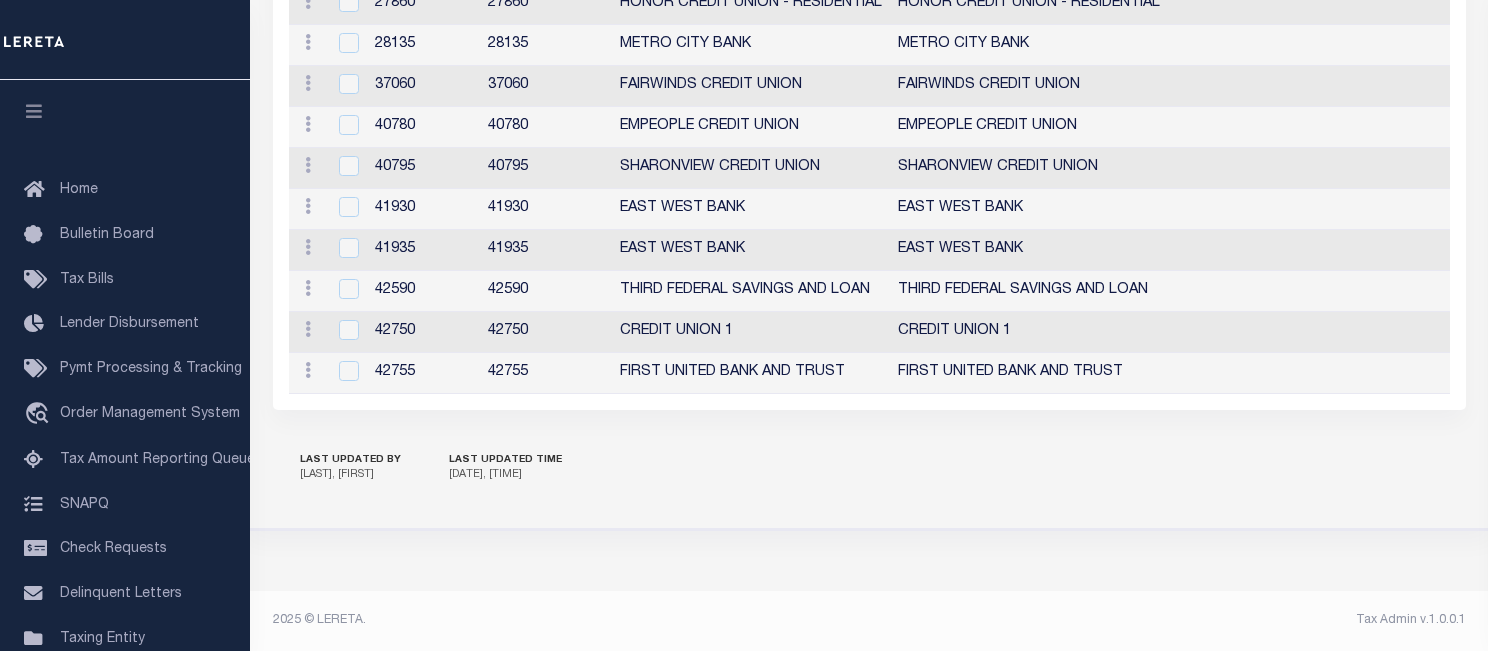 scroll, scrollTop: 2426, scrollLeft: 0, axis: vertical 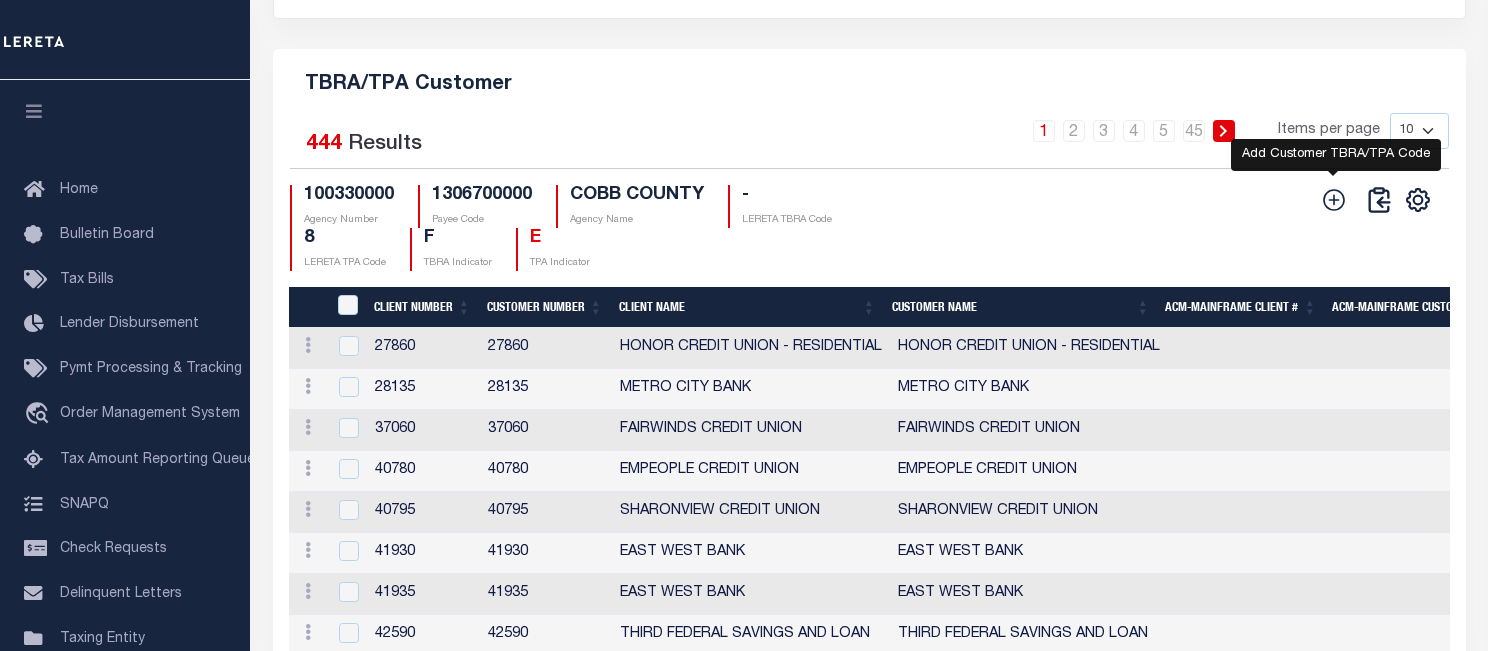 click 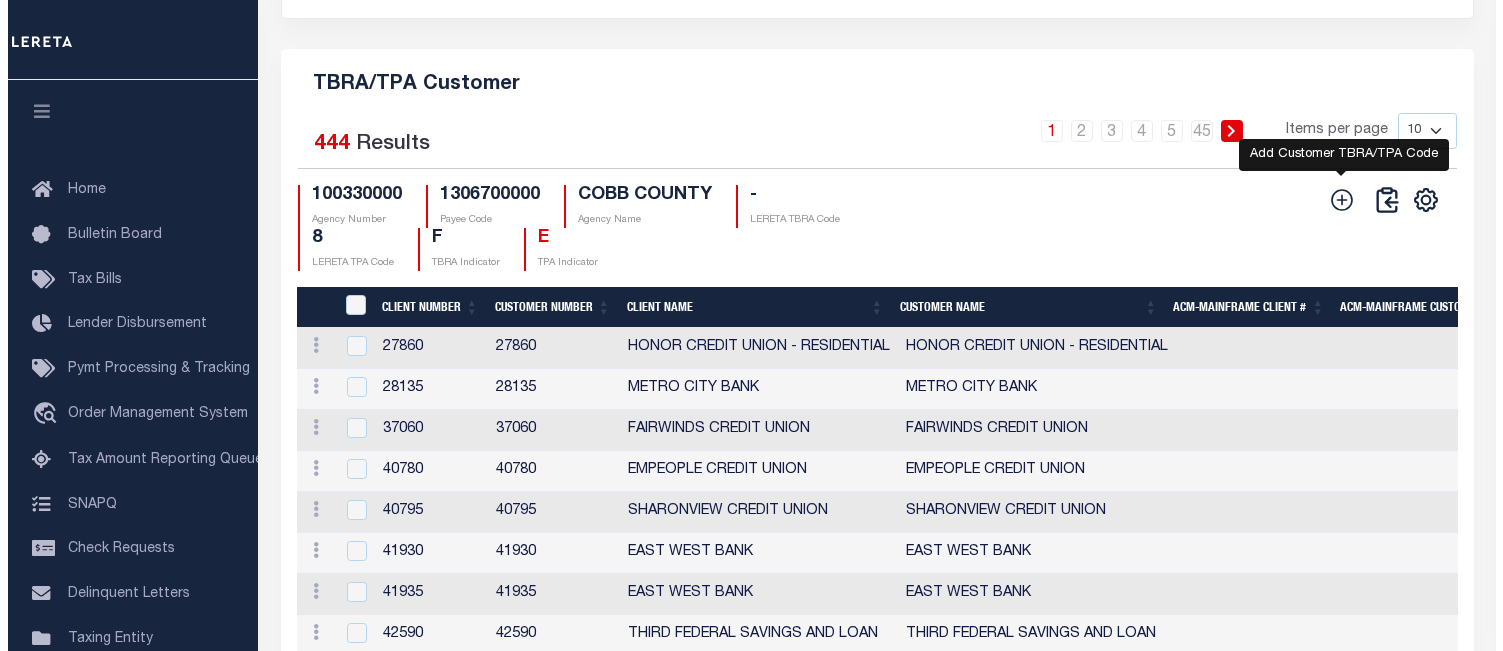 scroll, scrollTop: 2388, scrollLeft: 0, axis: vertical 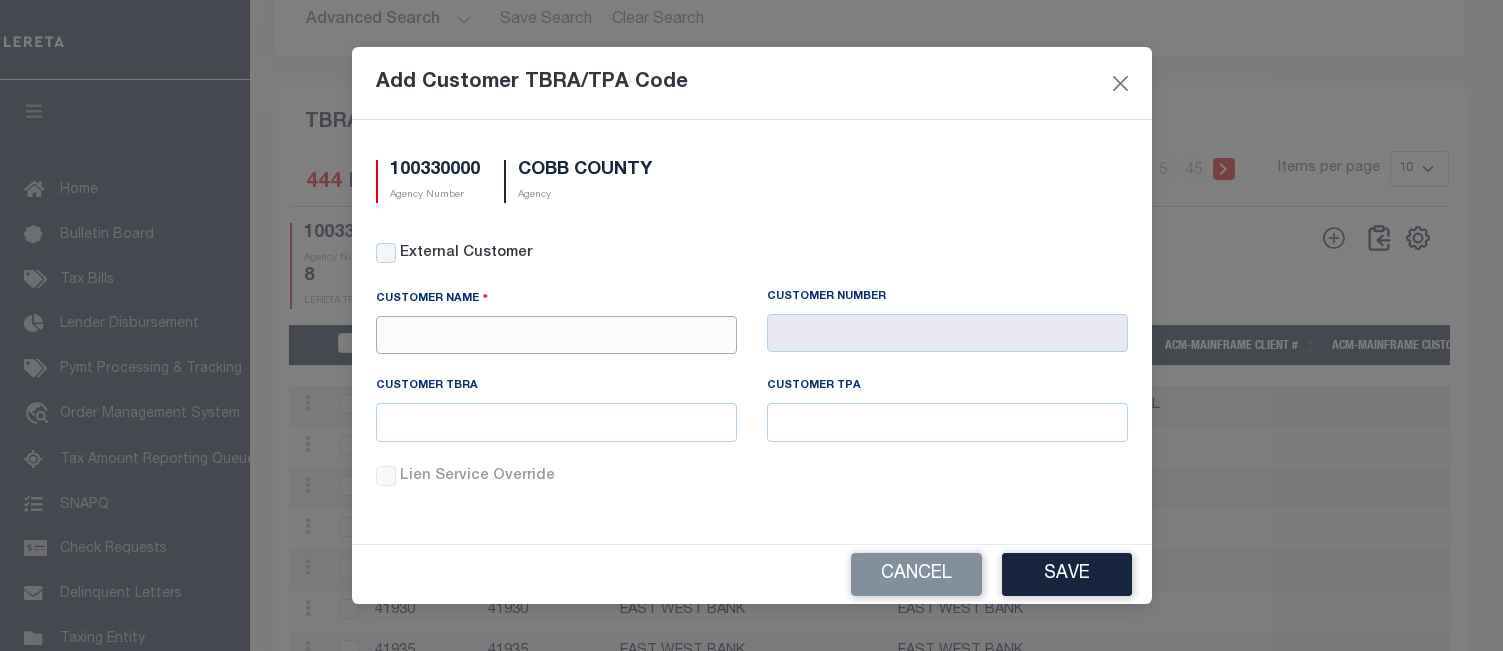 click at bounding box center [556, 335] 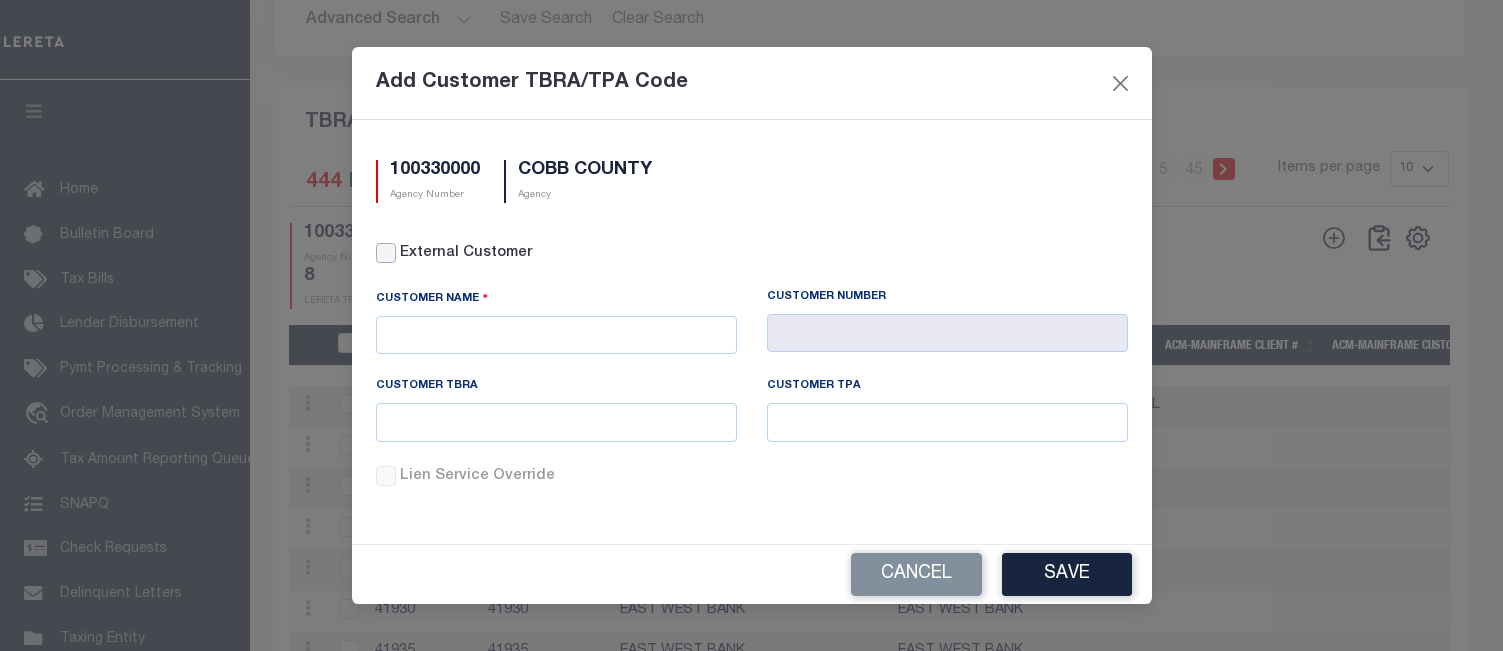 click on "External Customer" at bounding box center (386, 253) 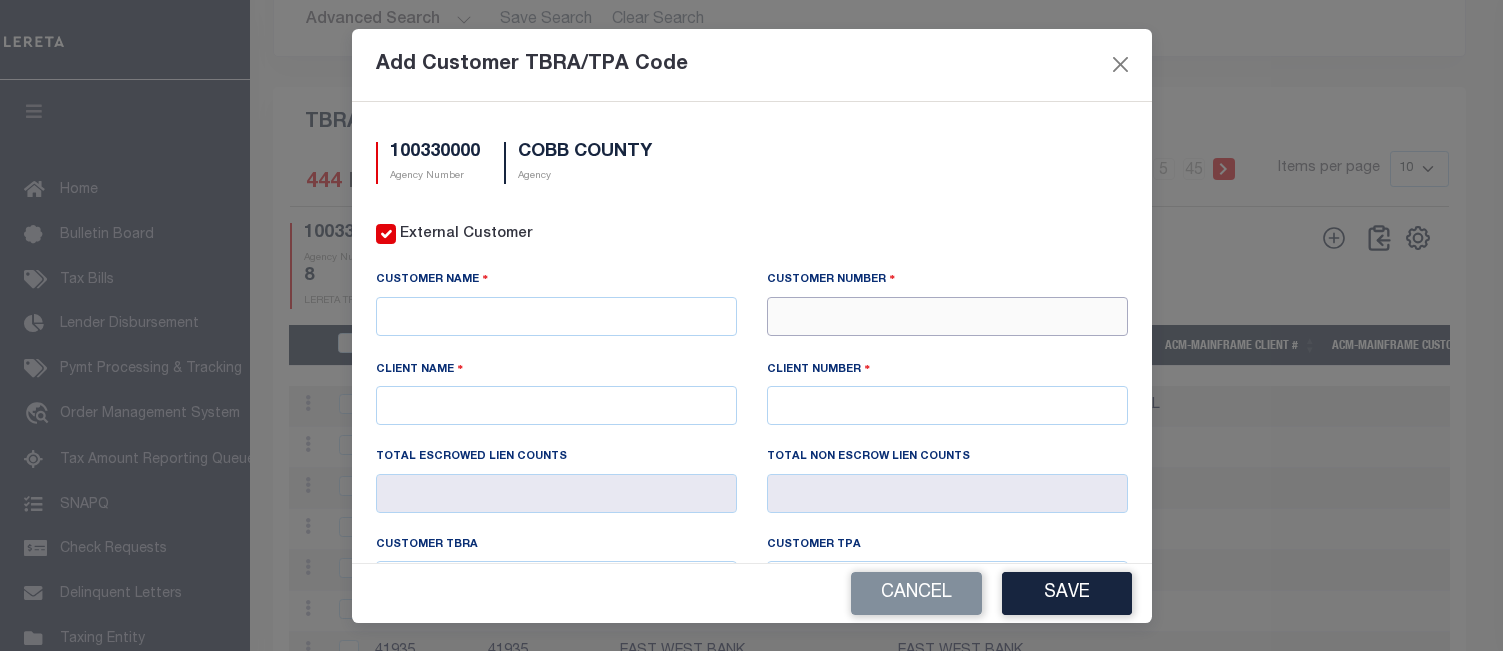 click at bounding box center (947, 316) 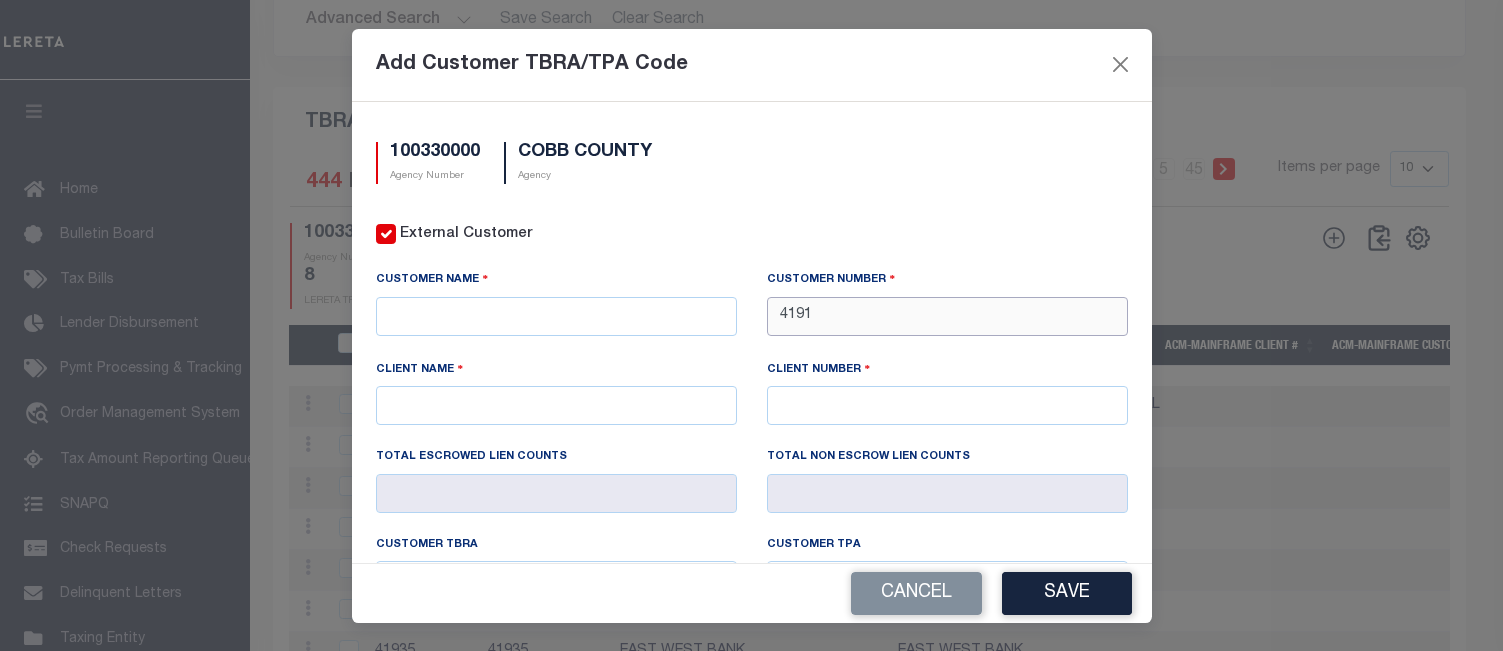 type on "41918" 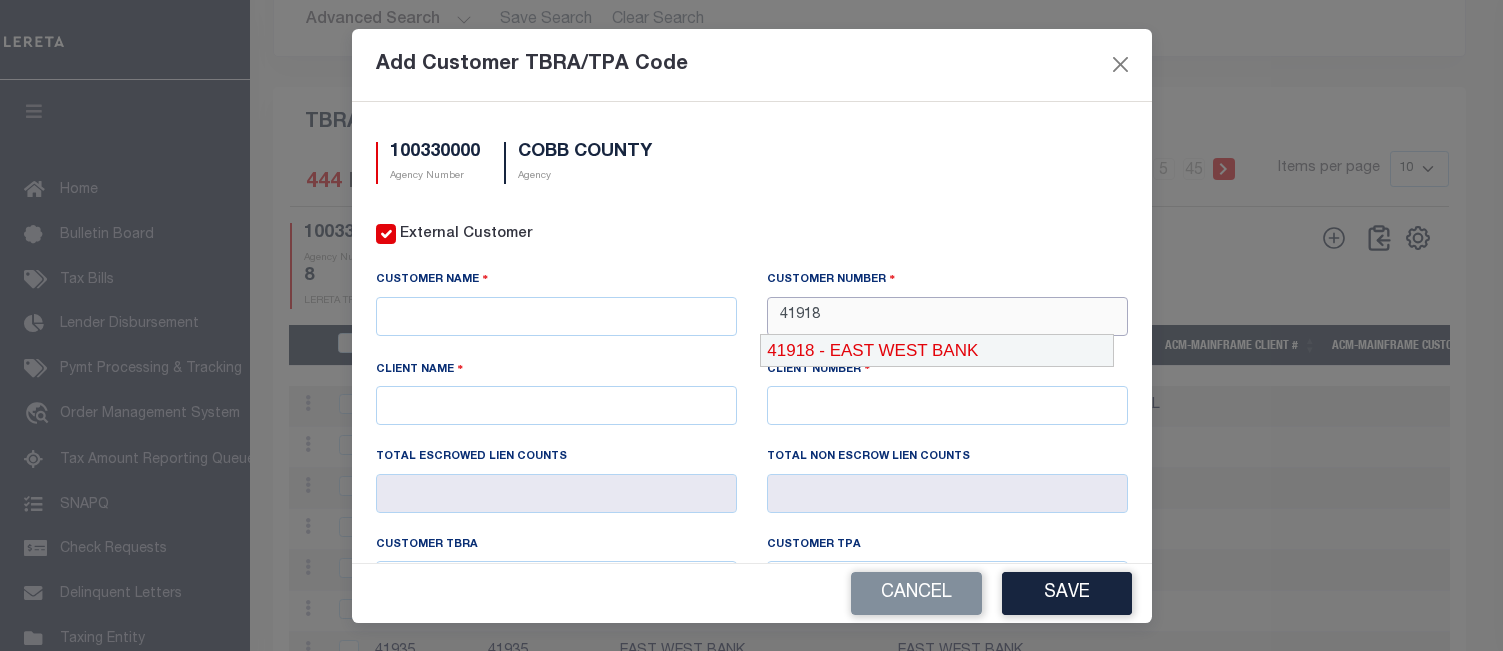 click on "41918 - EAST WEST BANK" at bounding box center (937, 351) 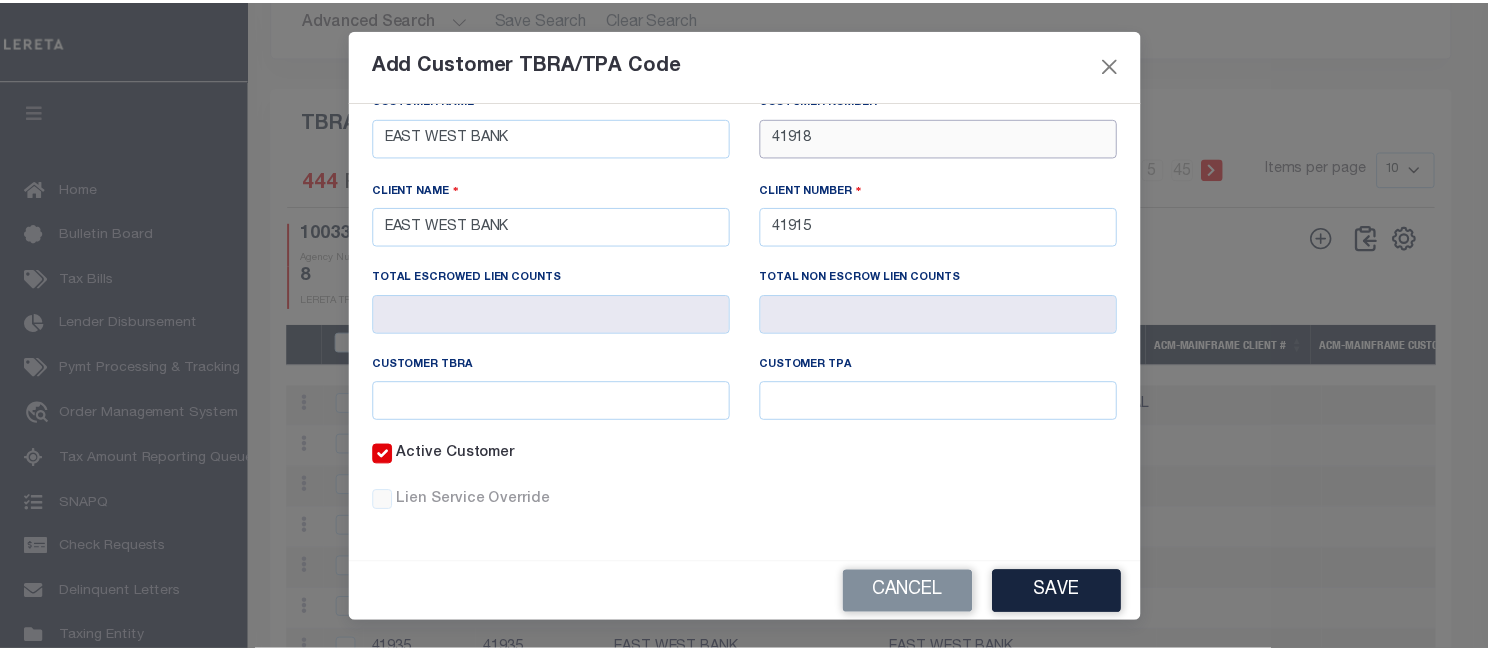 scroll, scrollTop: 181, scrollLeft: 0, axis: vertical 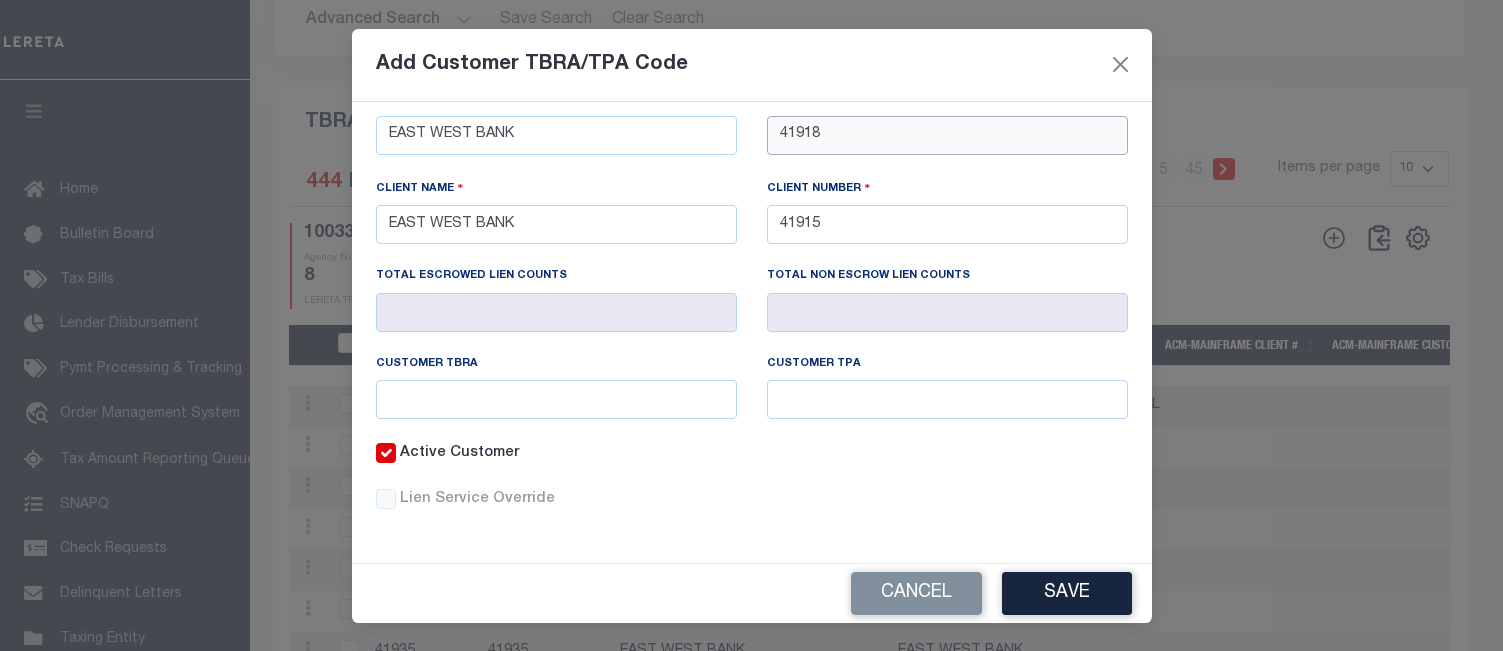 type on "41918" 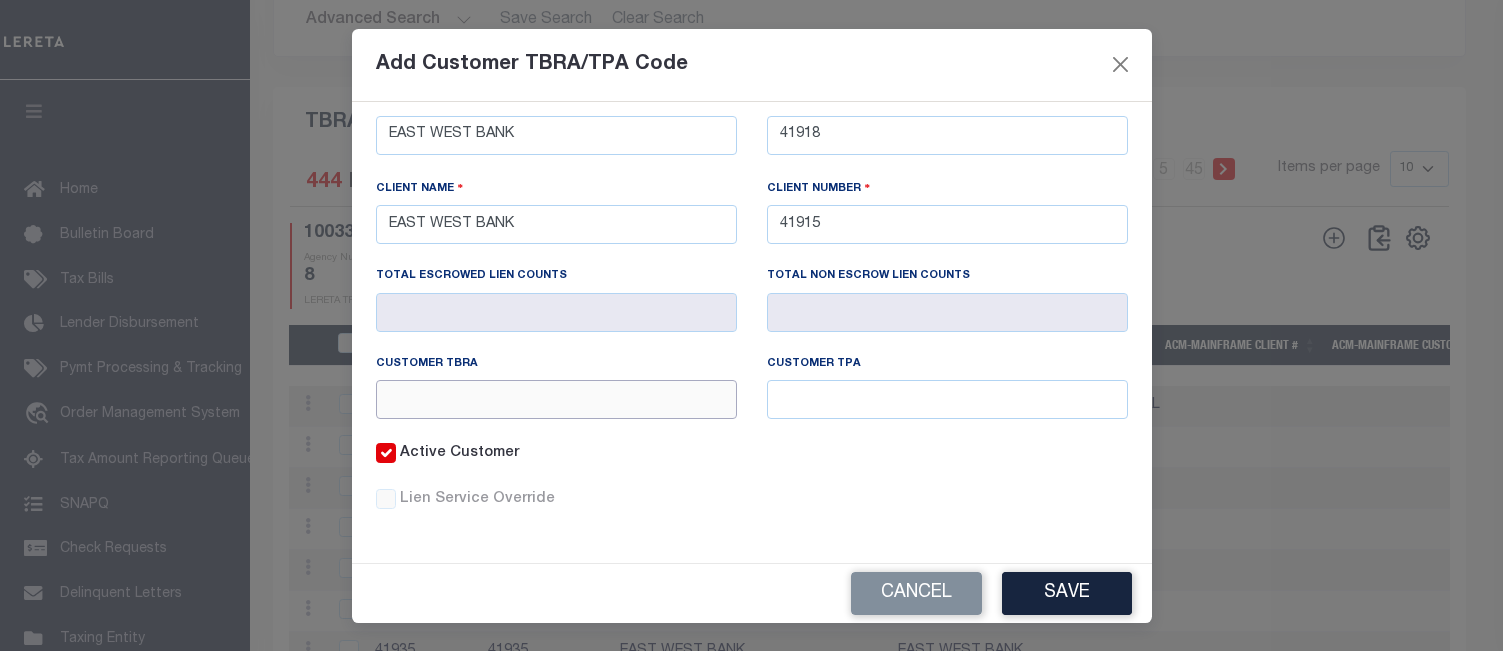 click at bounding box center [556, 399] 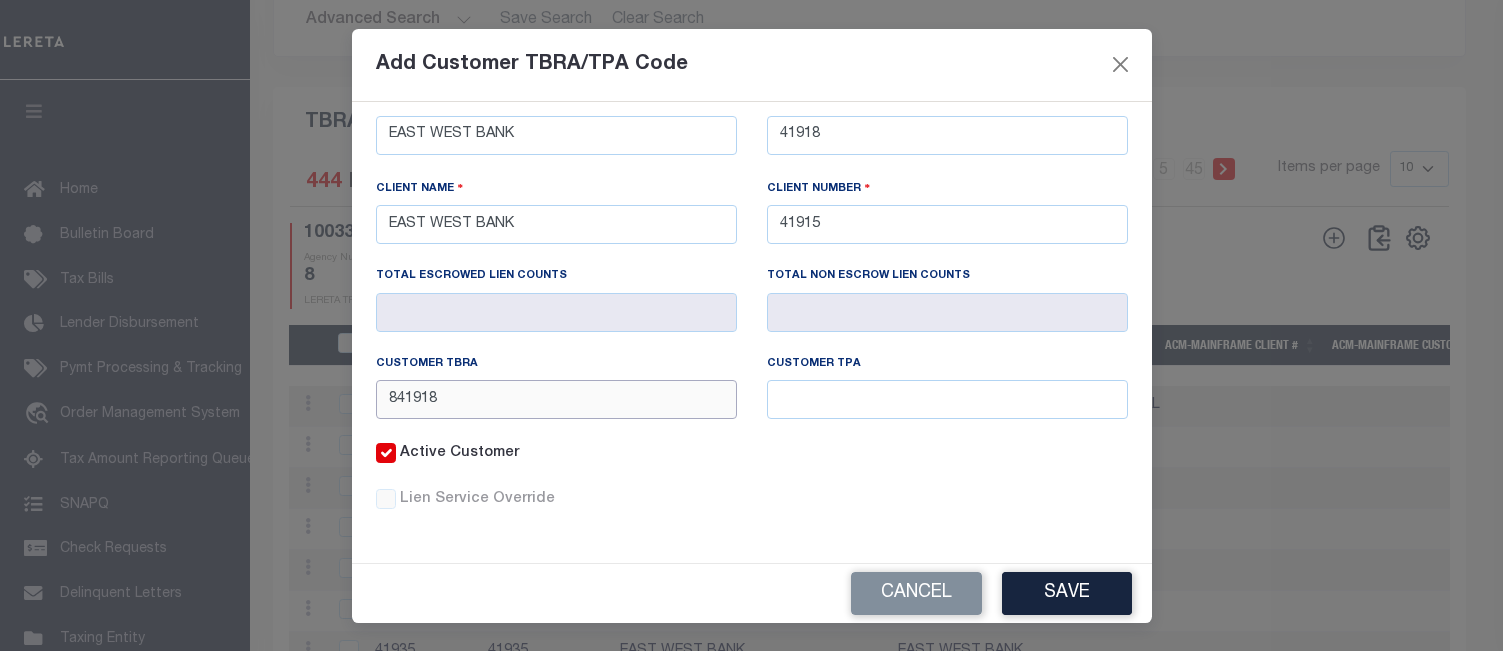 type on "841918" 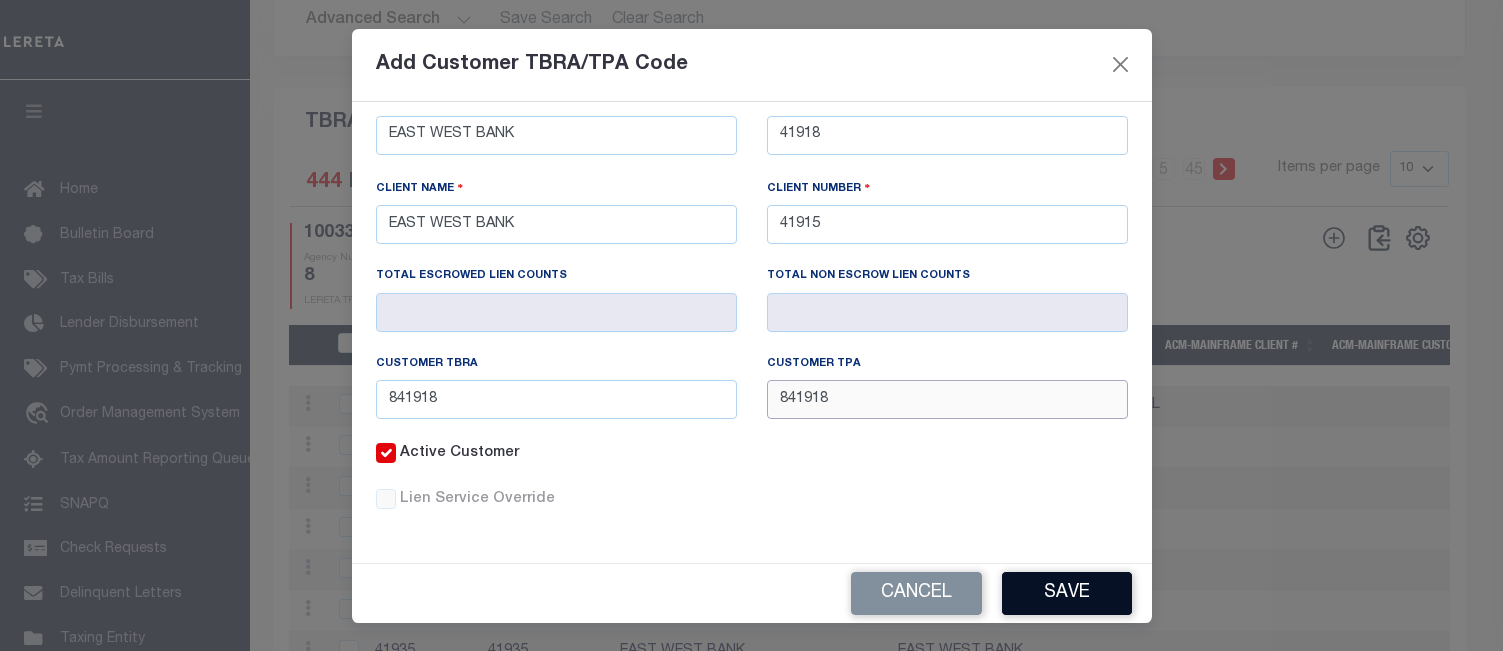 type on "841918" 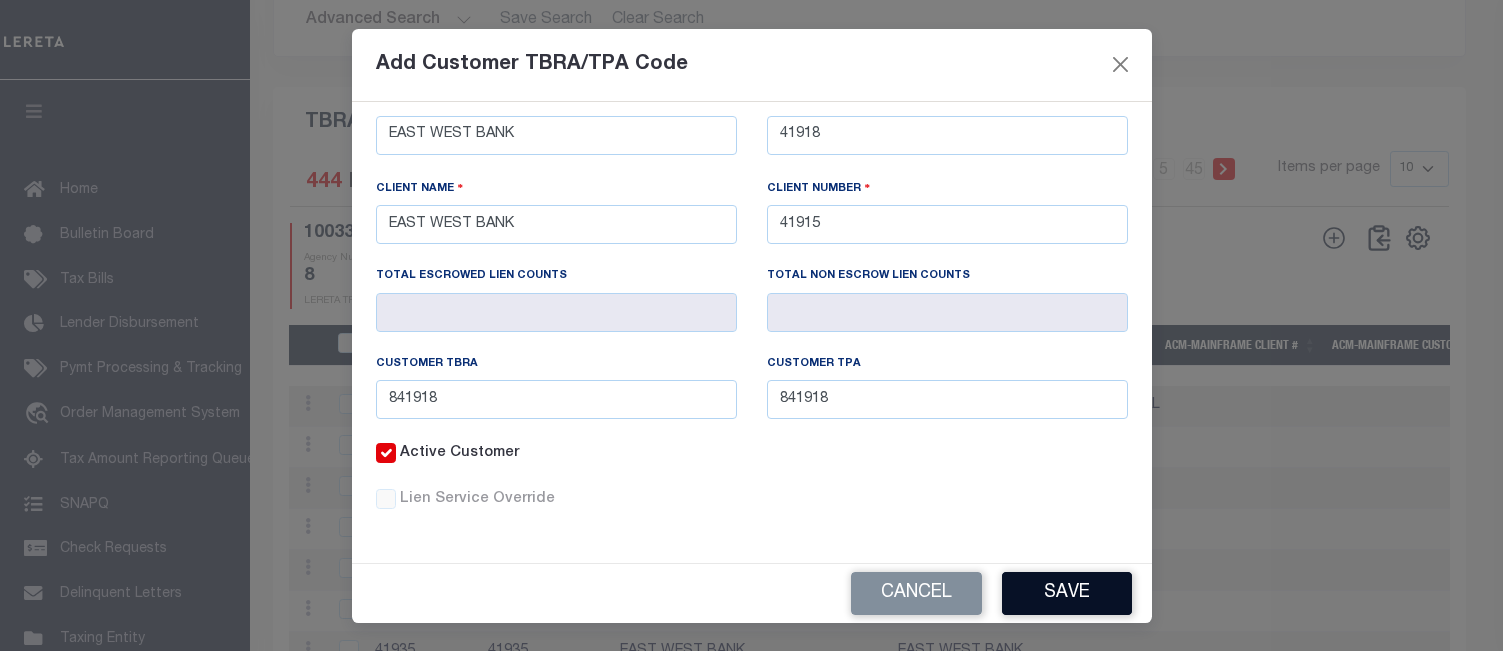 click on "Save" at bounding box center [1067, 593] 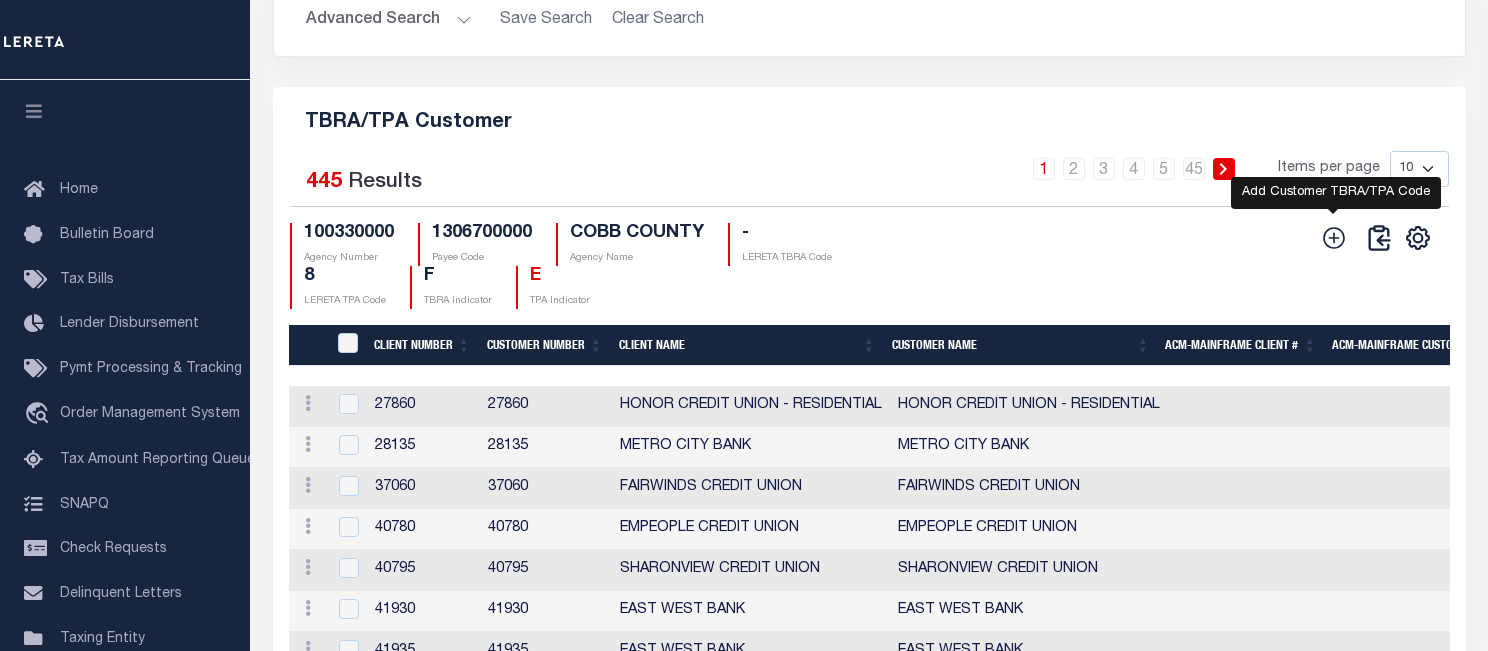 click 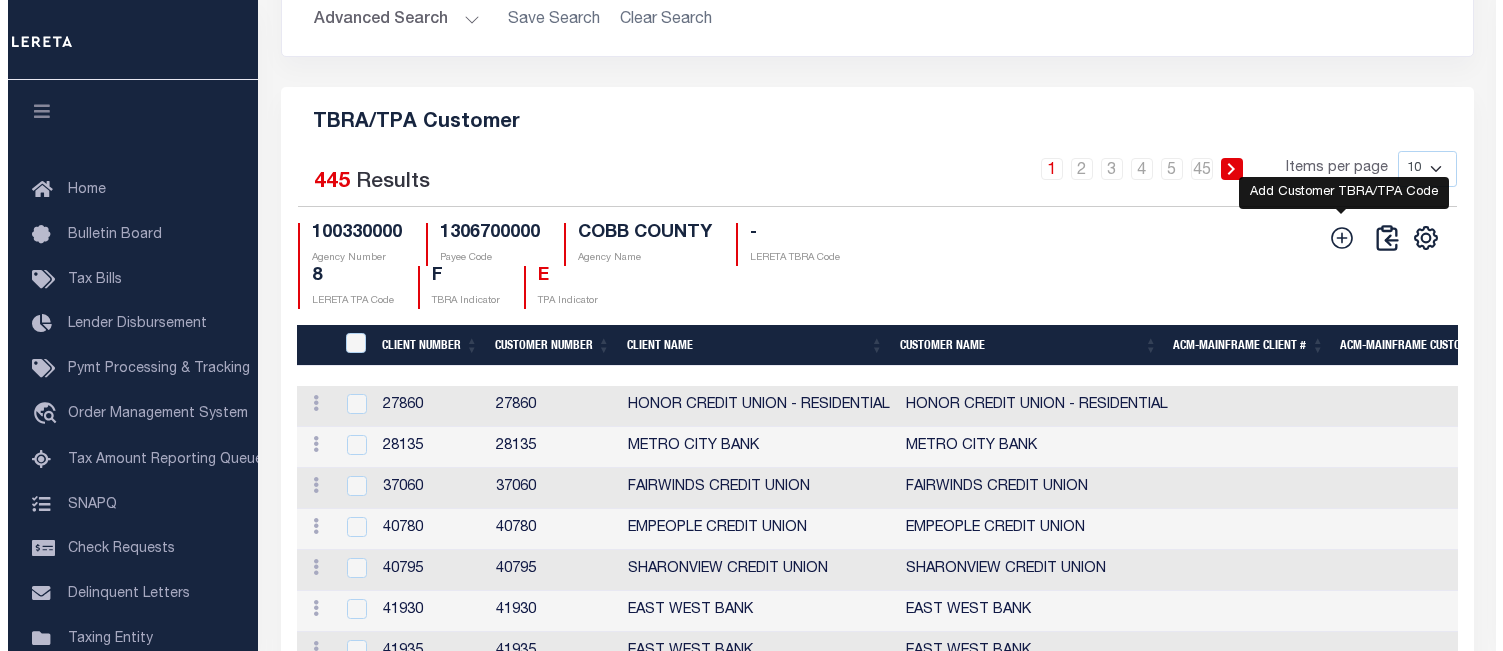 scroll, scrollTop: 2376, scrollLeft: 0, axis: vertical 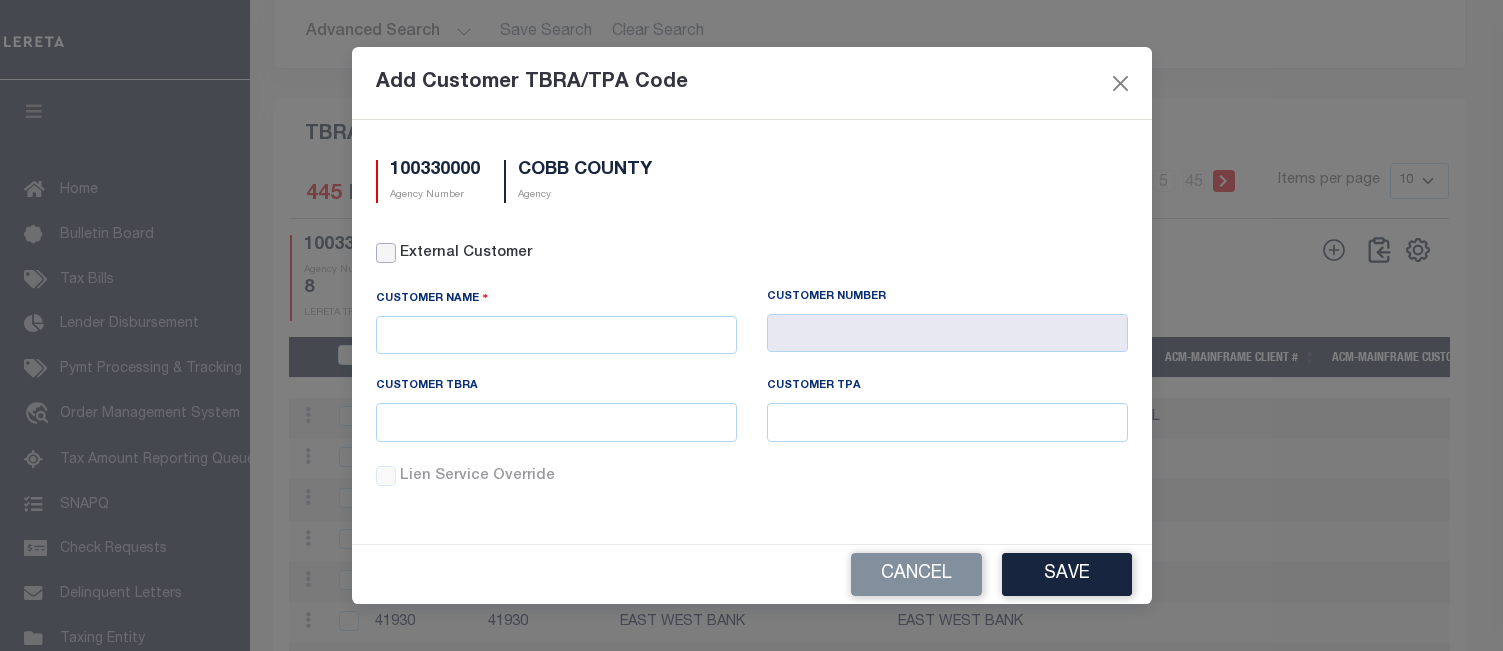 click on "External Customer" at bounding box center (386, 253) 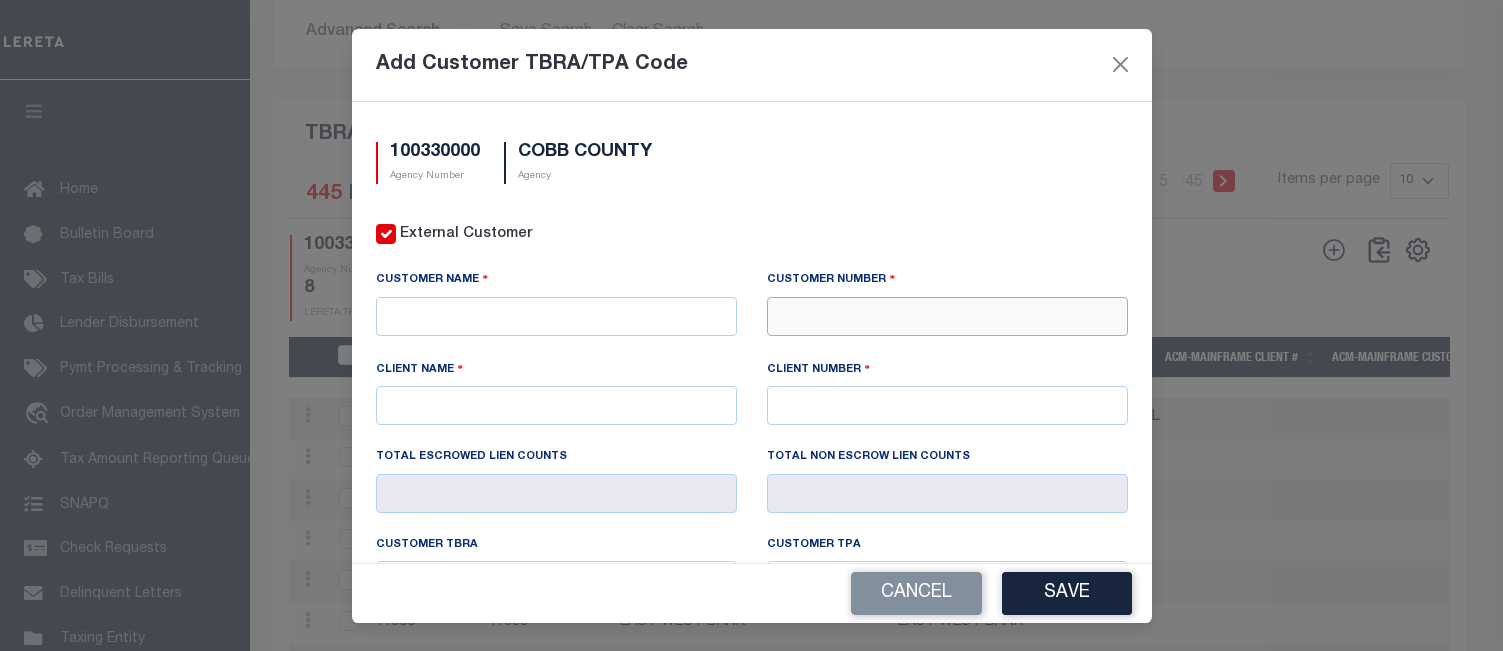 click at bounding box center [947, 316] 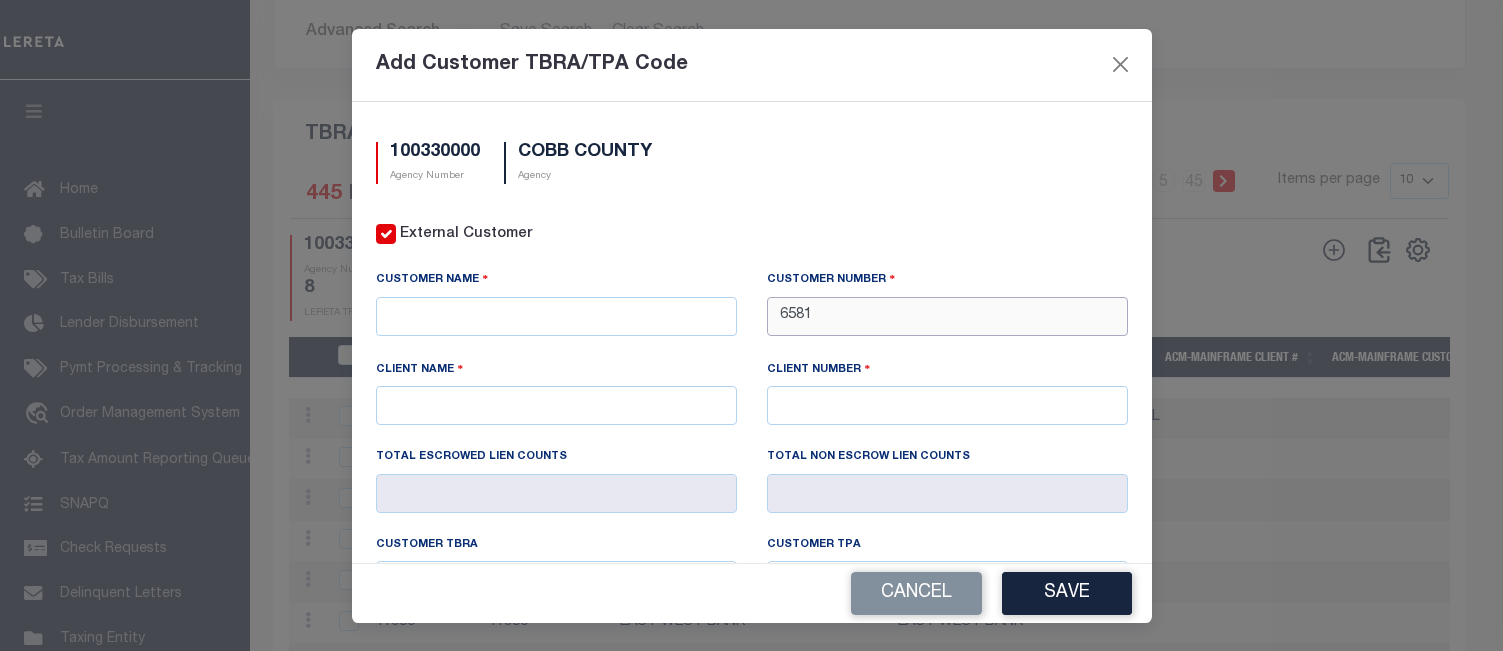 type on "65810" 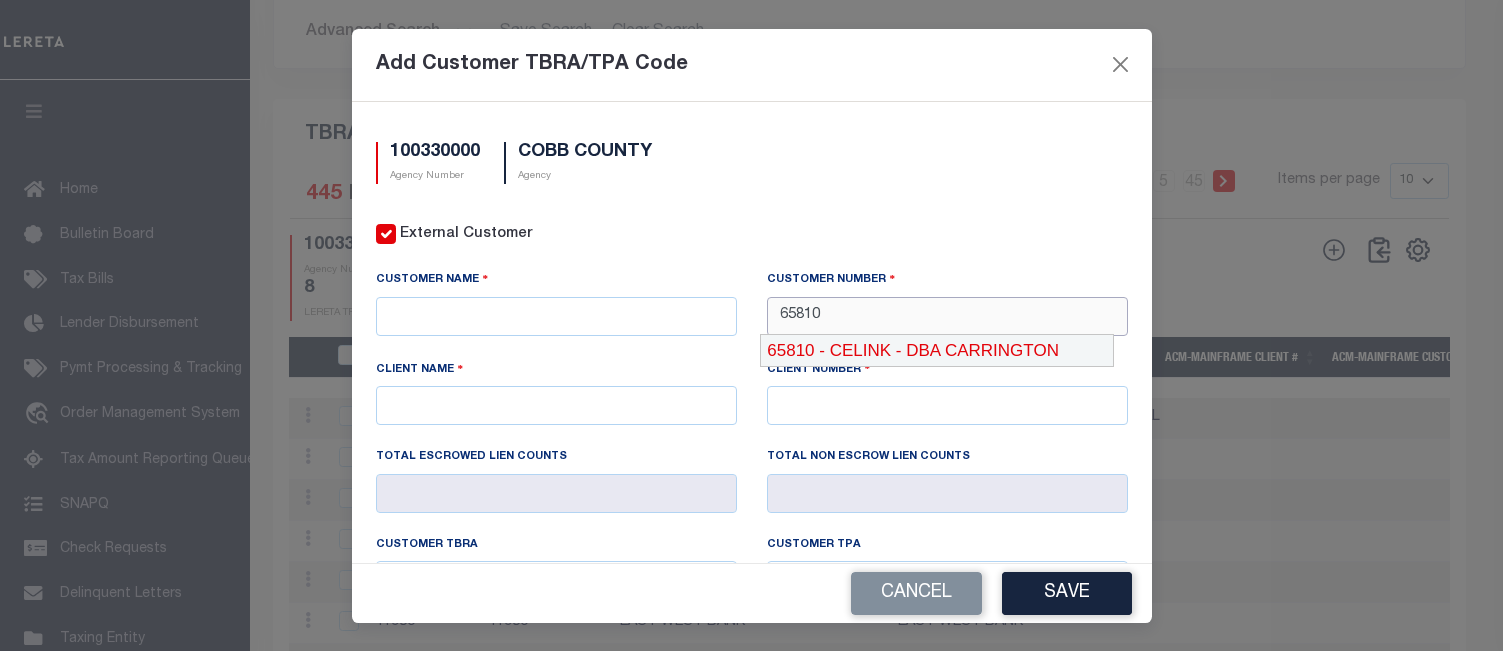 click on "65810 - CELINK - DBA CARRINGTON" at bounding box center [937, 351] 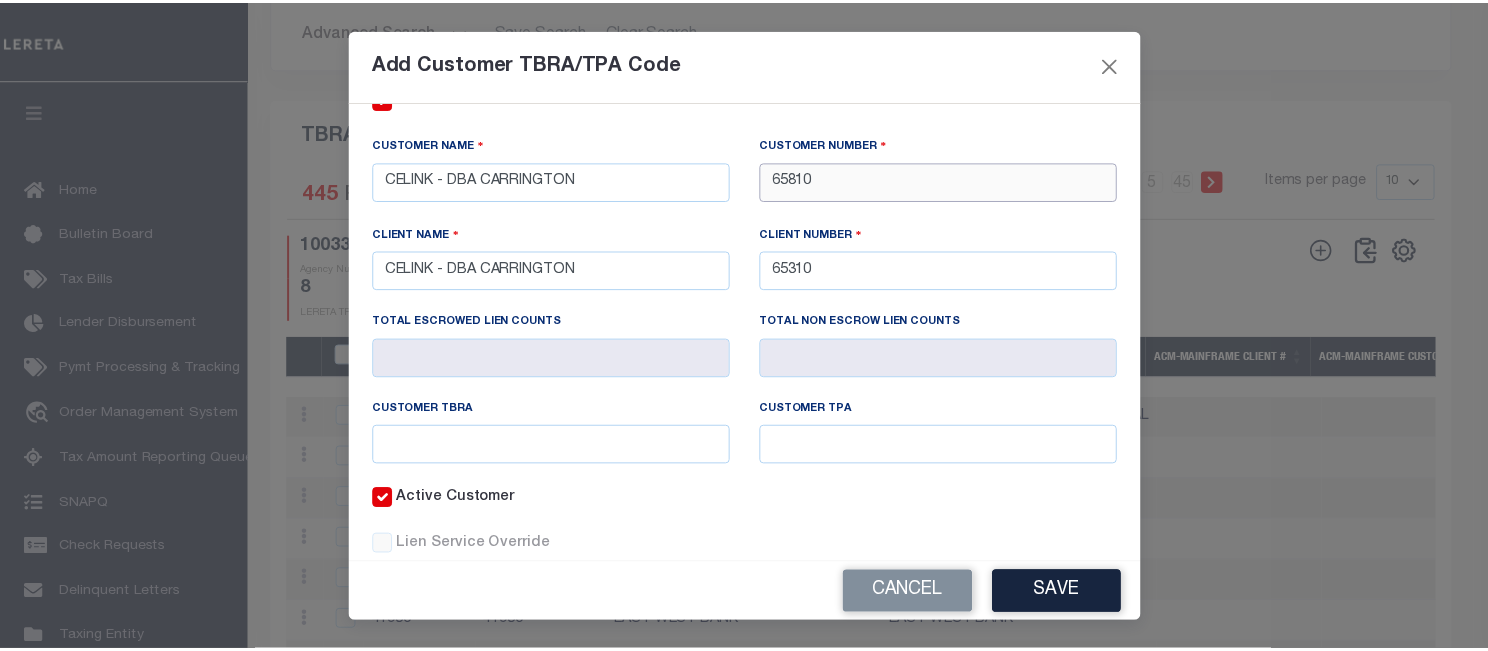 scroll, scrollTop: 181, scrollLeft: 0, axis: vertical 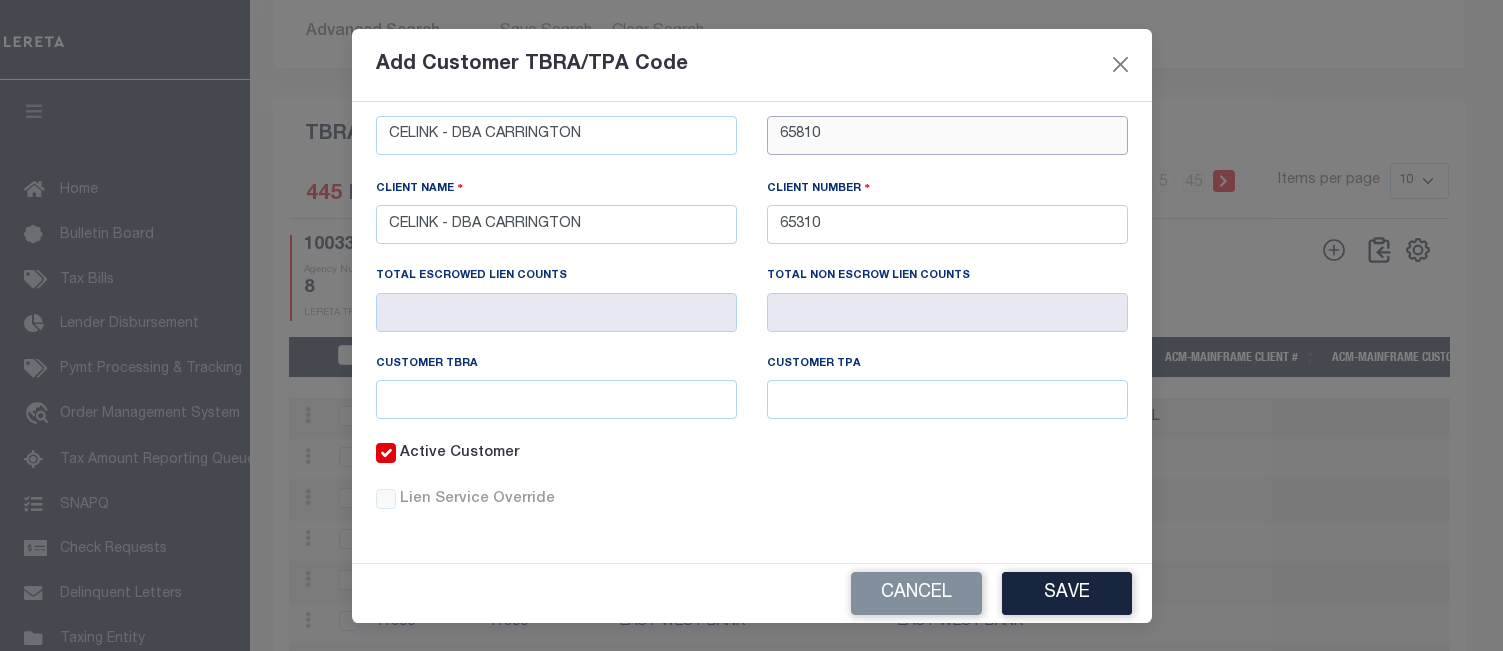 type on "65810" 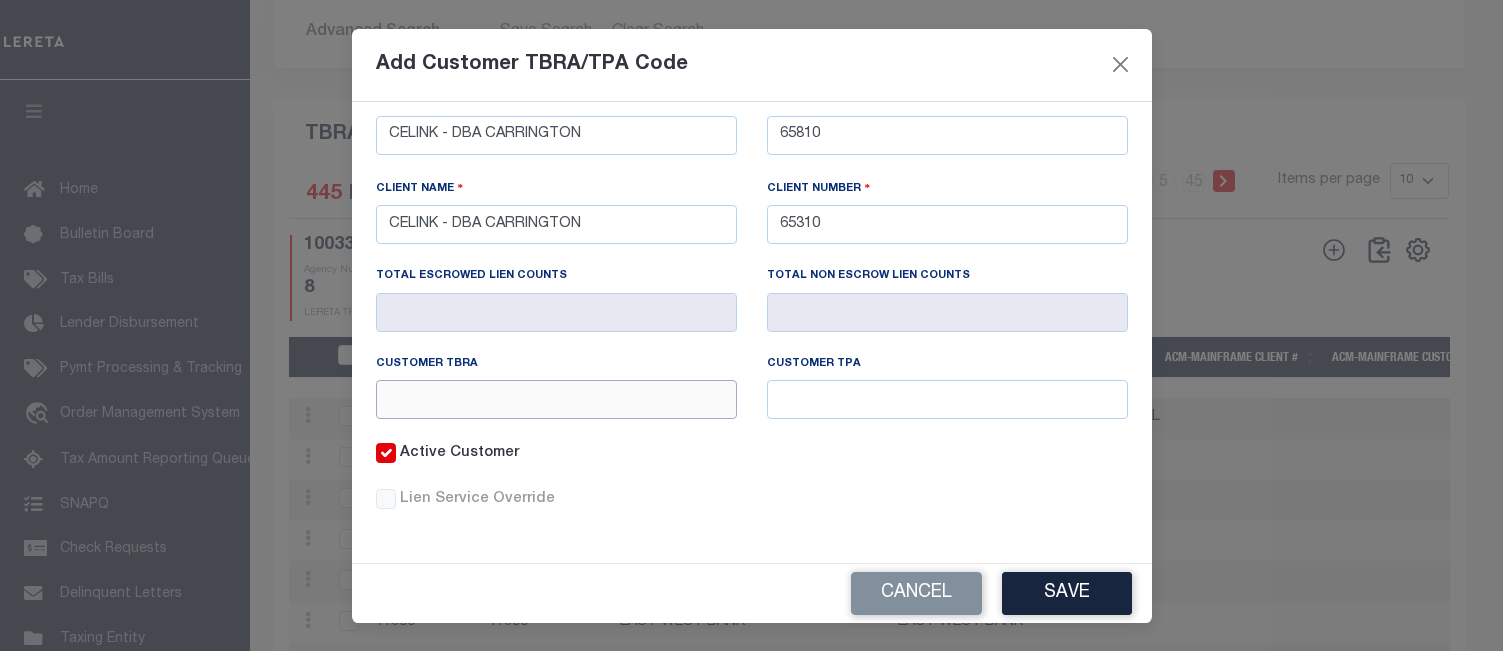 click at bounding box center [556, 399] 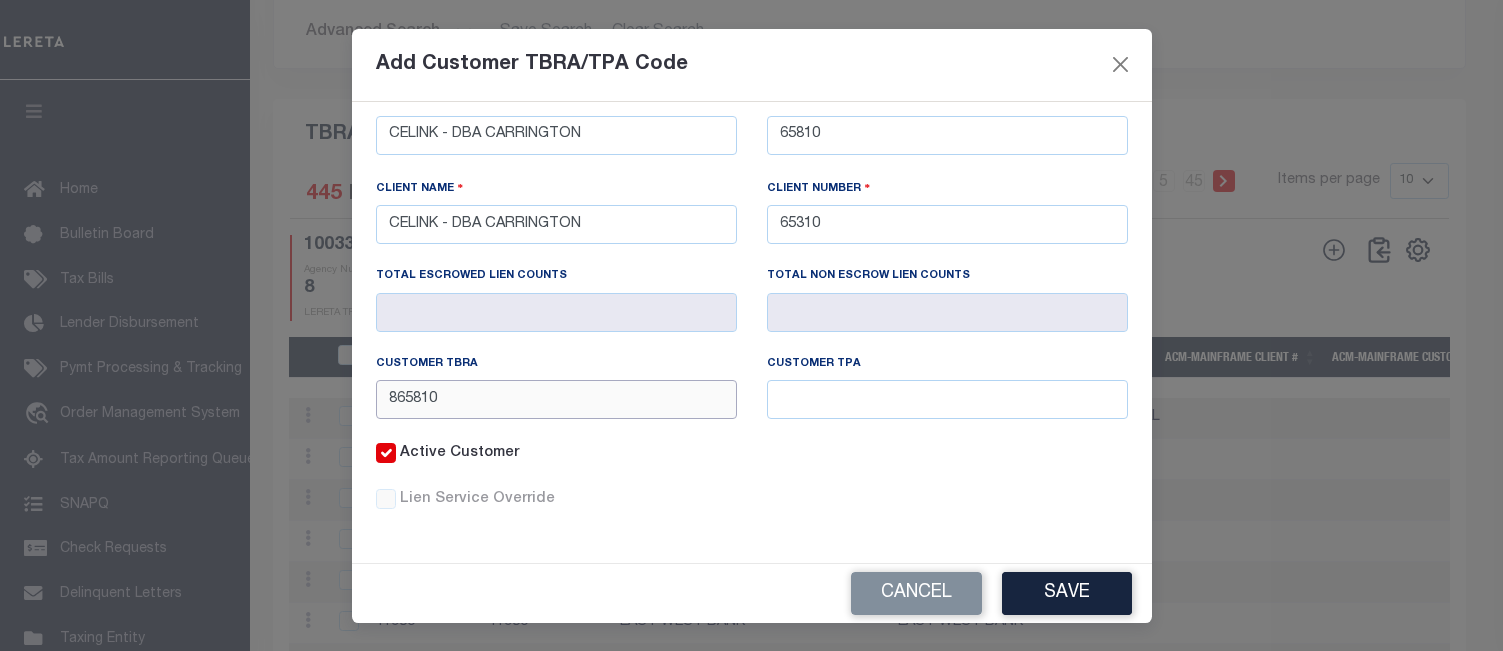 type on "865810" 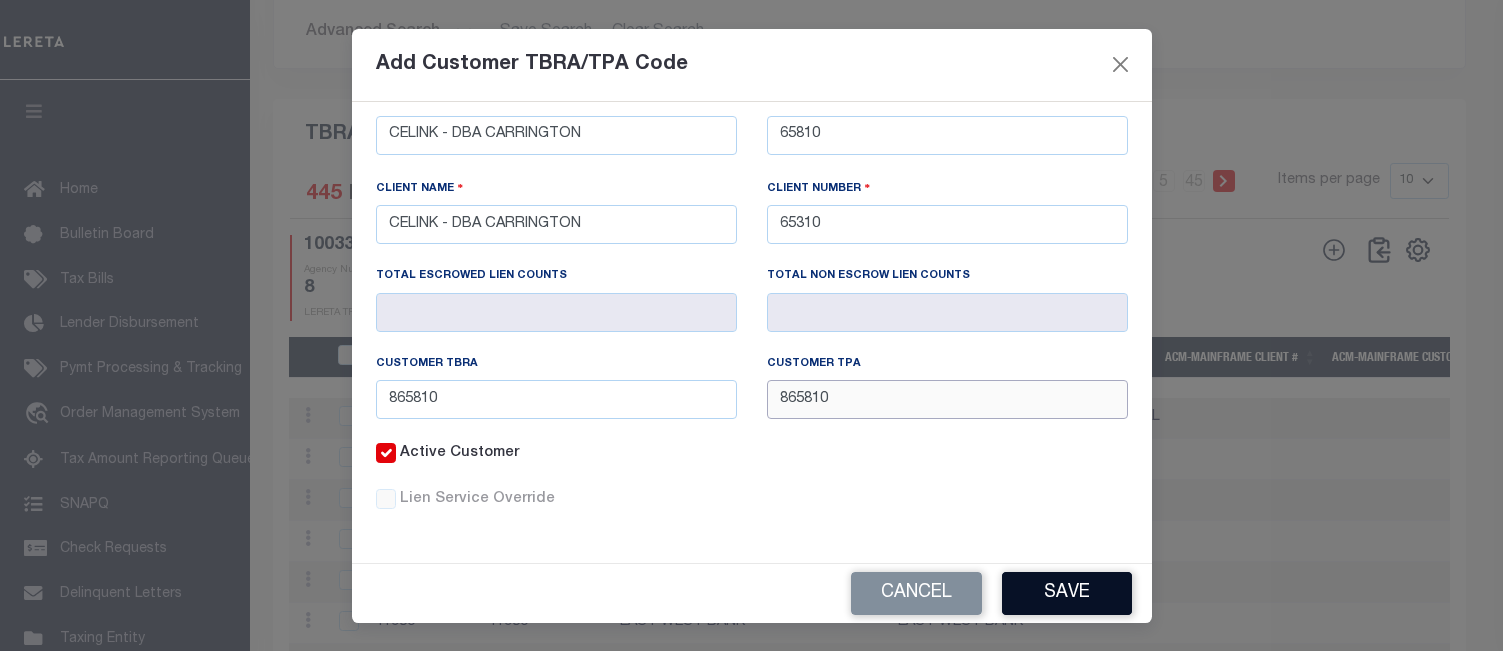type on "865810" 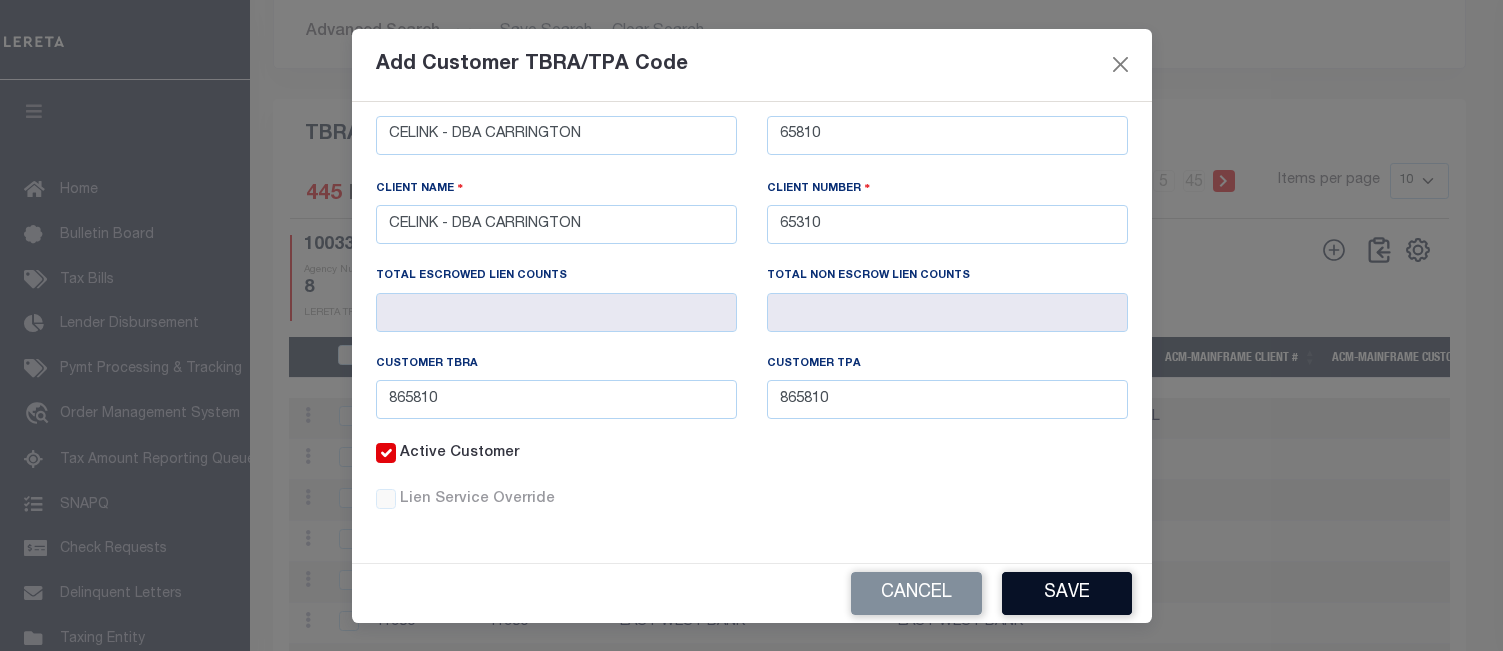 click on "Save" at bounding box center [1067, 593] 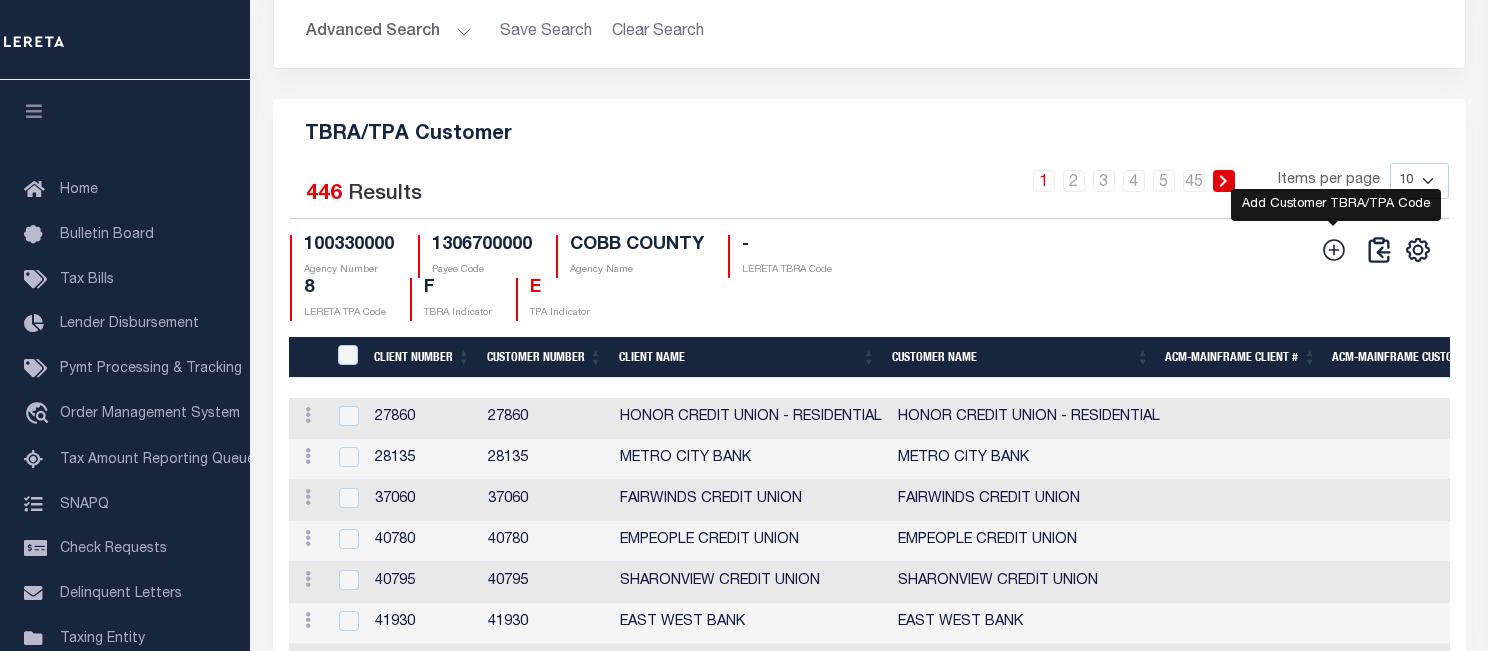 click 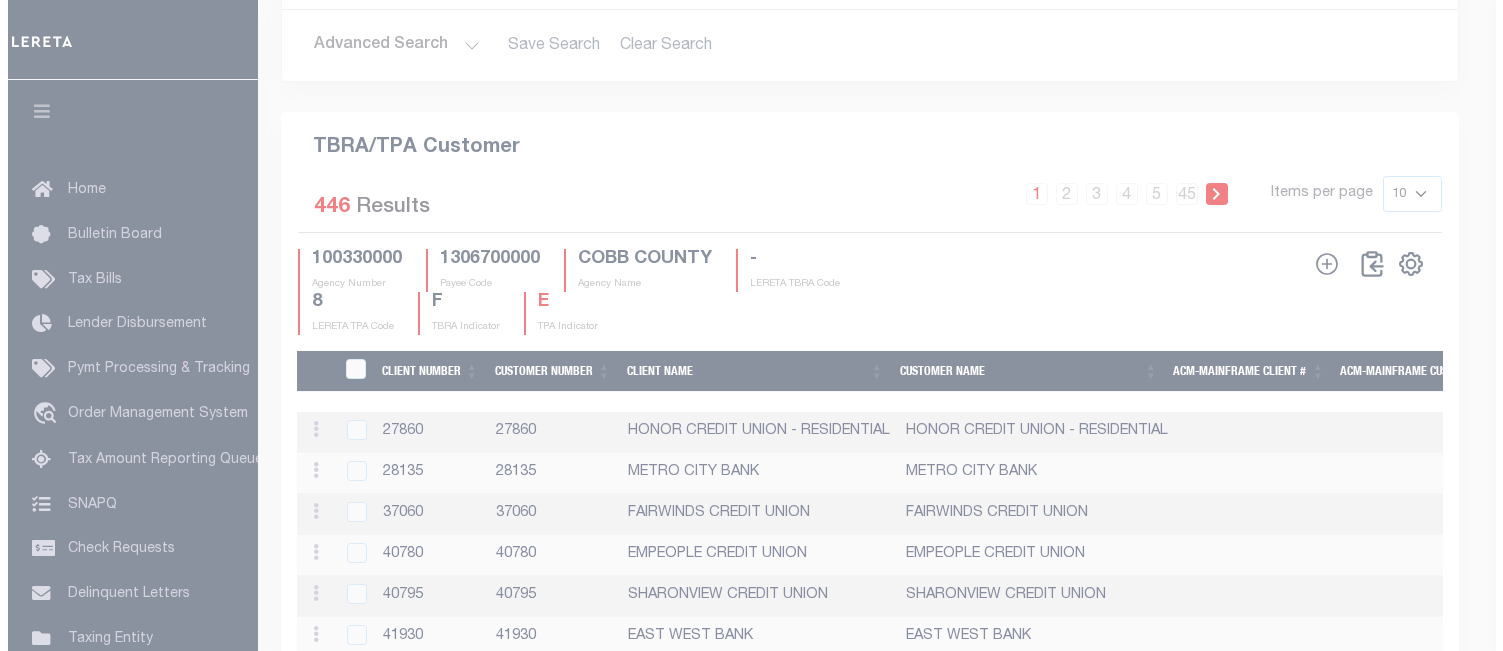 scroll, scrollTop: 2364, scrollLeft: 0, axis: vertical 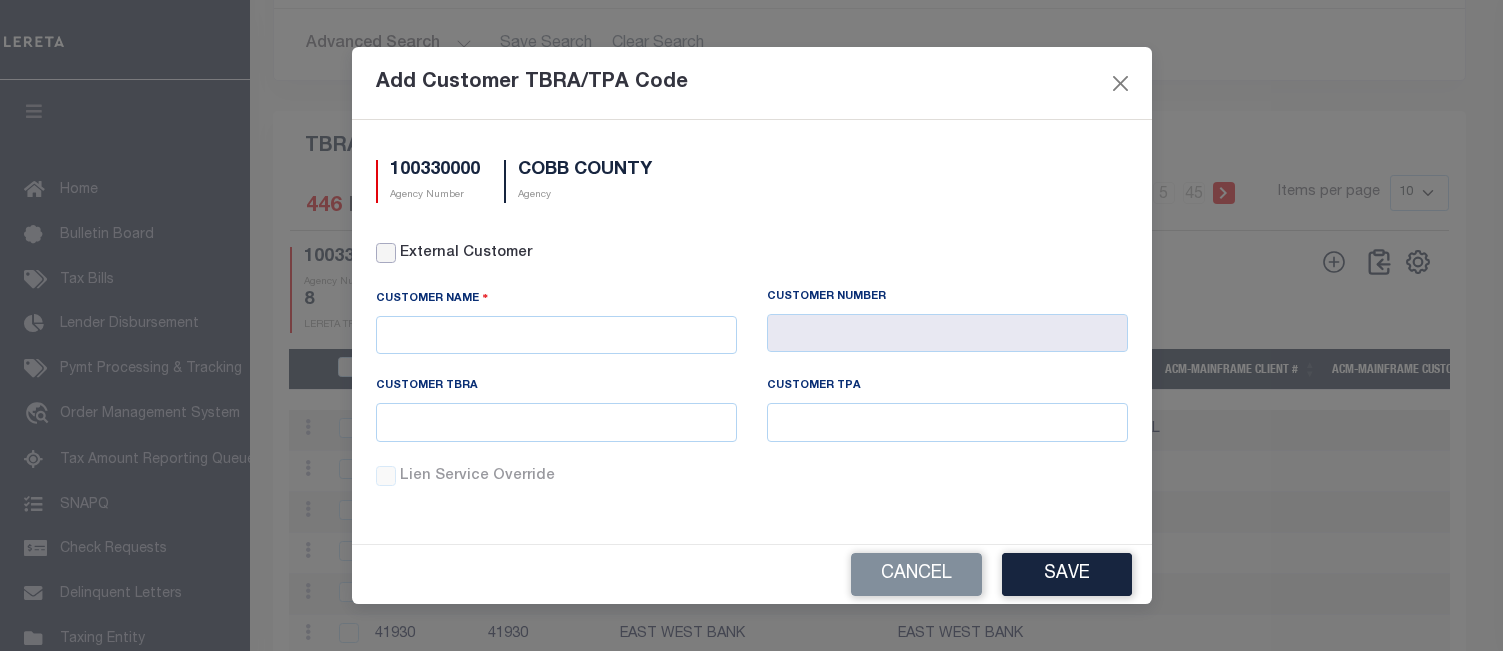 click on "External Customer" at bounding box center (386, 253) 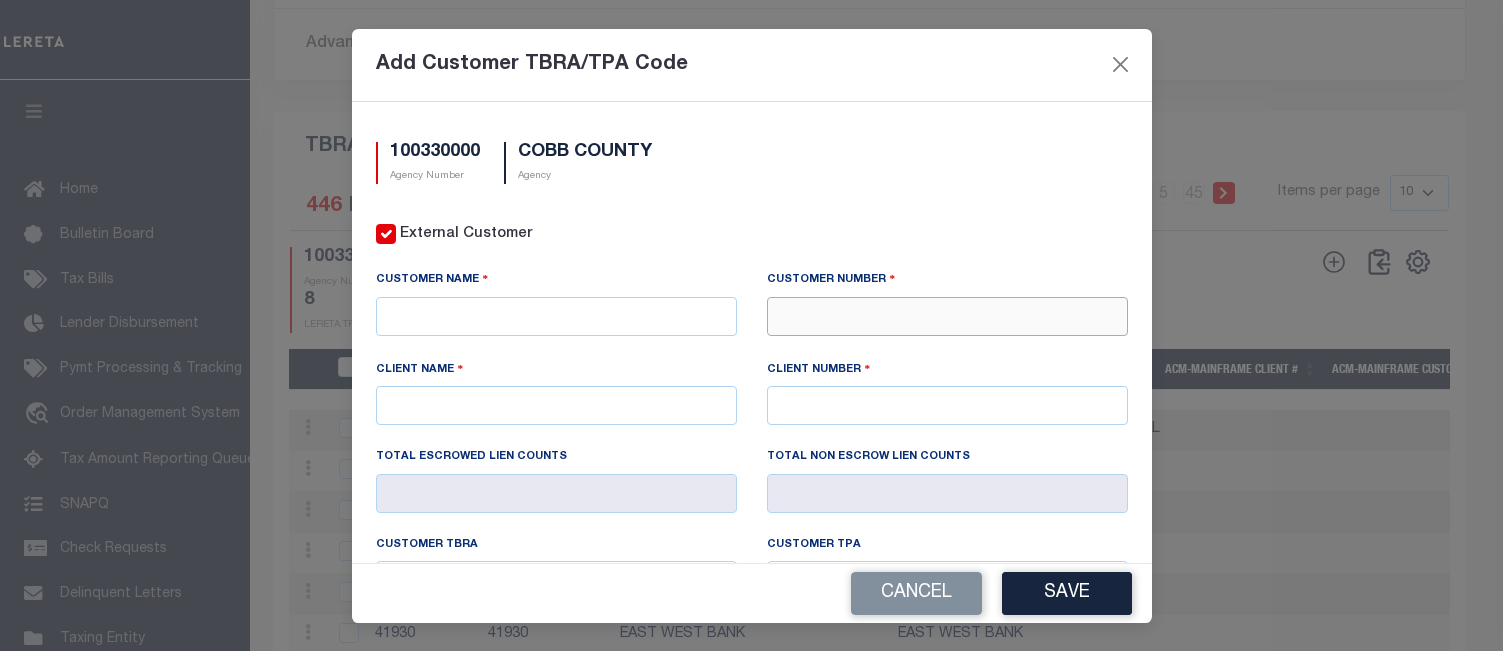 click at bounding box center [947, 316] 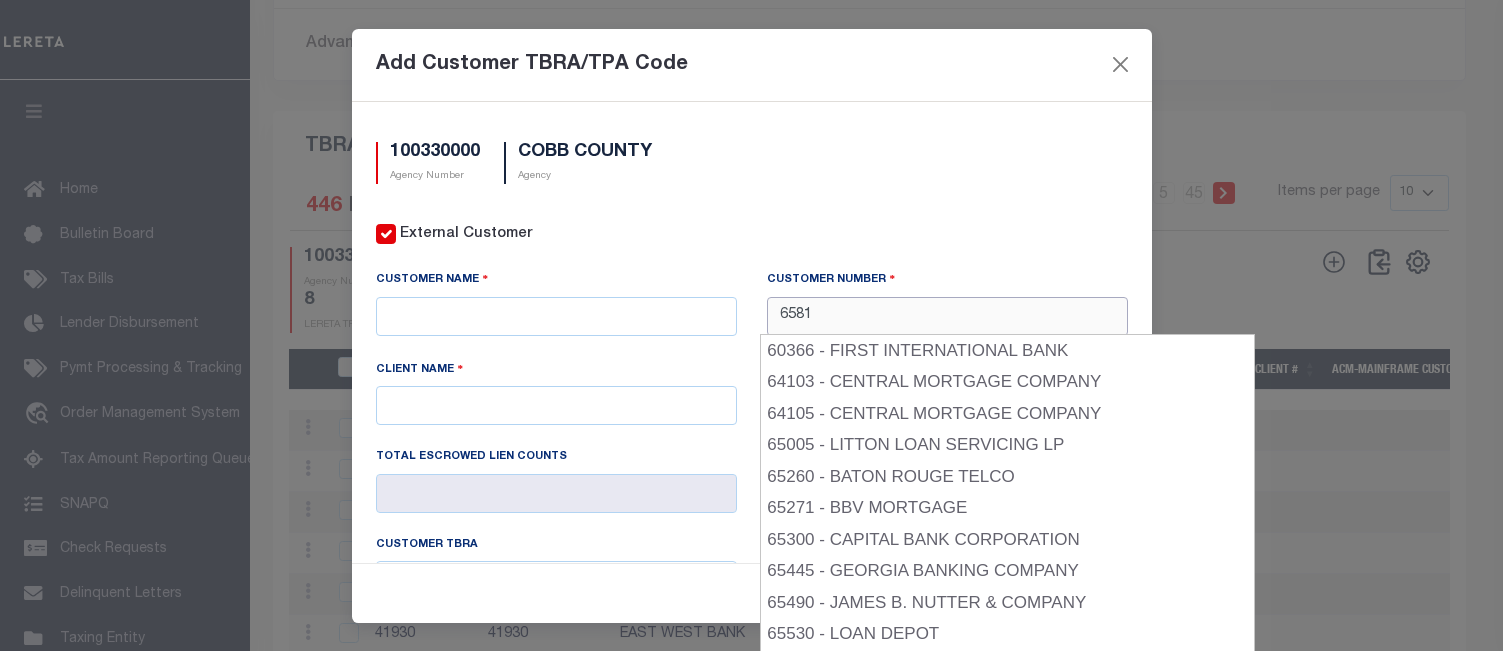 type on "65816" 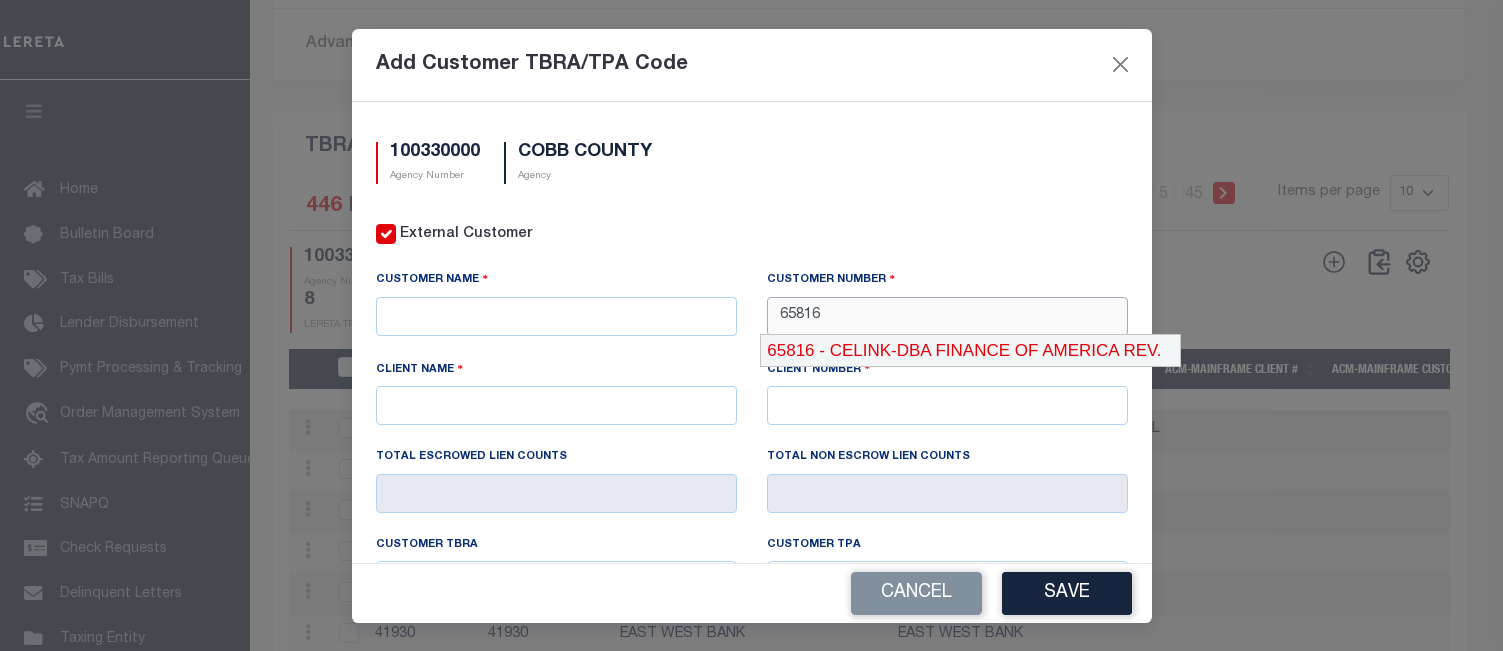 click on "65816 - CELINK-DBA FINANCE OF AMERICA REV." at bounding box center (970, 351) 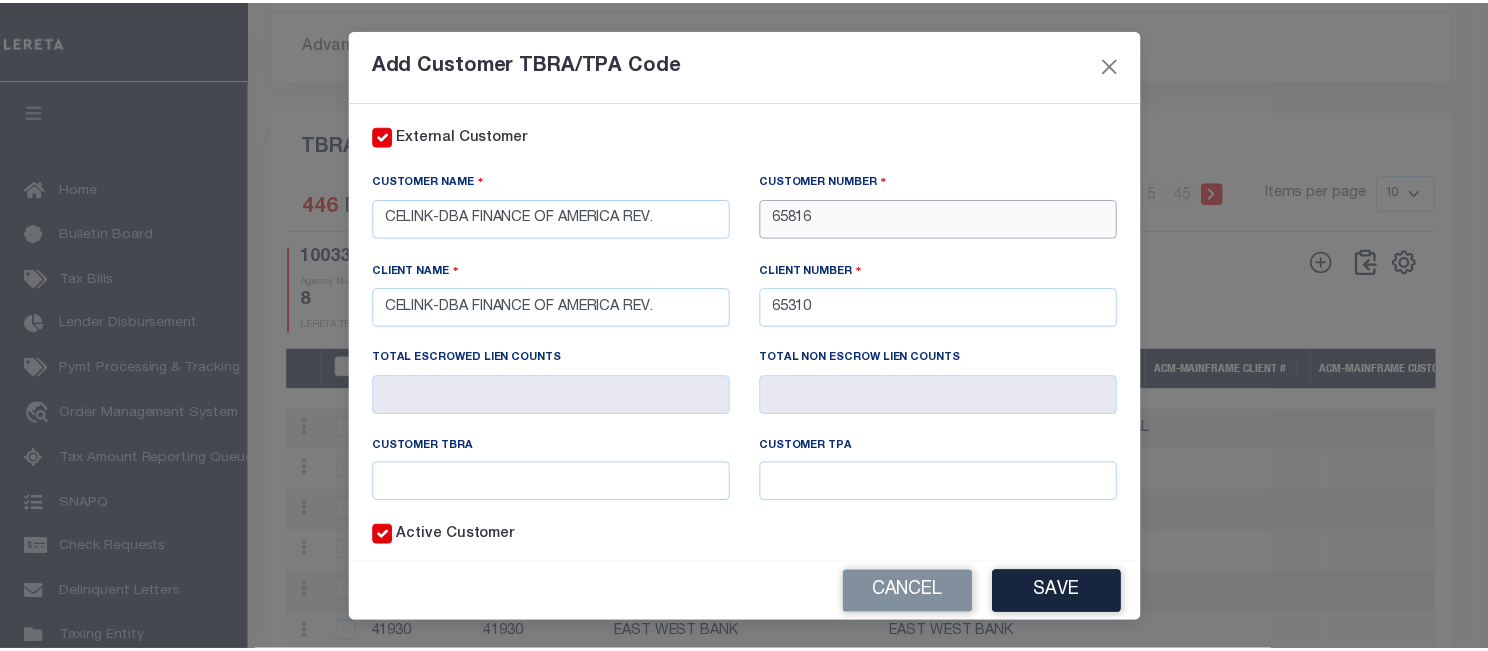 scroll, scrollTop: 181, scrollLeft: 0, axis: vertical 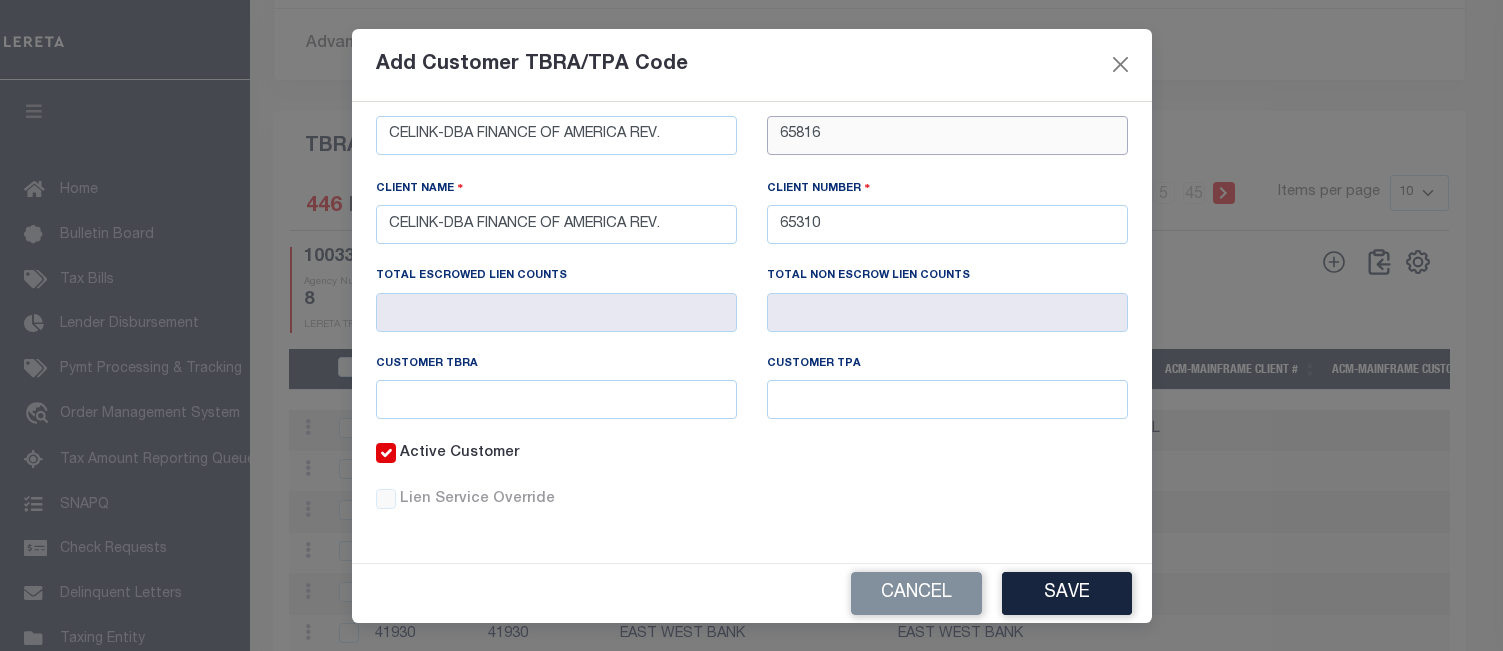 type on "65816" 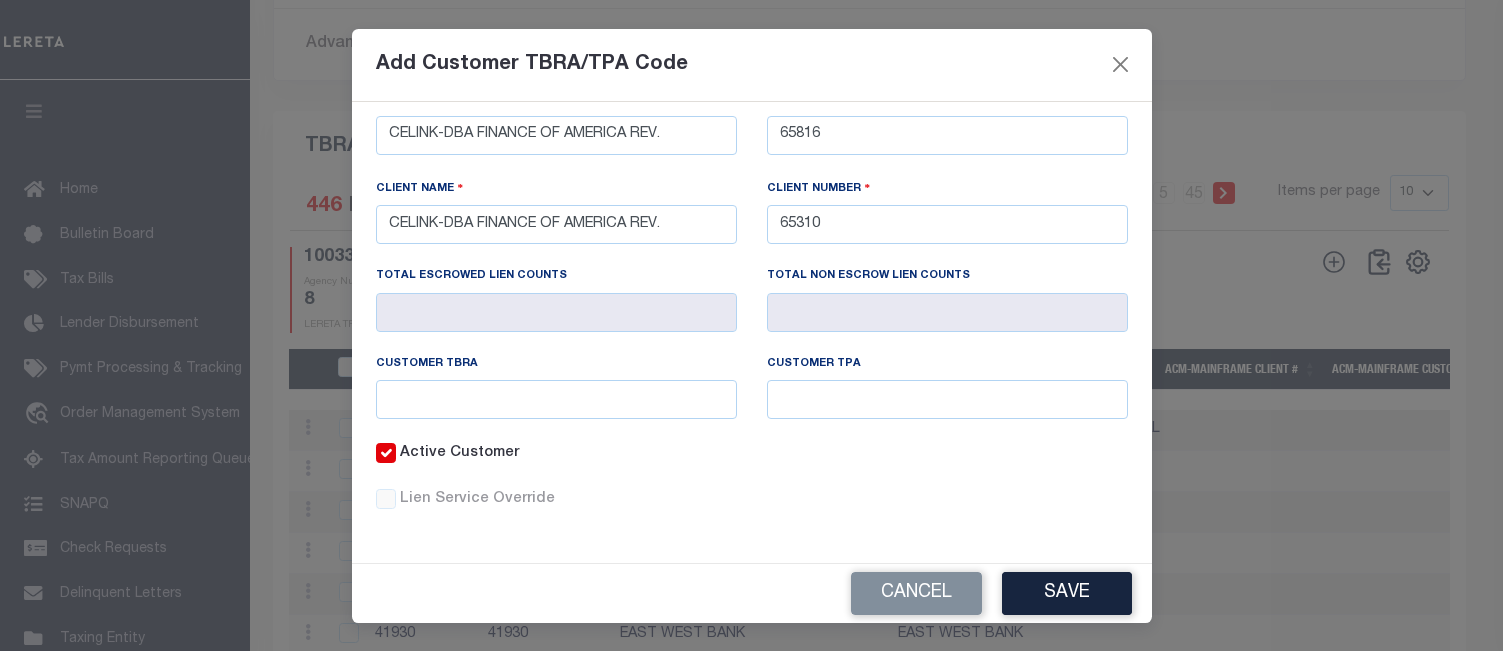 click on "Customer TBRA" at bounding box center (556, 399) 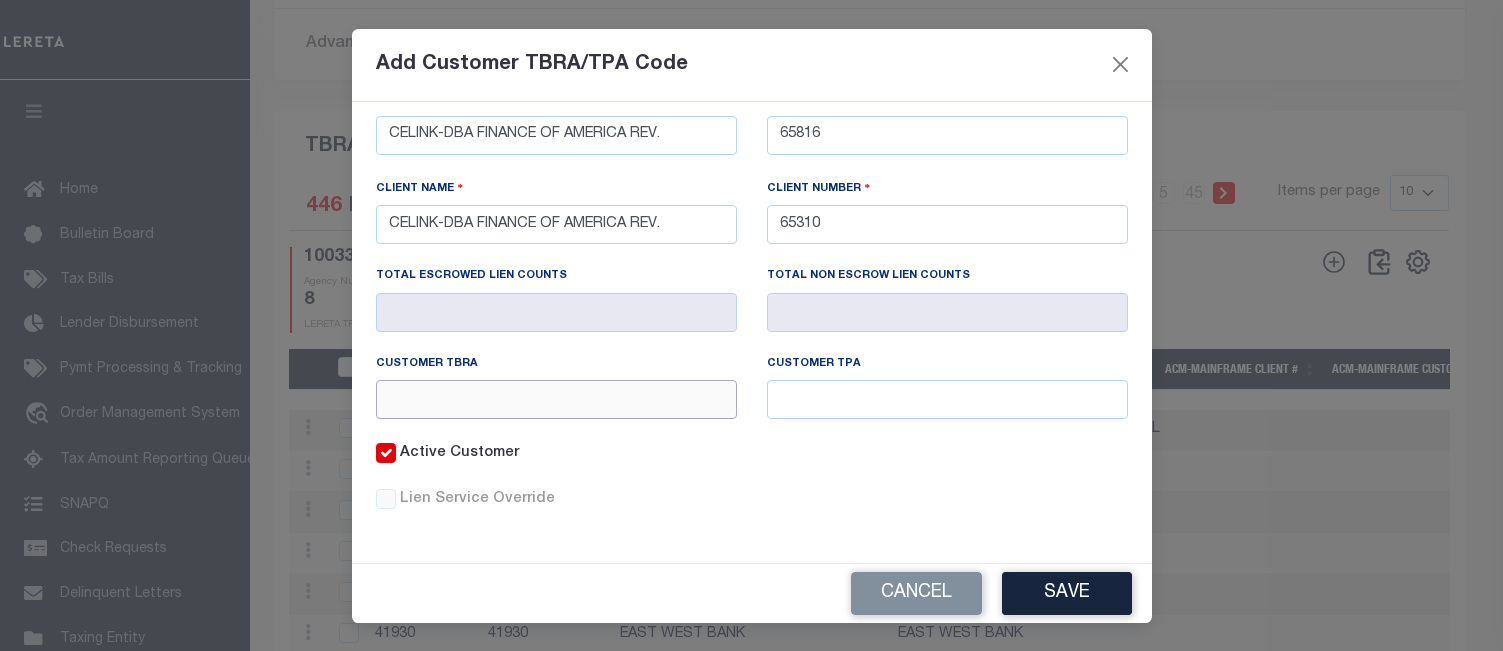 drag, startPoint x: 603, startPoint y: 402, endPoint x: 621, endPoint y: 401, distance: 18.027756 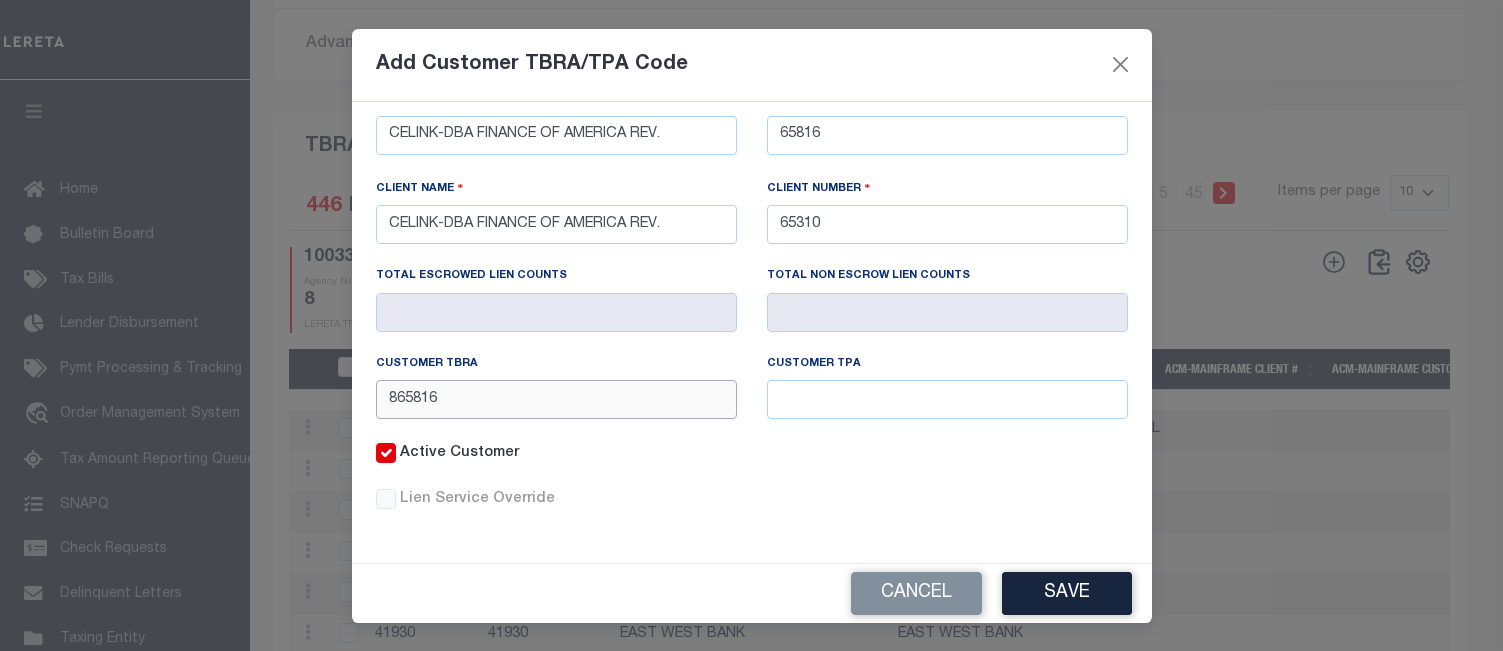 type on "865816" 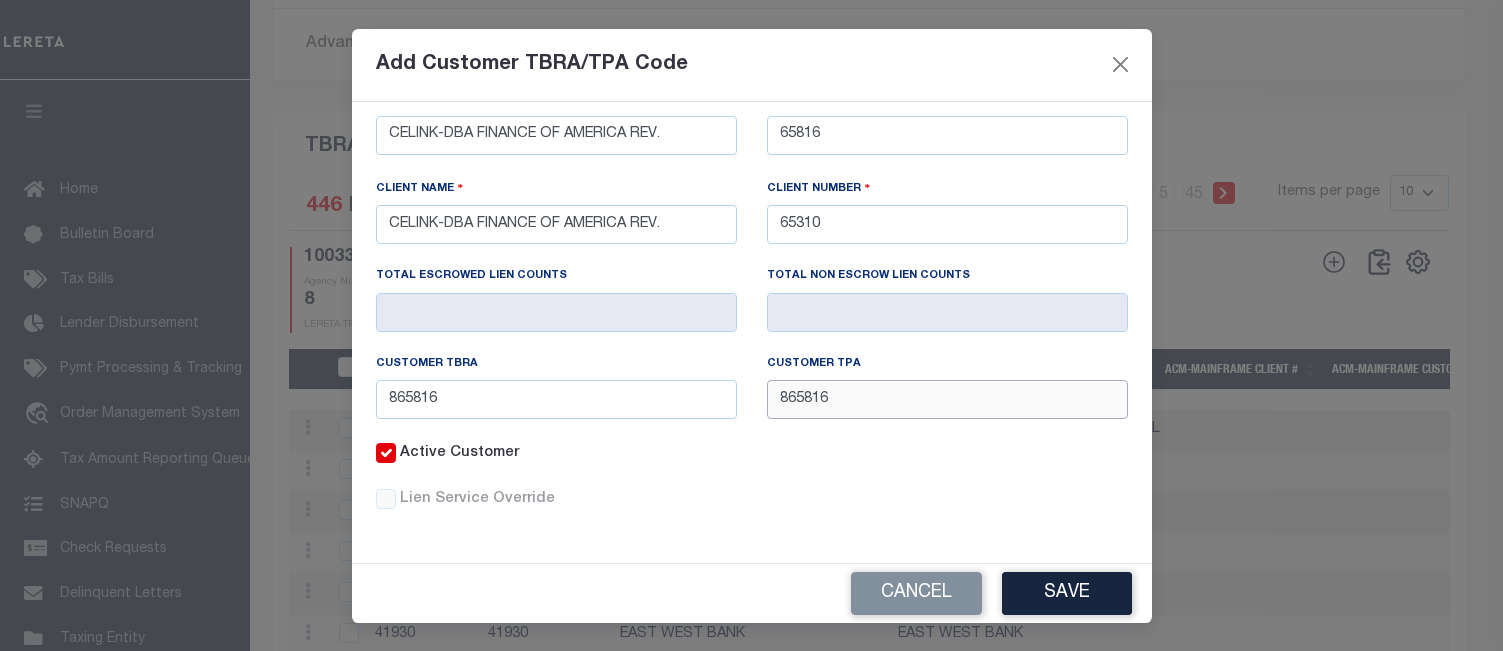 type on "865816" 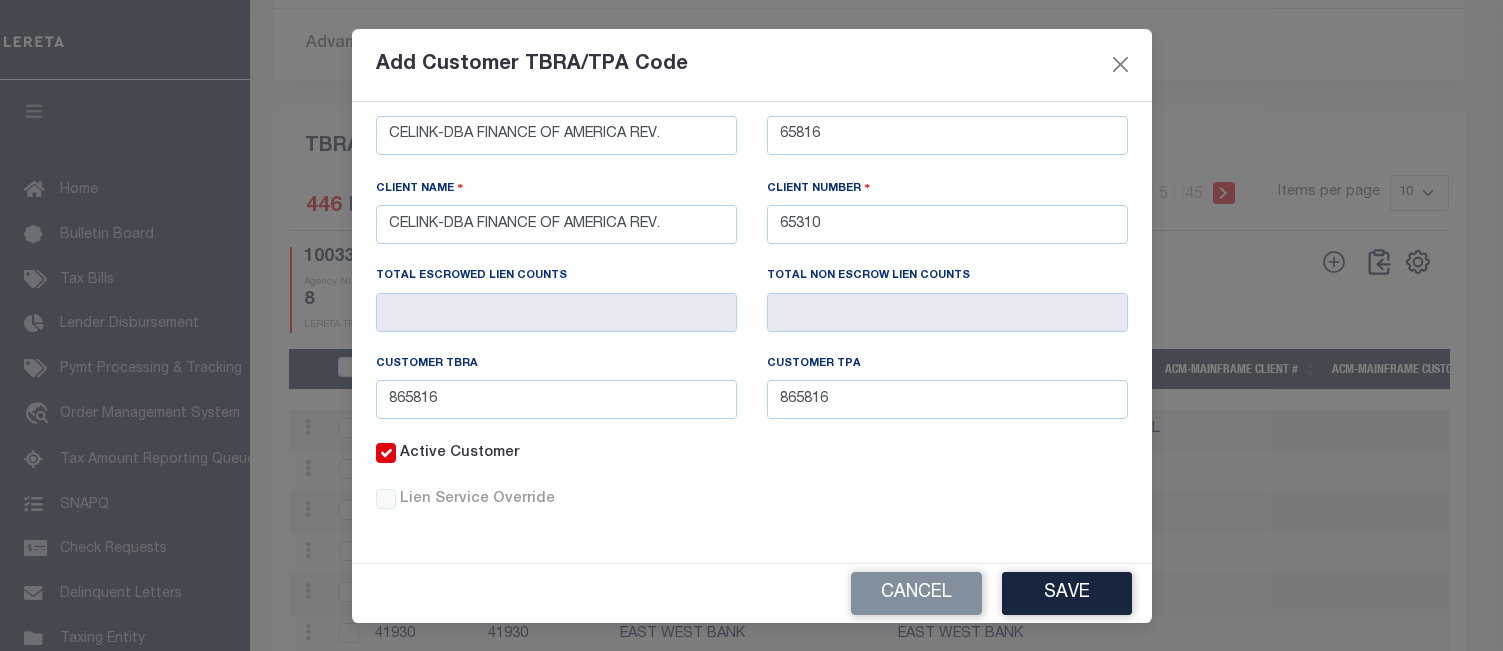 click on "Save" at bounding box center (1067, 593) 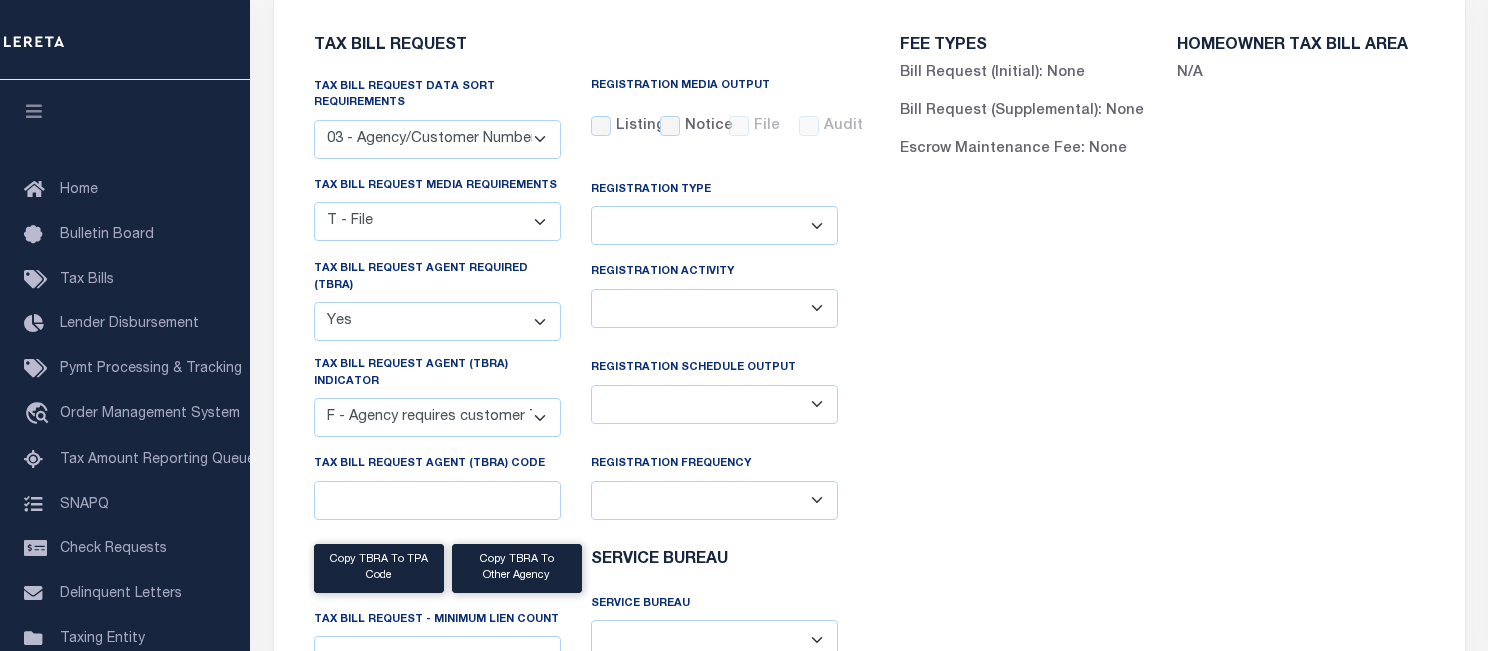 scroll, scrollTop: 0, scrollLeft: 0, axis: both 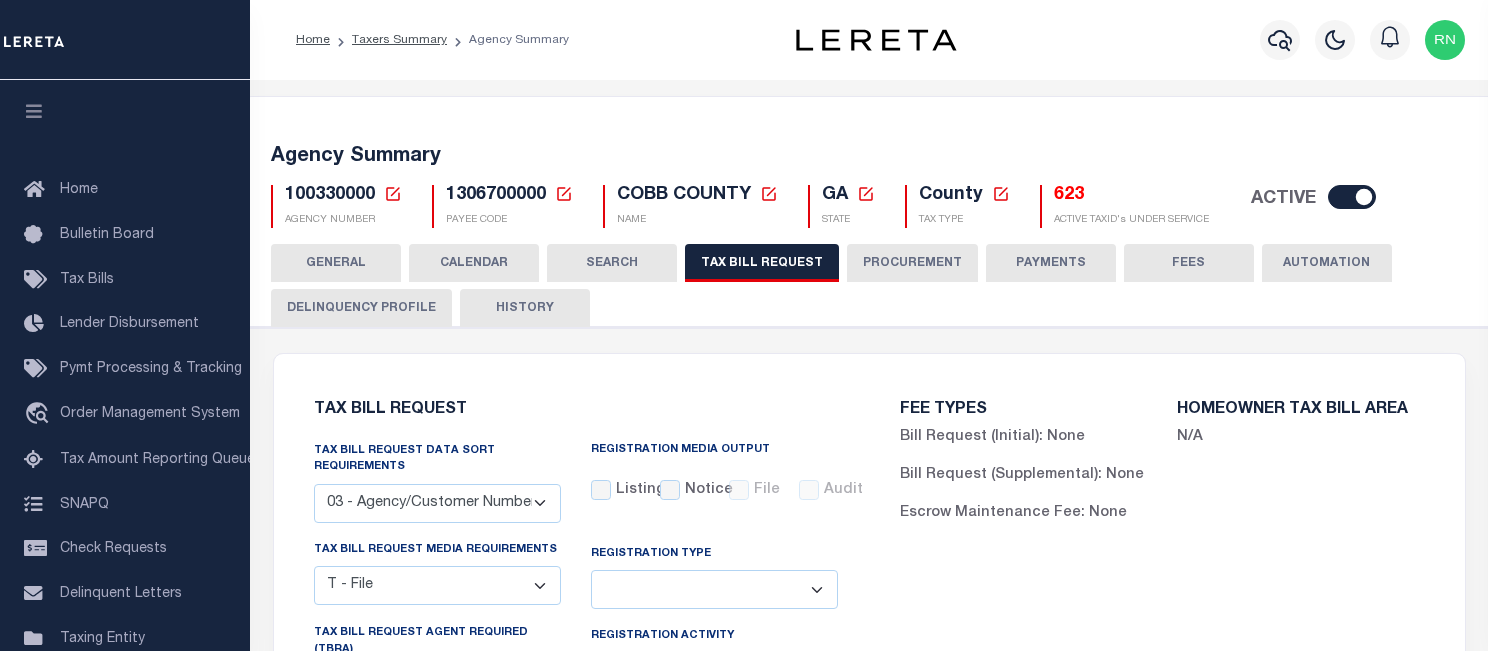 click on "HISTORY" at bounding box center (525, 308) 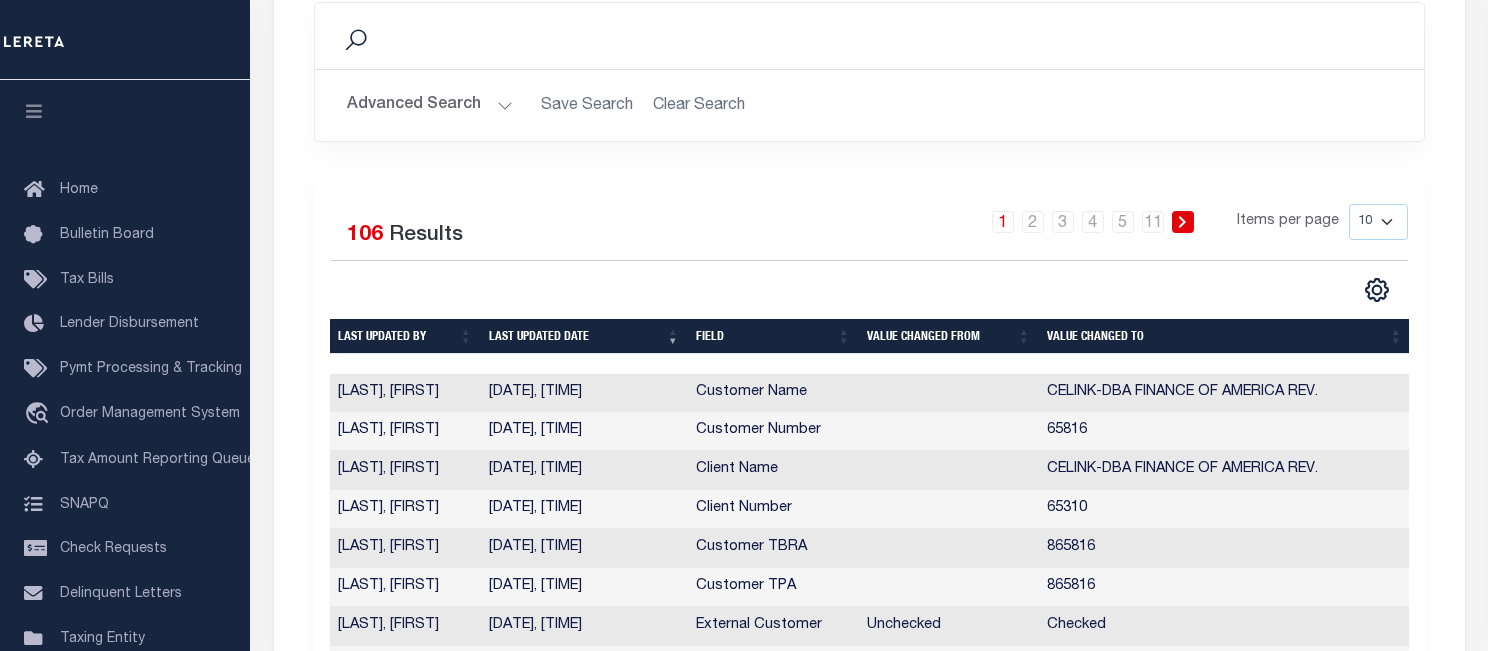 scroll, scrollTop: 0, scrollLeft: 0, axis: both 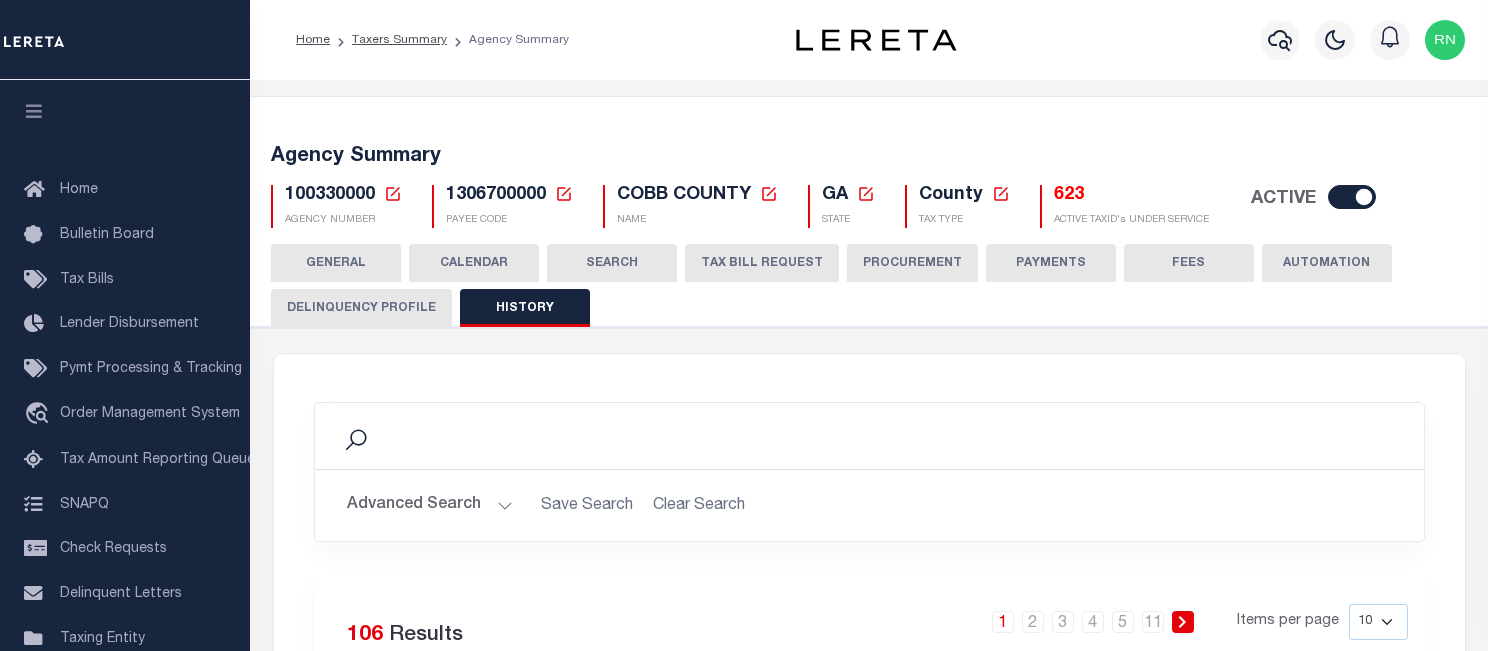 drag, startPoint x: 753, startPoint y: 260, endPoint x: 977, endPoint y: 492, distance: 322.4903 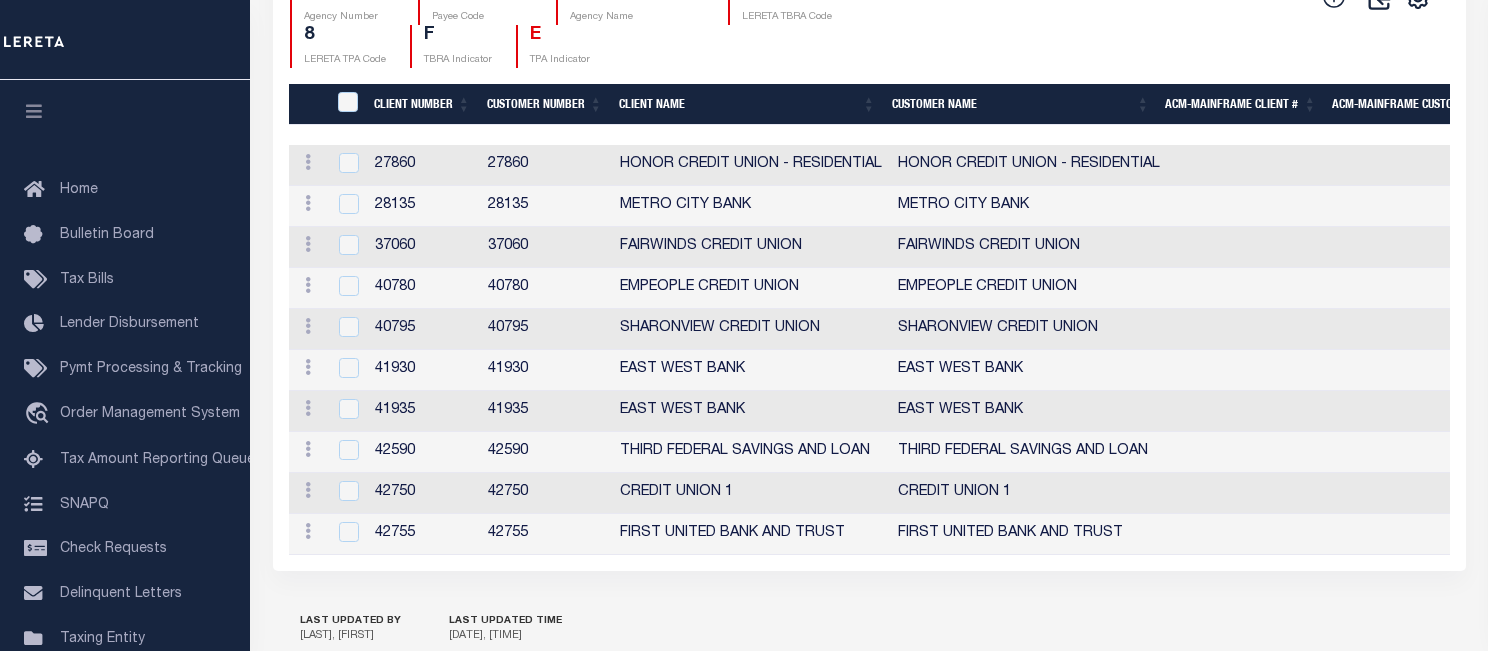 scroll, scrollTop: 2606, scrollLeft: 0, axis: vertical 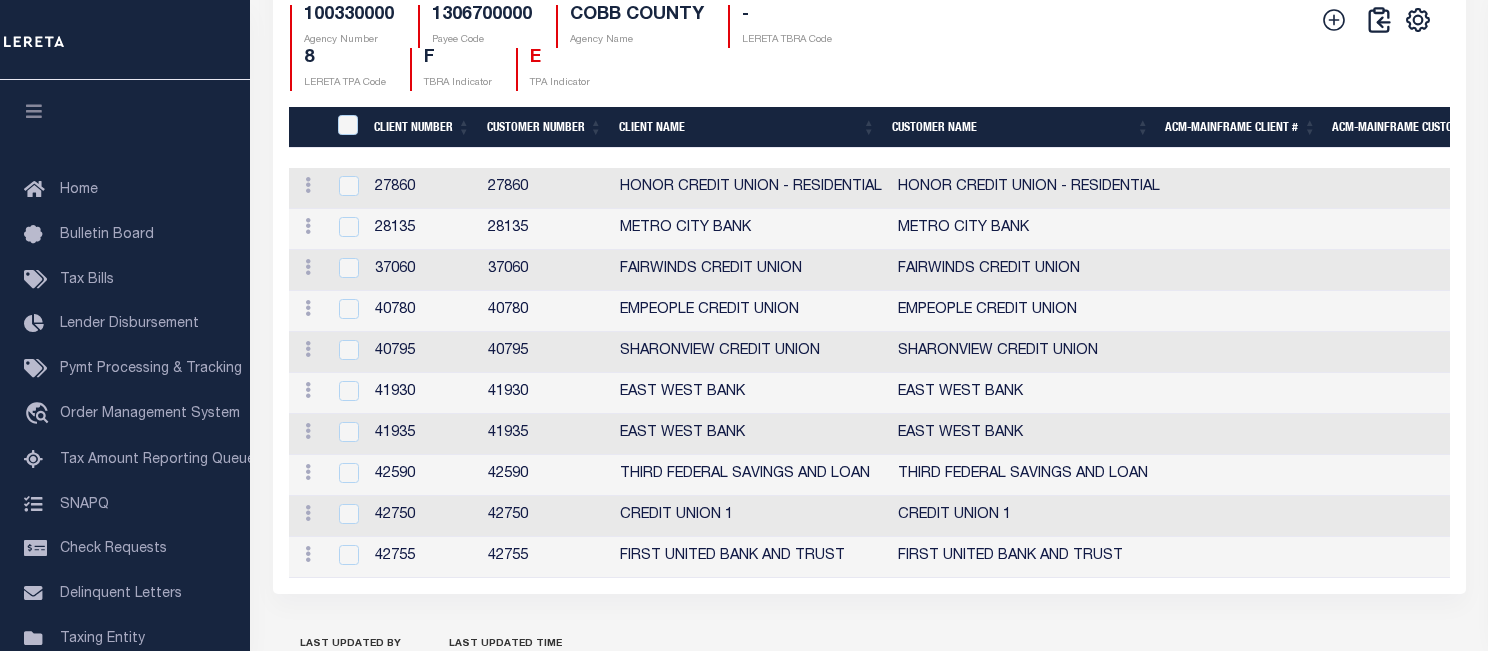 click on "CSV   Export Selected   Print   Show Filter   Show Search   Columns 0:   1: CustomerPayeeID" at bounding box center [1159, 48] 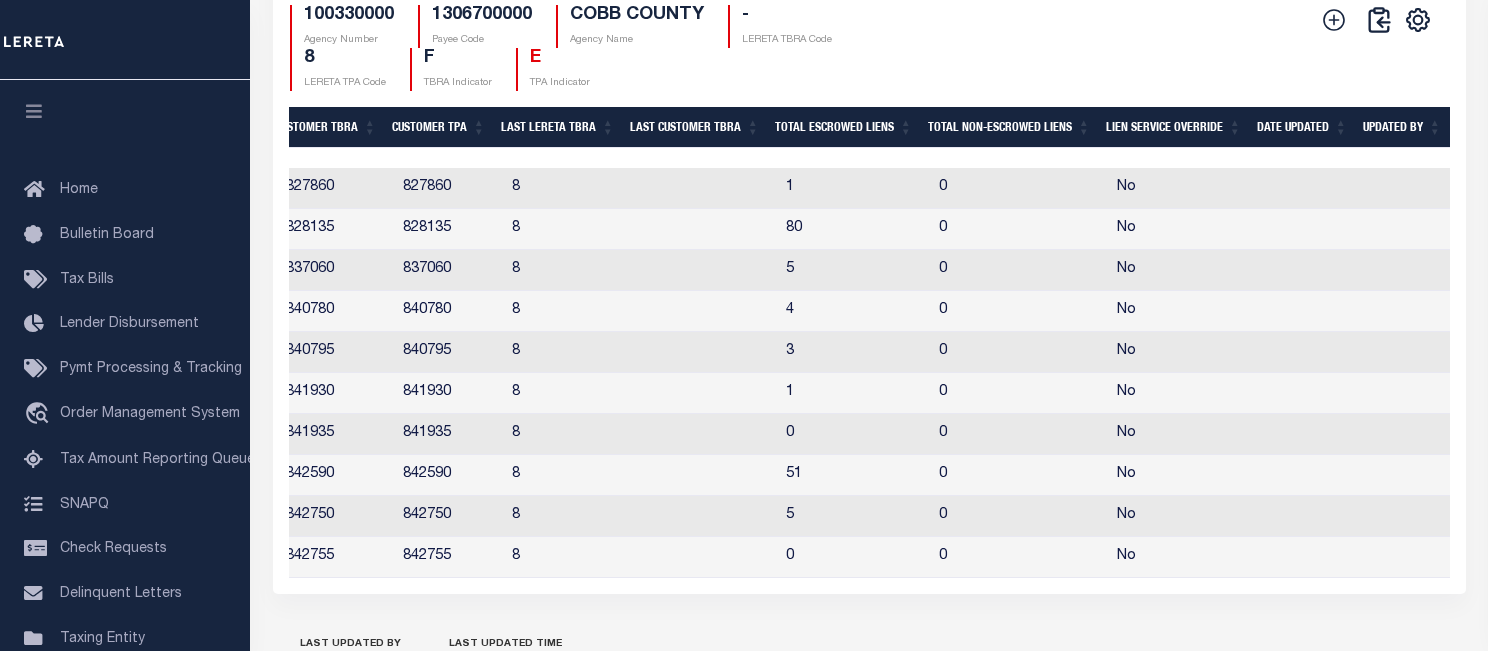 scroll, scrollTop: 0, scrollLeft: 1514, axis: horizontal 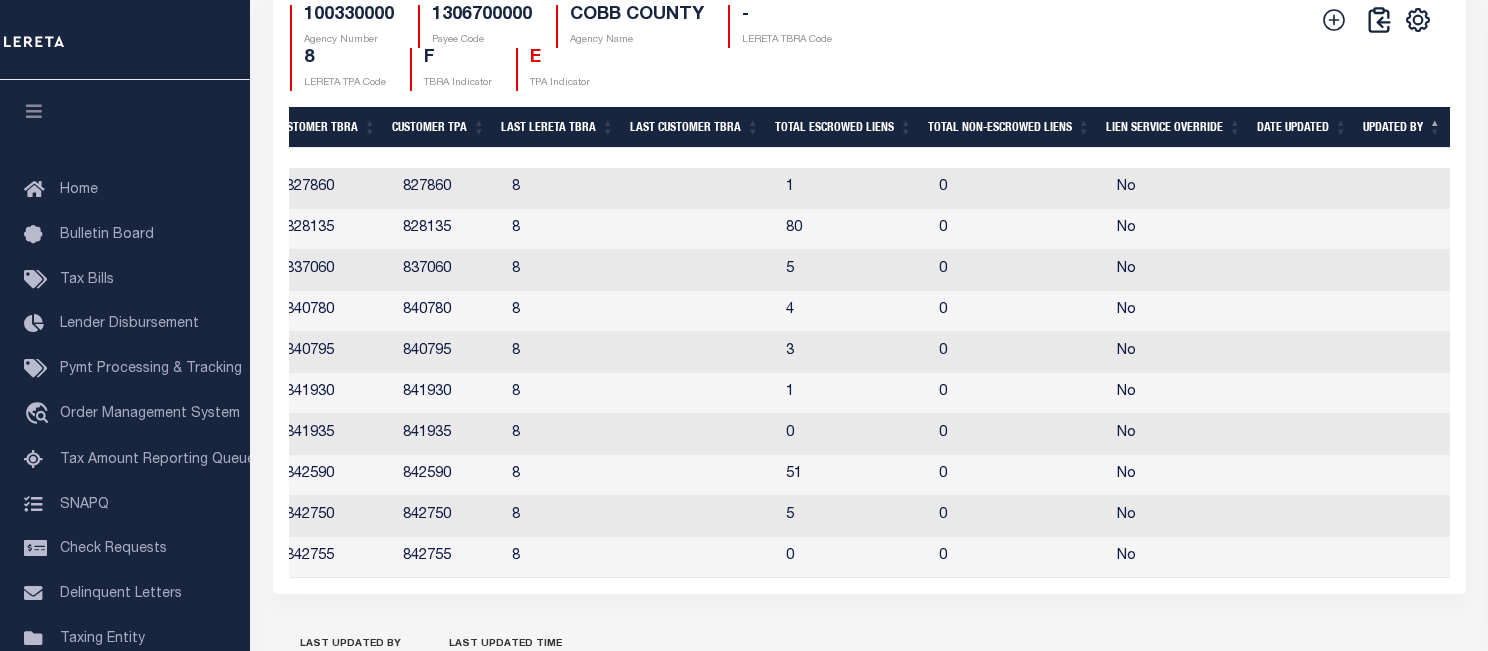 click on "Updated By" at bounding box center (1402, 127) 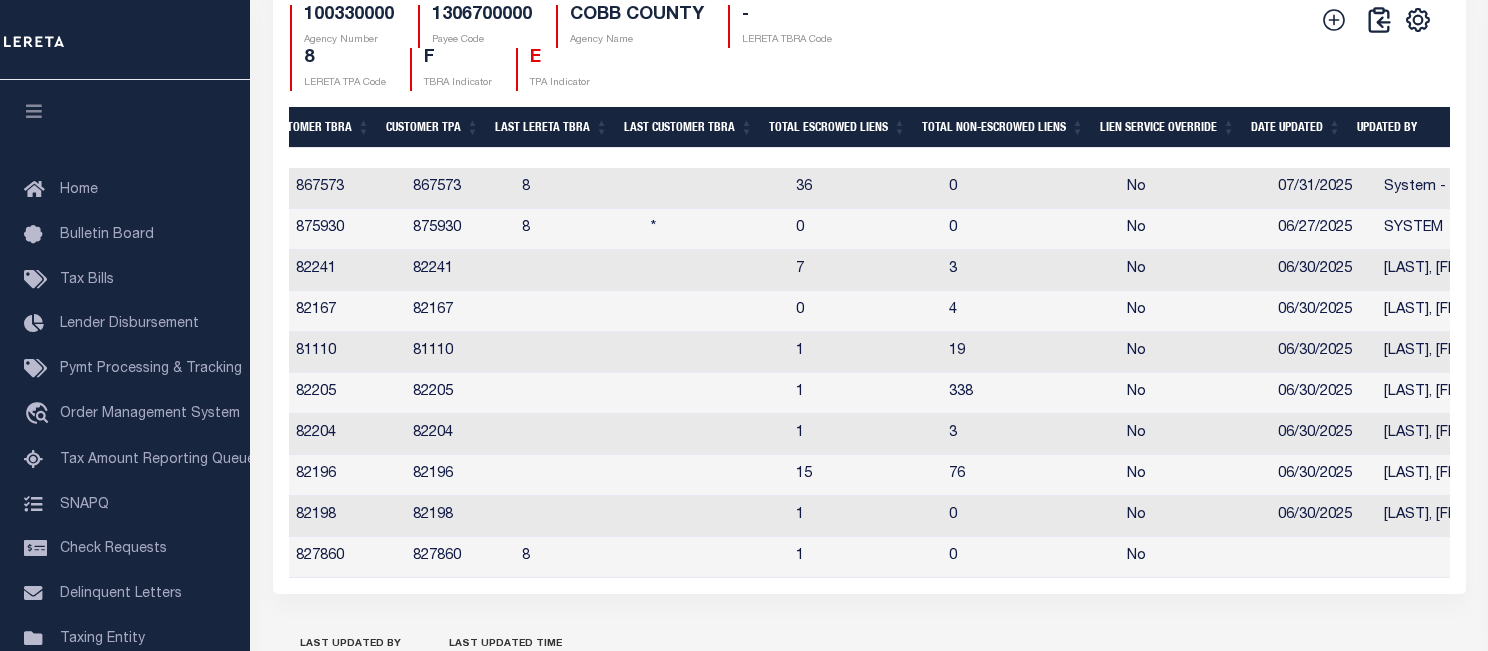 scroll, scrollTop: 0, scrollLeft: 1556, axis: horizontal 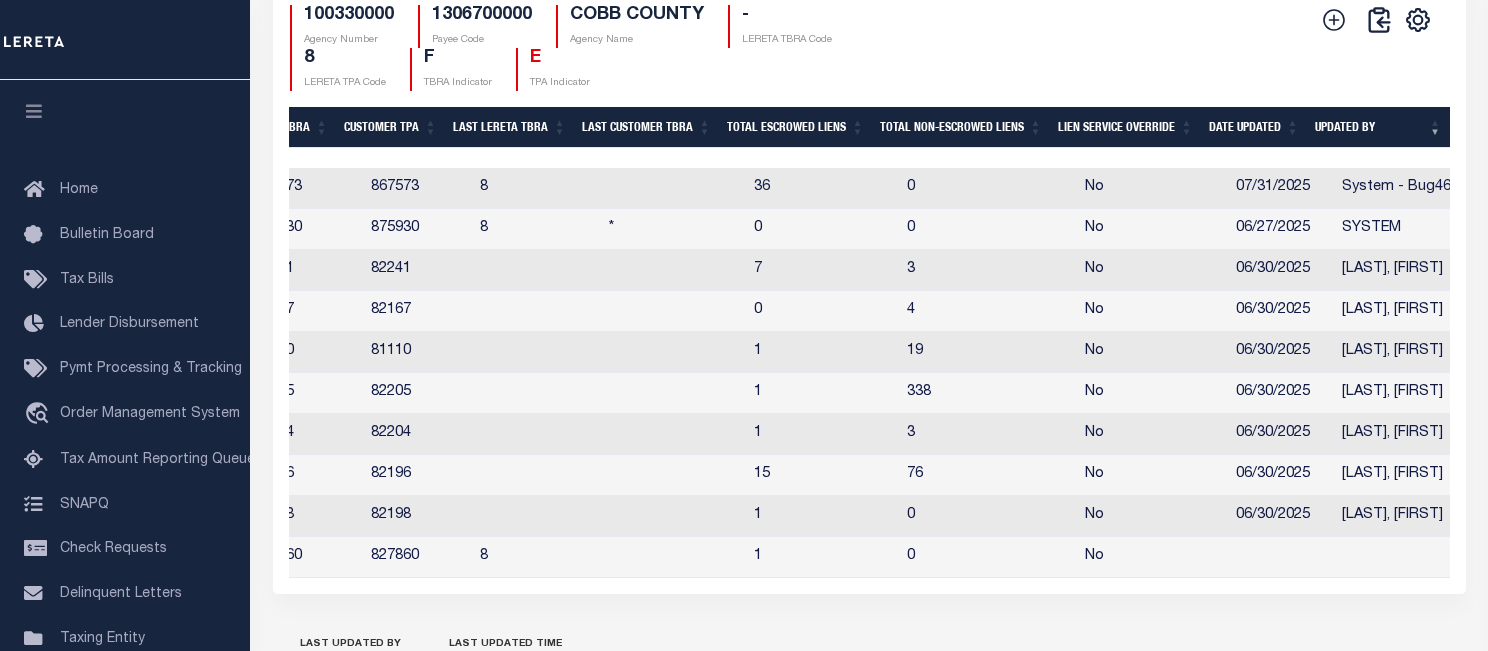 click on "Date Updated" at bounding box center (1254, 127) 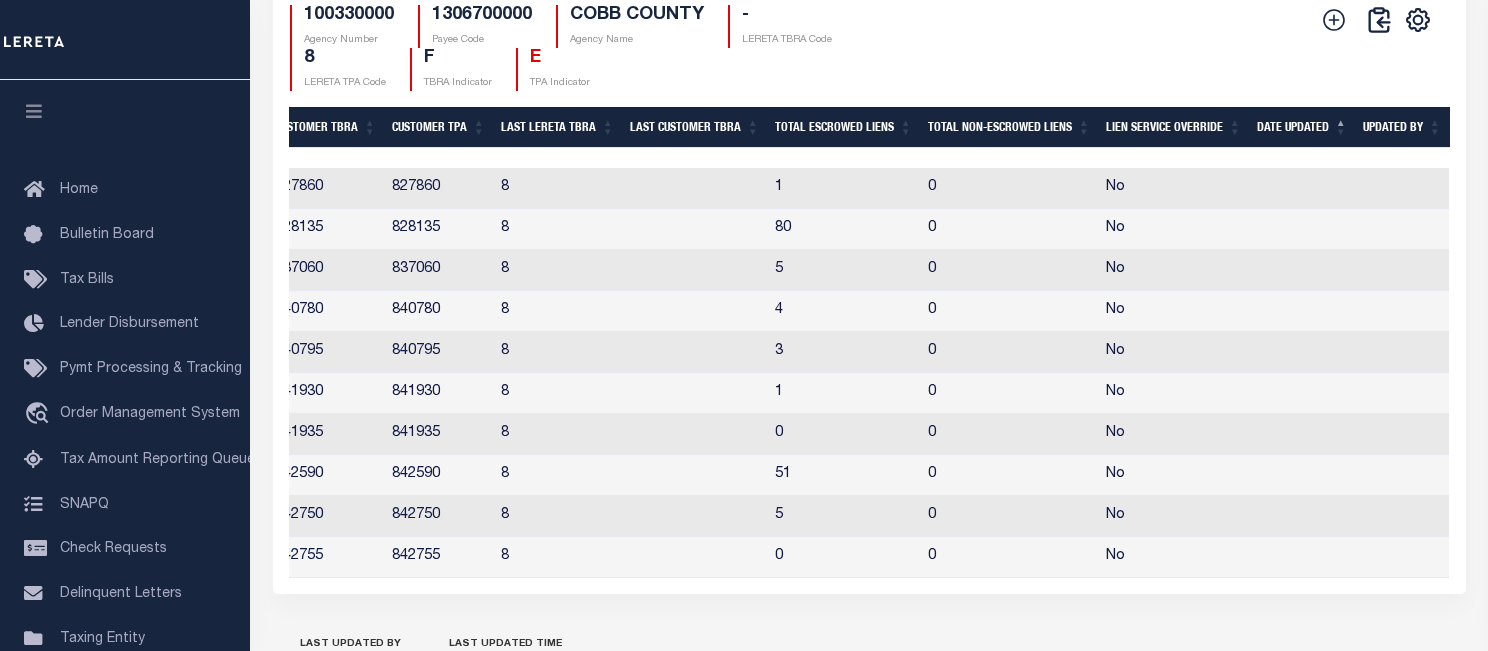 scroll, scrollTop: 0, scrollLeft: 1514, axis: horizontal 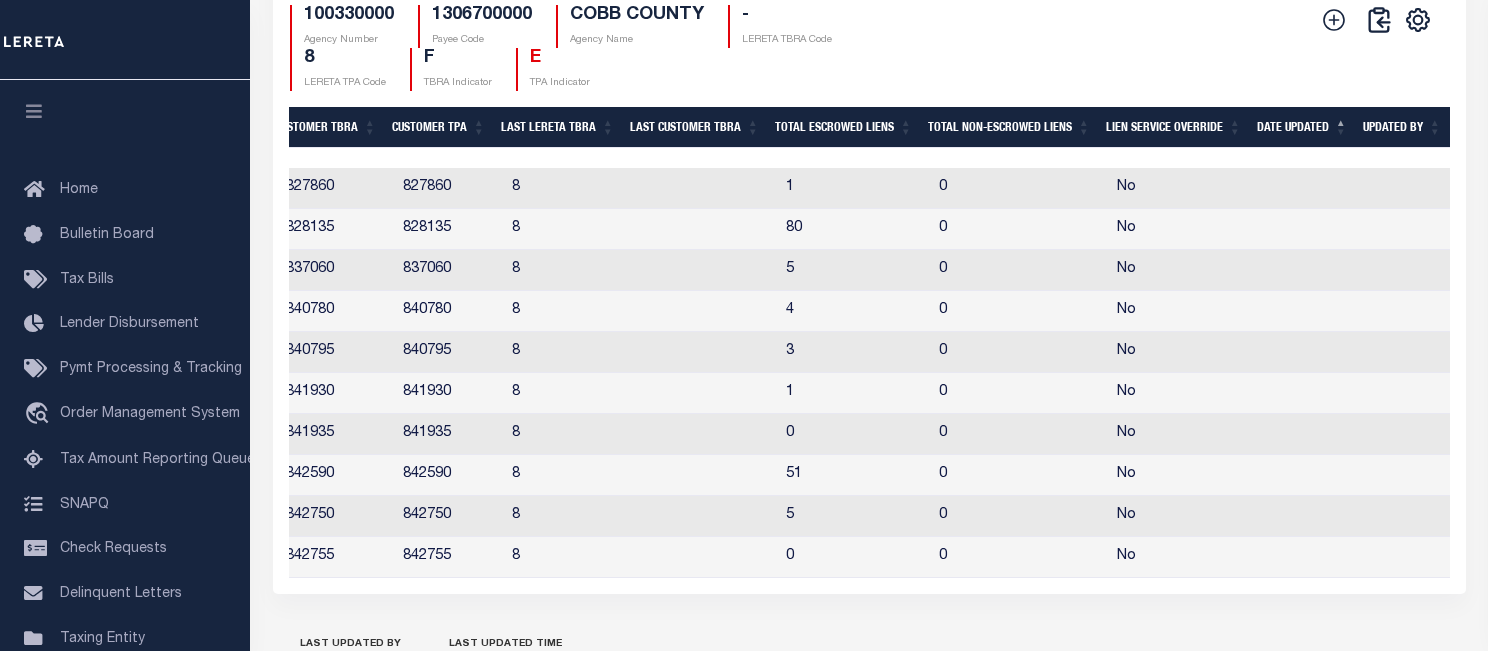 click on "Date Updated" at bounding box center [1302, 127] 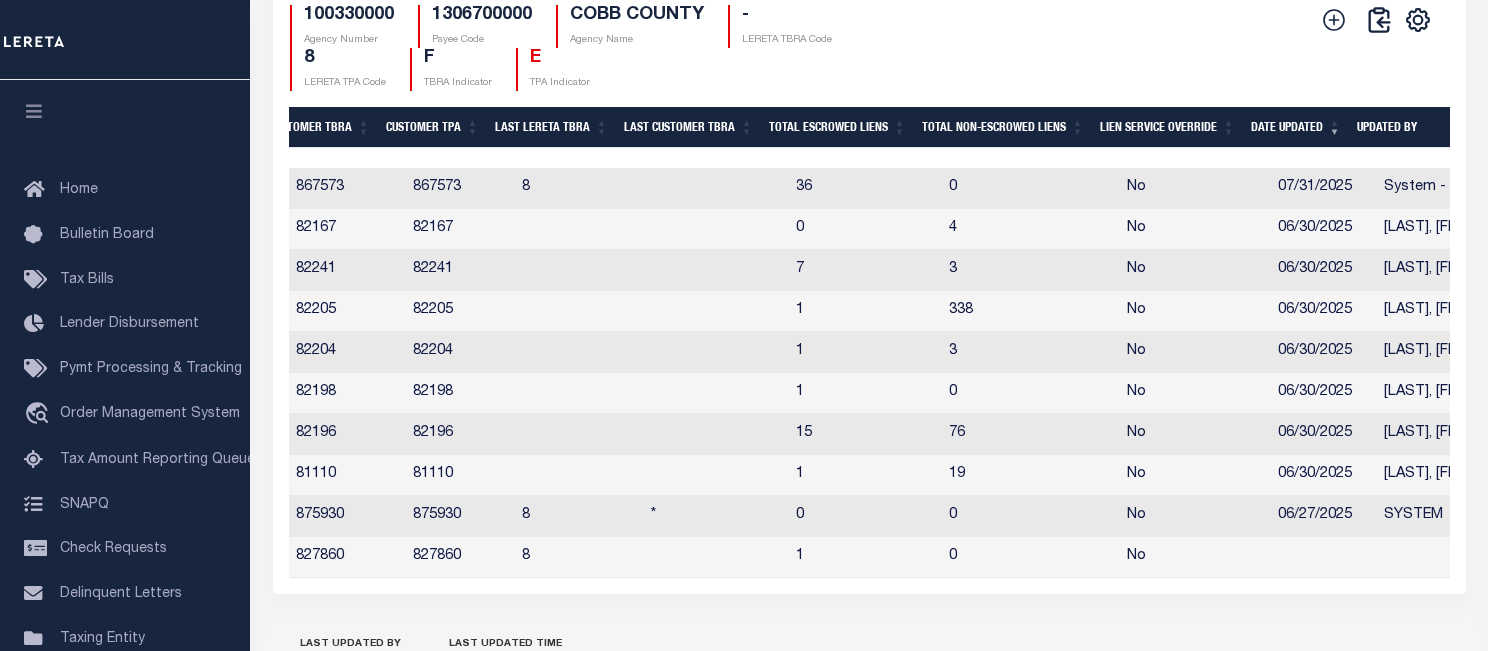 scroll, scrollTop: 0, scrollLeft: 800, axis: horizontal 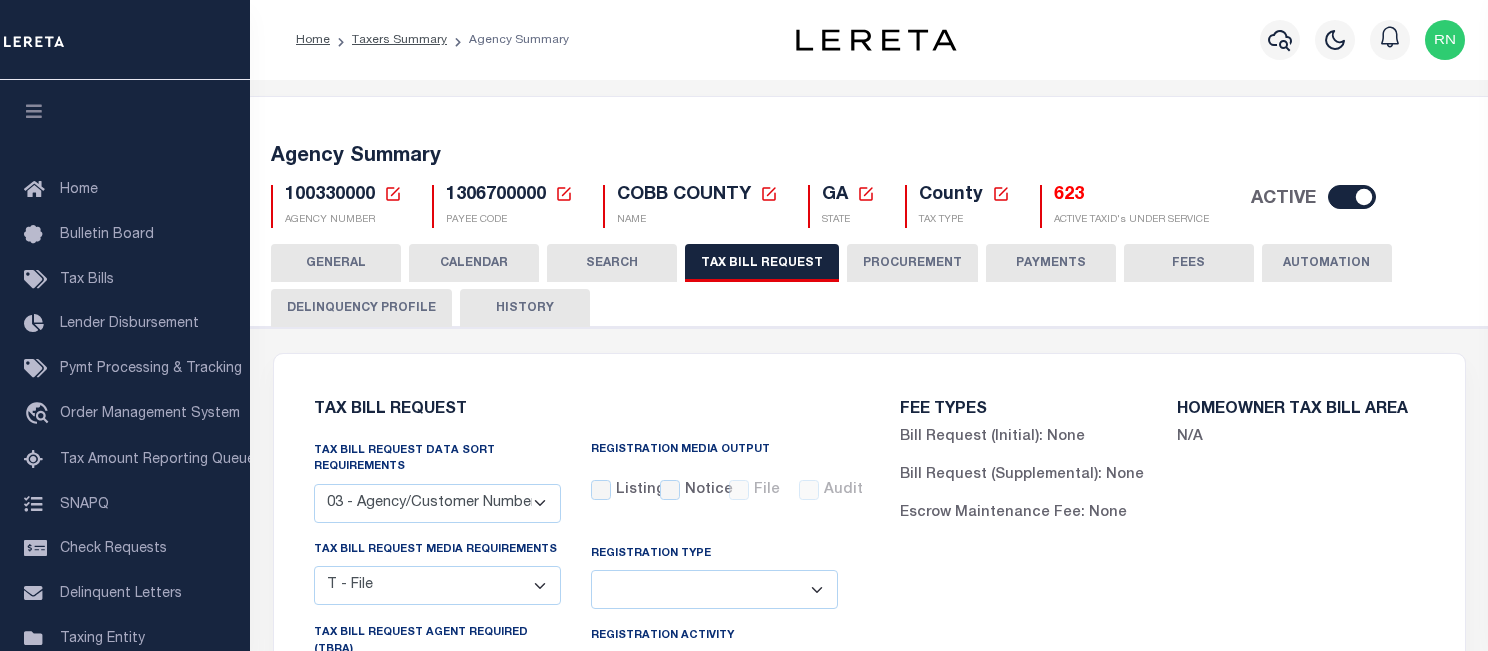 click on "HISTORY" at bounding box center [525, 308] 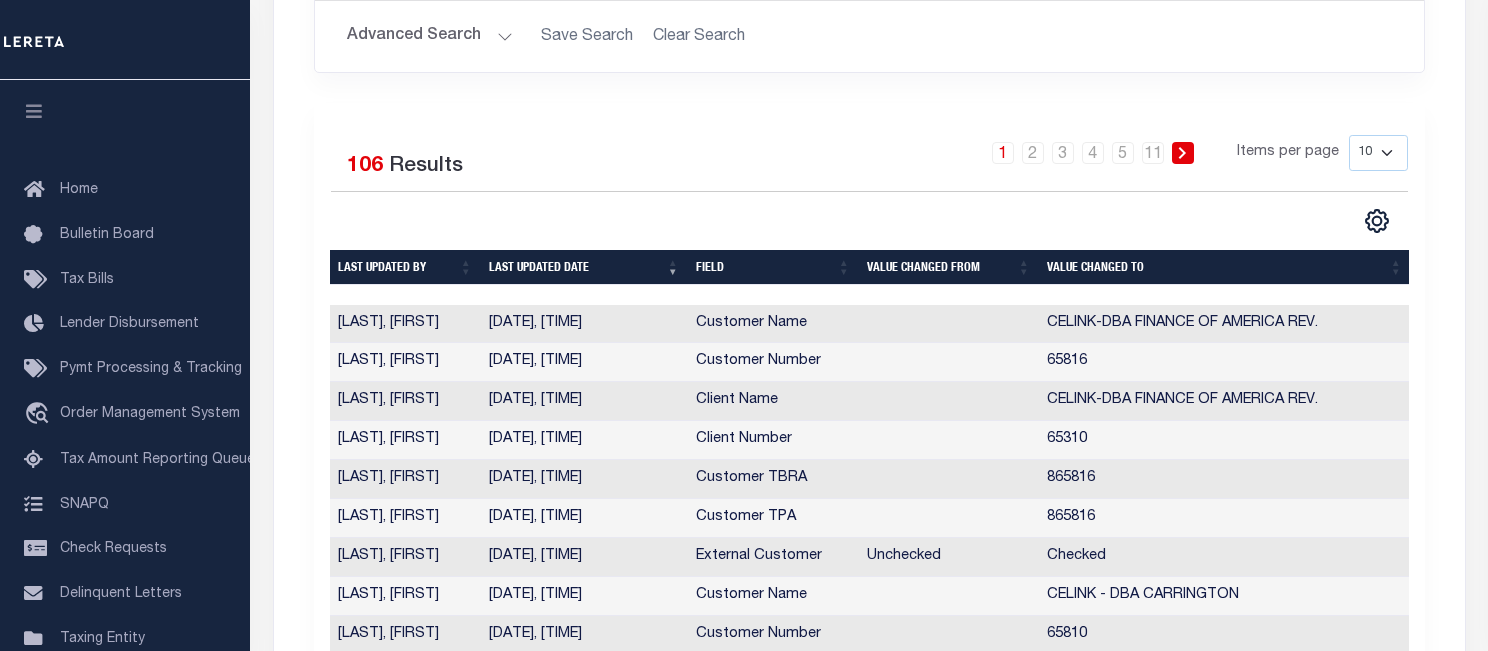 scroll, scrollTop: 0, scrollLeft: 0, axis: both 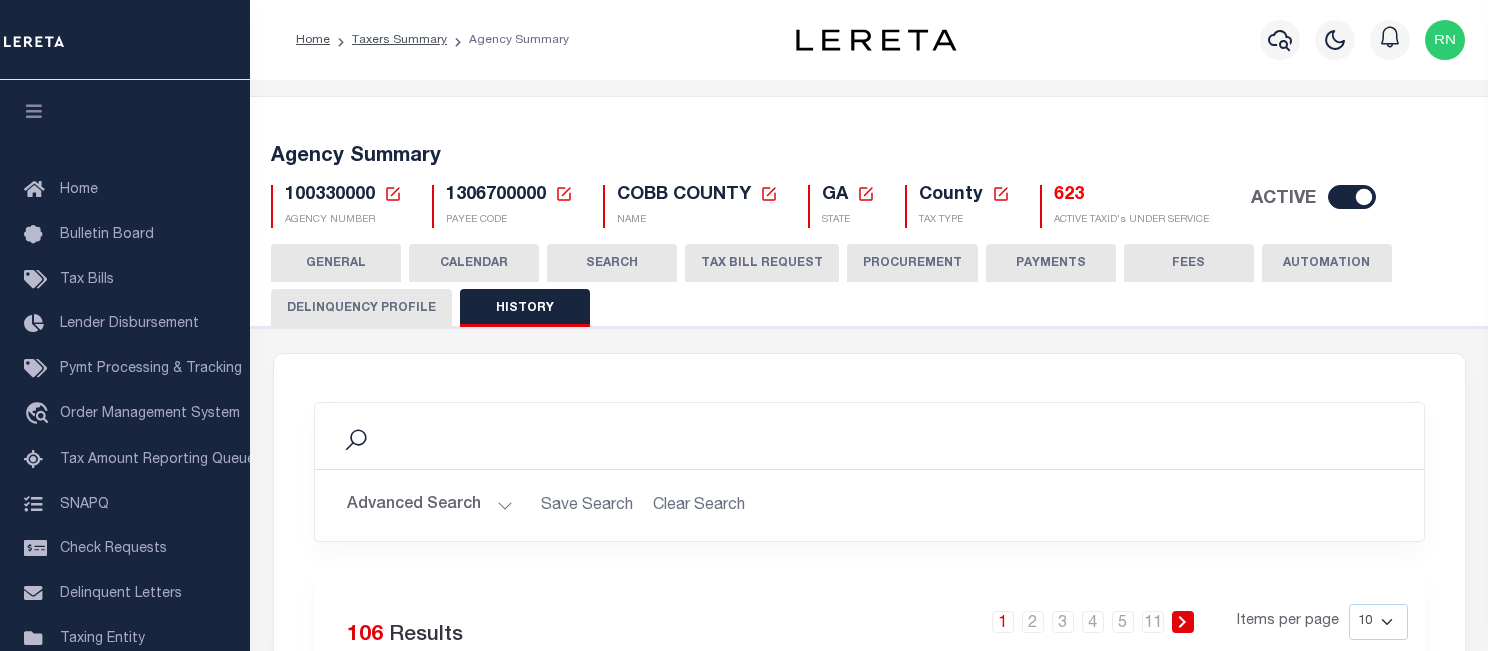 click on "TAX BILL REQUEST" at bounding box center (762, 263) 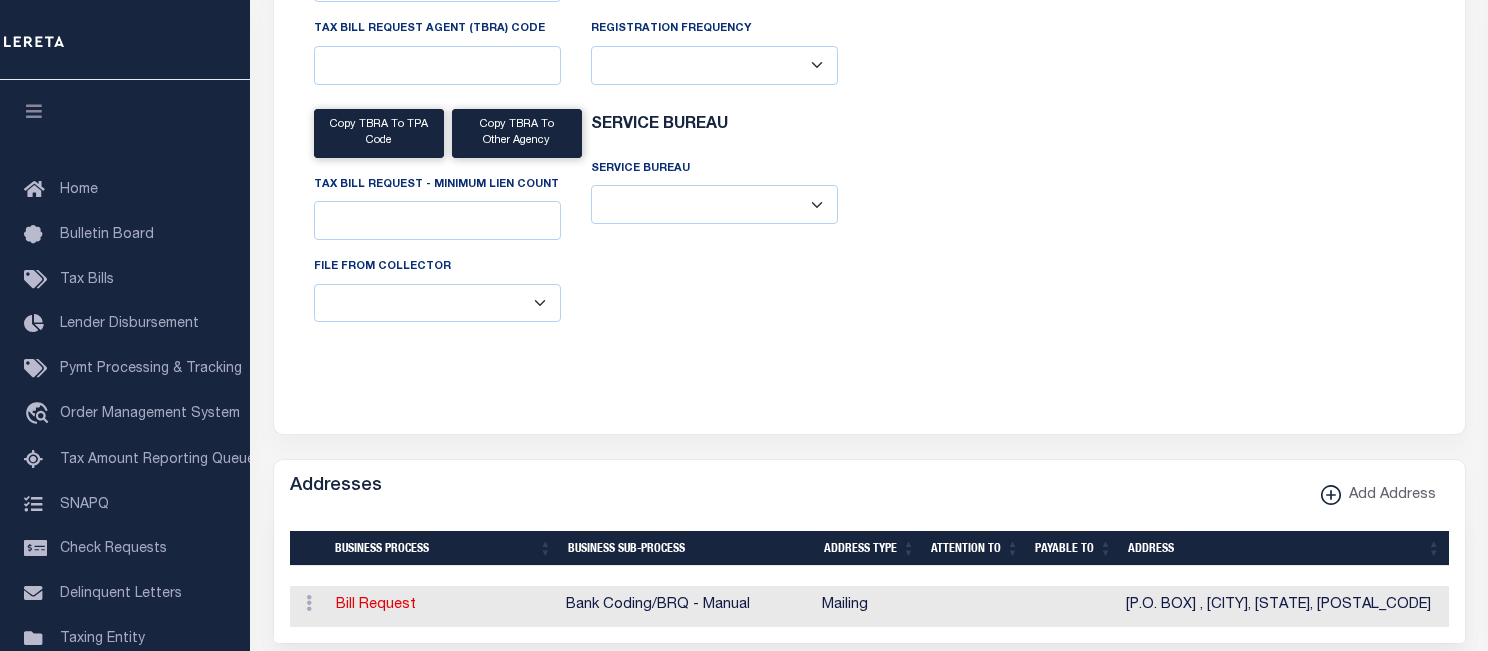 scroll, scrollTop: 0, scrollLeft: 0, axis: both 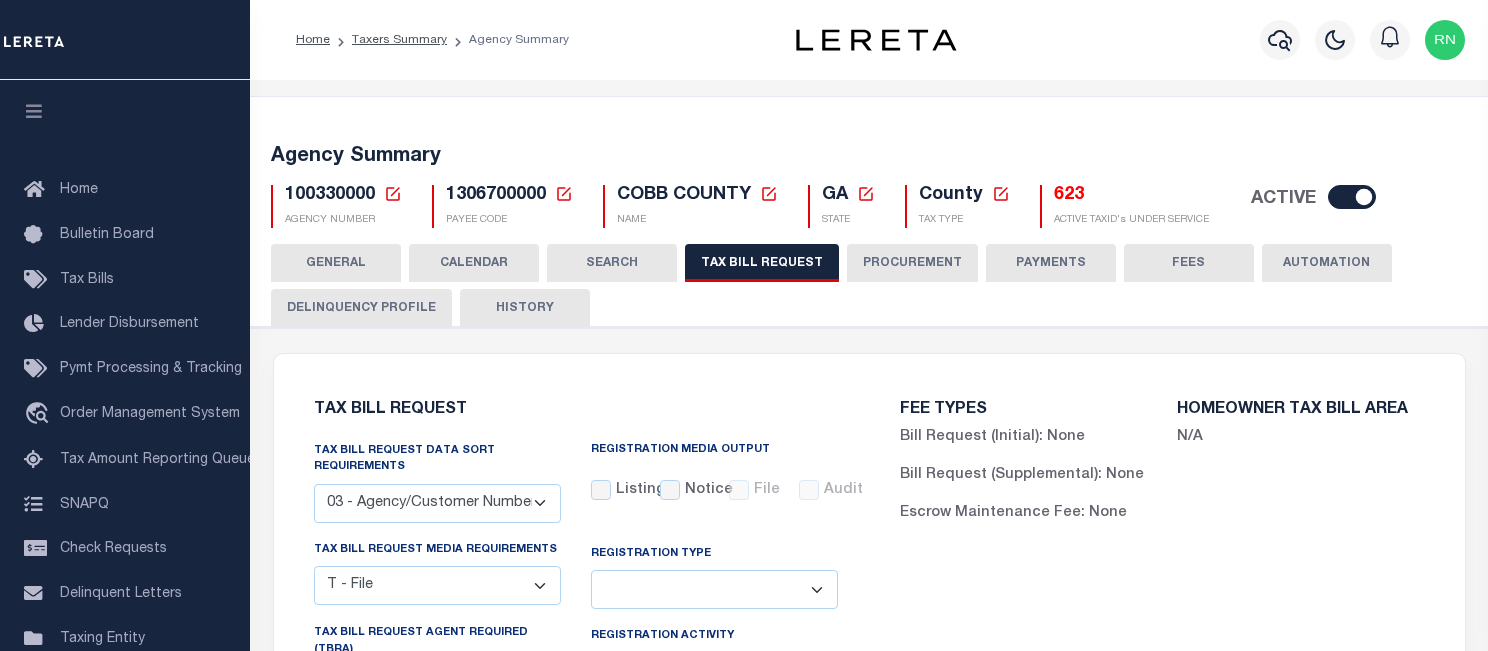 click on "HISTORY" at bounding box center [525, 308] 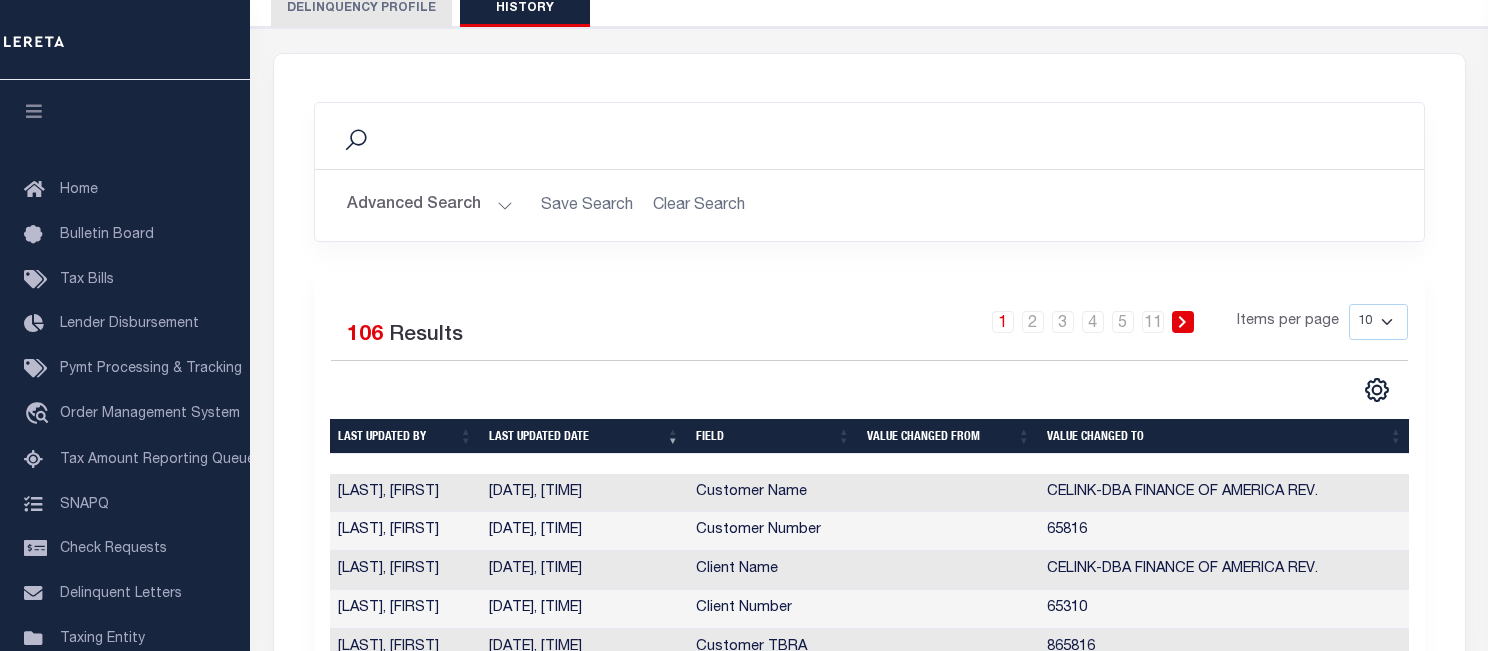 scroll, scrollTop: 0, scrollLeft: 0, axis: both 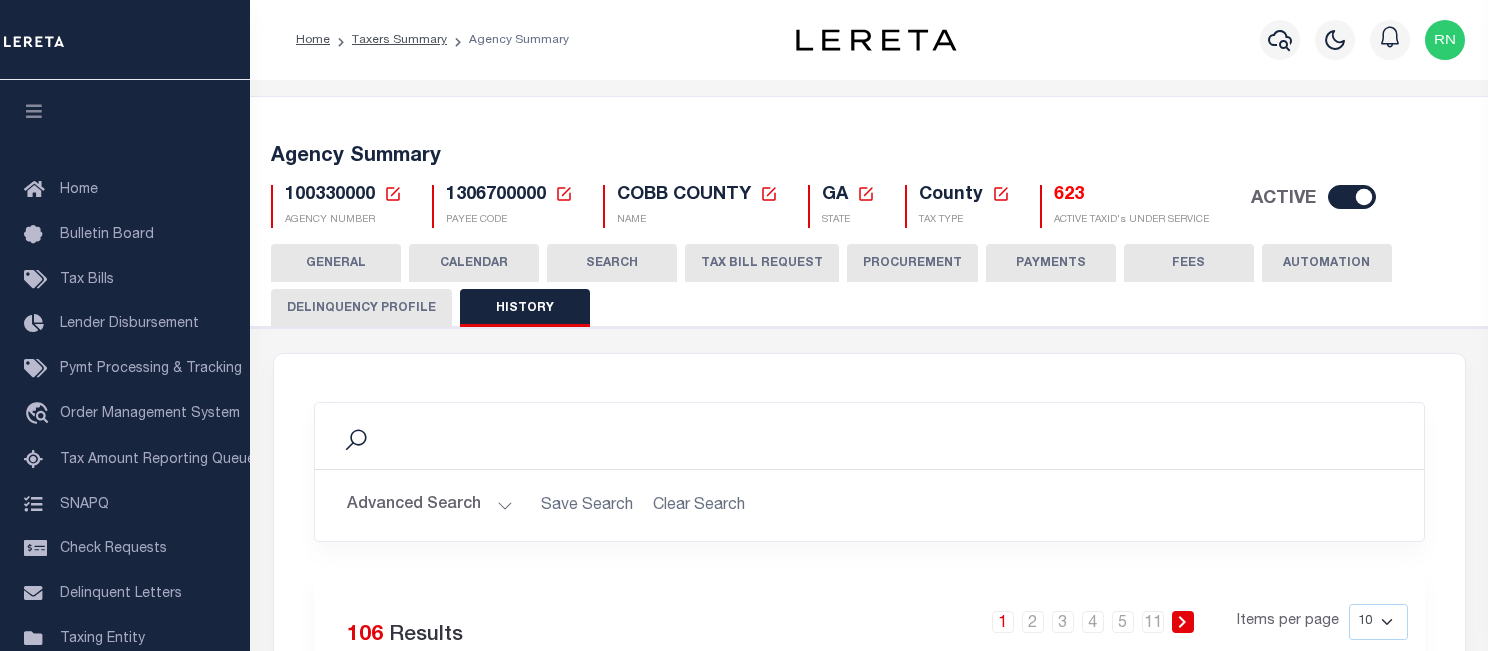 click on "TAX BILL REQUEST" at bounding box center [762, 263] 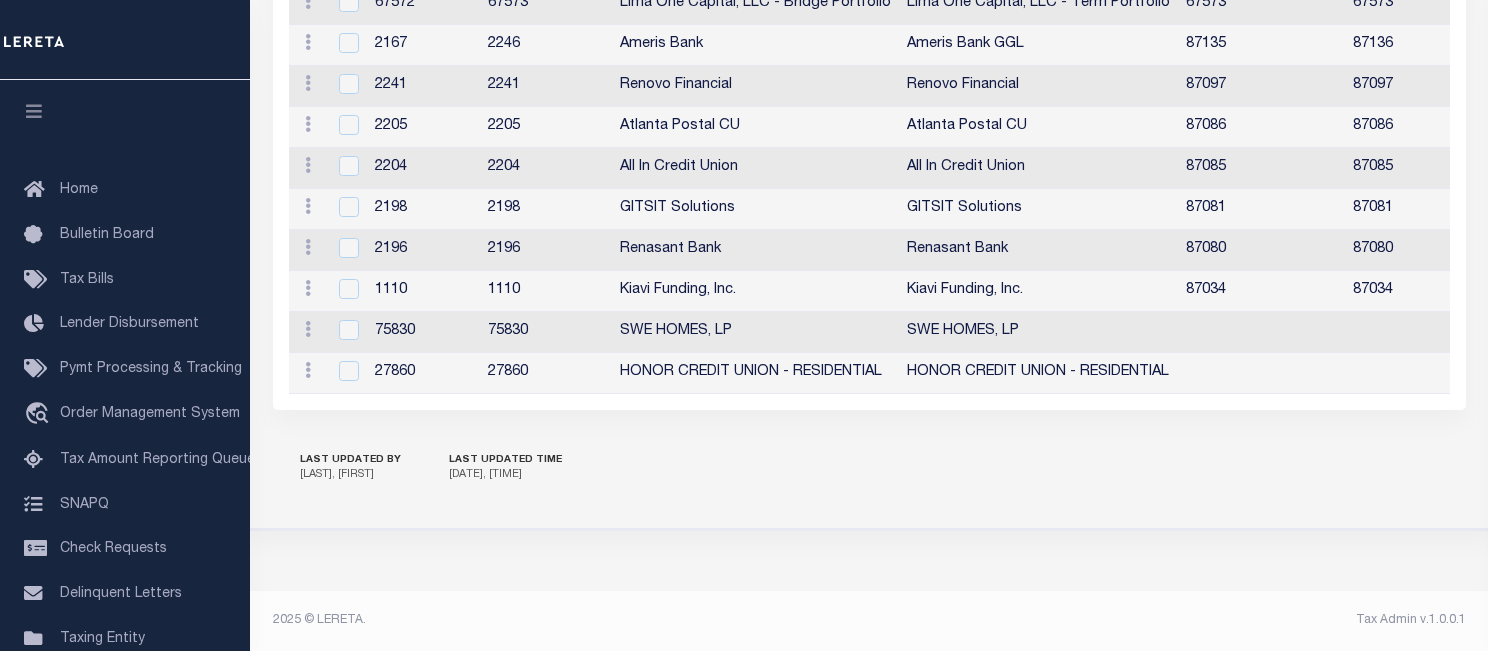 scroll, scrollTop: 2546, scrollLeft: 0, axis: vertical 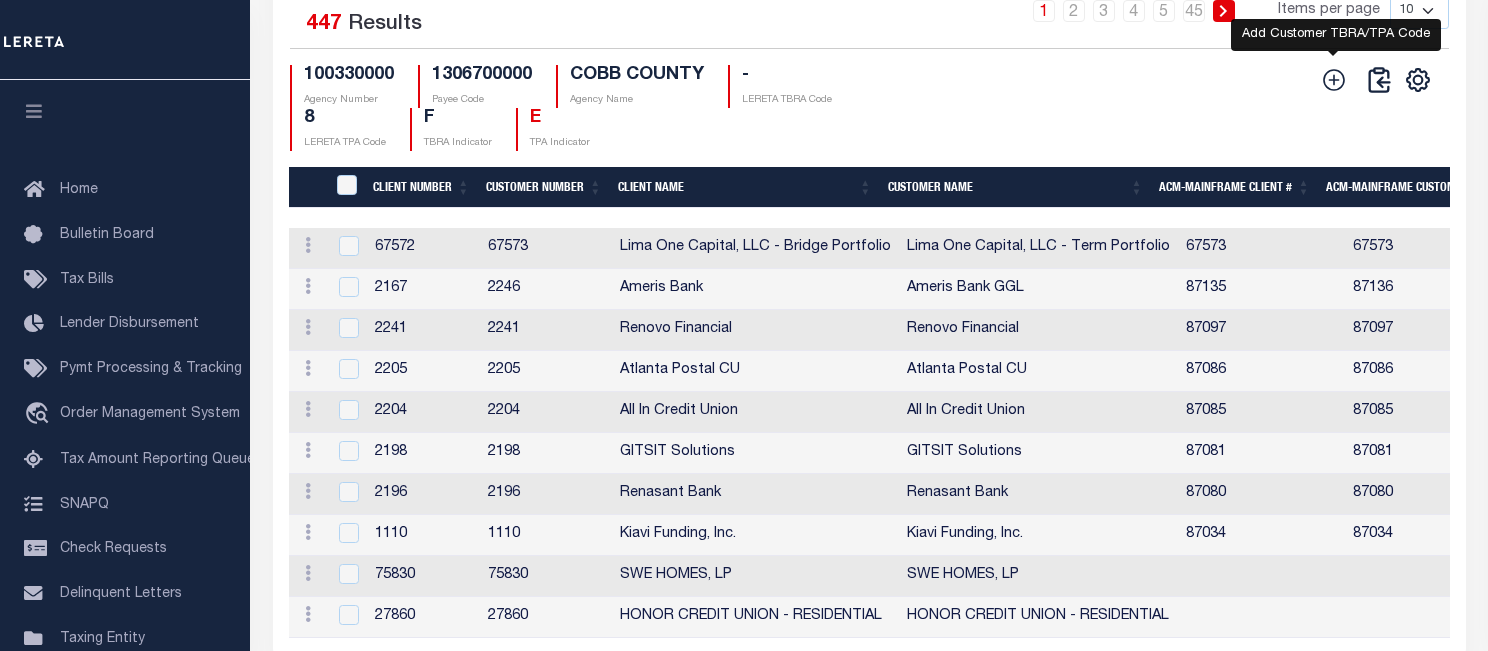 click 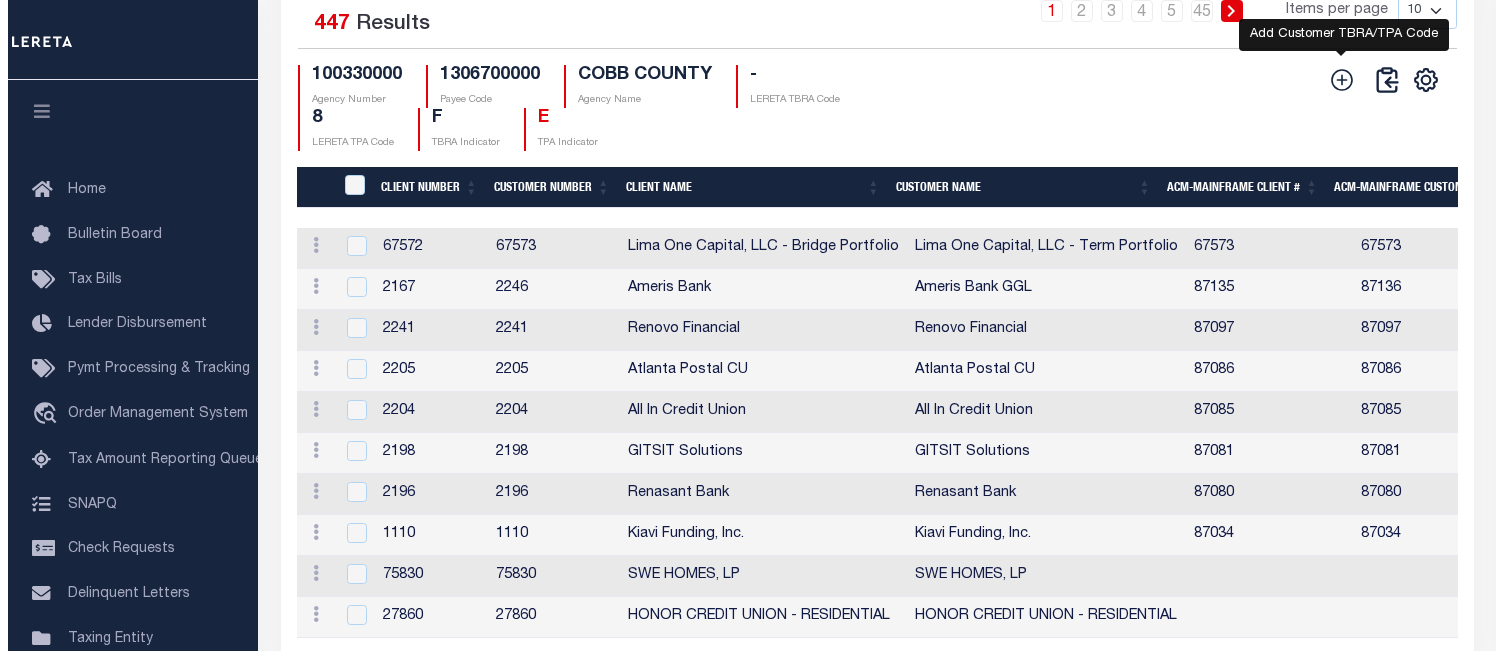 scroll, scrollTop: 2508, scrollLeft: 0, axis: vertical 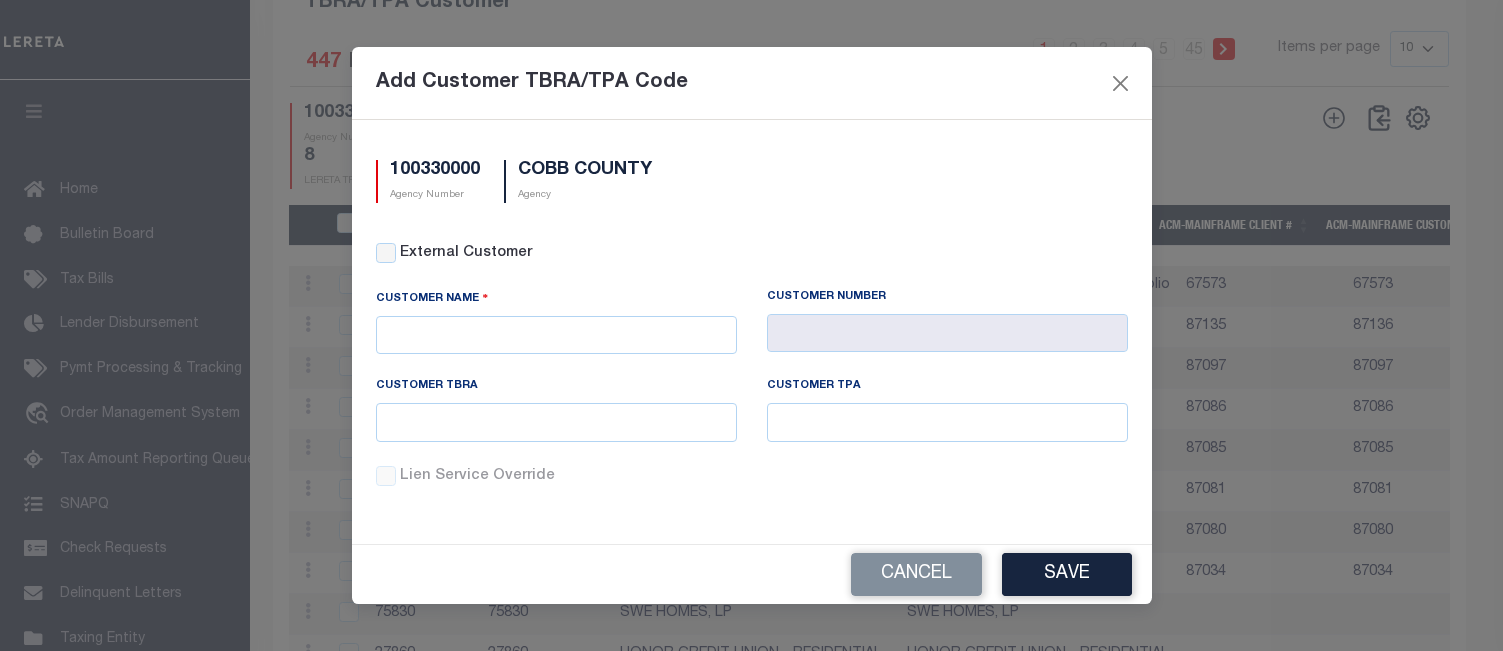 click on "External Customer" at bounding box center (752, 254) 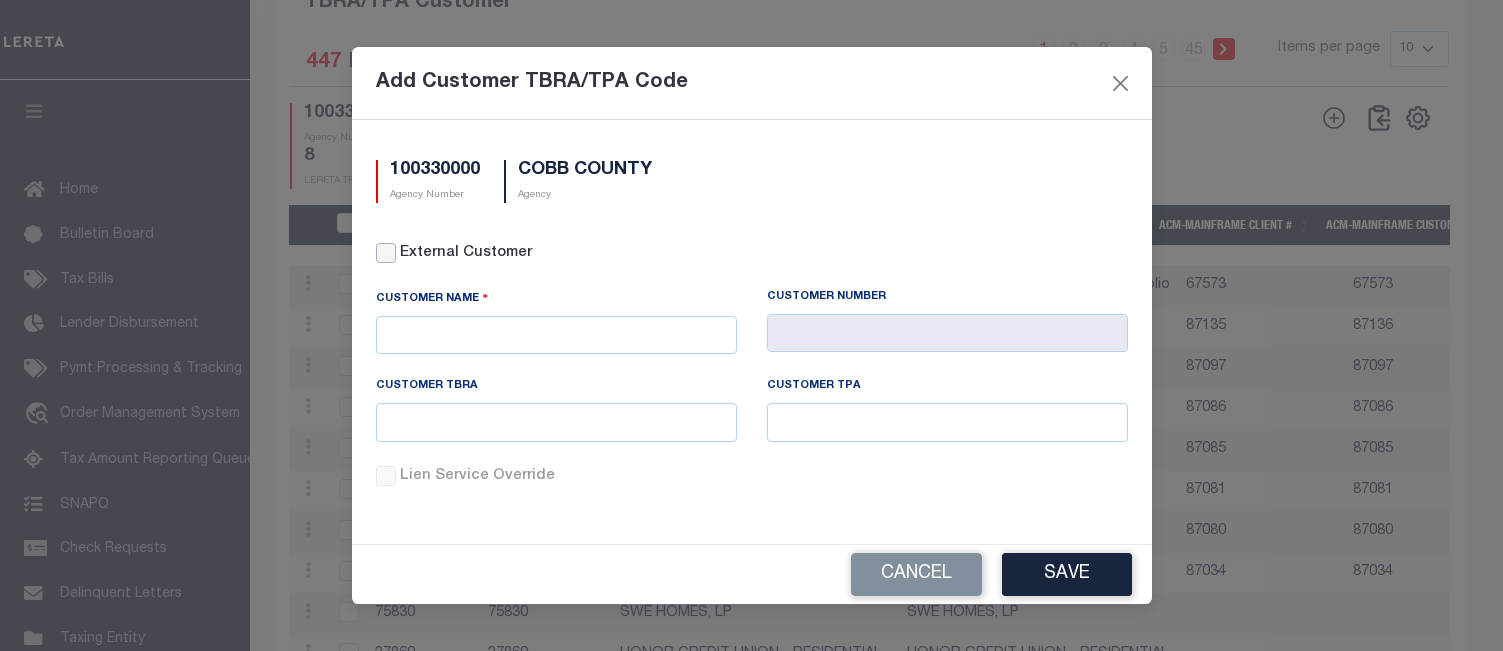 click on "External Customer" at bounding box center (386, 253) 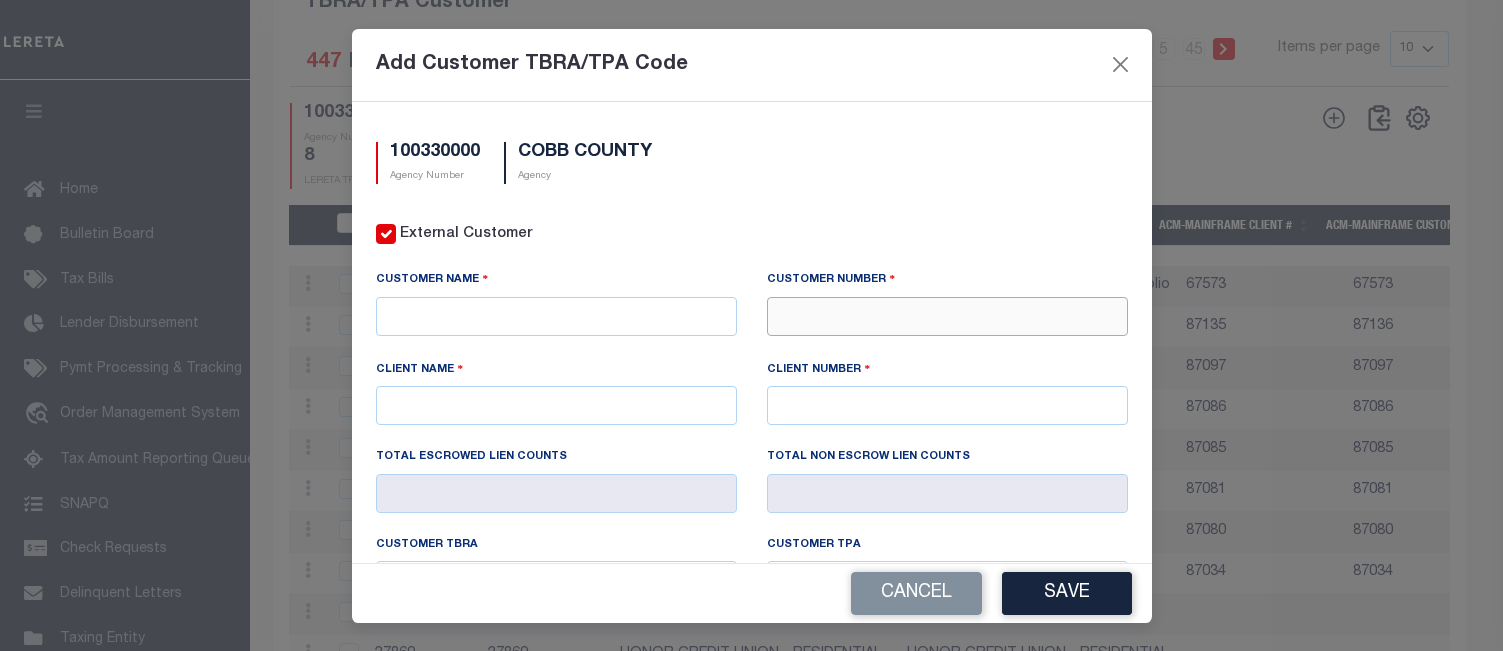 click at bounding box center [947, 316] 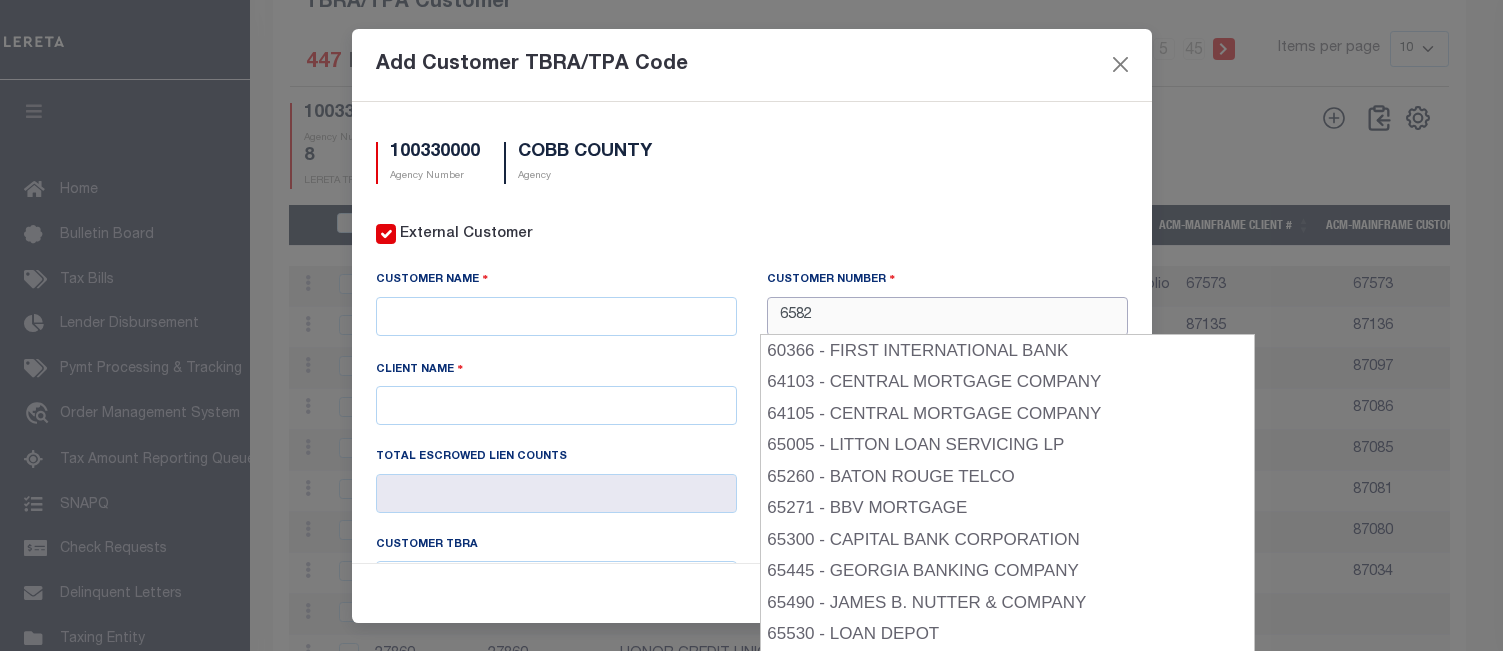 type on "65822" 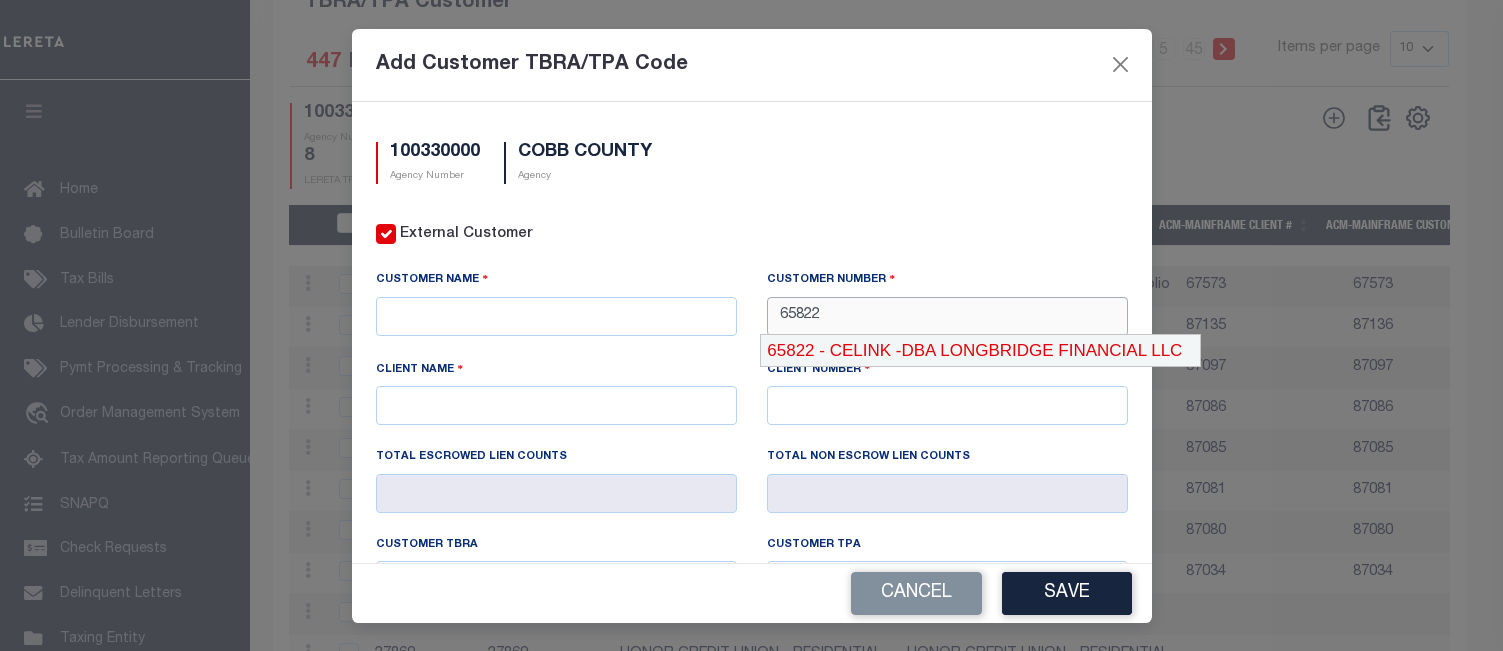 click on "65822 - CELINK -DBA LONGBRIDGE FINANCIAL LLC" at bounding box center (981, 351) 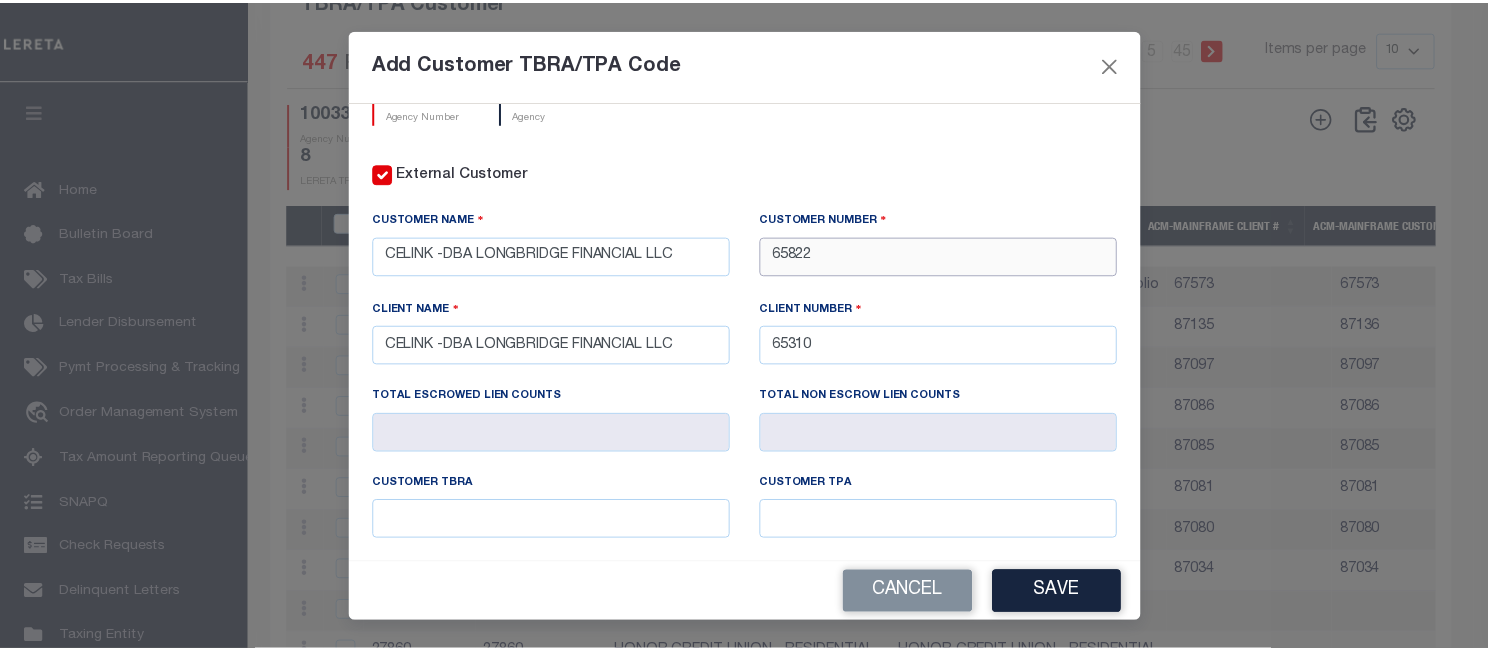 scroll, scrollTop: 100, scrollLeft: 0, axis: vertical 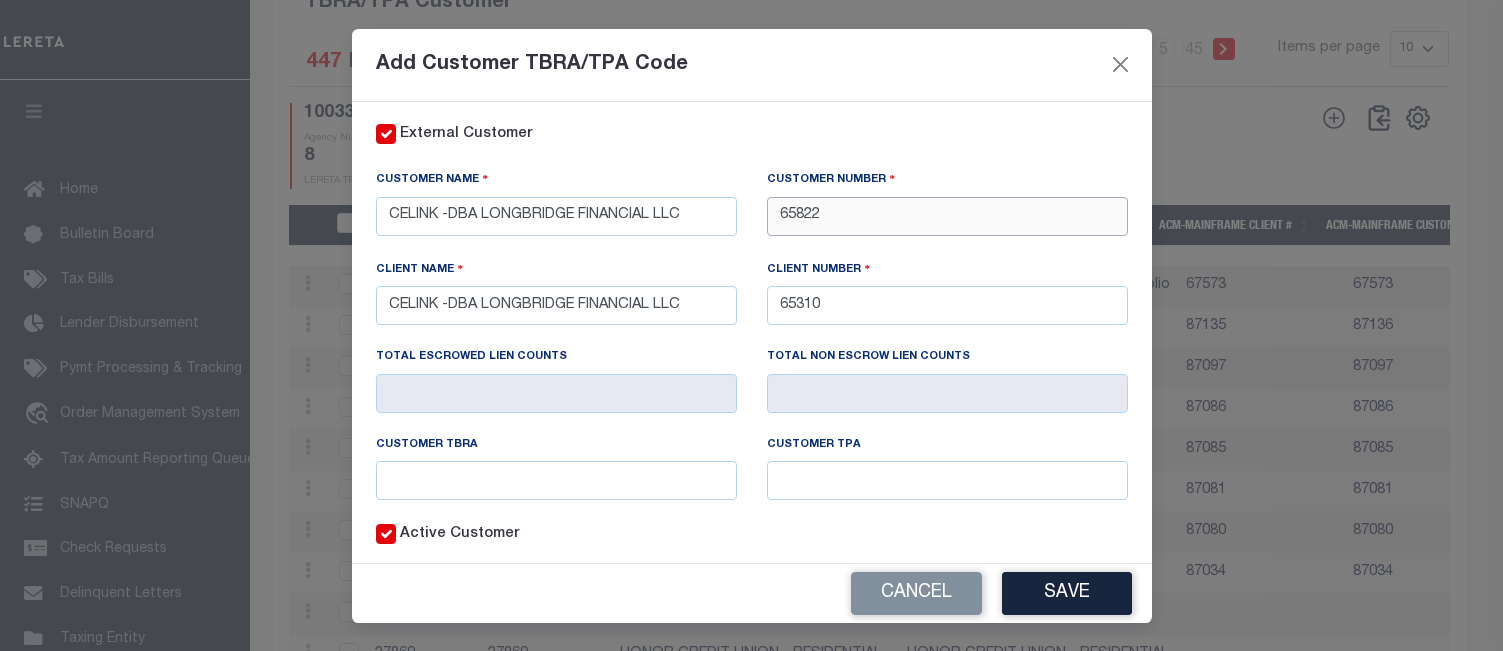 type on "65822" 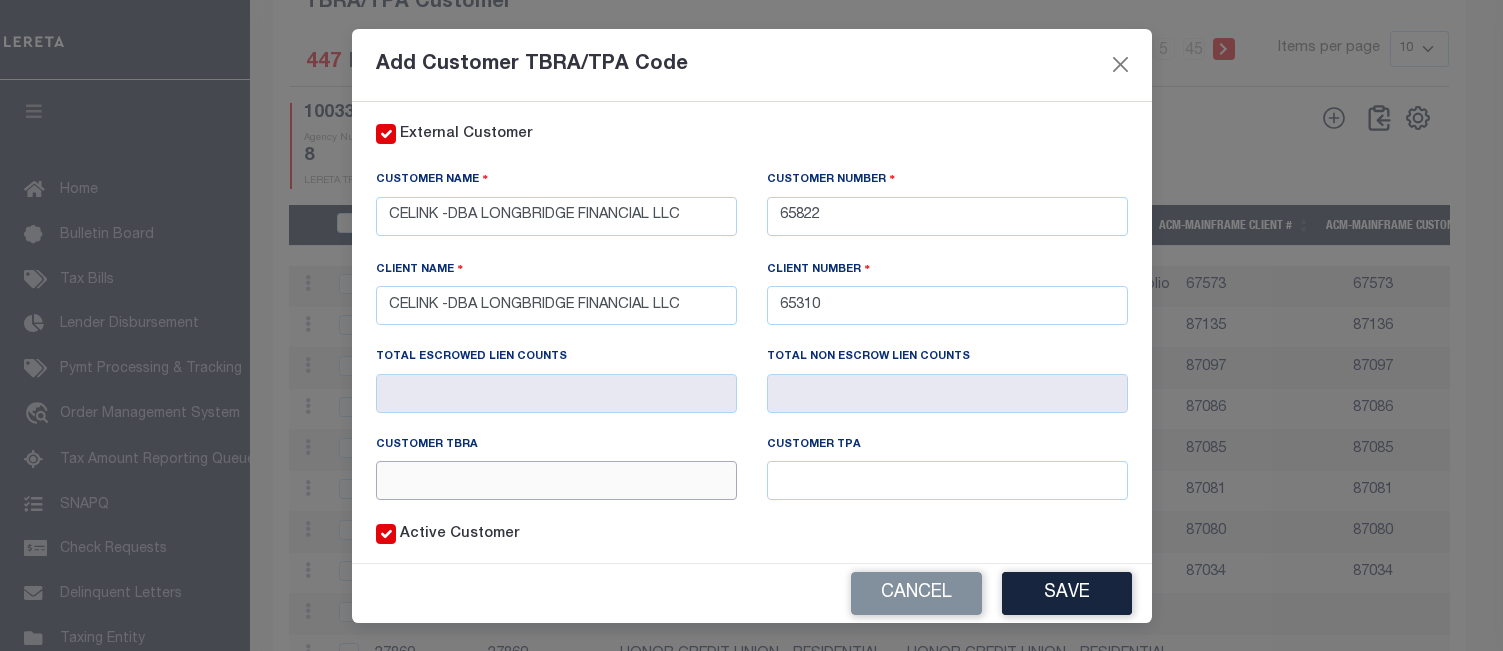 click at bounding box center (556, 480) 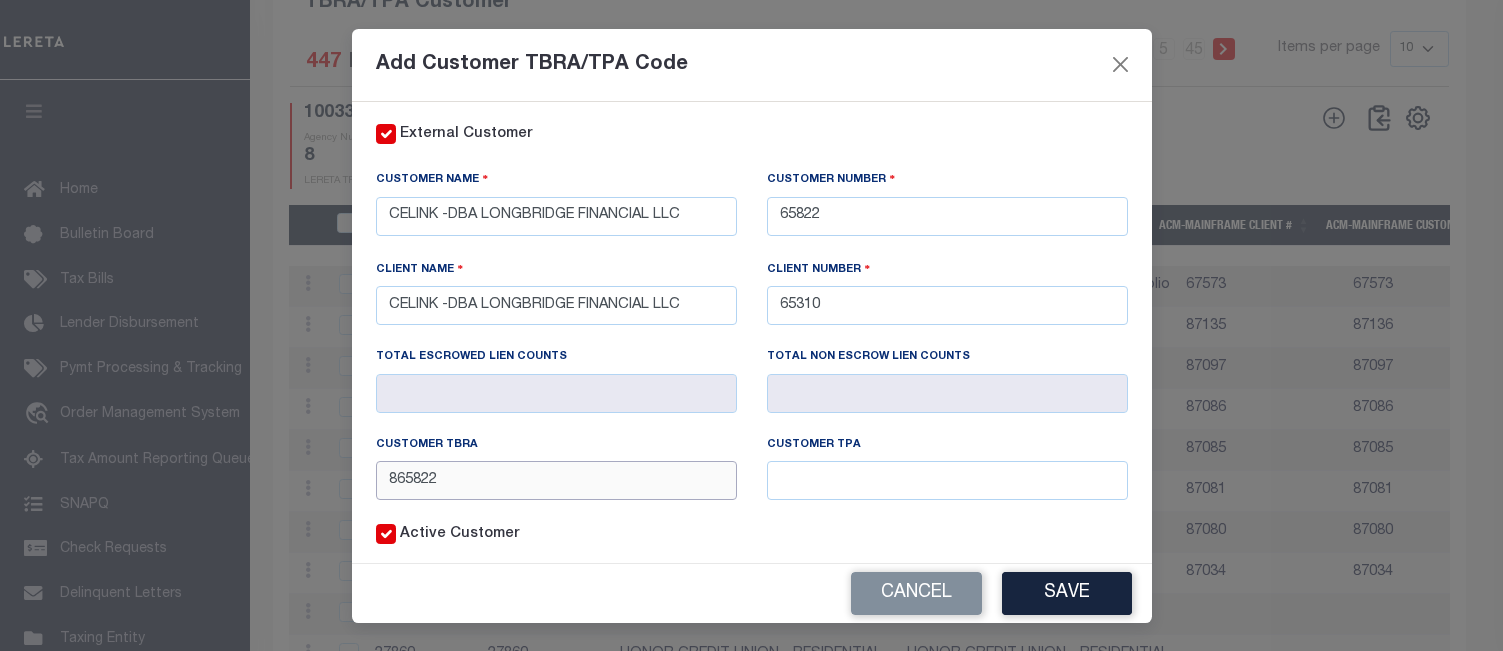 type on "865822" 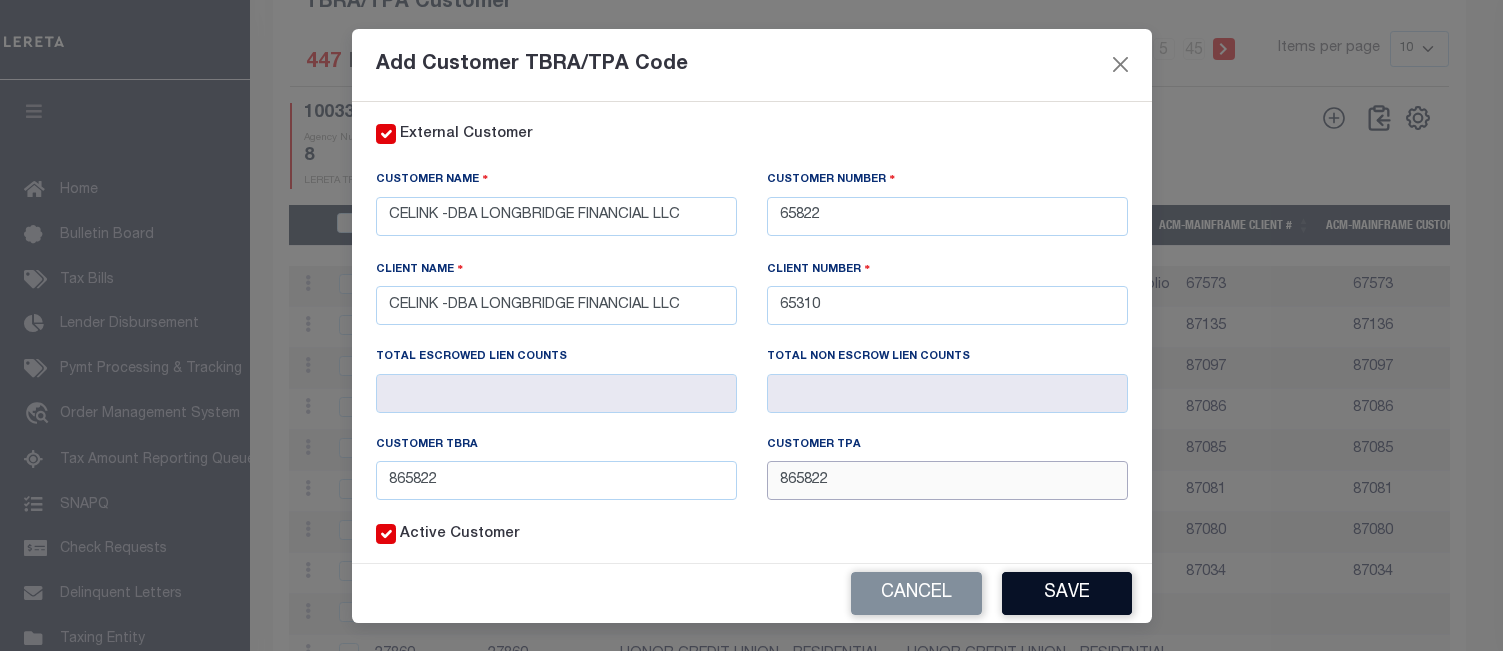 type on "865822" 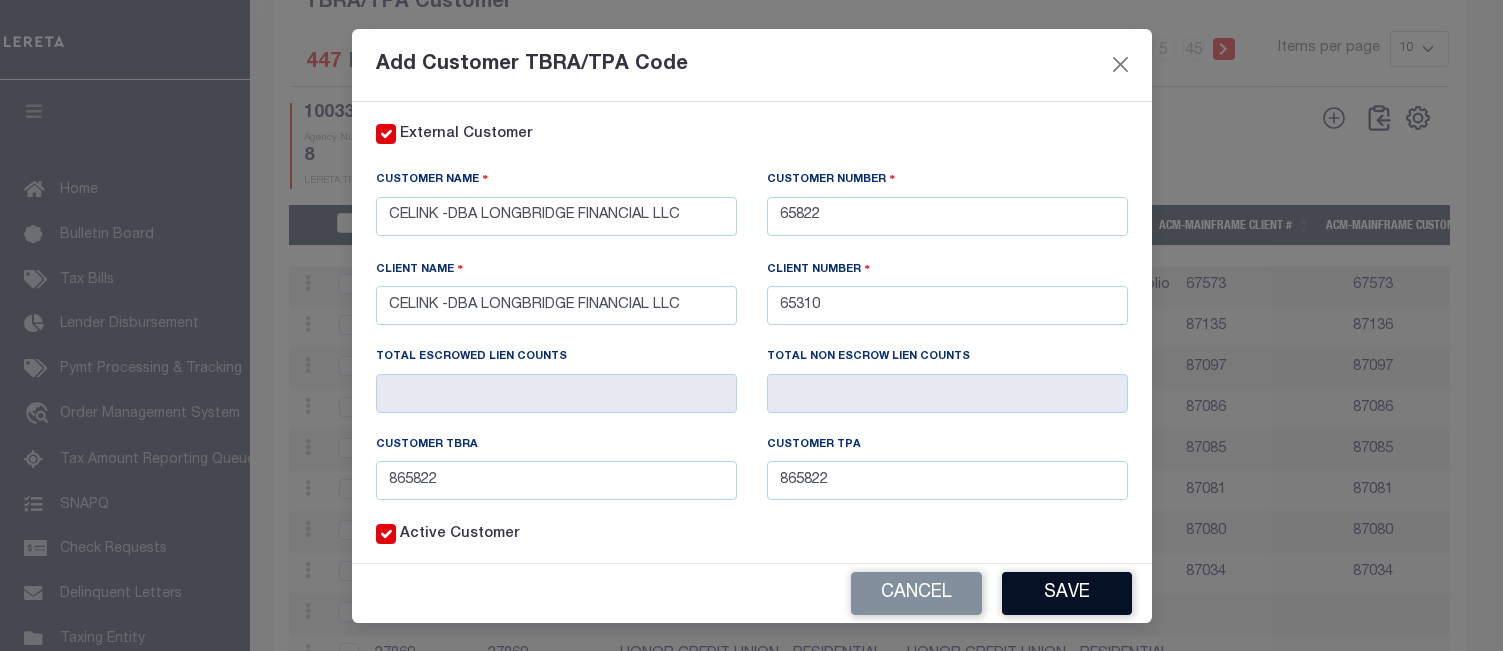 click on "Save" at bounding box center [1067, 593] 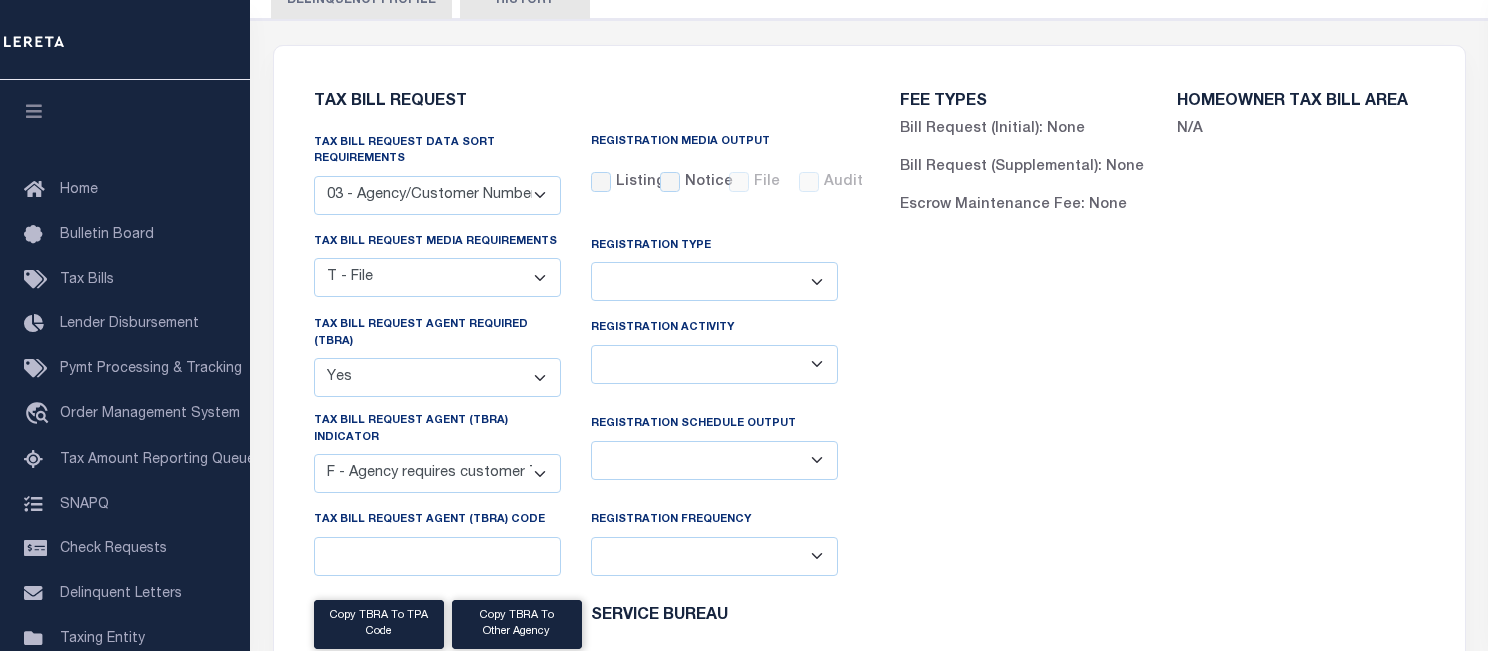 scroll, scrollTop: 0, scrollLeft: 0, axis: both 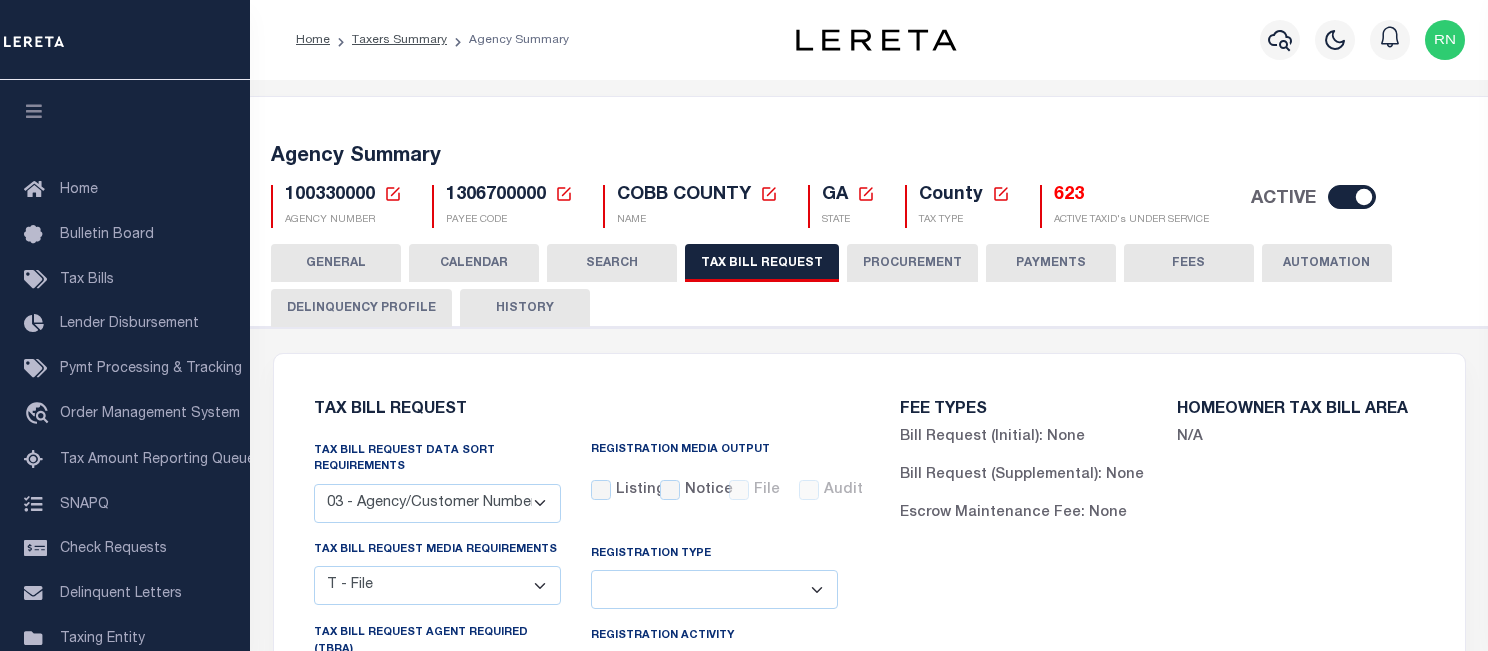 click on "HISTORY" at bounding box center [525, 308] 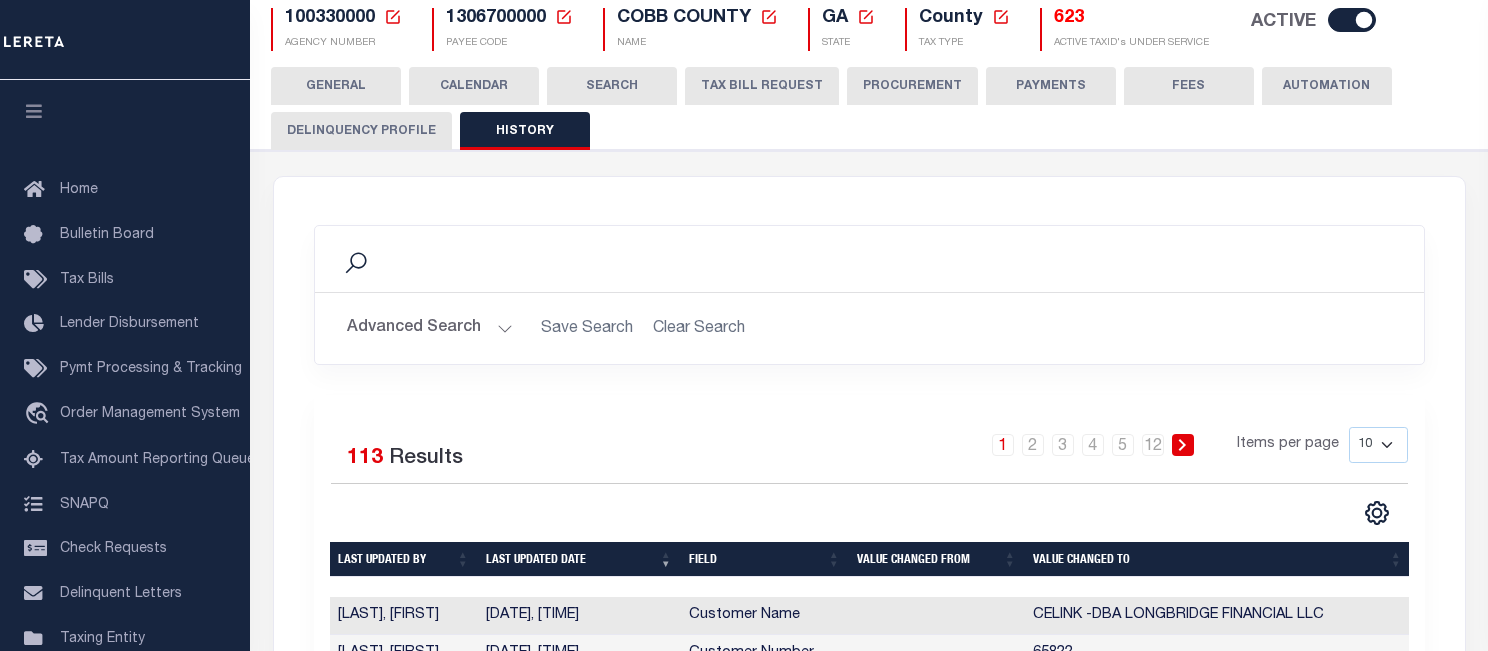 scroll, scrollTop: 200, scrollLeft: 0, axis: vertical 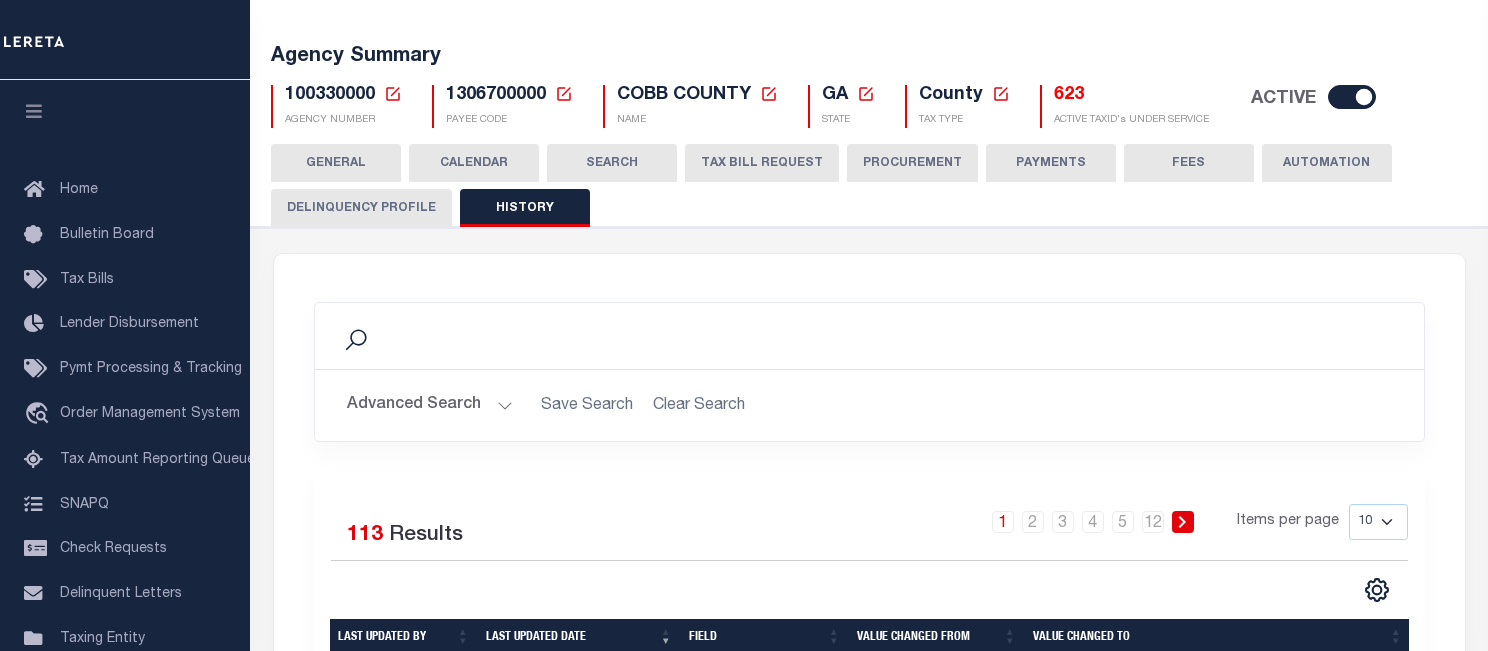 click on "TAX BILL REQUEST" at bounding box center (762, 163) 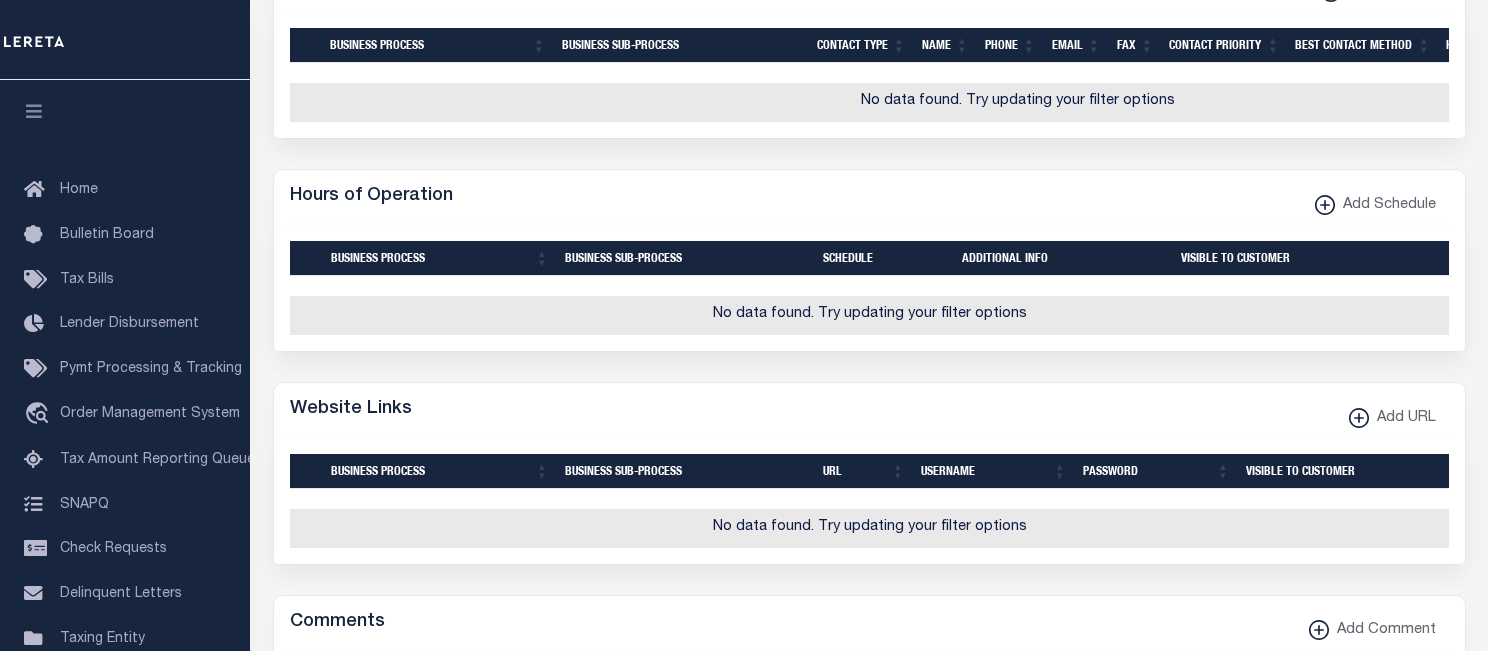 scroll, scrollTop: 2600, scrollLeft: 0, axis: vertical 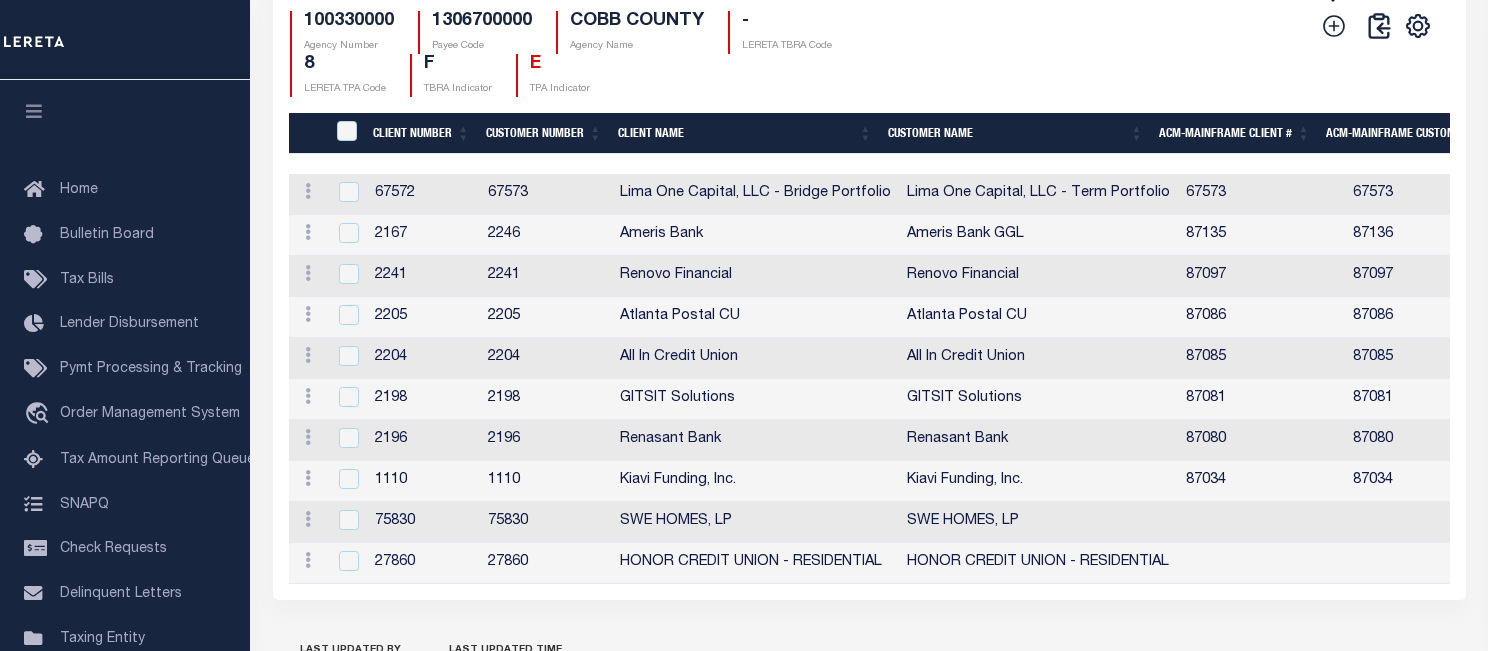 click 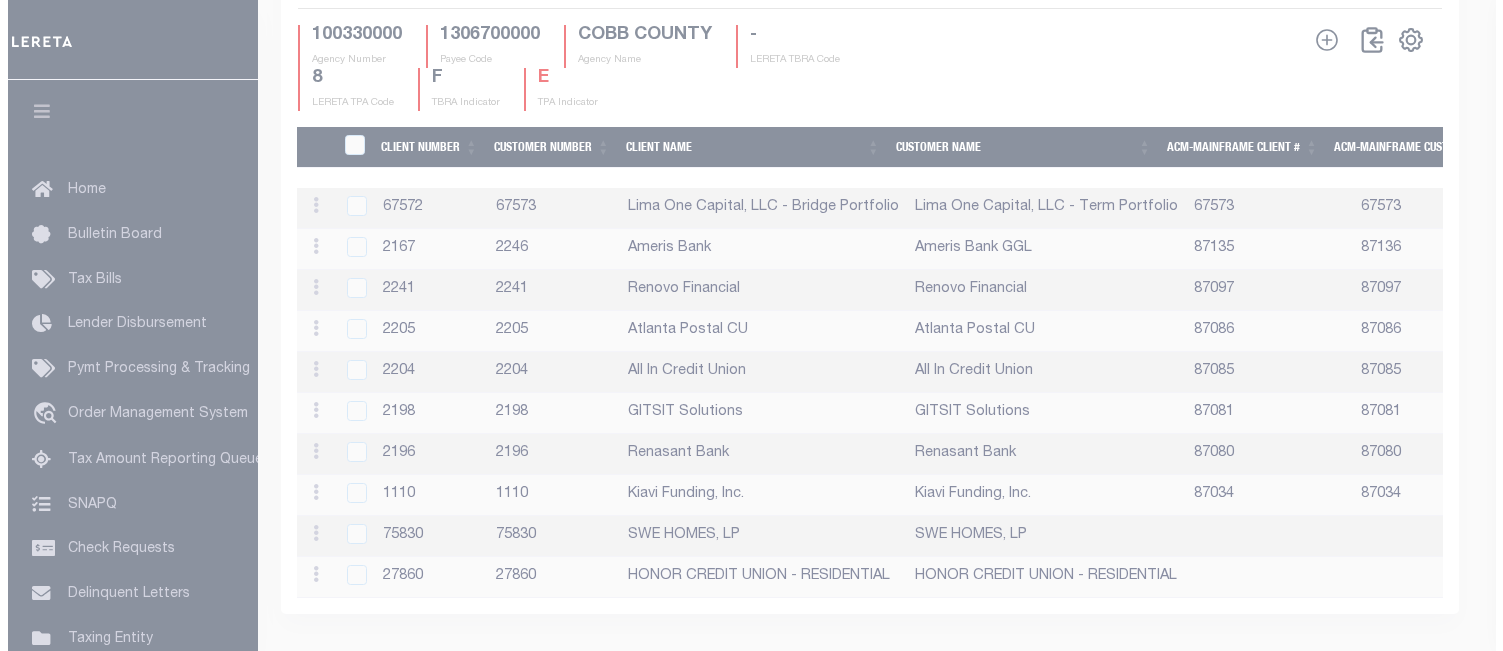 scroll, scrollTop: 2562, scrollLeft: 0, axis: vertical 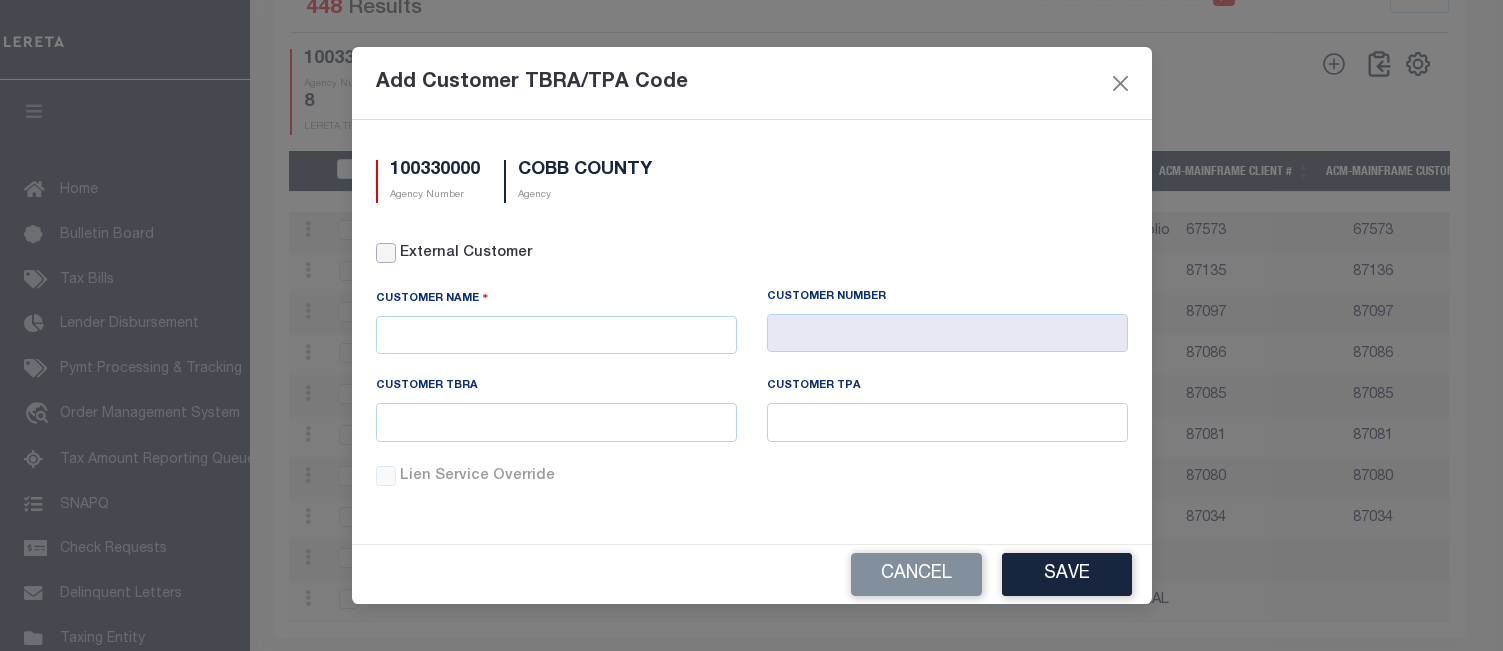 click on "External Customer" at bounding box center (386, 253) 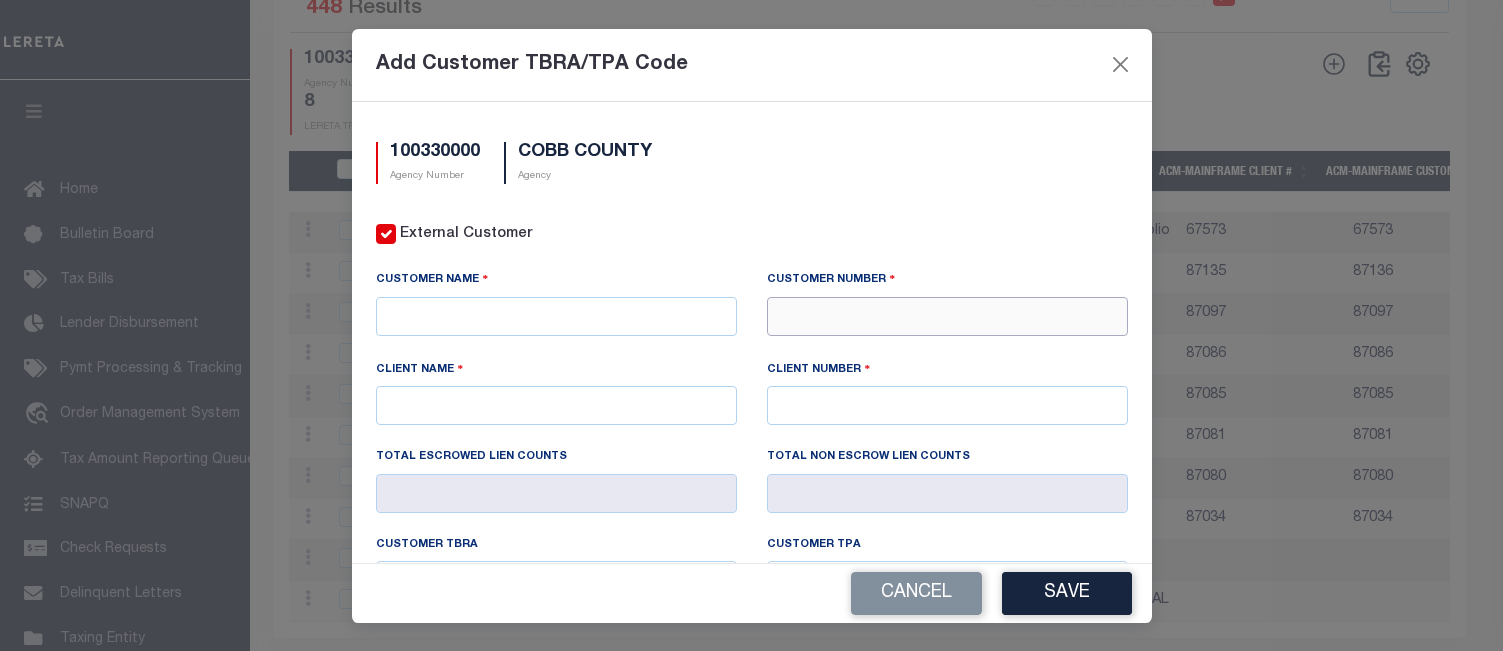 click at bounding box center [947, 316] 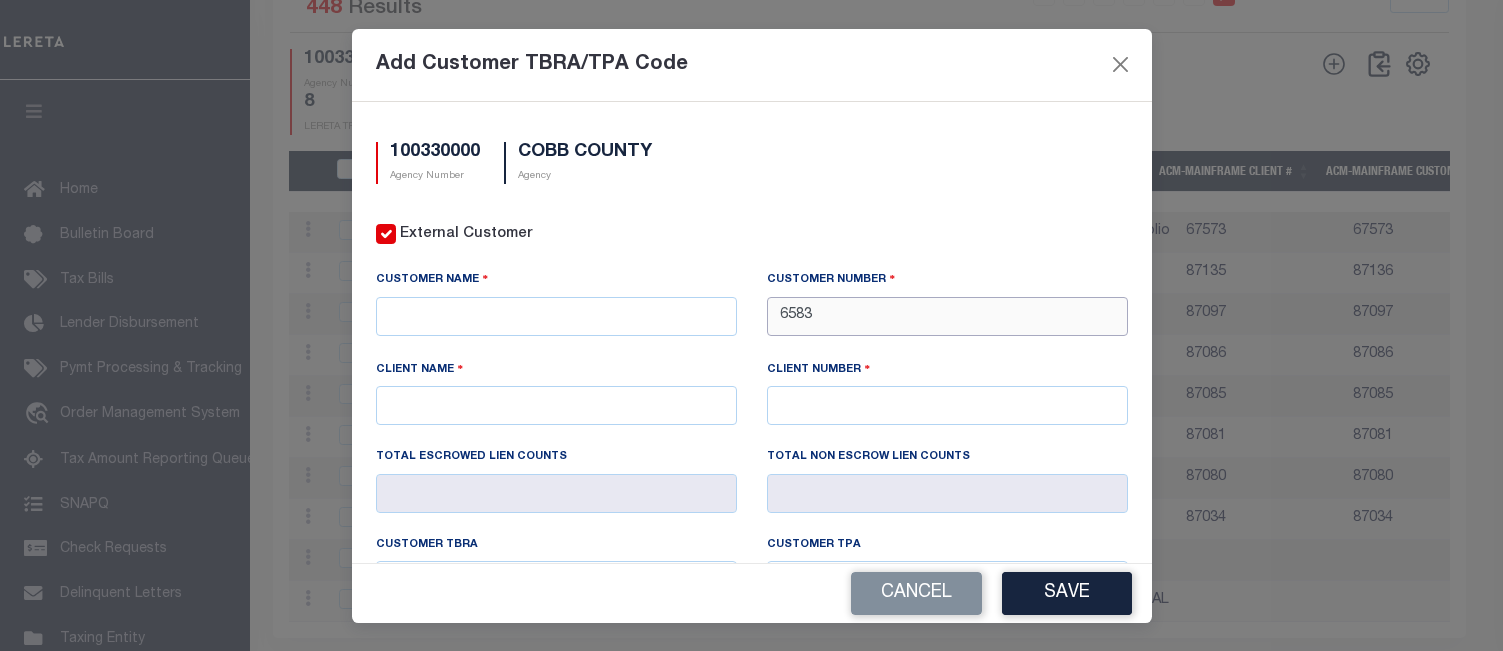type on "65838" 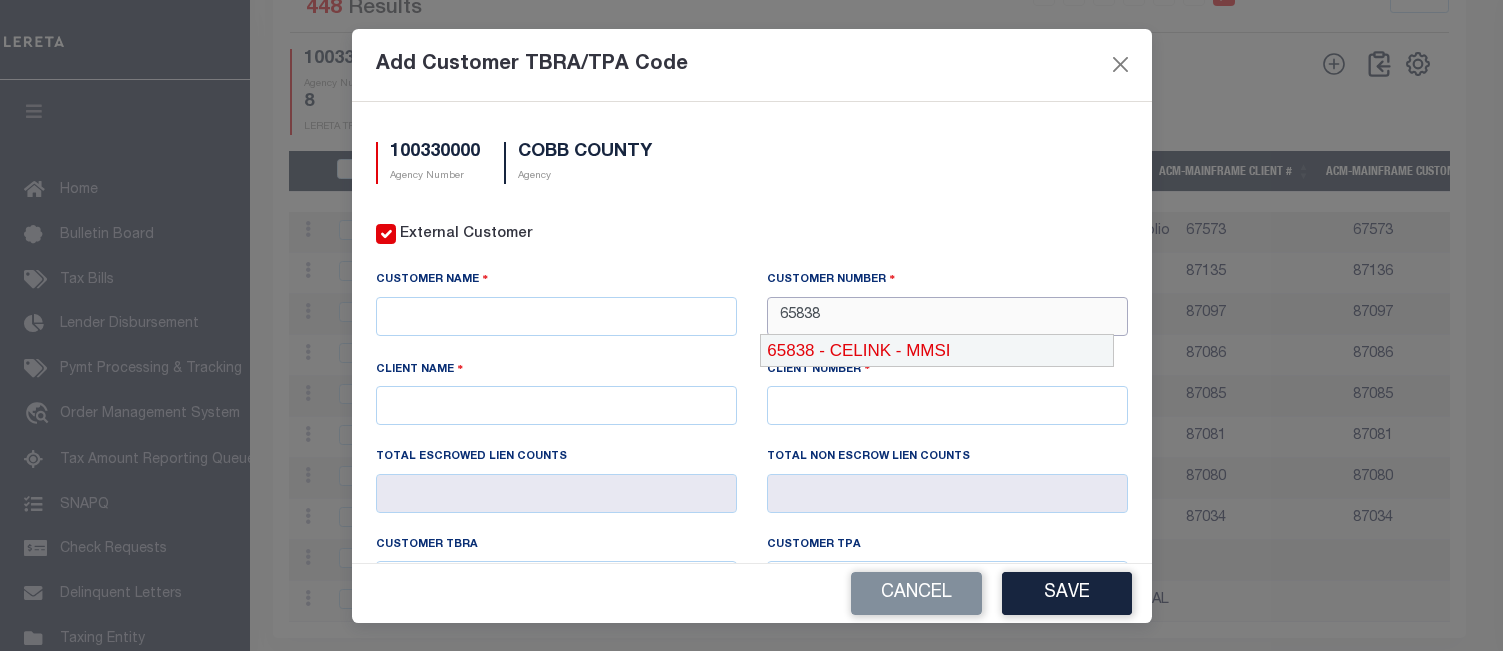 click on "65838 - CELINK - MMSI" at bounding box center [937, 351] 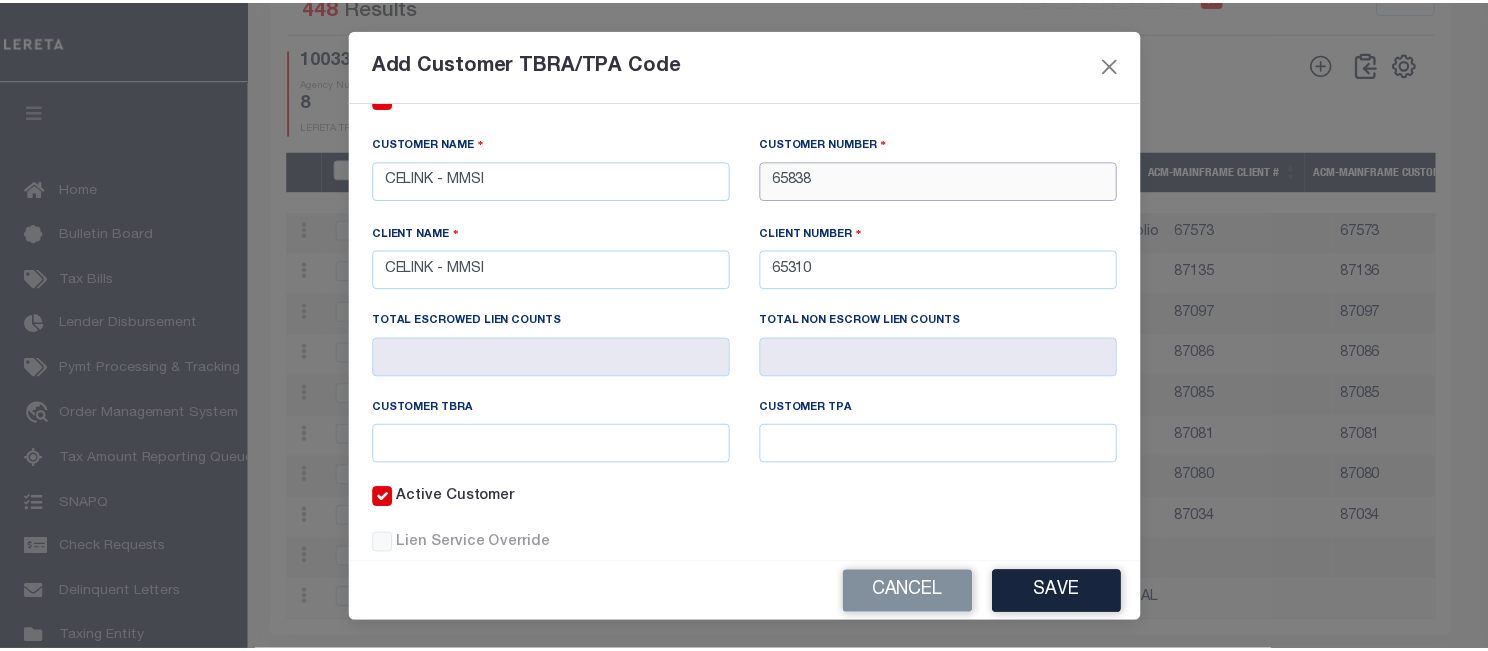 scroll, scrollTop: 181, scrollLeft: 0, axis: vertical 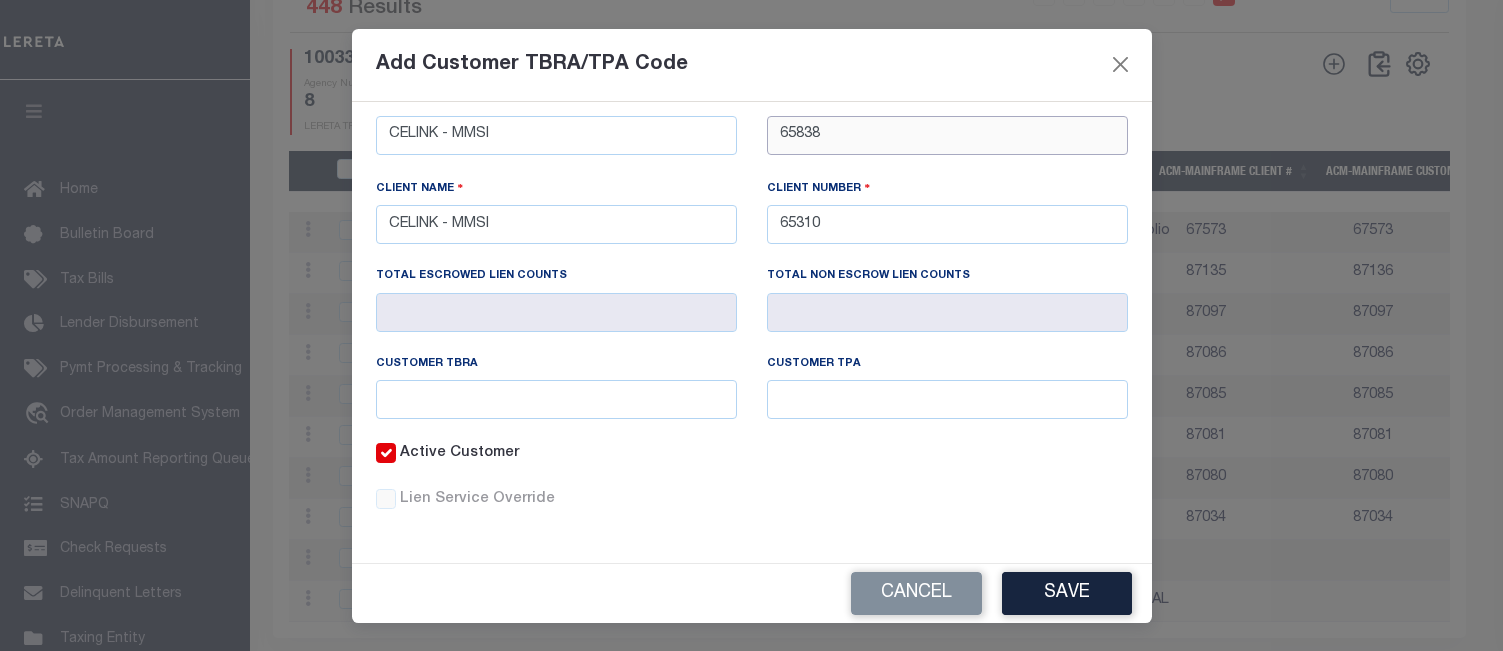 type on "65838" 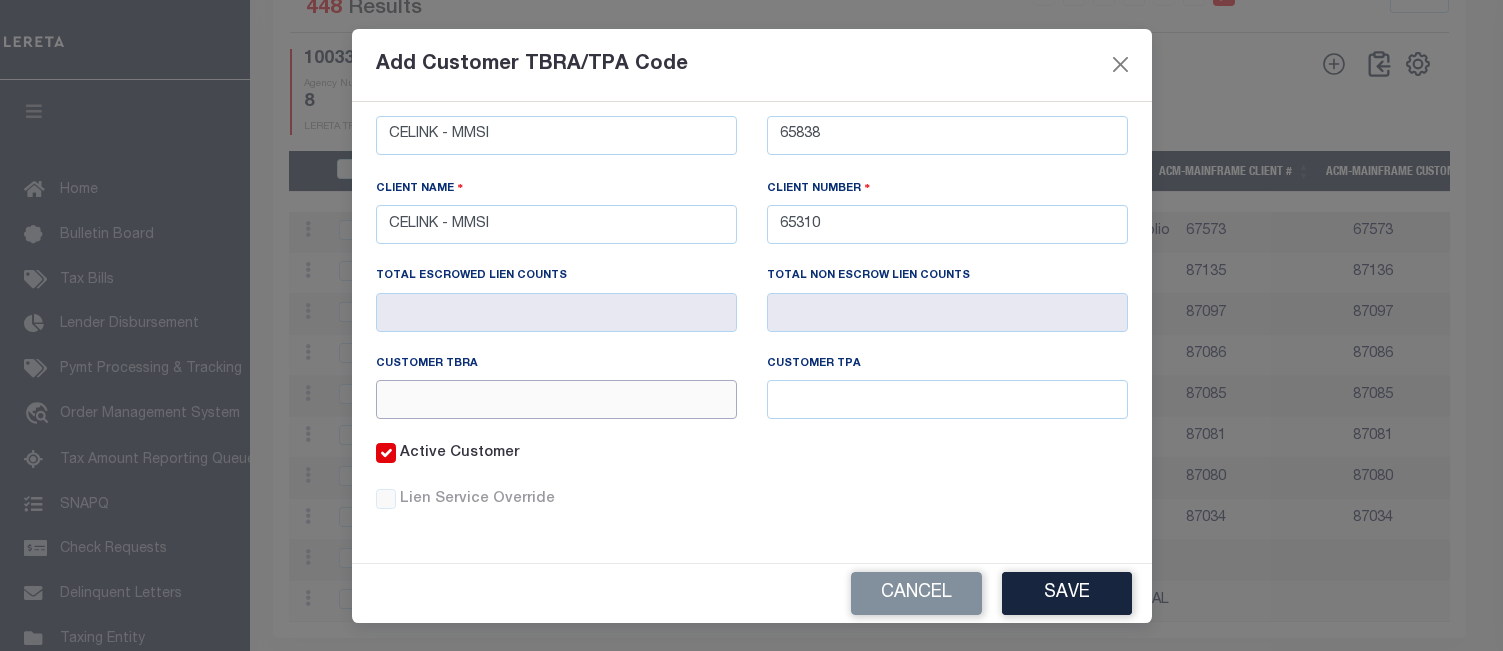 click at bounding box center (556, 399) 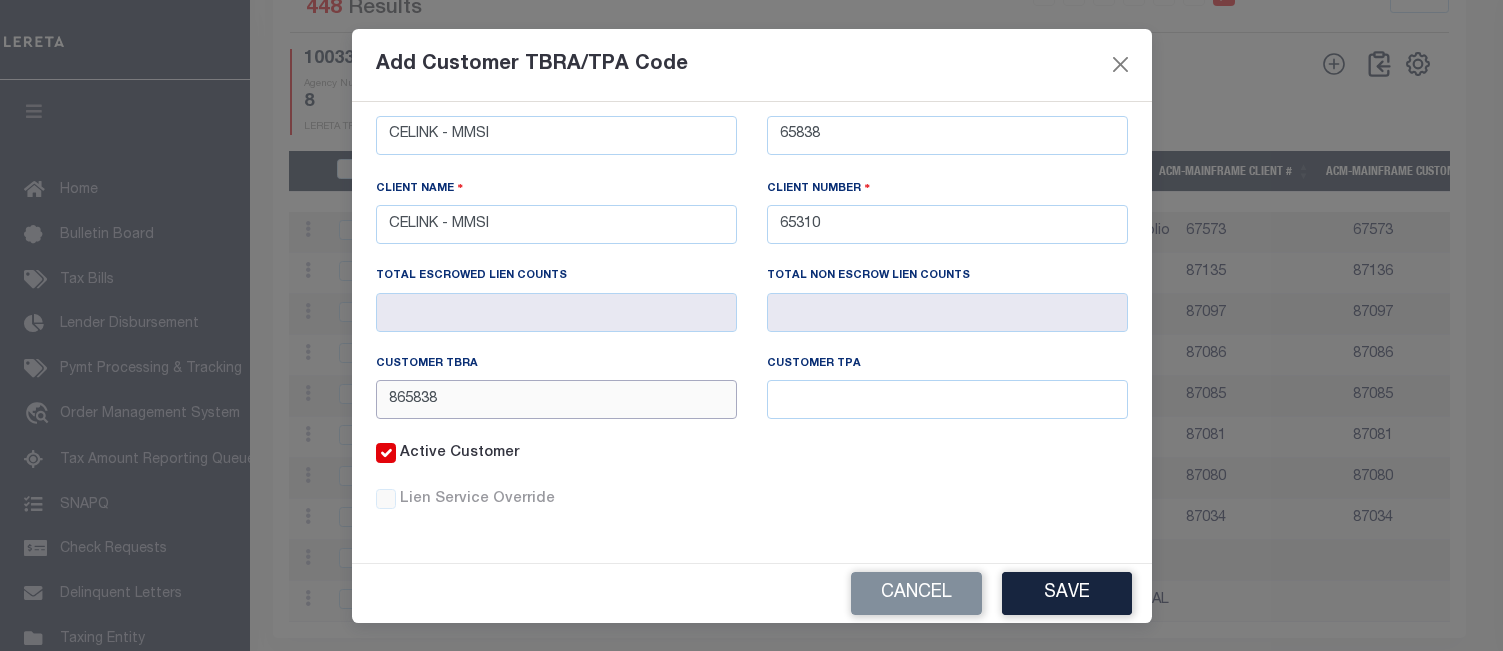 type on "865838" 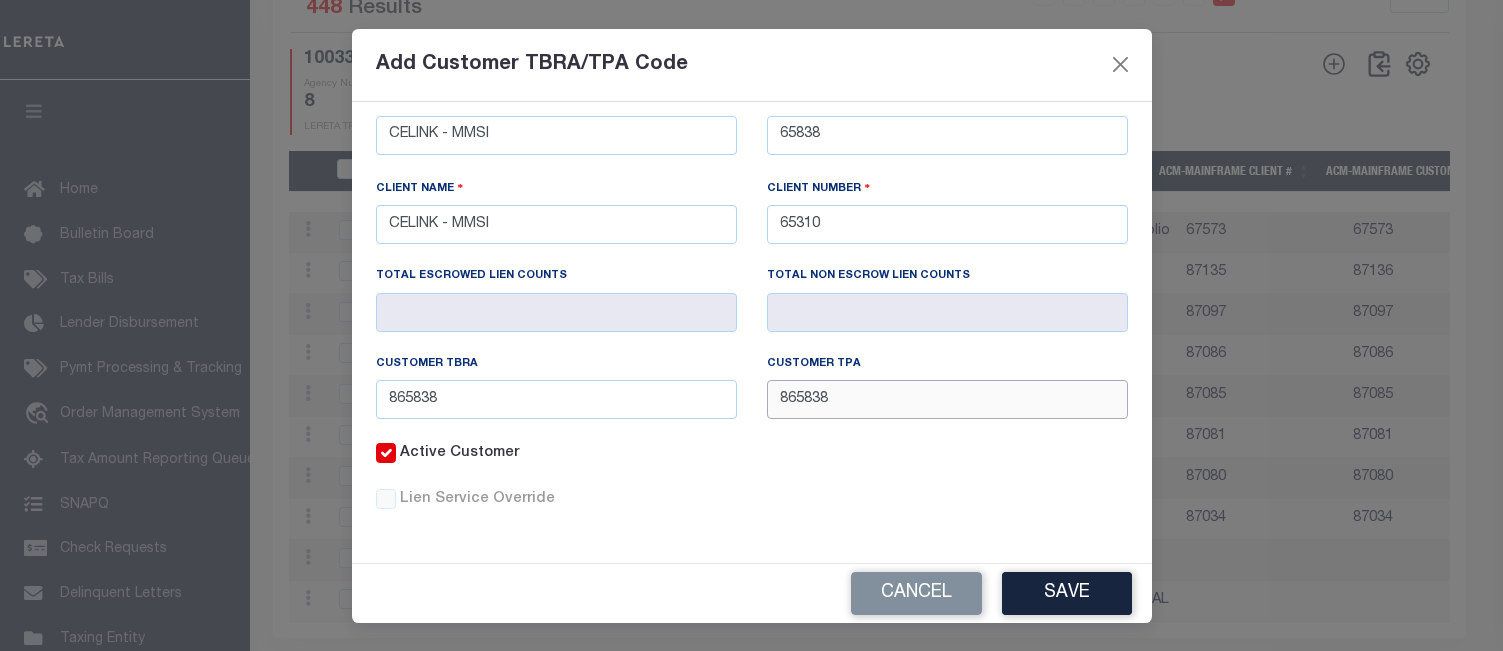 type on "865838" 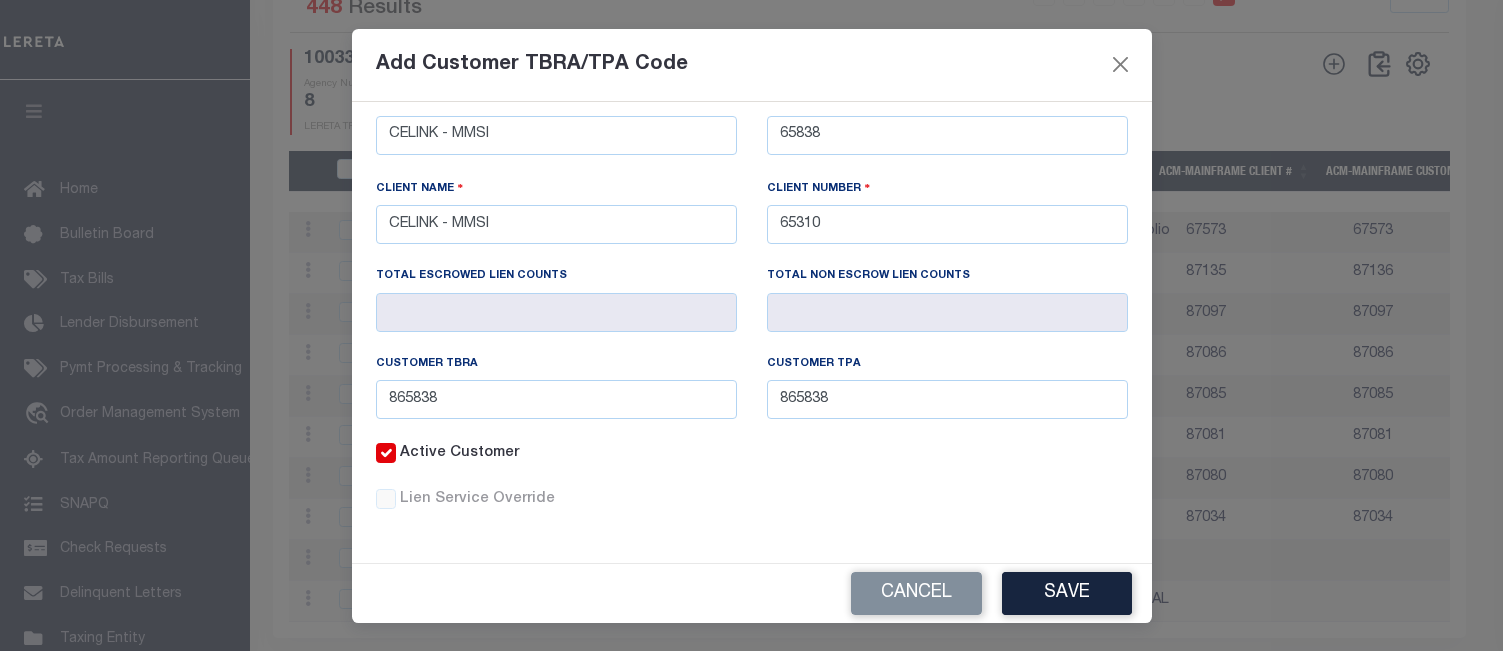click on "Save" at bounding box center (1067, 593) 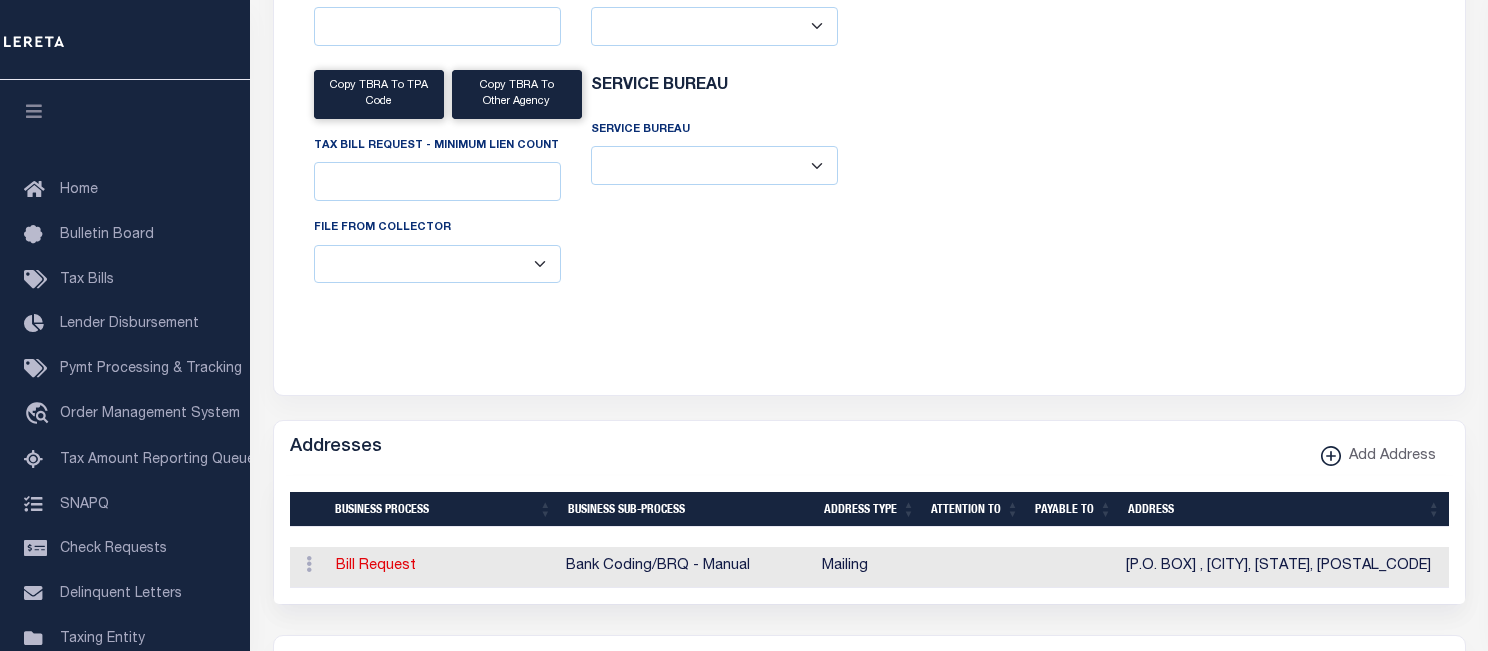 scroll, scrollTop: 0, scrollLeft: 0, axis: both 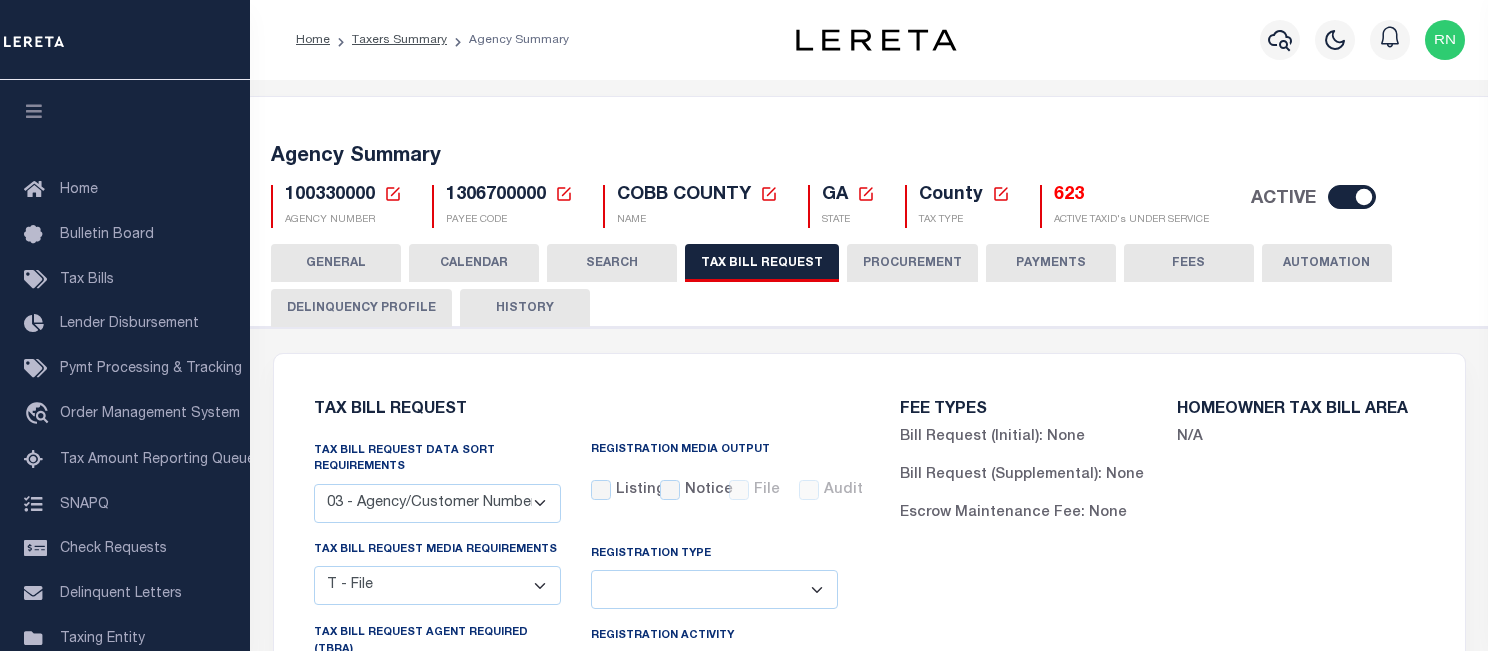 click on "HISTORY" at bounding box center [525, 308] 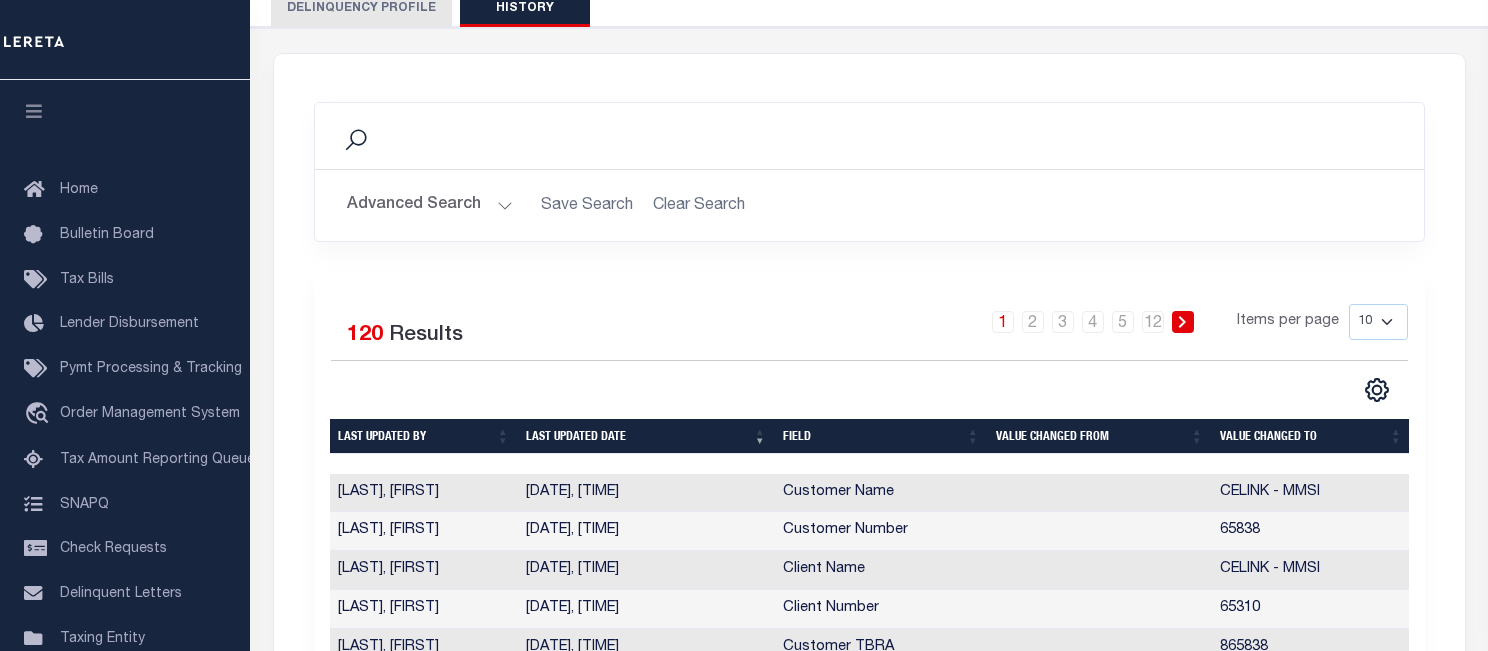 scroll, scrollTop: 200, scrollLeft: 0, axis: vertical 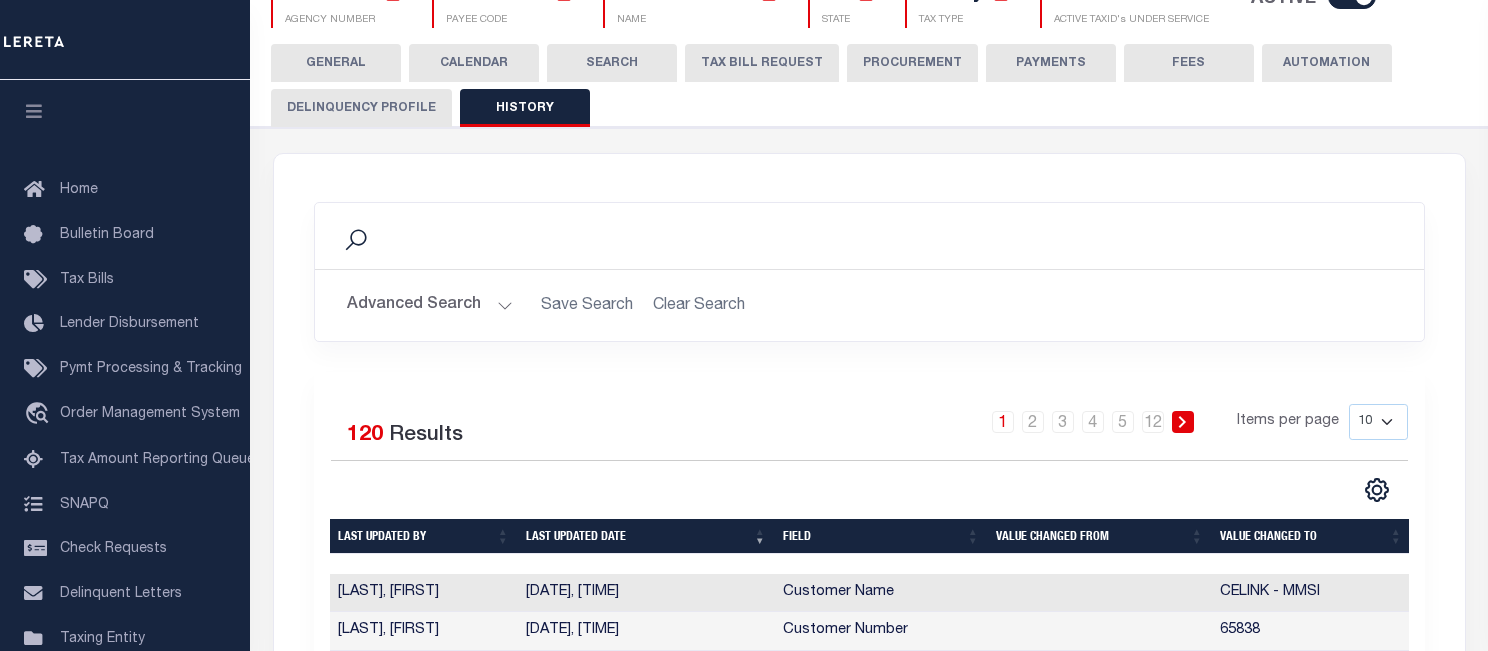 drag, startPoint x: 778, startPoint y: 57, endPoint x: 834, endPoint y: 144, distance: 103.46497 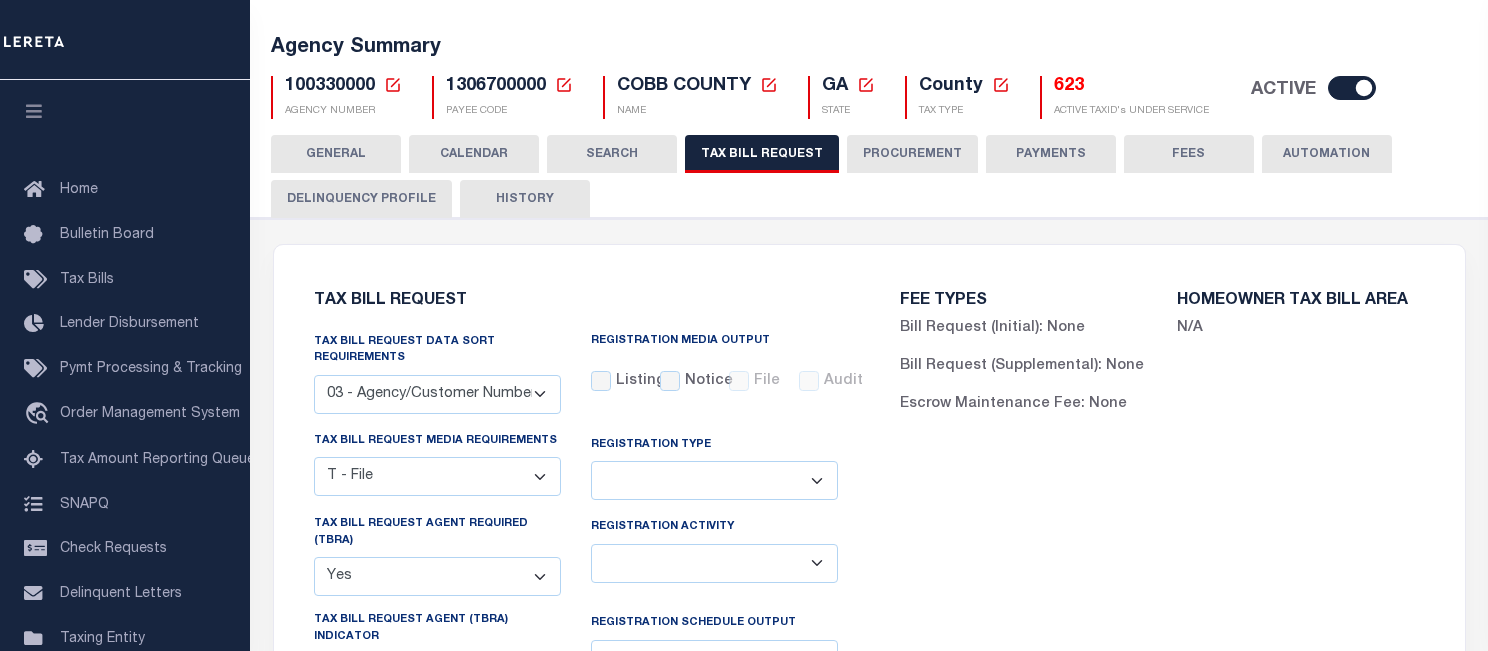 scroll, scrollTop: 0, scrollLeft: 0, axis: both 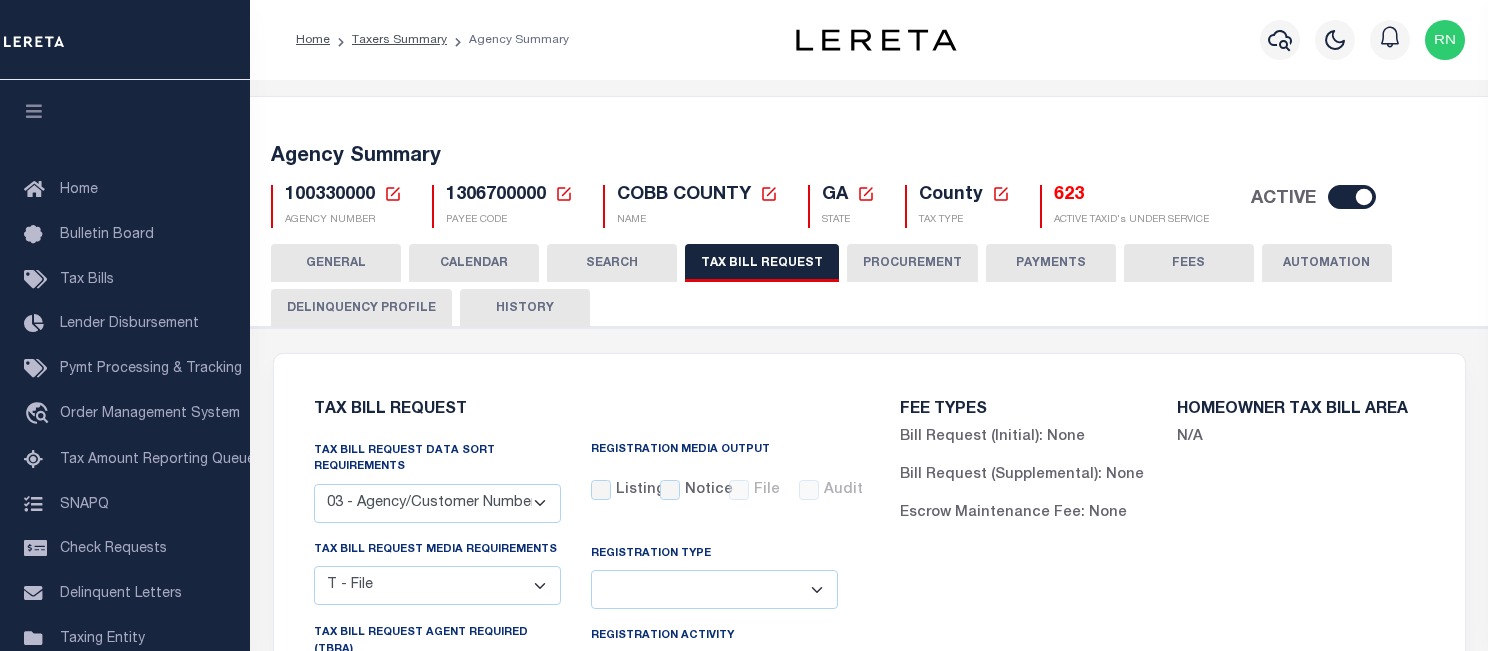 click on "HISTORY" at bounding box center [525, 308] 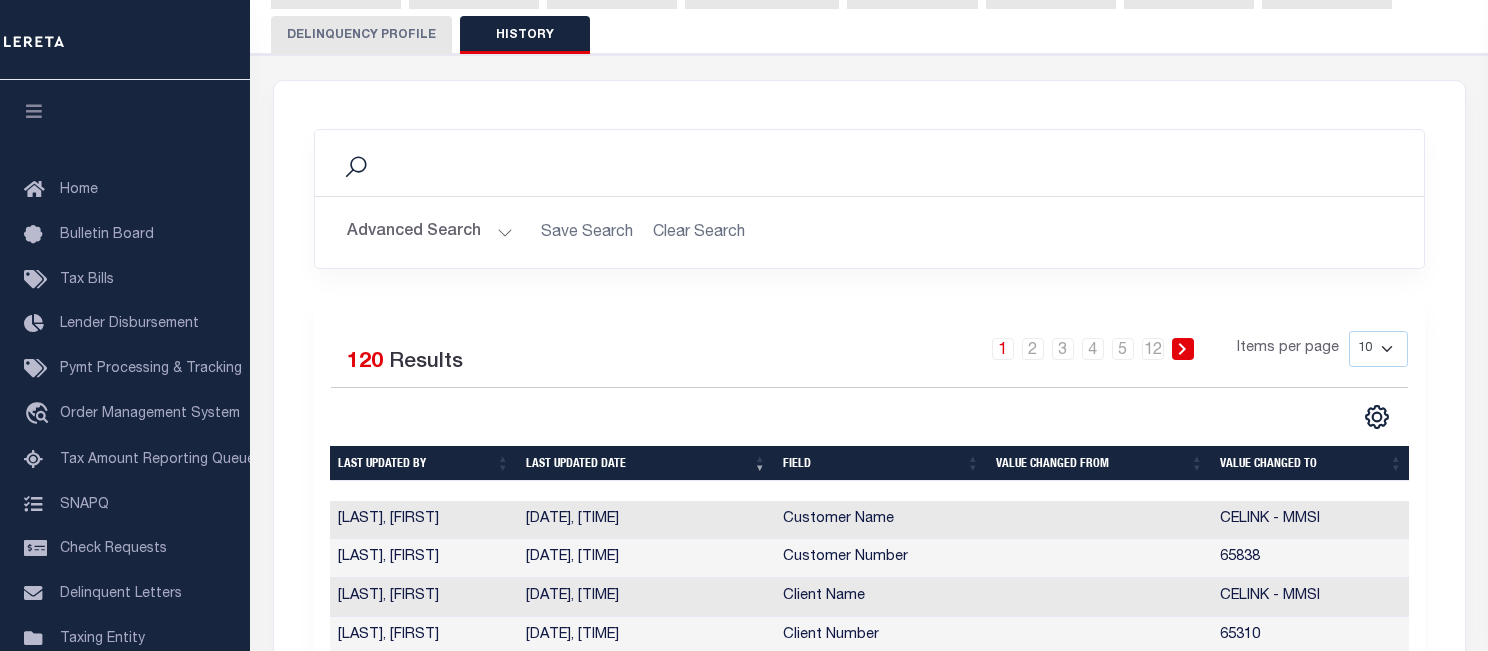 scroll, scrollTop: 3, scrollLeft: 0, axis: vertical 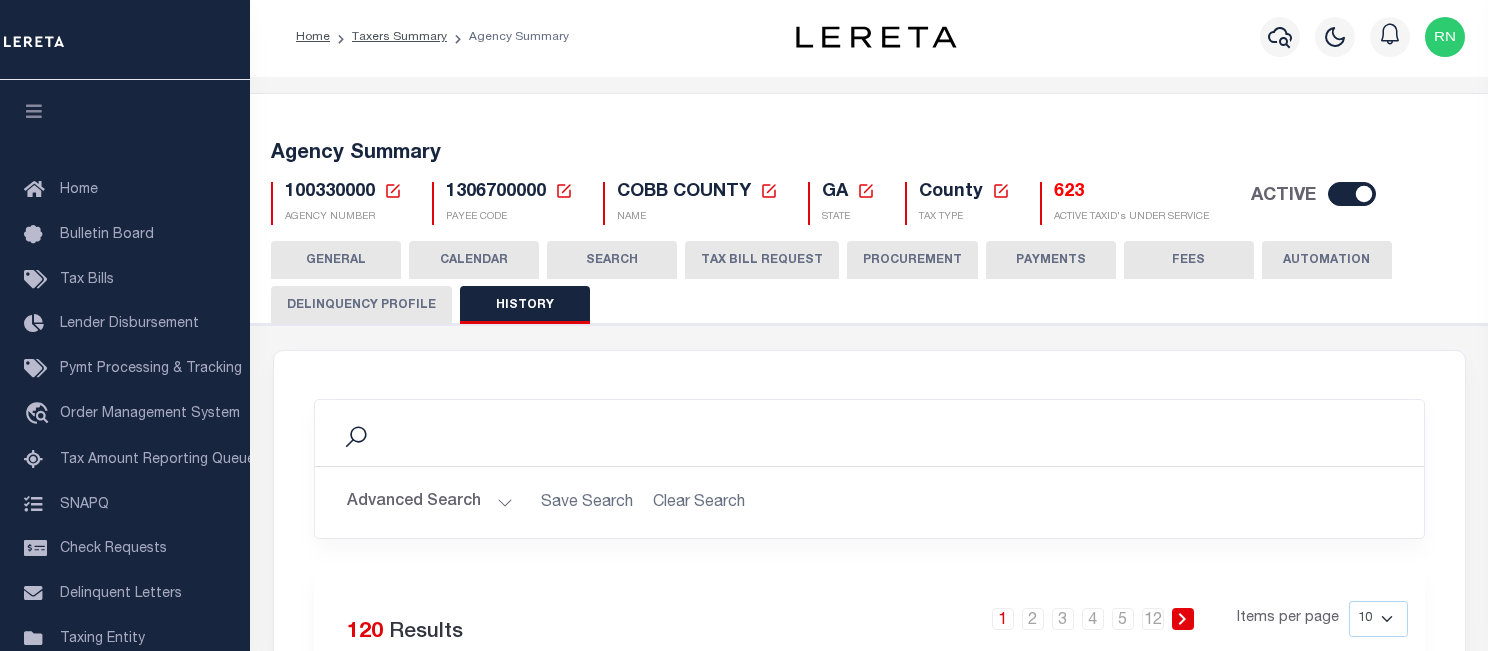 click on "TAX BILL REQUEST" at bounding box center [762, 260] 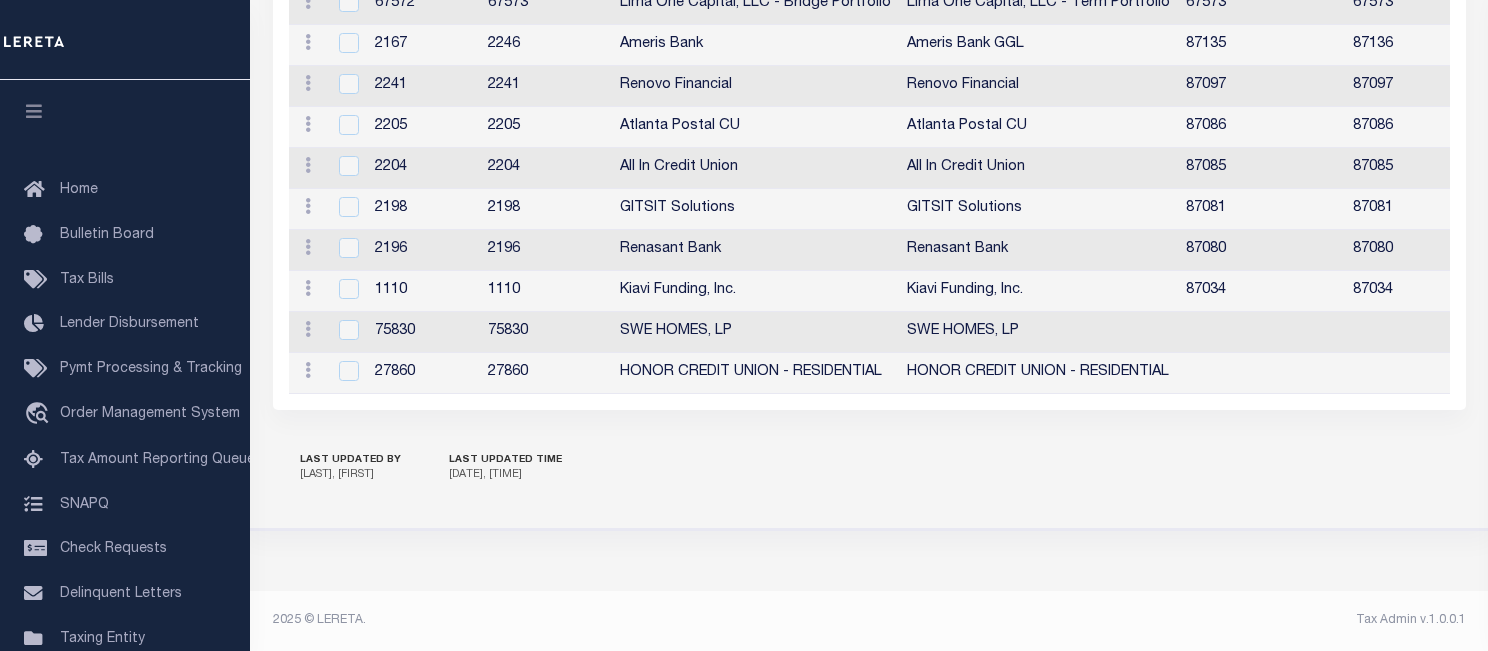 scroll, scrollTop: 2546, scrollLeft: 0, axis: vertical 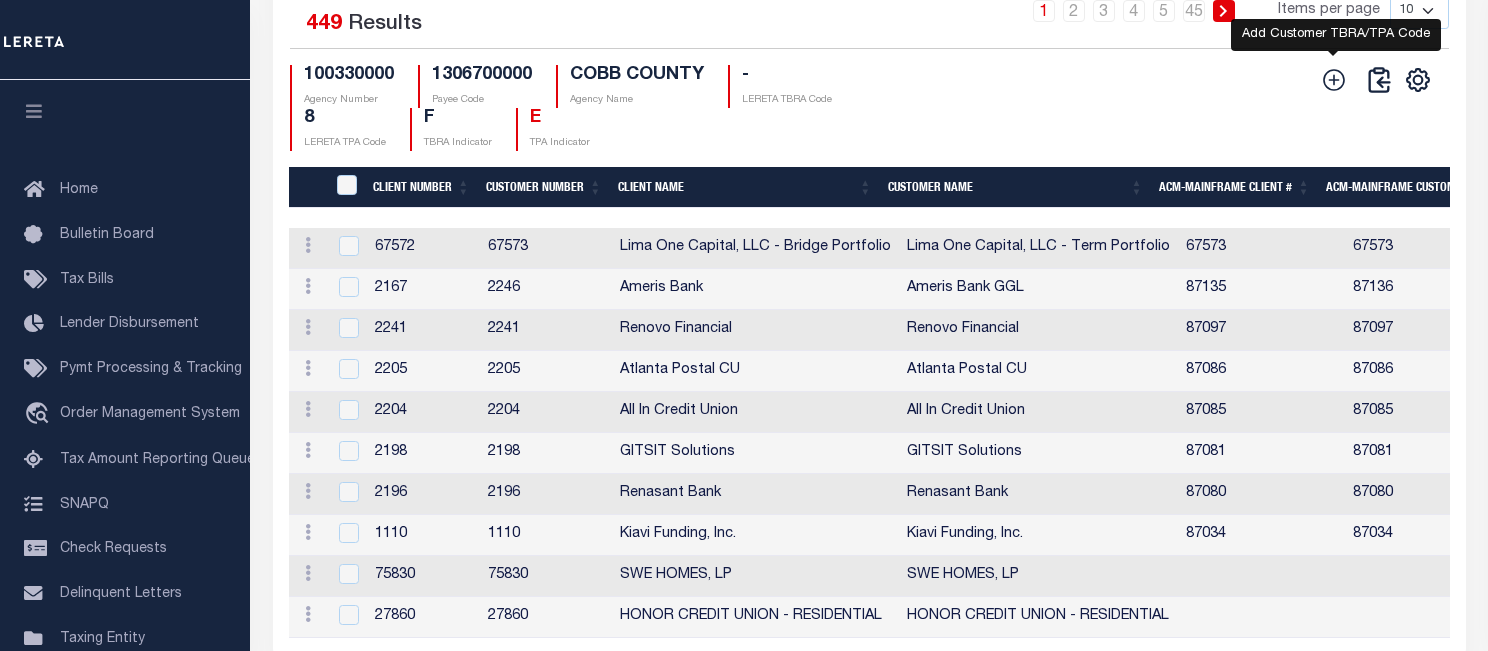 click 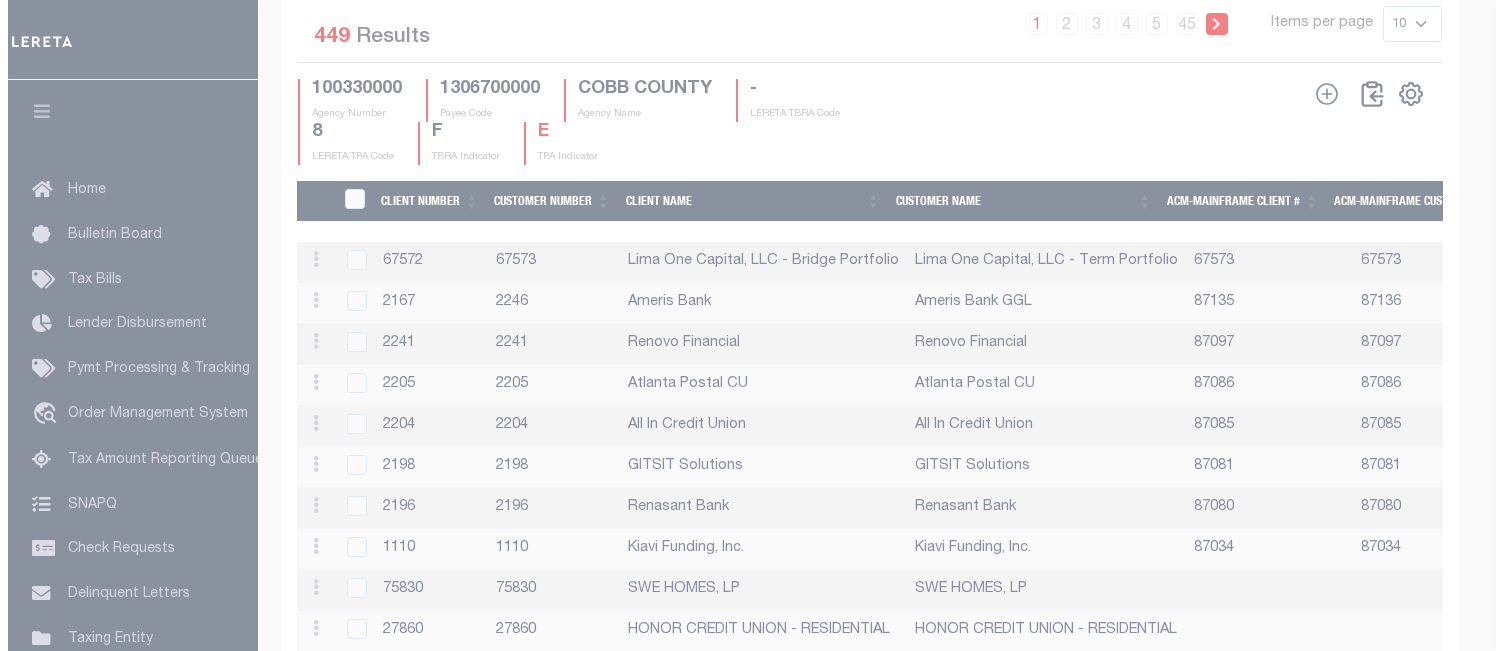 scroll, scrollTop: 2508, scrollLeft: 0, axis: vertical 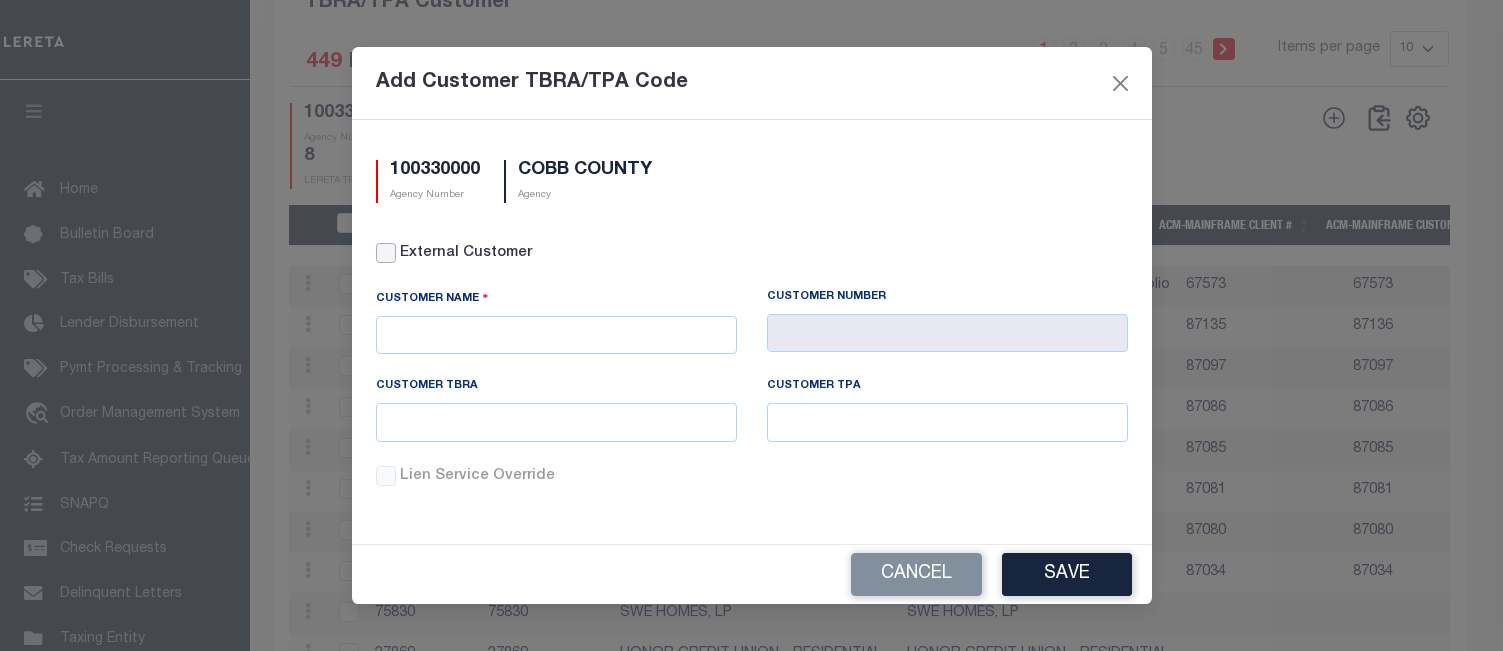click on "External Customer" at bounding box center [386, 253] 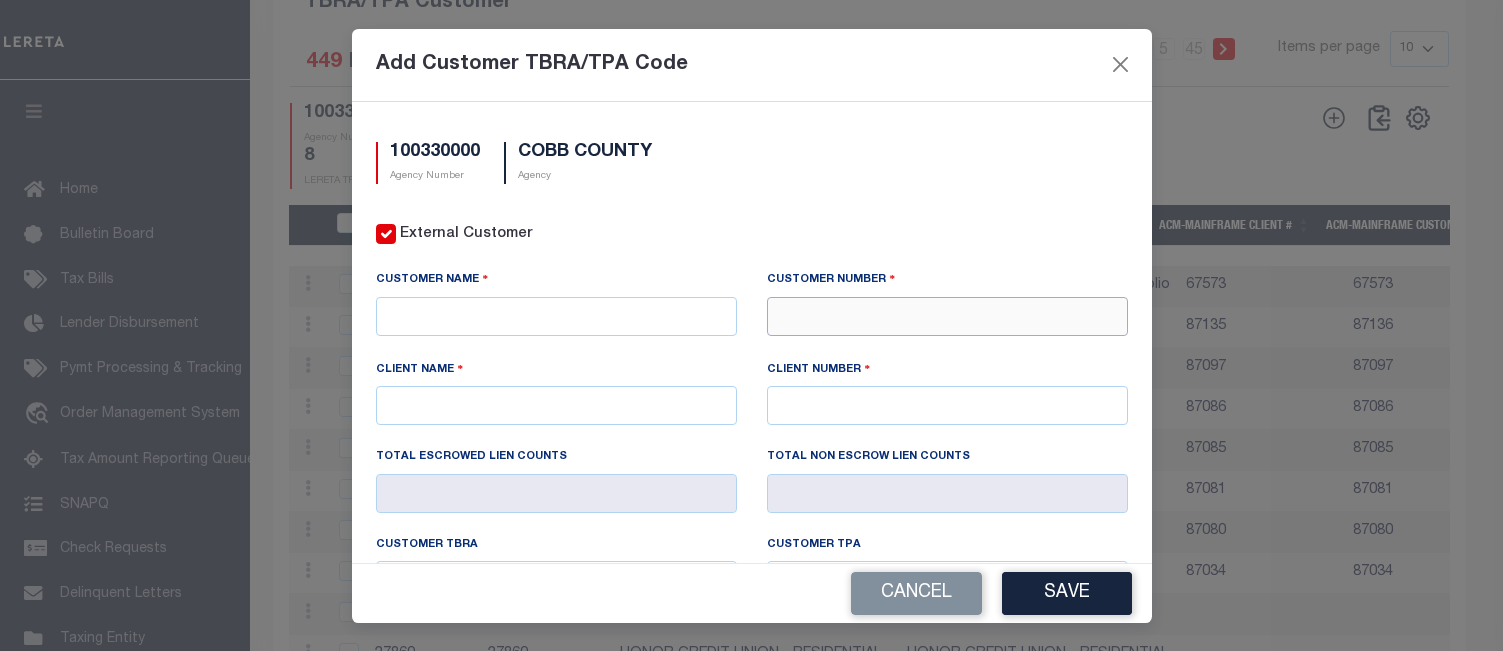click at bounding box center [947, 316] 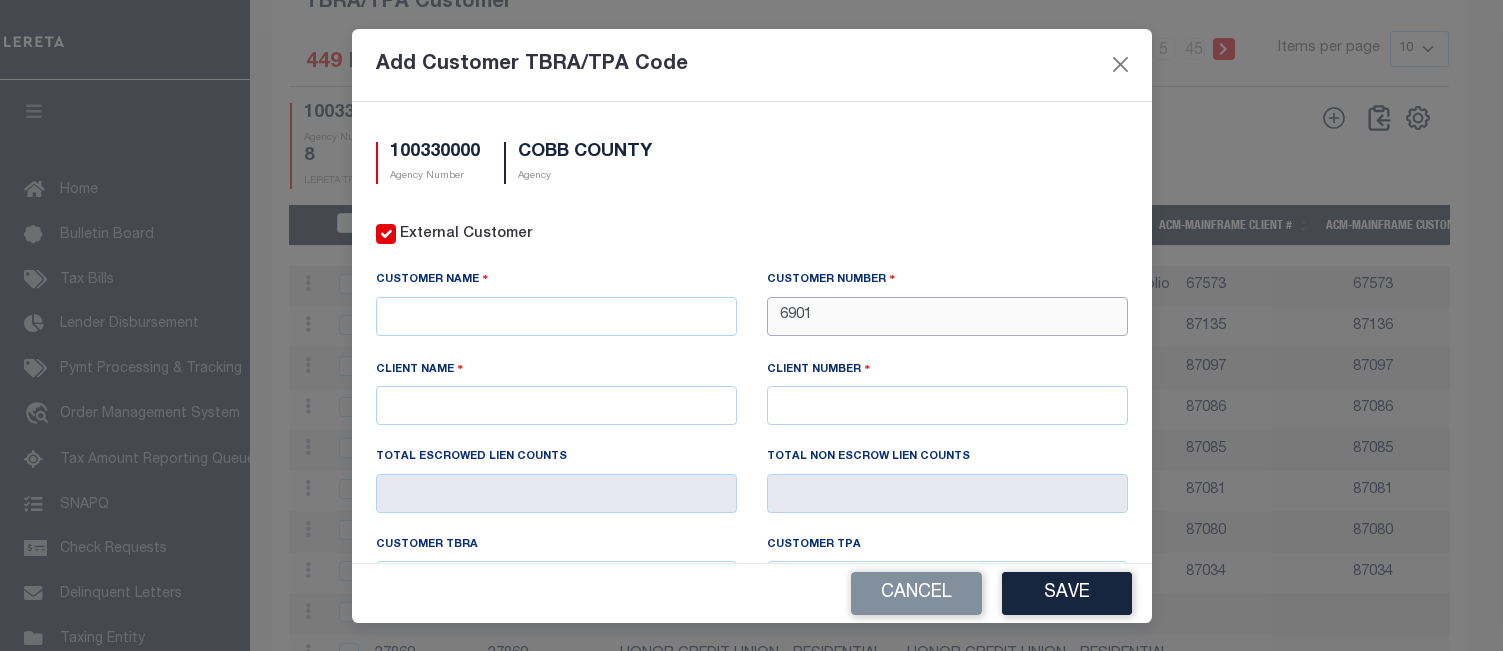 type on "69016" 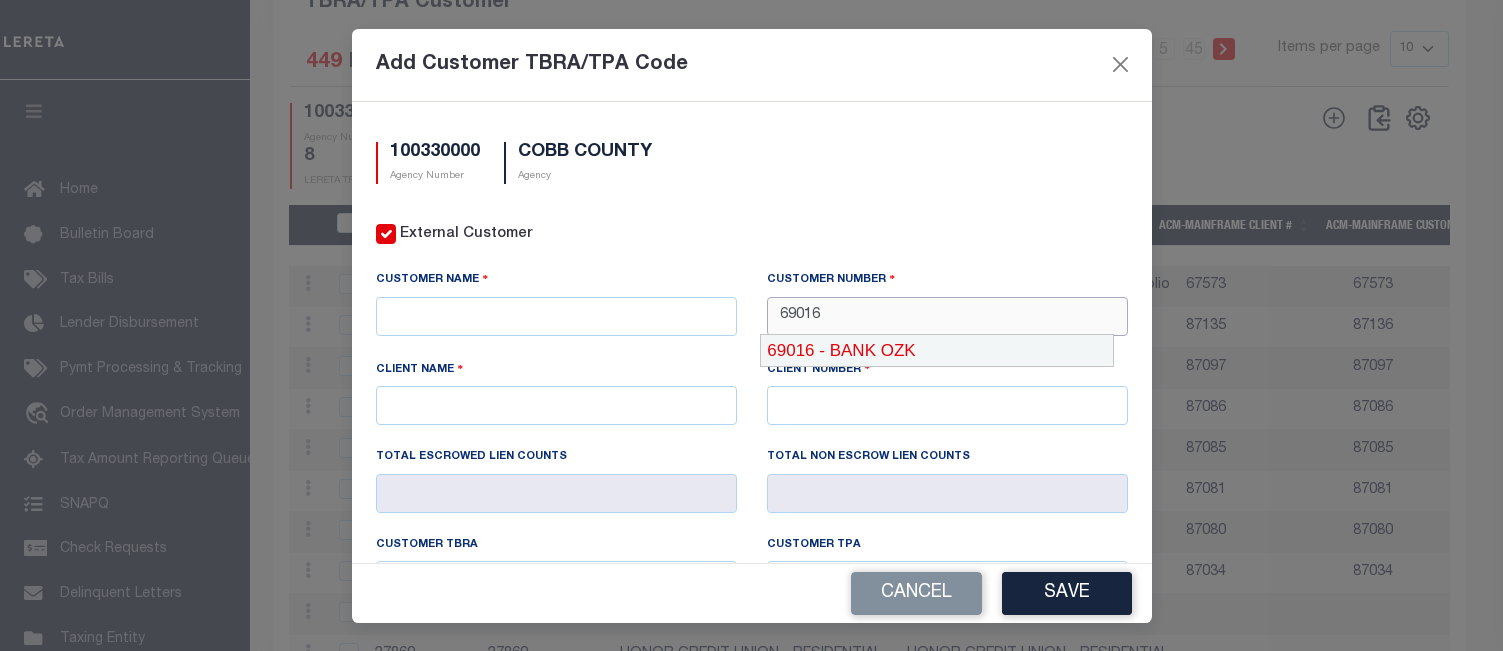 click on "69016 - BANK OZK" at bounding box center (937, 351) 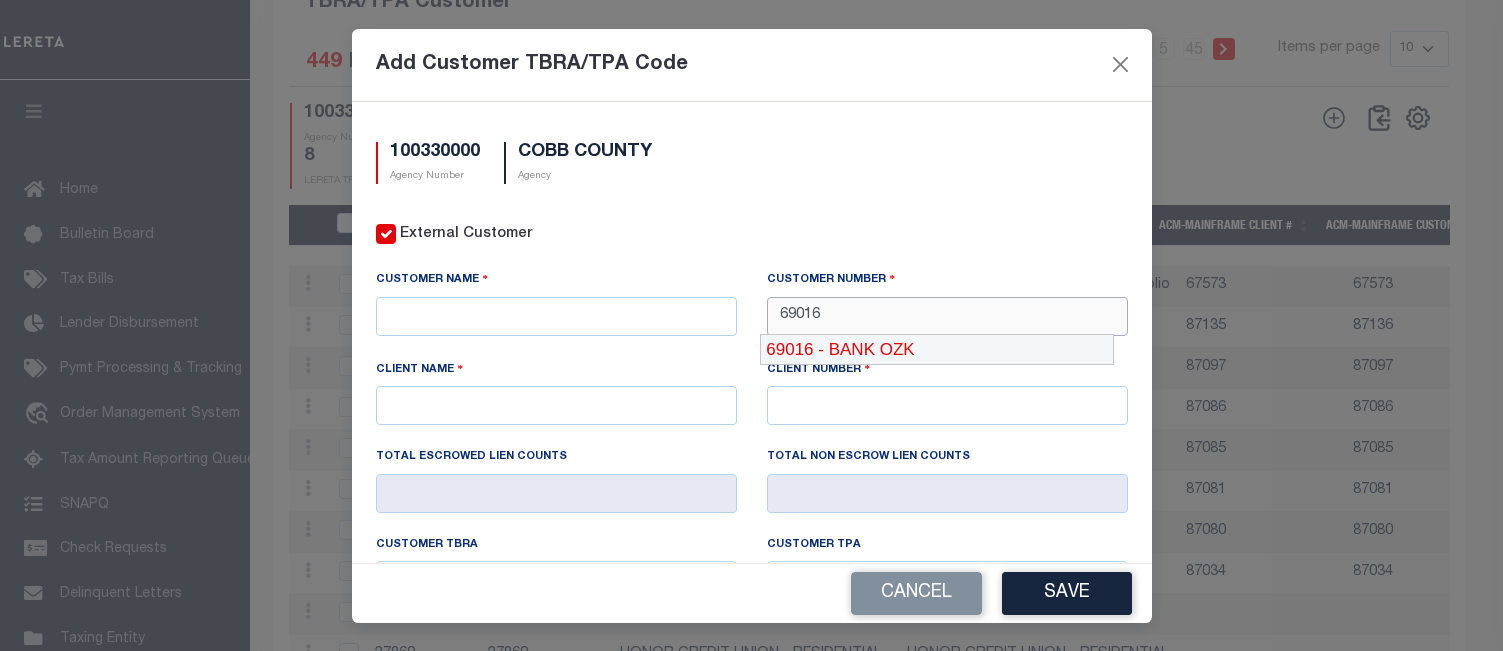 type on "BANK OZK" 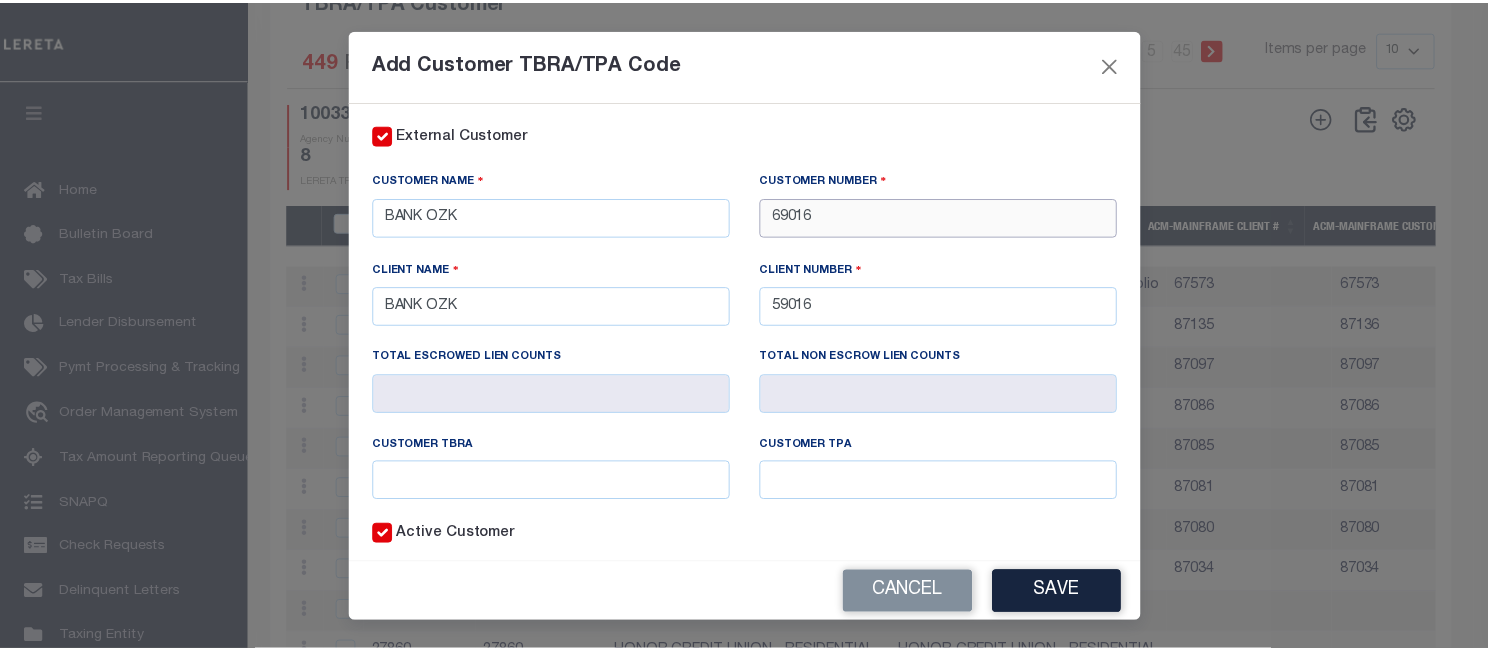 scroll, scrollTop: 100, scrollLeft: 0, axis: vertical 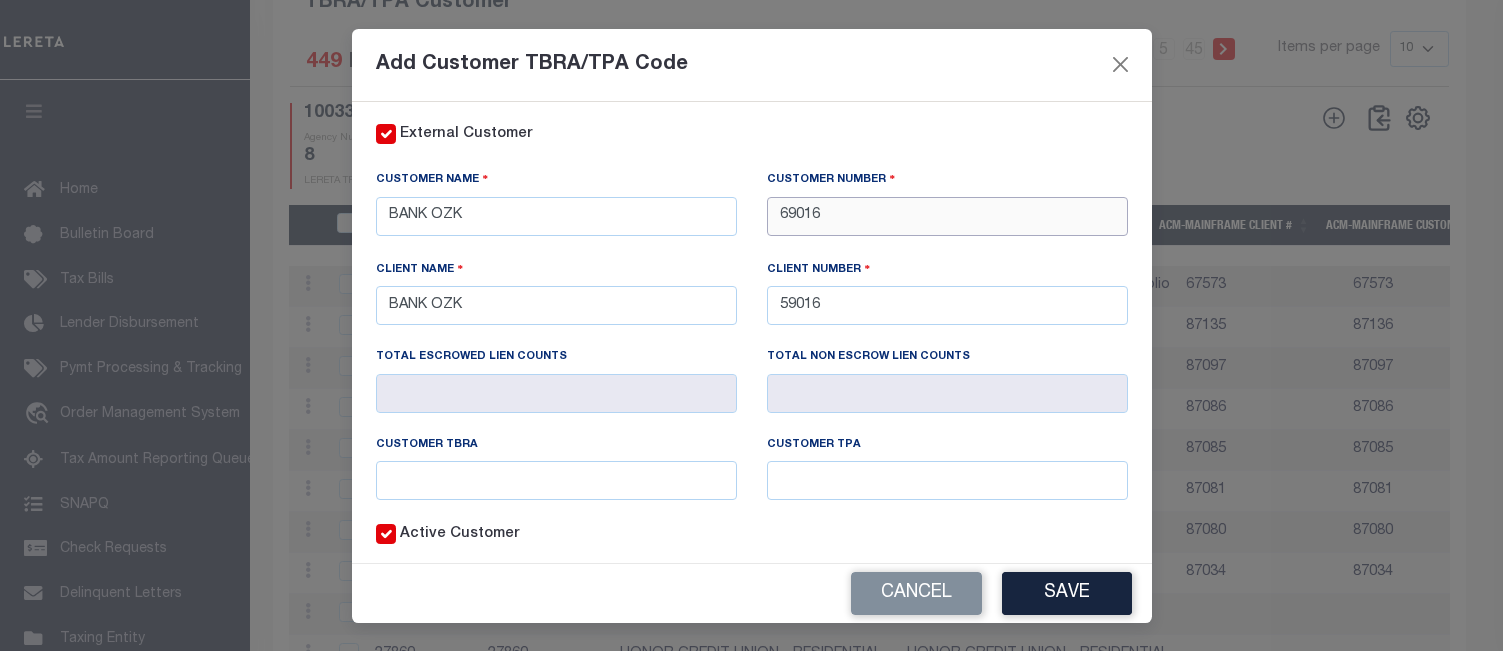 type on "69016" 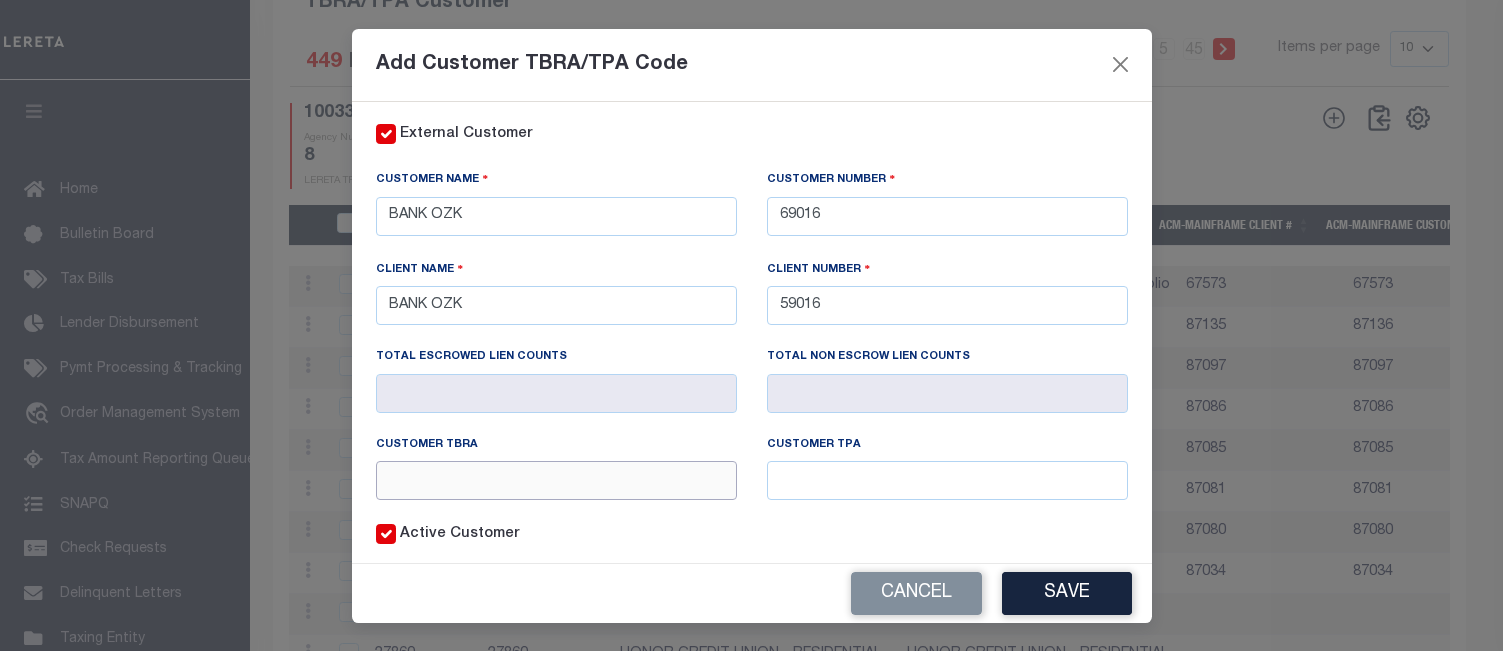 click at bounding box center (556, 480) 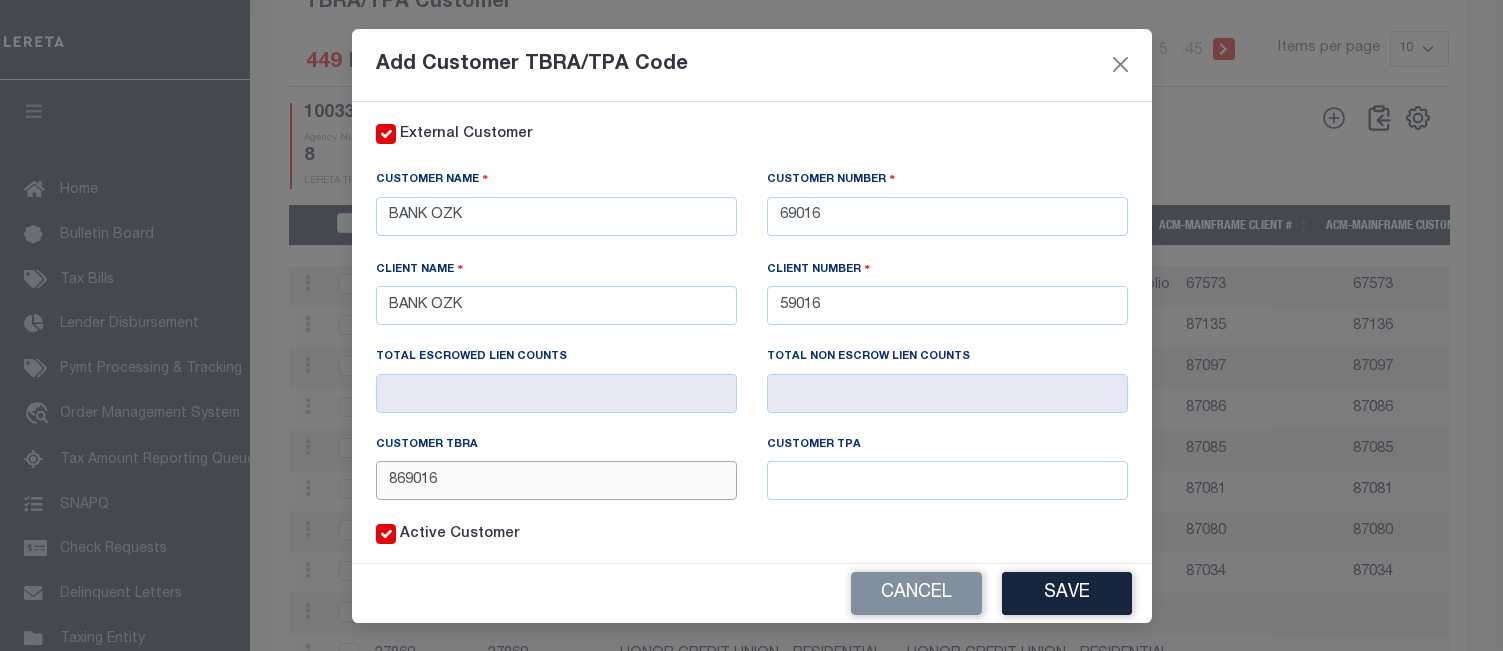 type on "869016" 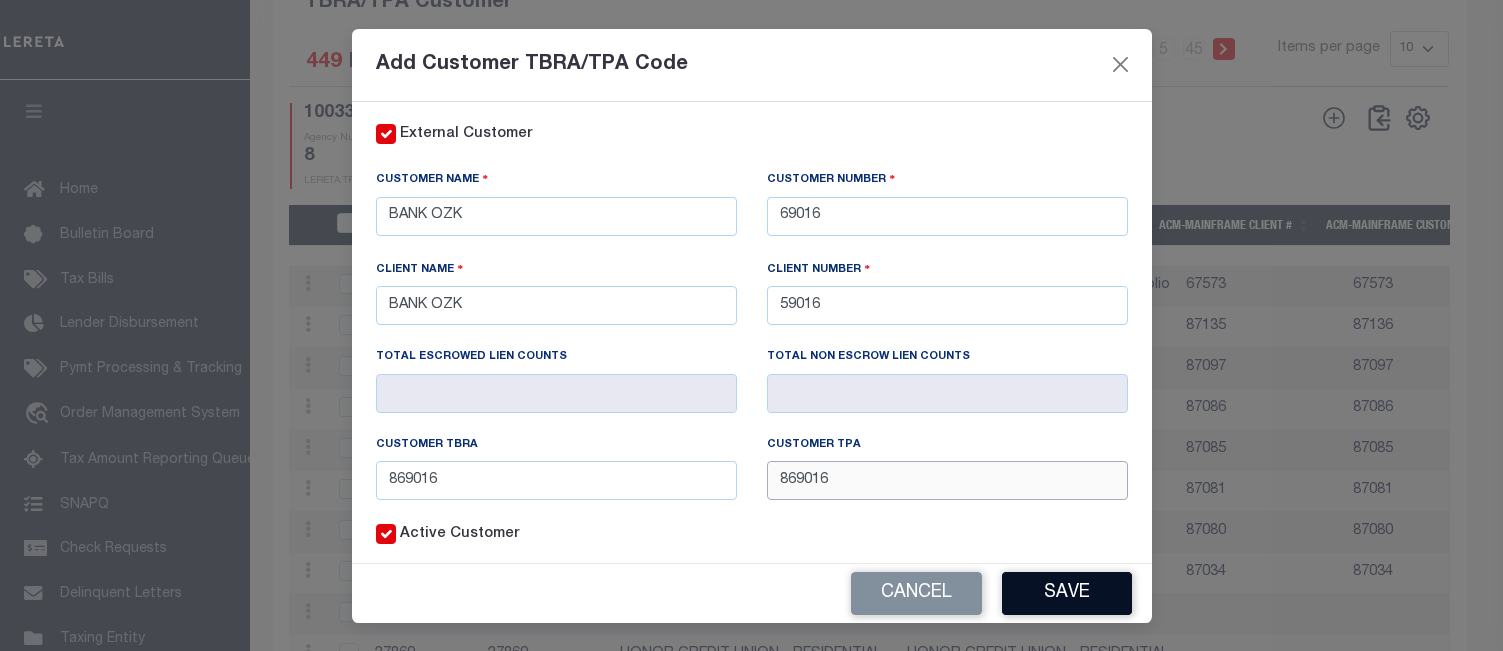 type on "869016" 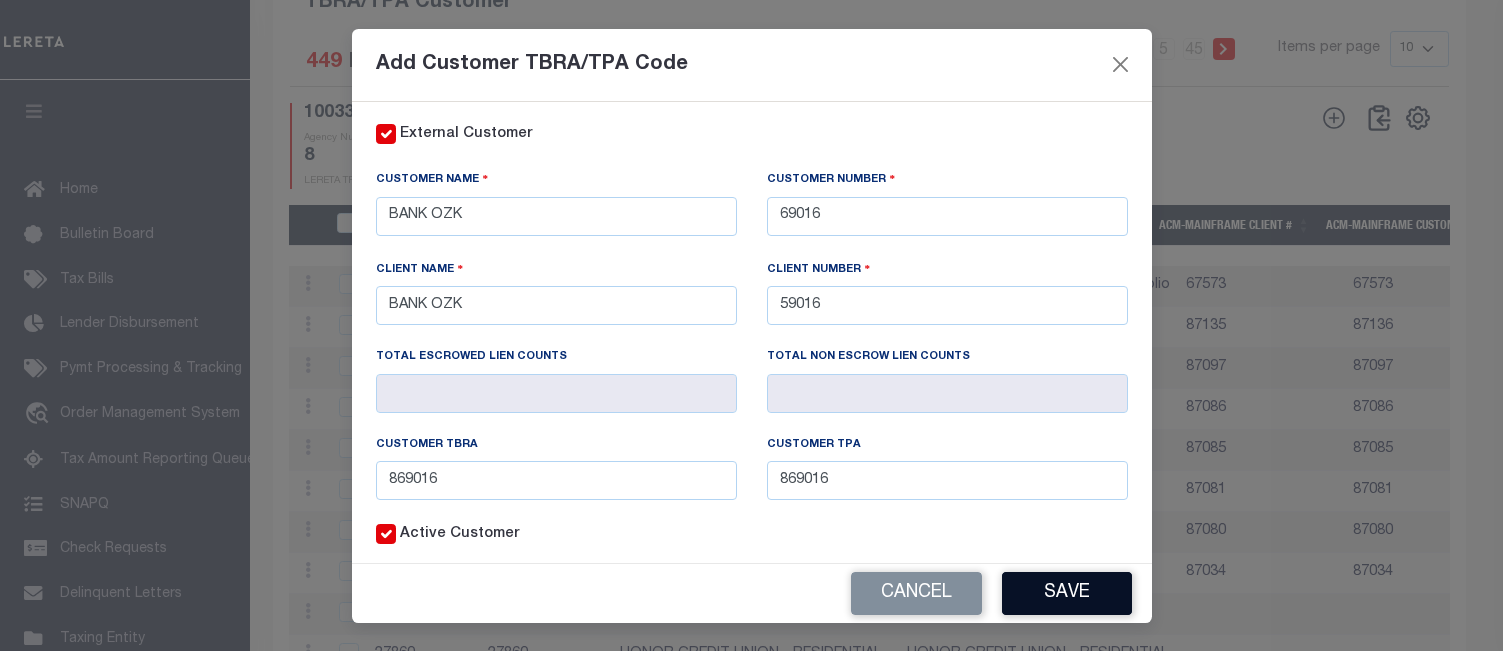 click on "Save" at bounding box center [1067, 593] 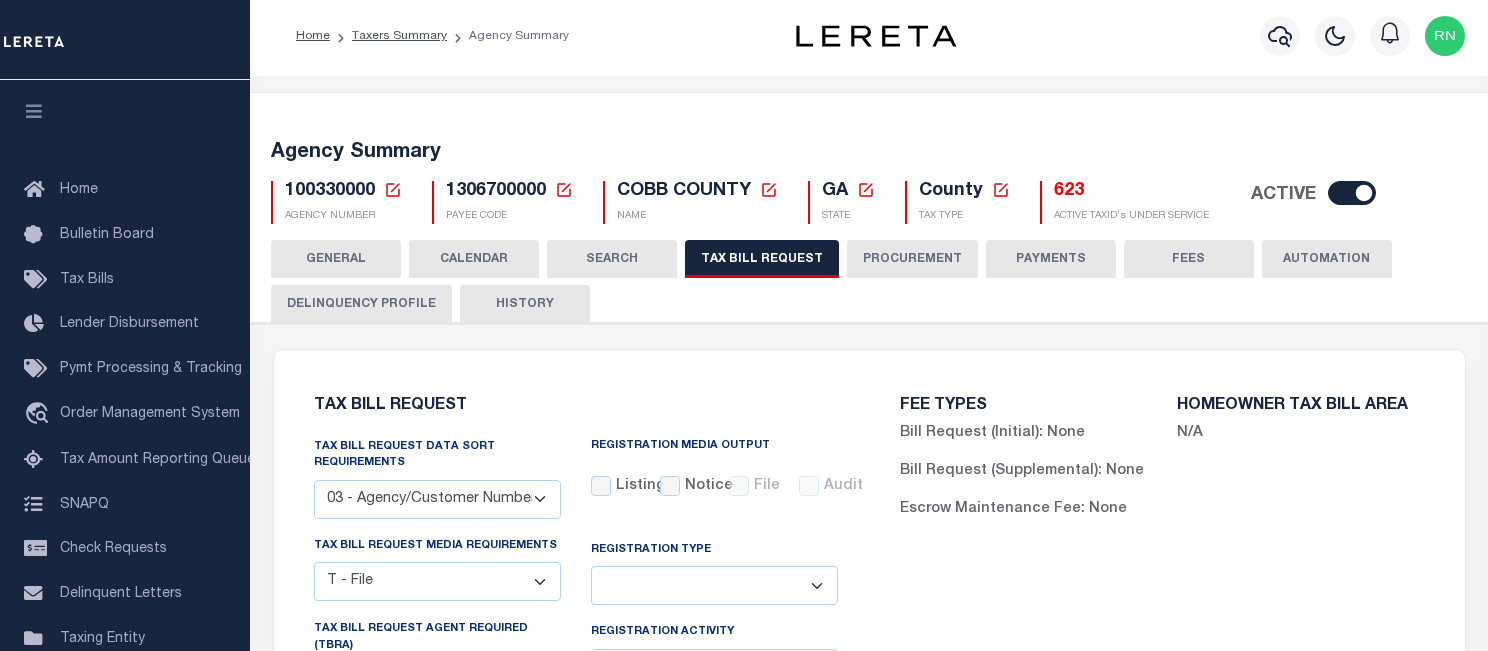 scroll, scrollTop: 0, scrollLeft: 0, axis: both 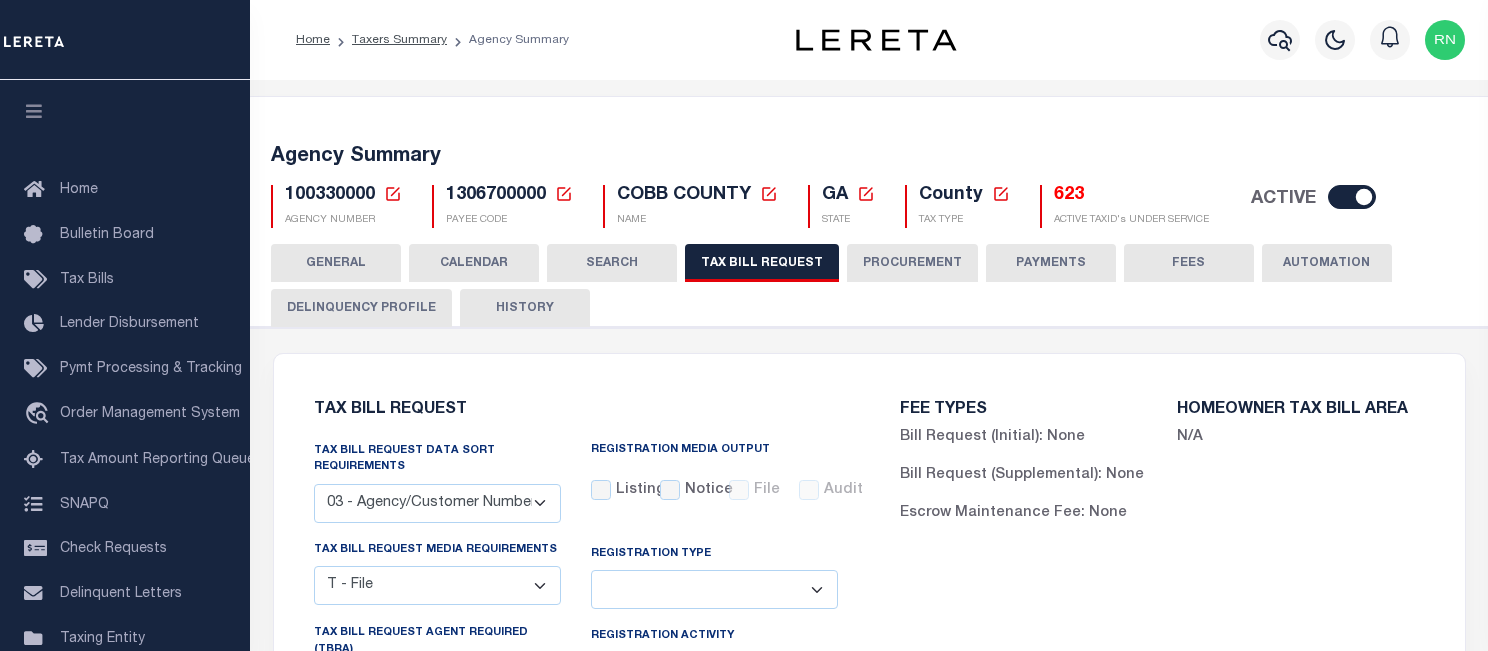 click on "HISTORY" at bounding box center (525, 308) 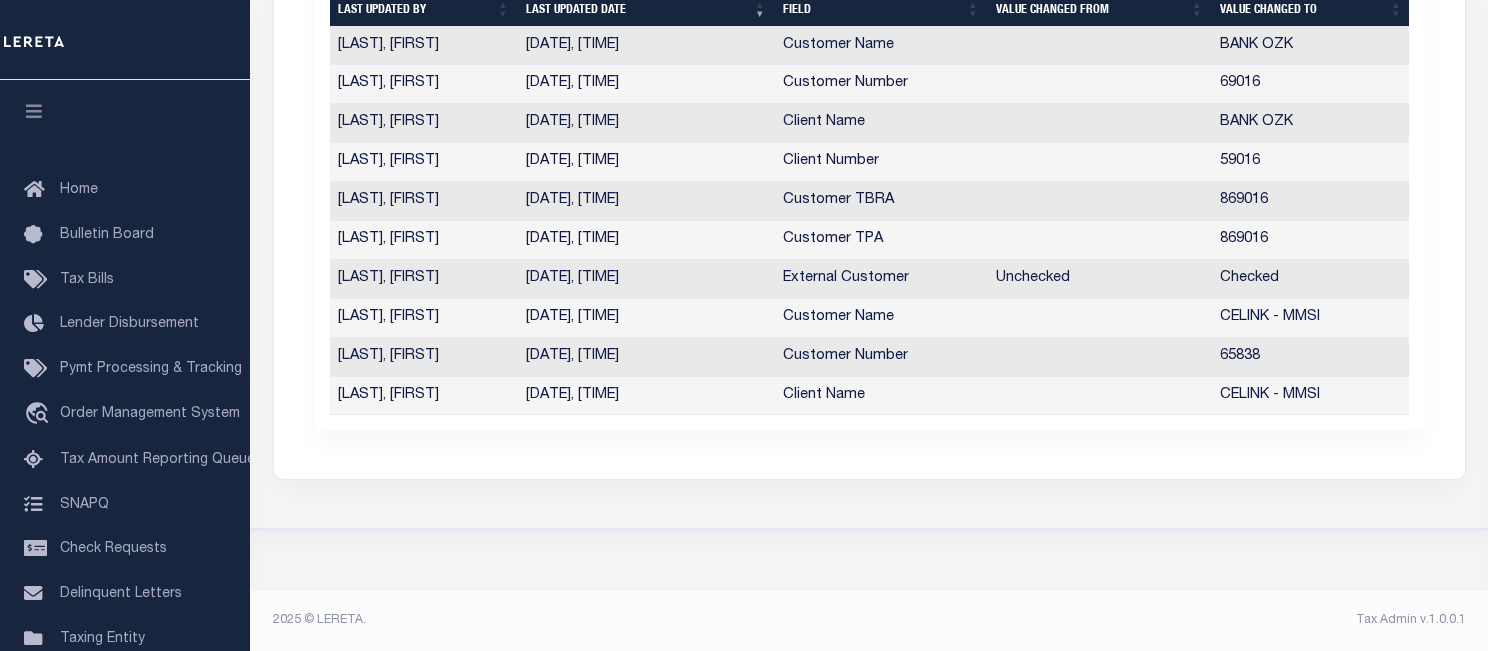 scroll, scrollTop: 149, scrollLeft: 0, axis: vertical 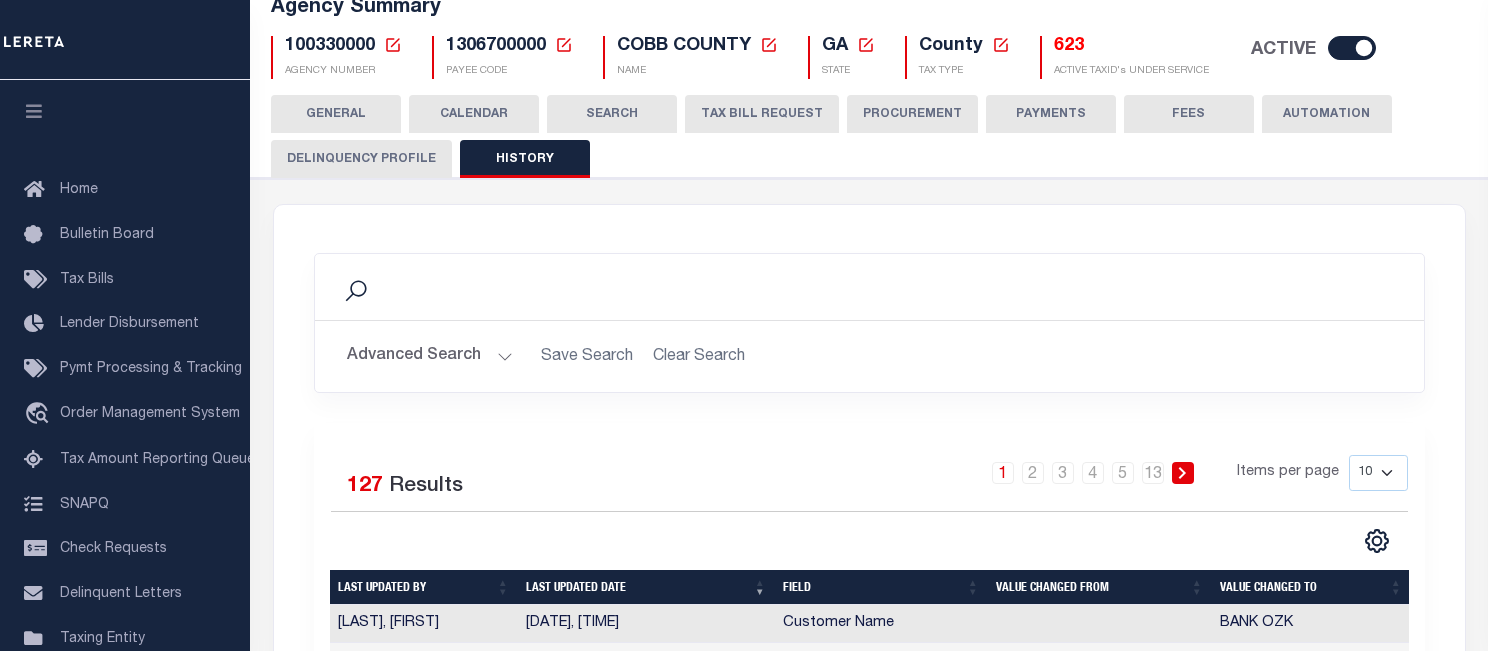 click on "TAX BILL REQUEST" at bounding box center [762, 114] 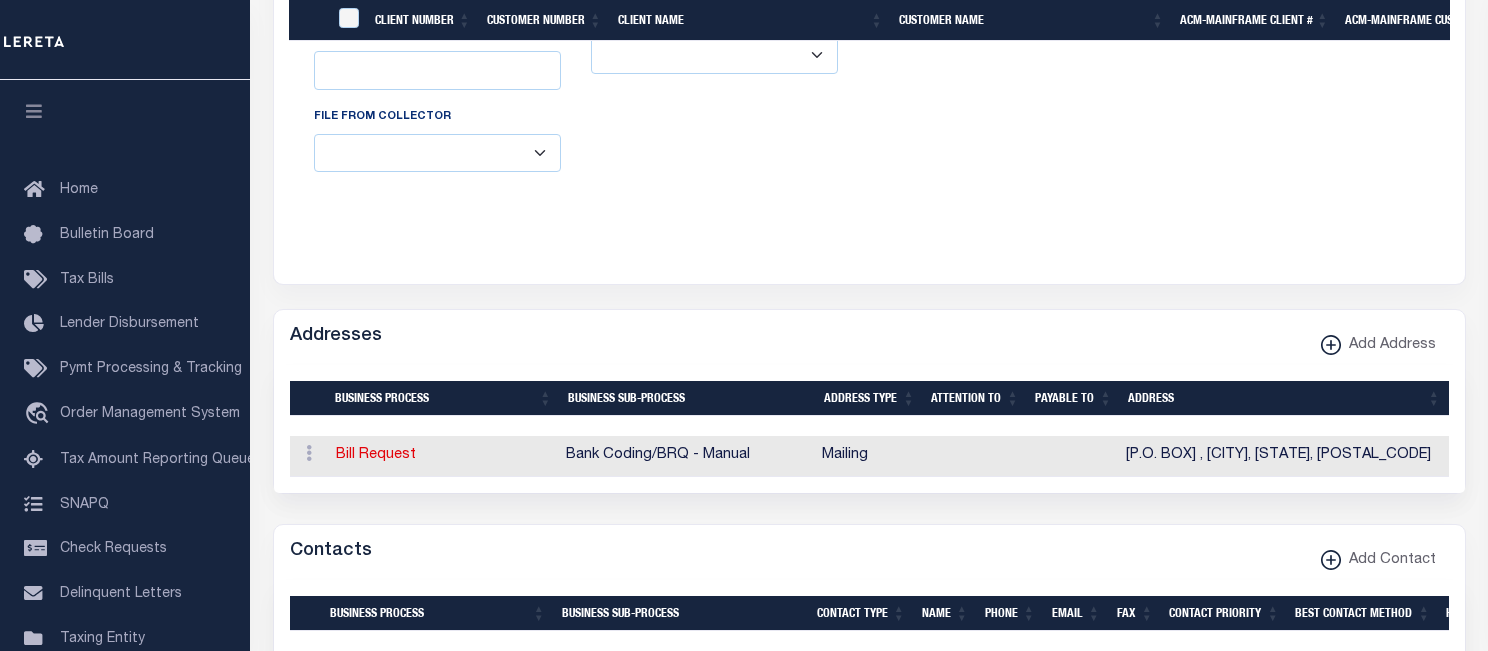 scroll, scrollTop: 2846, scrollLeft: 0, axis: vertical 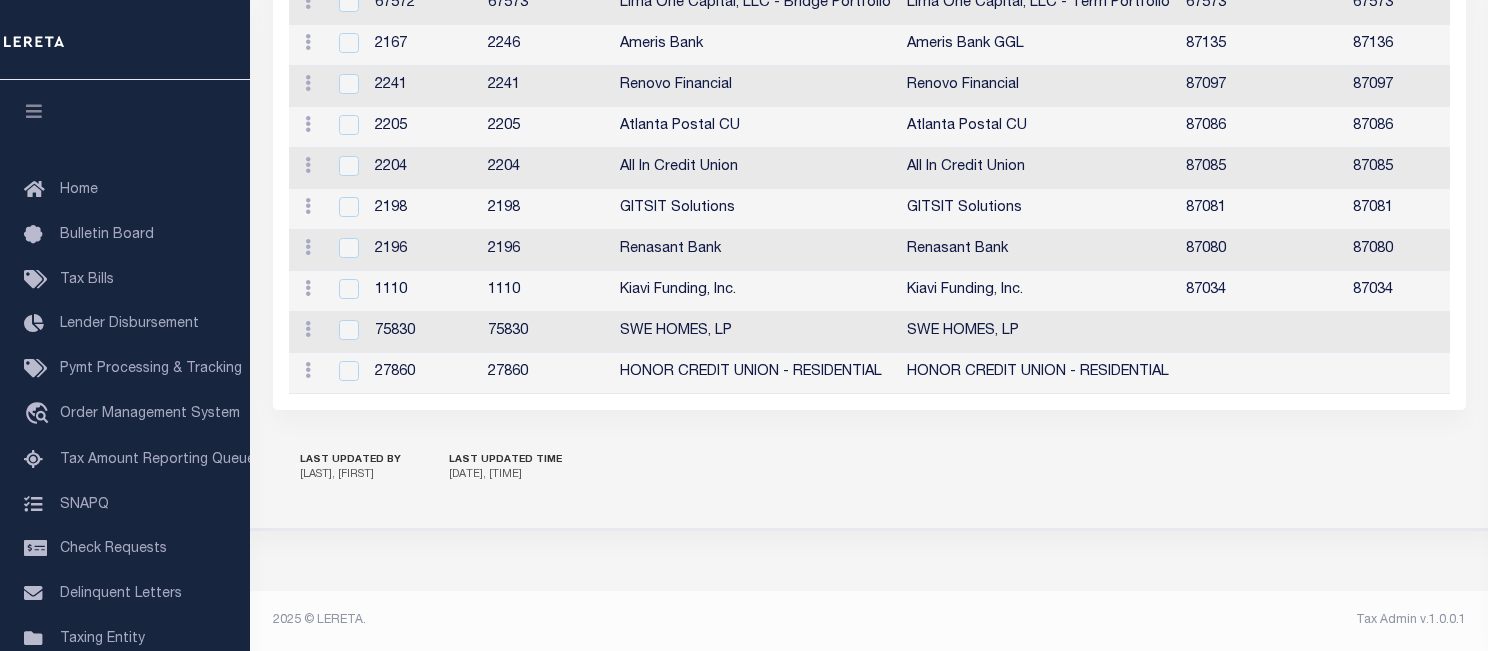 click 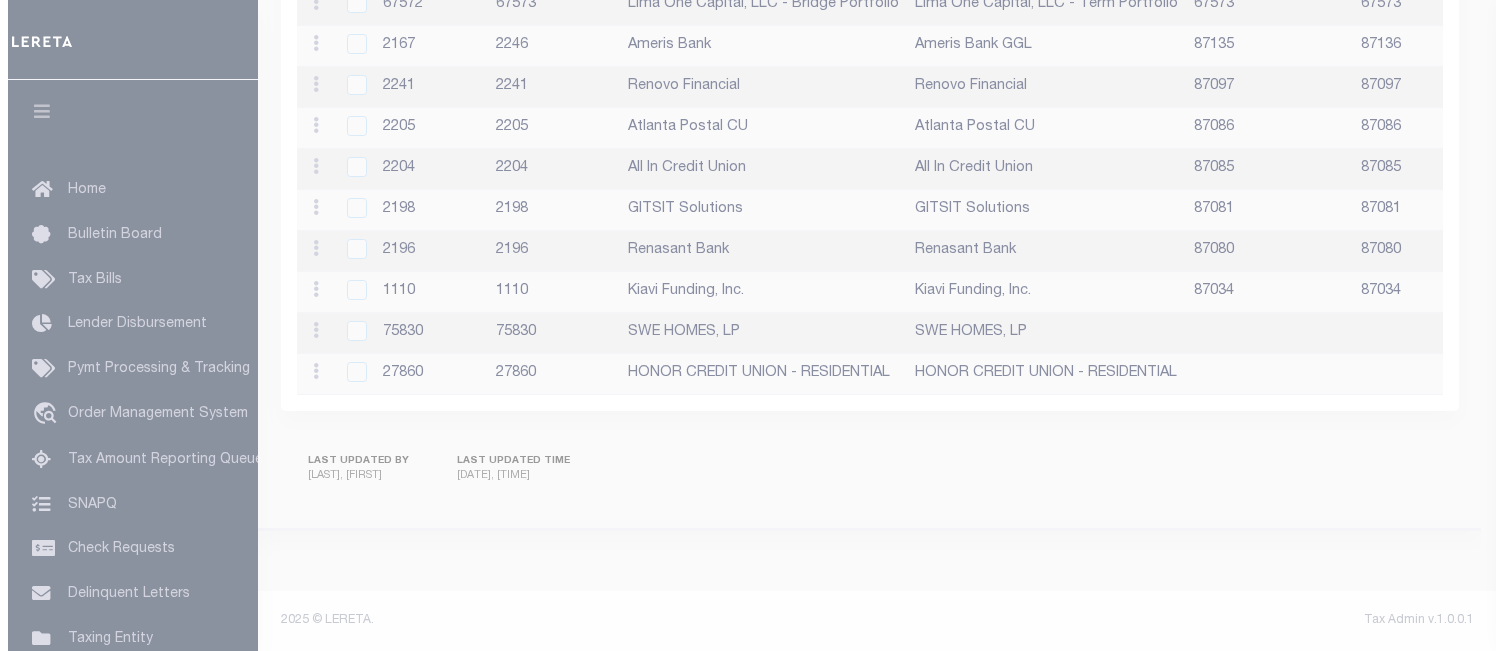 scroll, scrollTop: 2308, scrollLeft: 0, axis: vertical 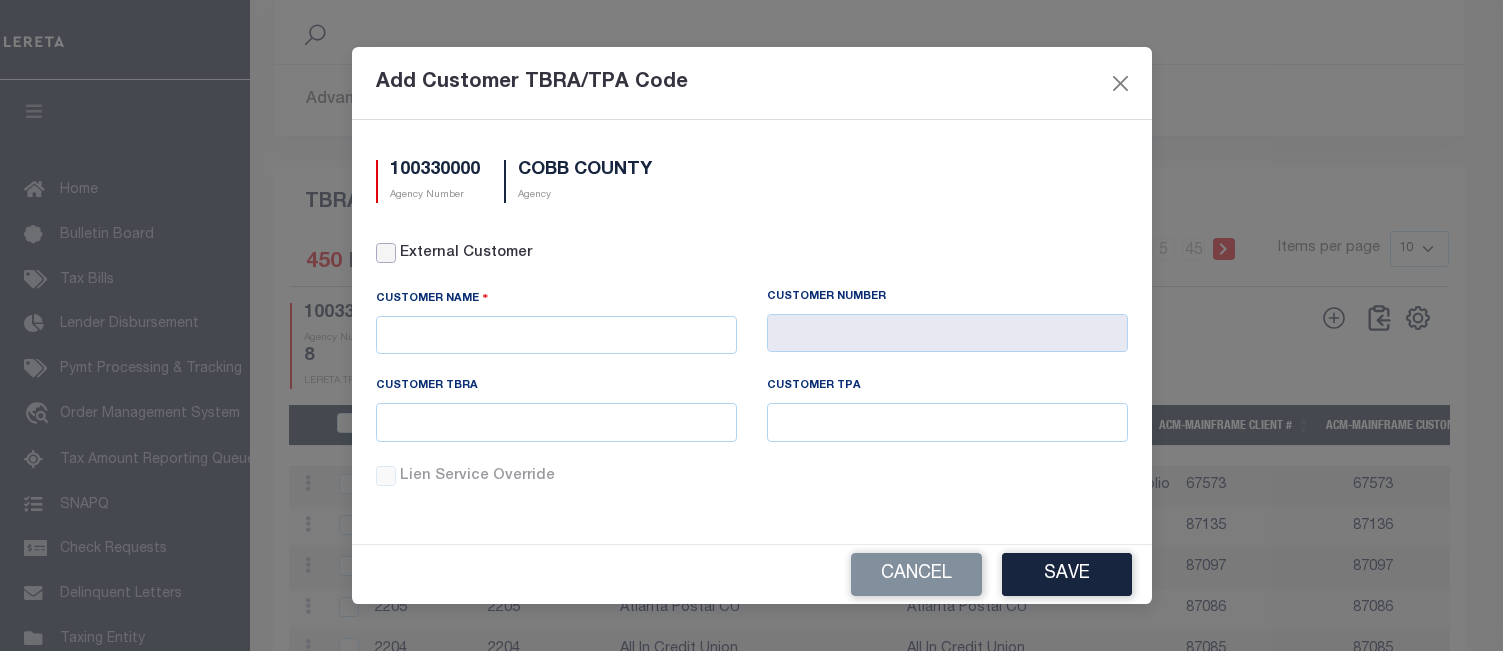 click on "External Customer" at bounding box center (386, 253) 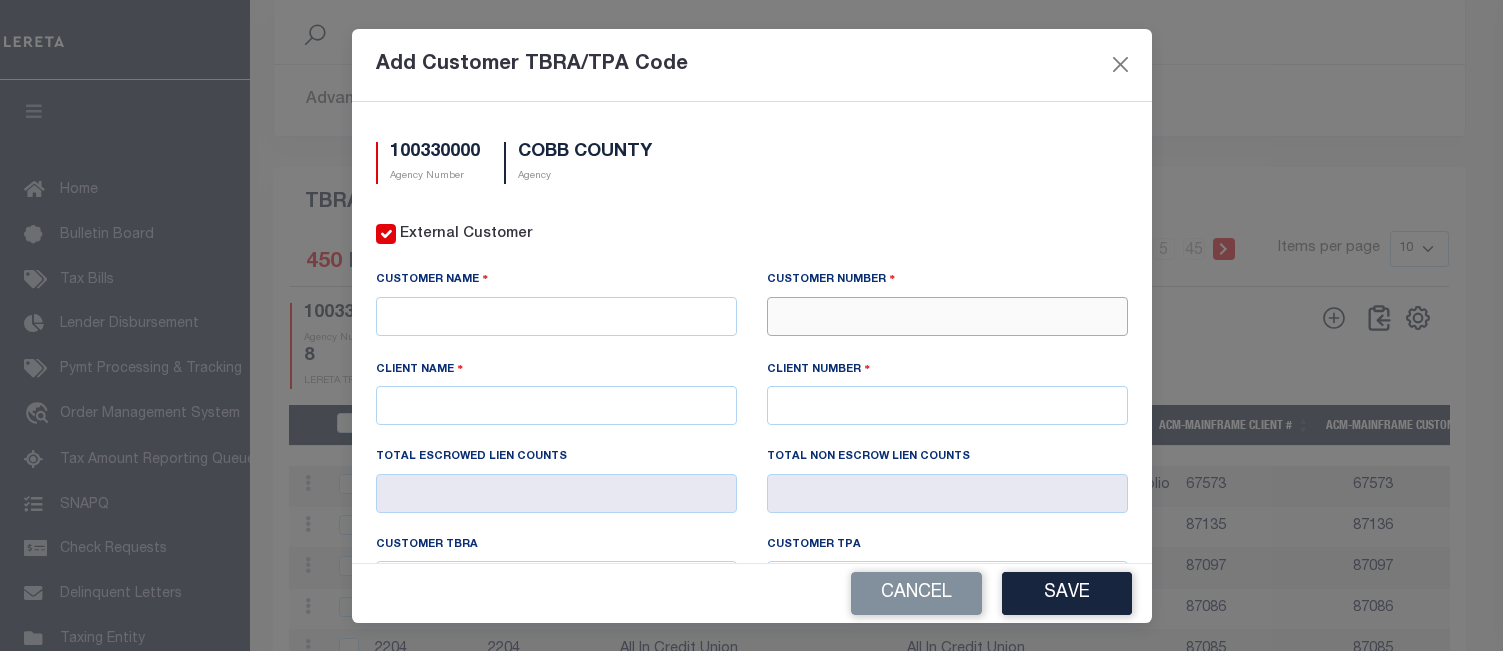 click at bounding box center [947, 316] 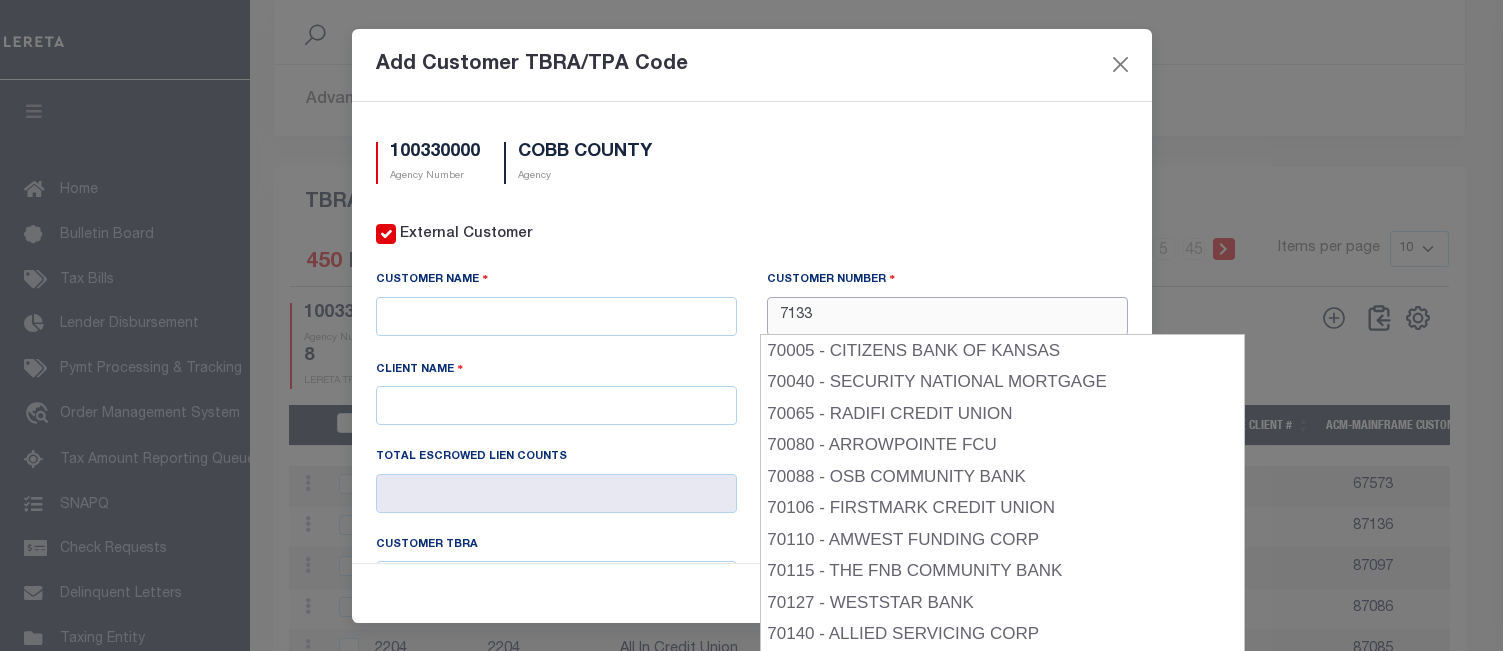 type on "71339" 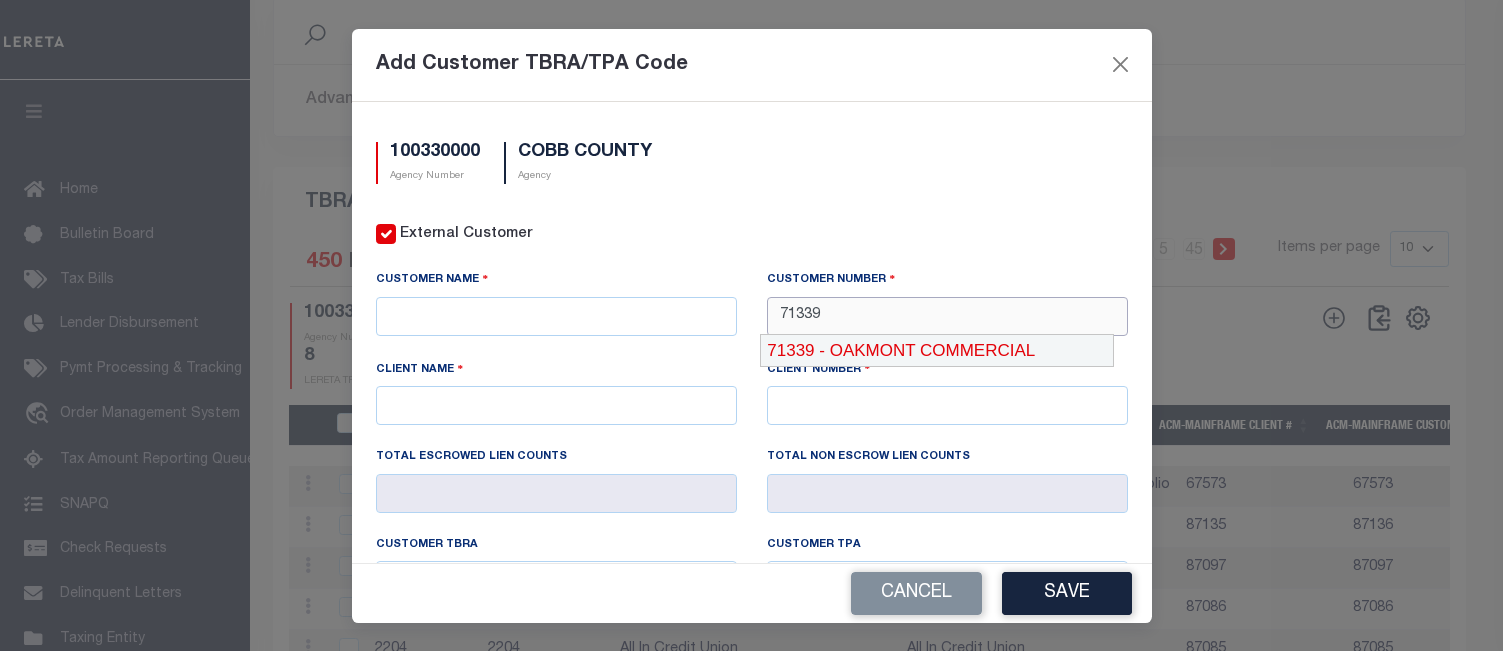 click on "71339 - OAKMONT COMMERCIAL" at bounding box center (937, 351) 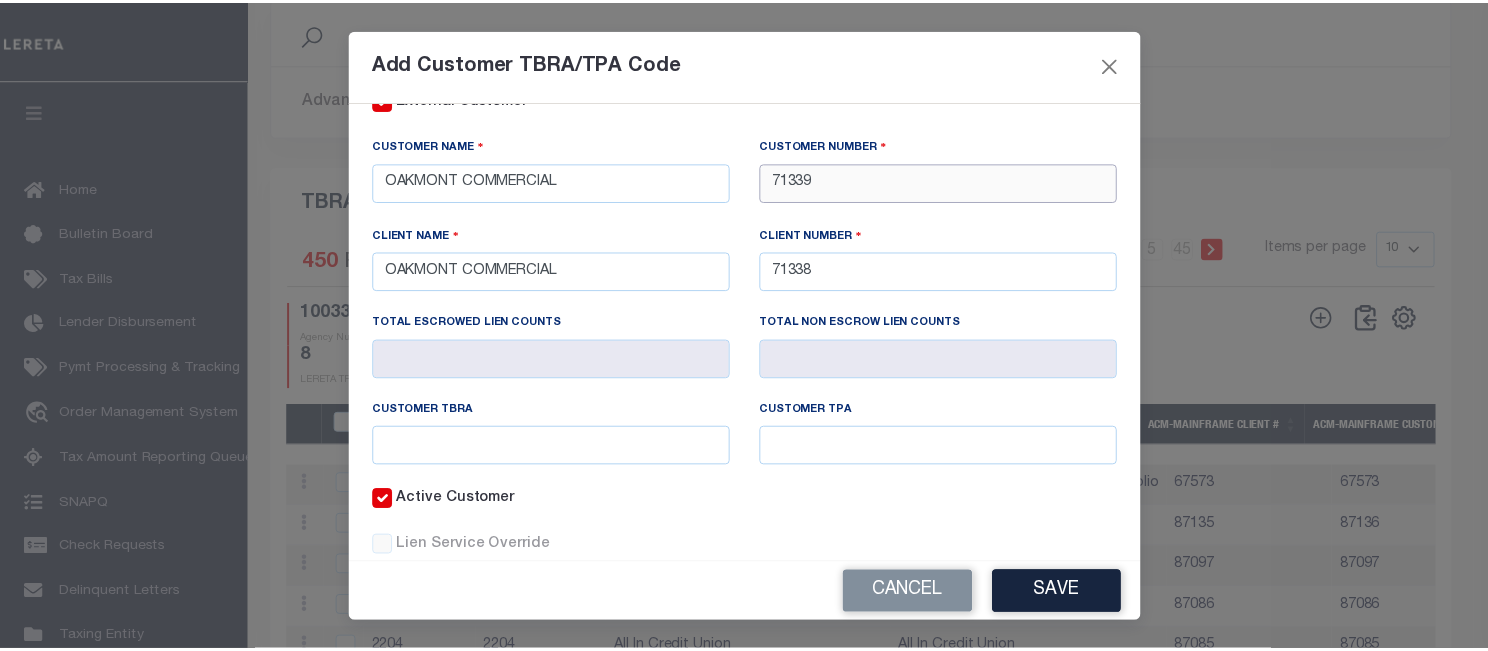 scroll, scrollTop: 181, scrollLeft: 0, axis: vertical 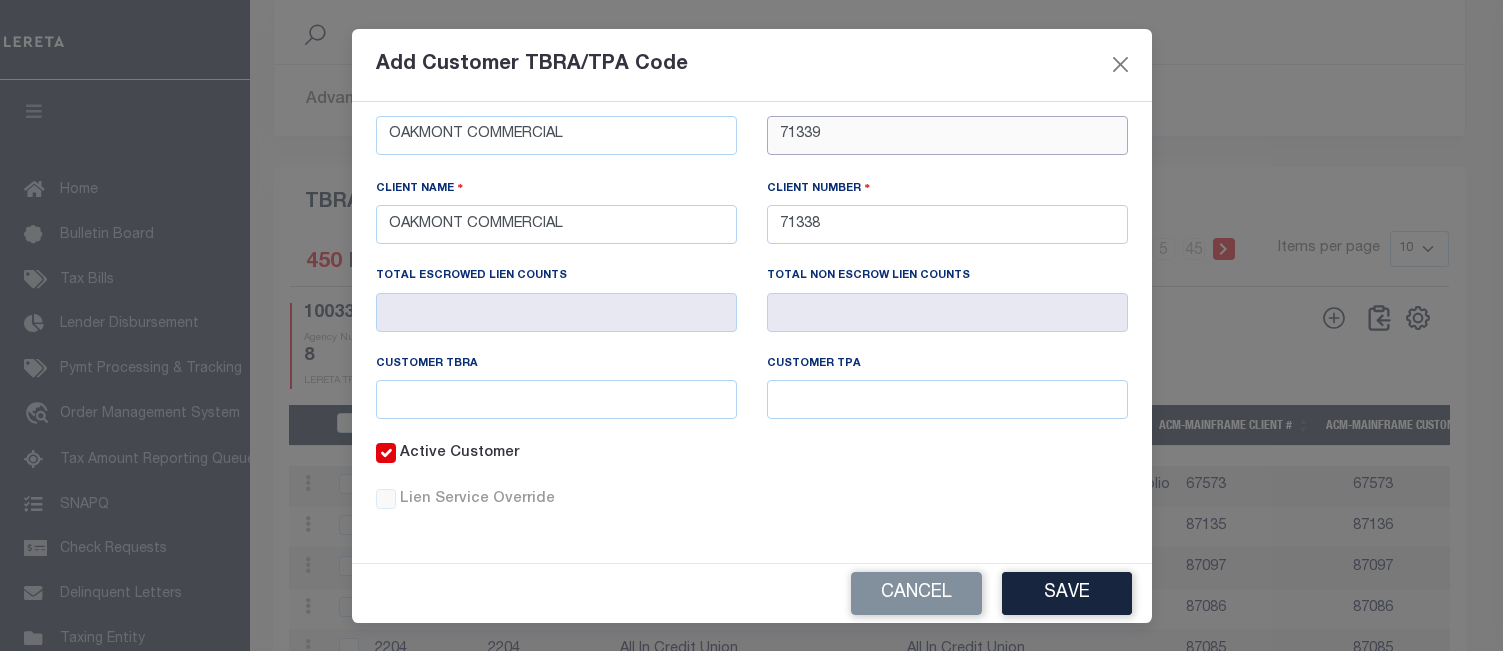 type on "71339" 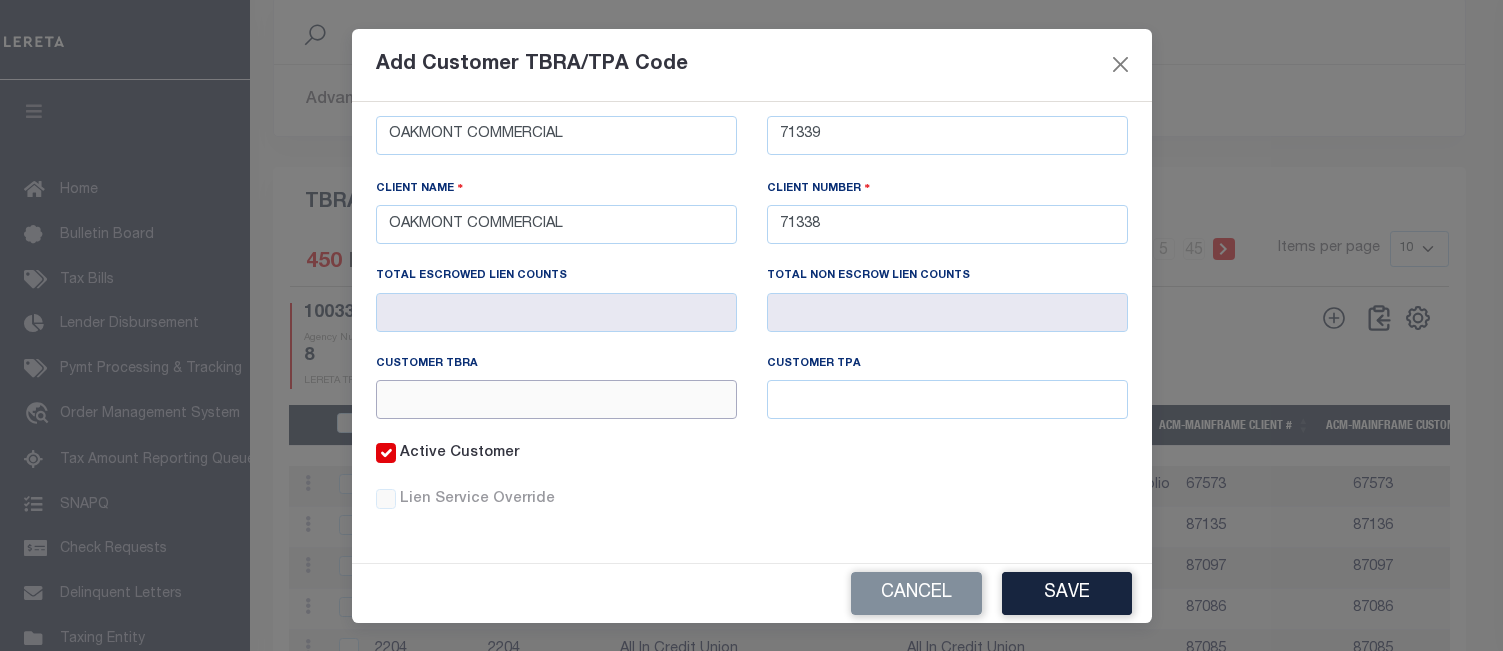 click at bounding box center [556, 399] 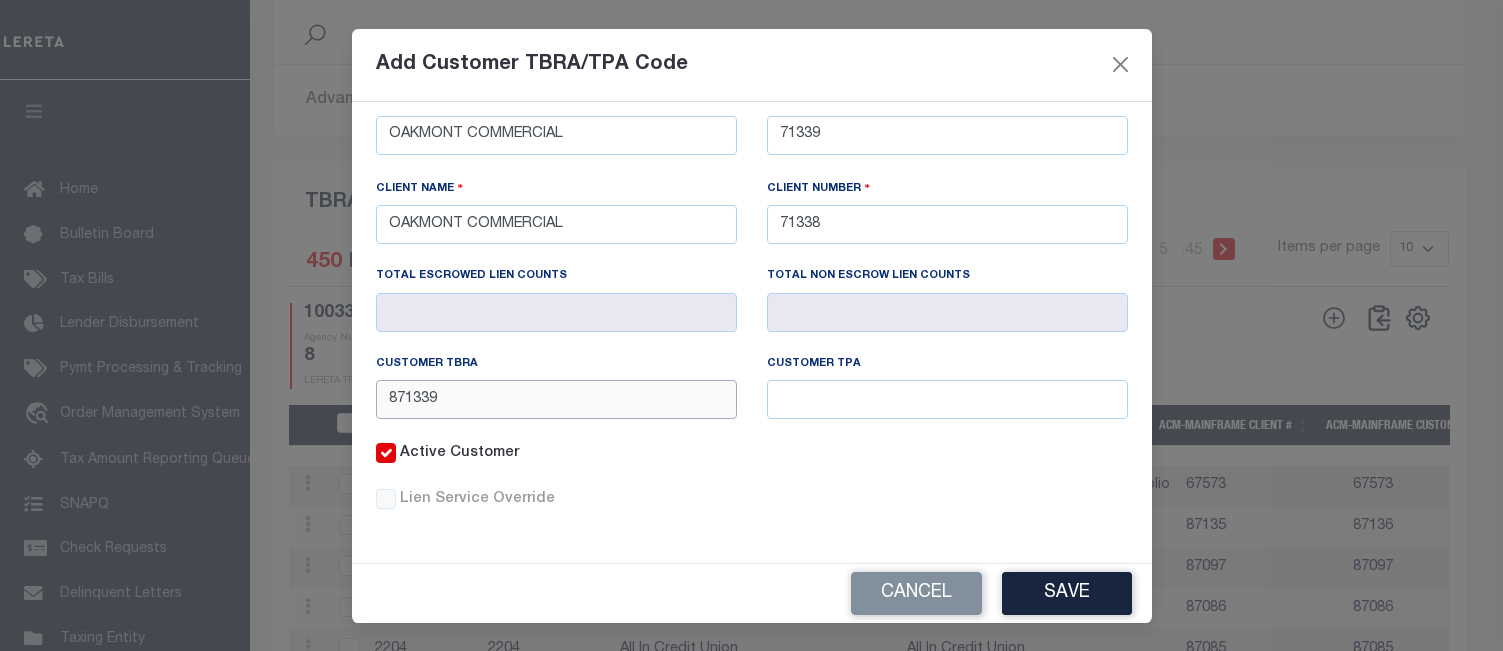 type on "871339" 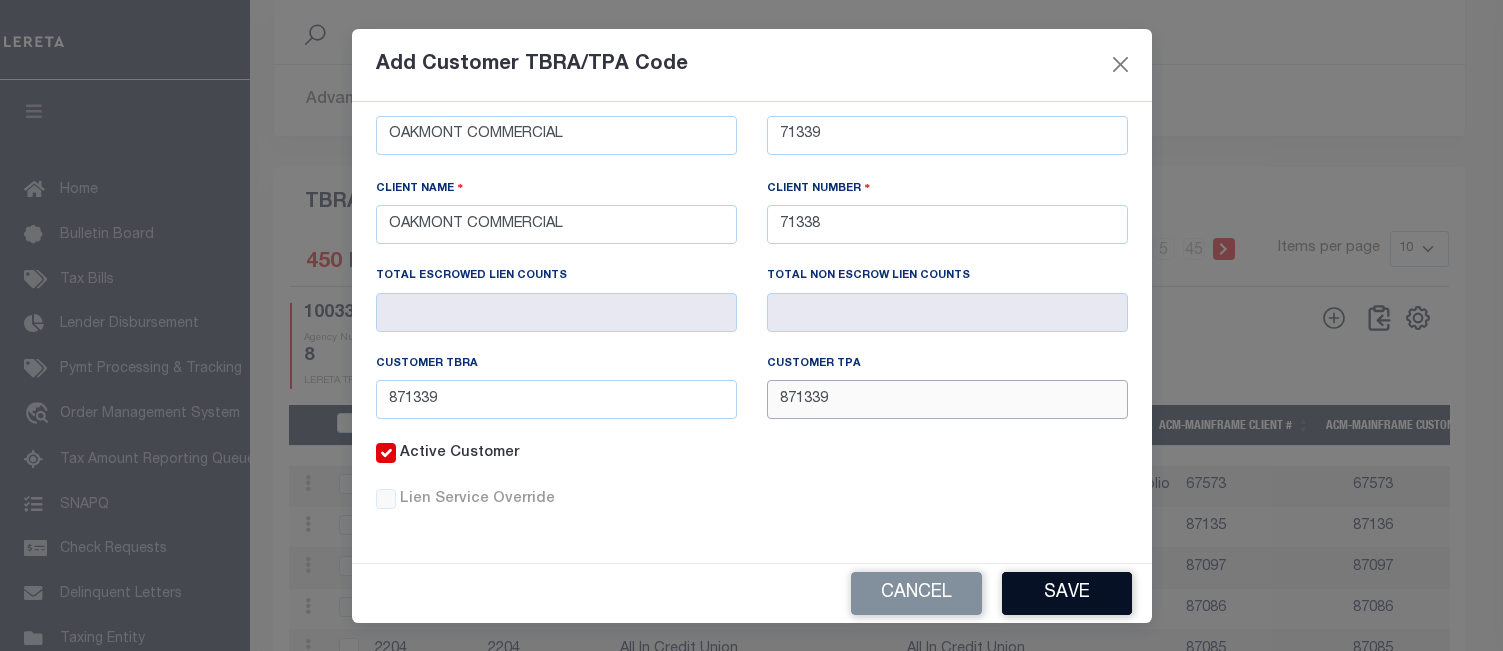 type on "871339" 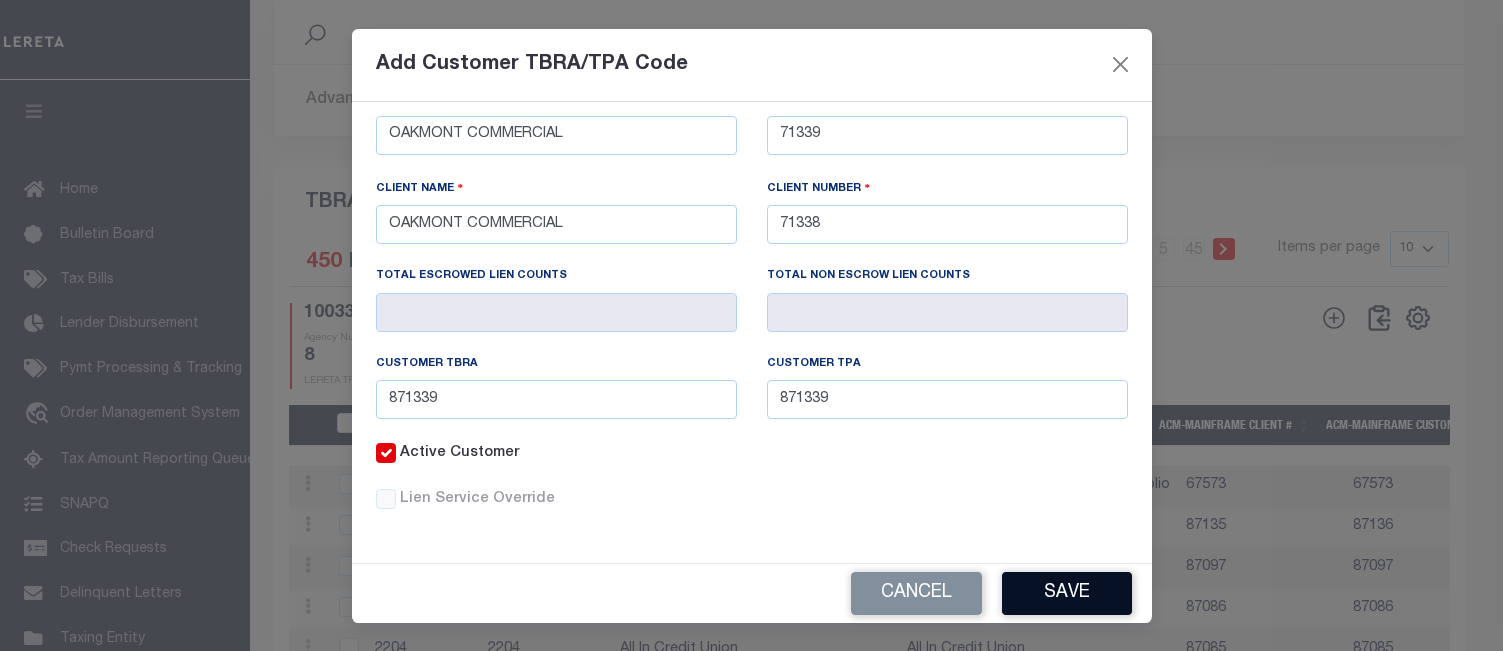 click on "Save" at bounding box center [1067, 593] 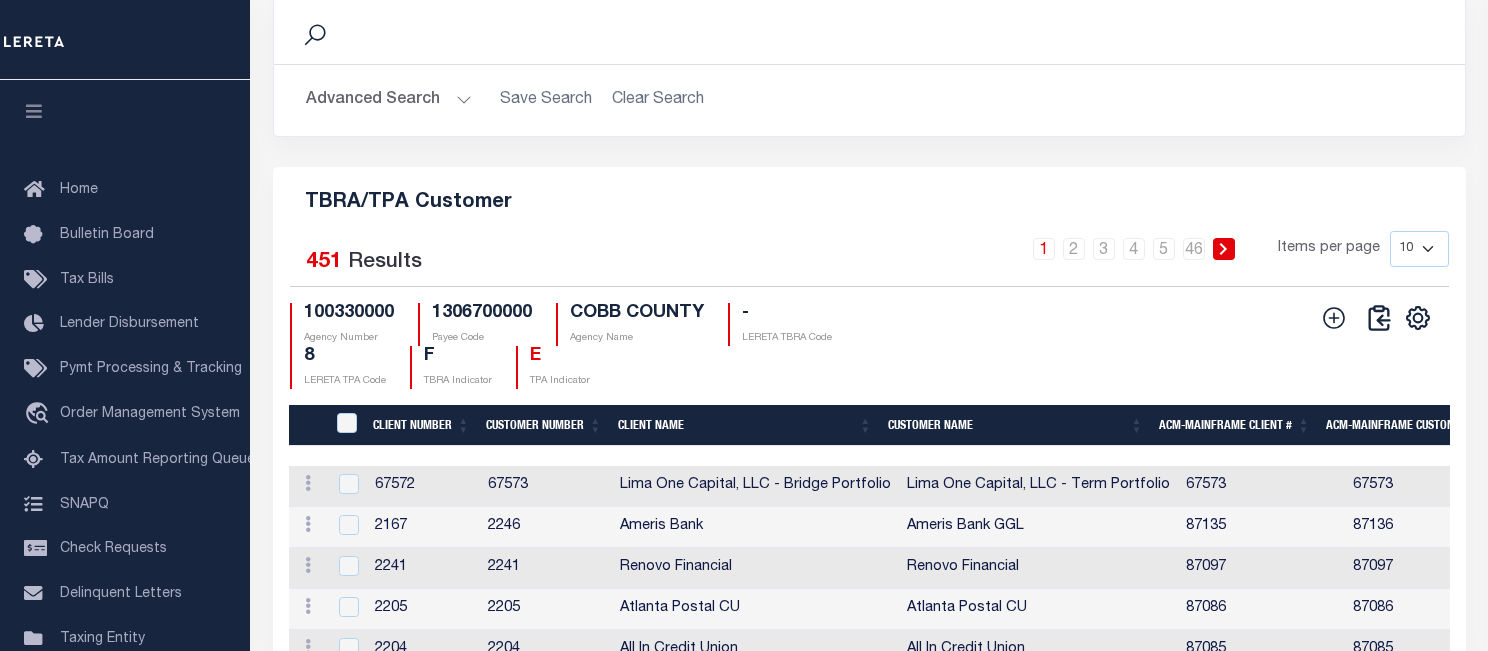 click on "1 2 3 4 5 … 46
Items per page   10 25 50 100" at bounding box center (1018, 257) 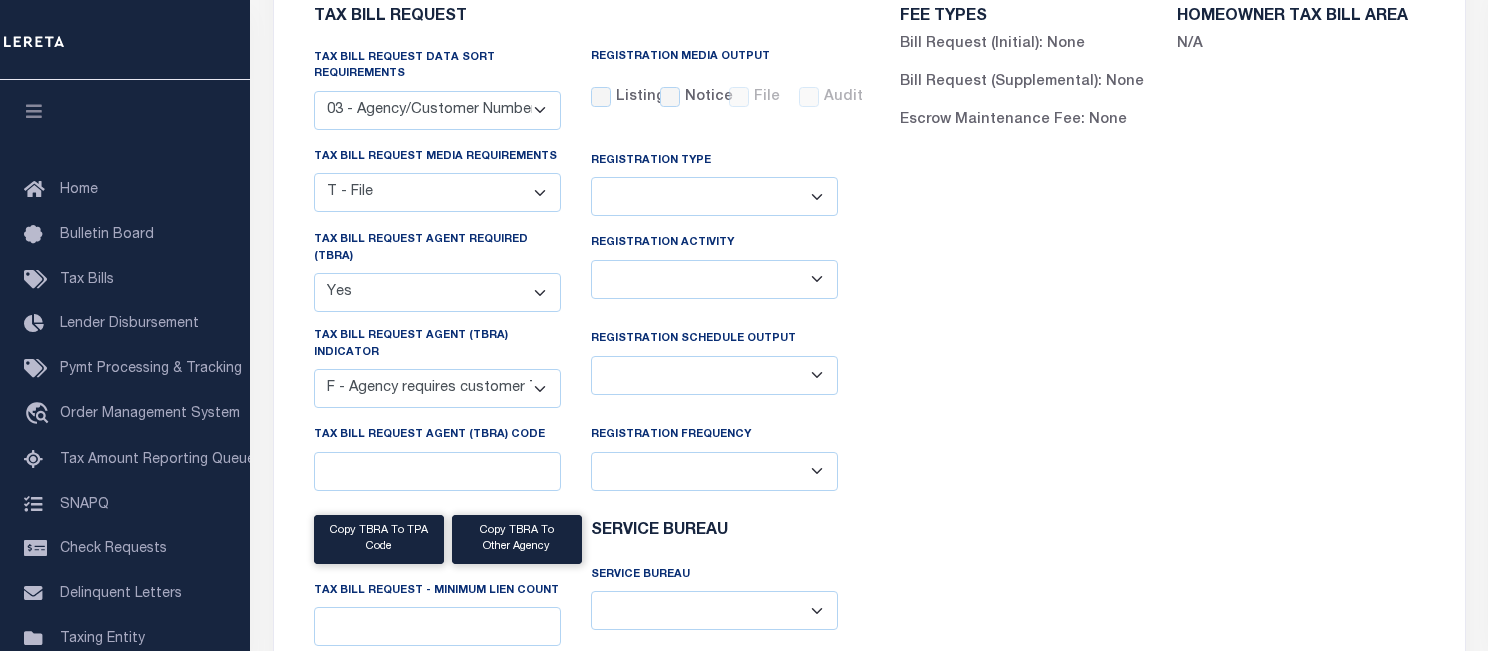 scroll, scrollTop: 108, scrollLeft: 0, axis: vertical 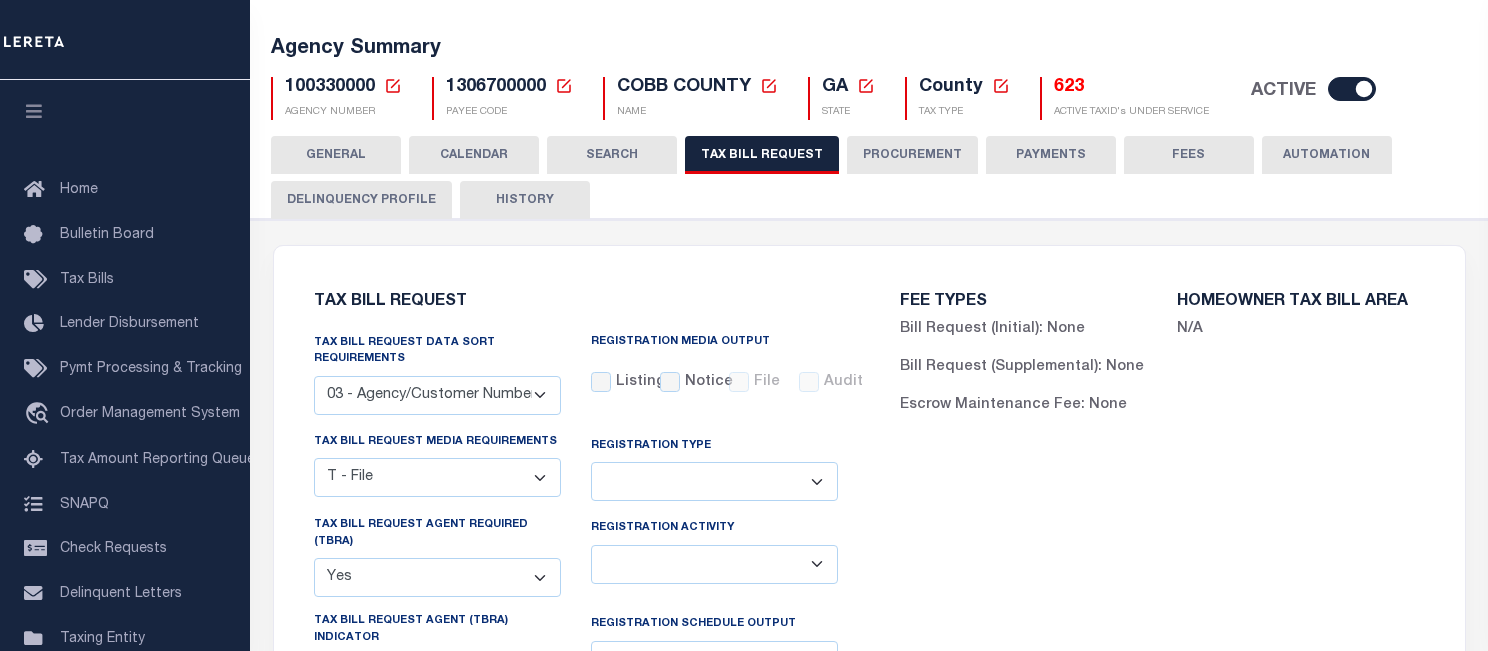 click on "HISTORY" at bounding box center (525, 200) 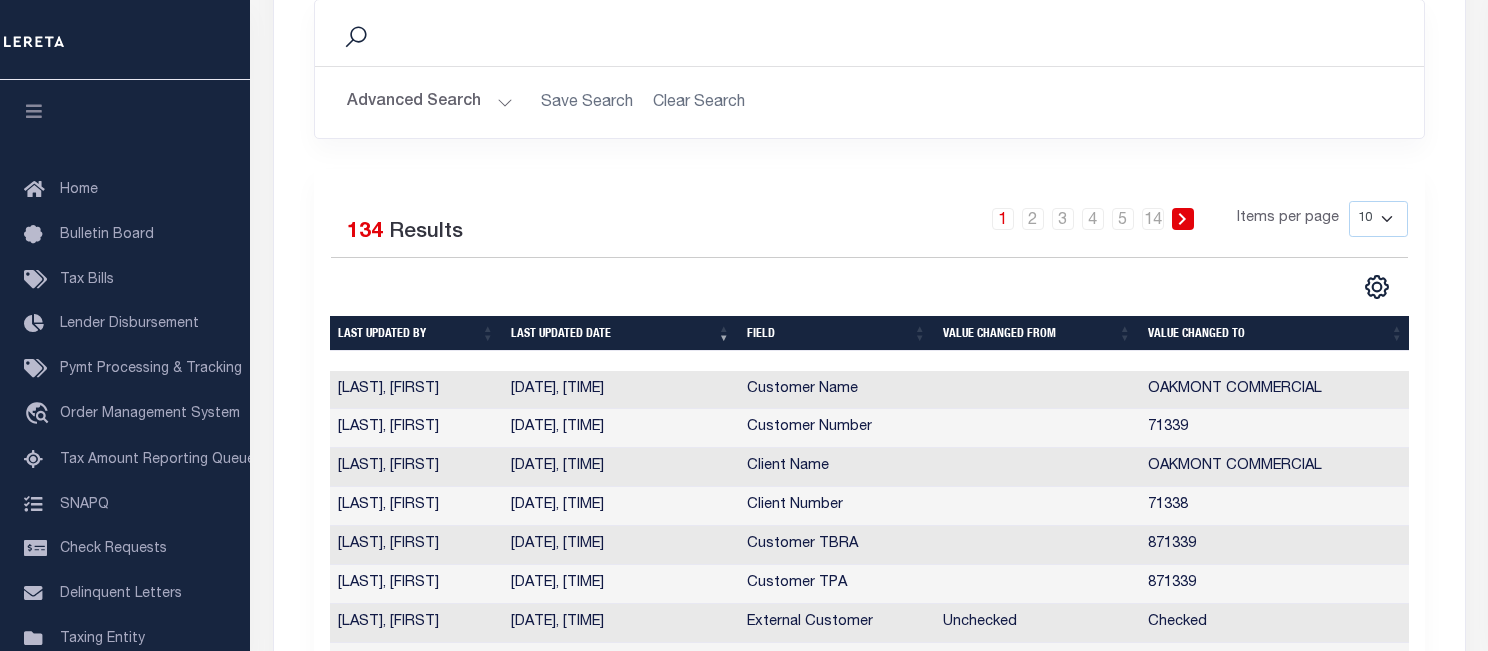 scroll, scrollTop: 3, scrollLeft: 0, axis: vertical 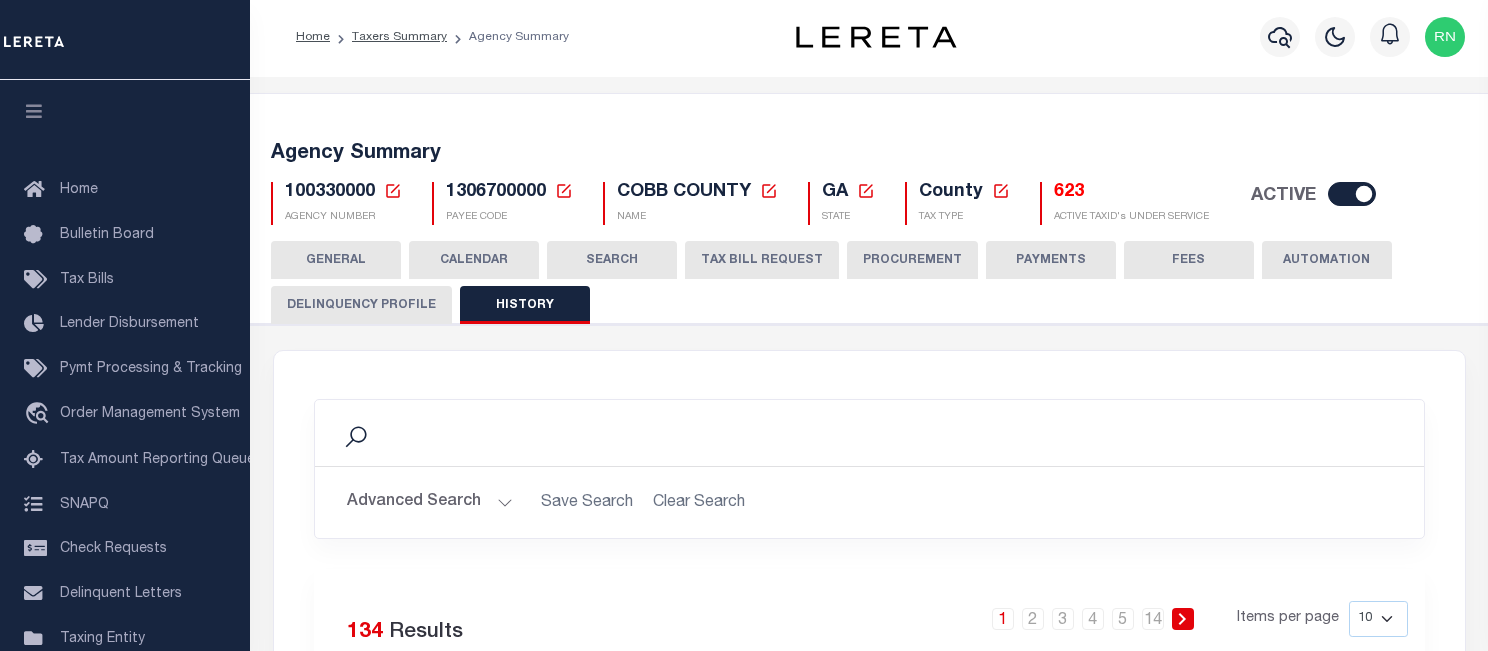 click on "TAX BILL REQUEST" at bounding box center [762, 260] 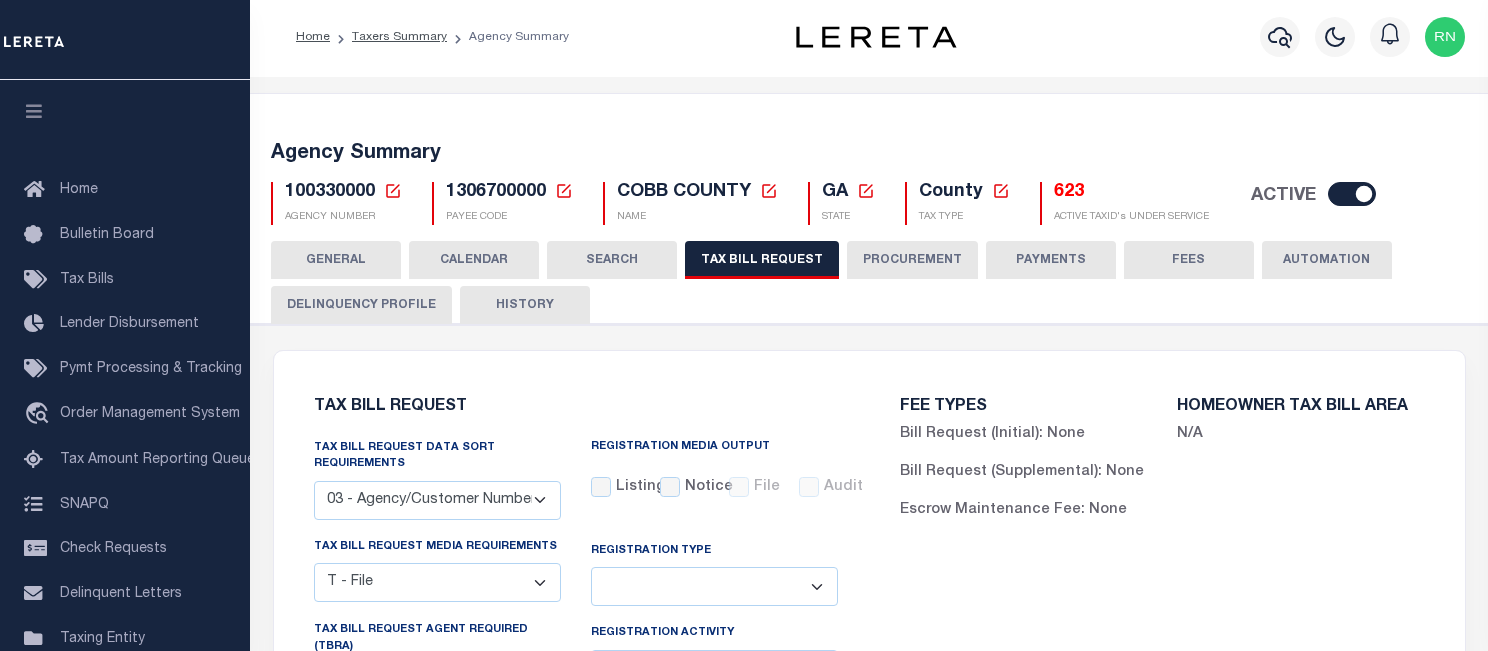 scroll, scrollTop: 2846, scrollLeft: 0, axis: vertical 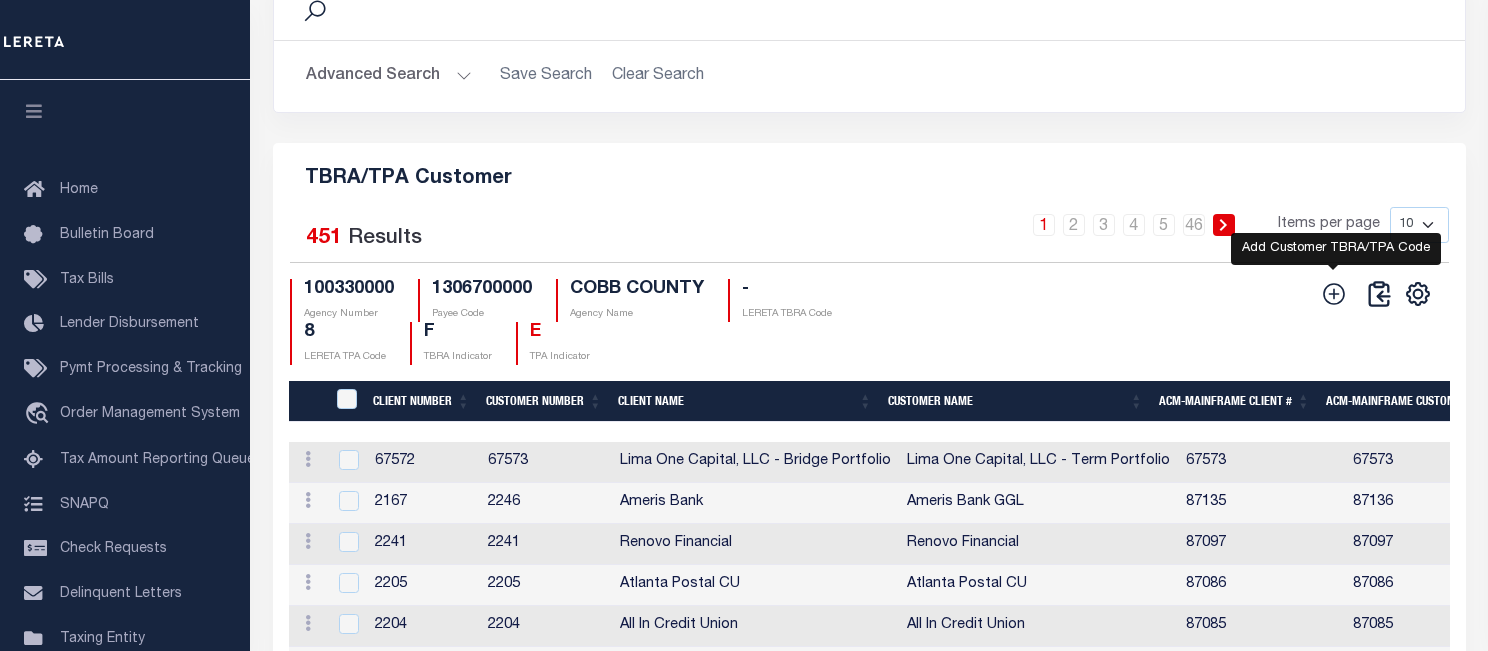 click 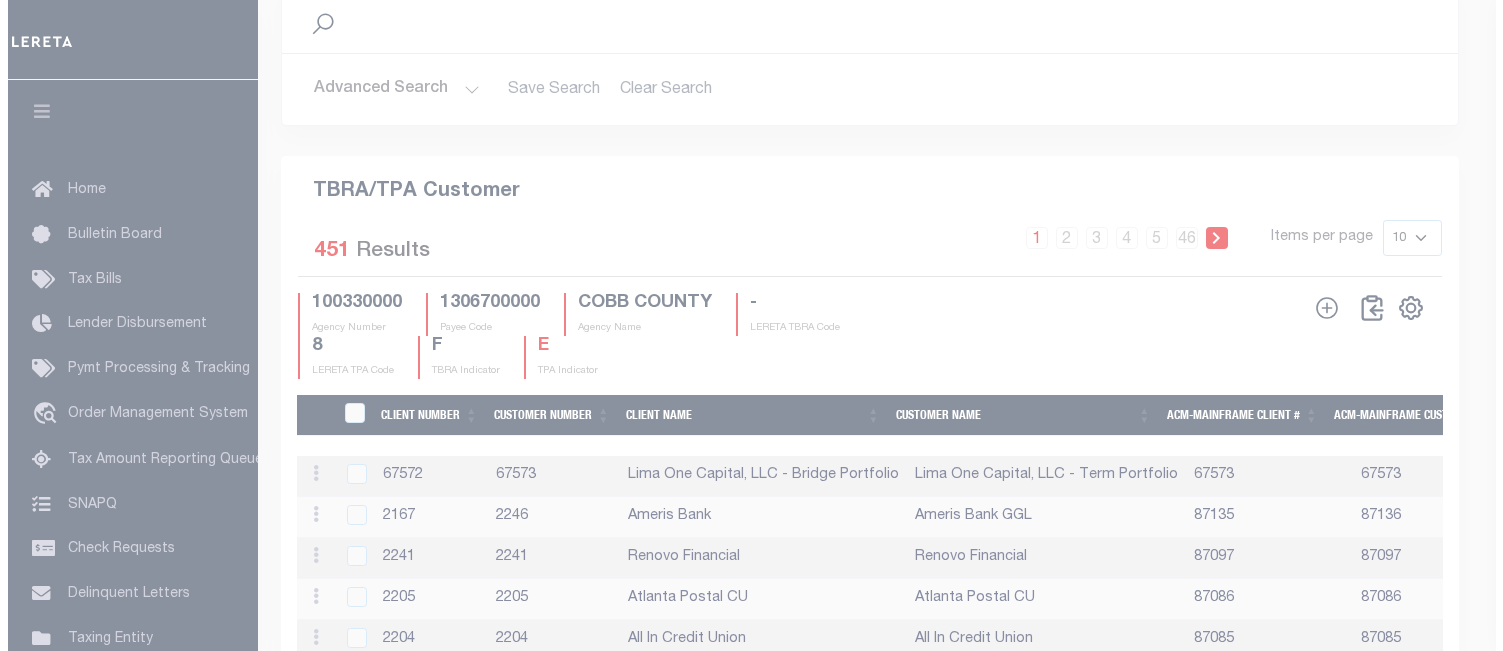 scroll, scrollTop: 2294, scrollLeft: 0, axis: vertical 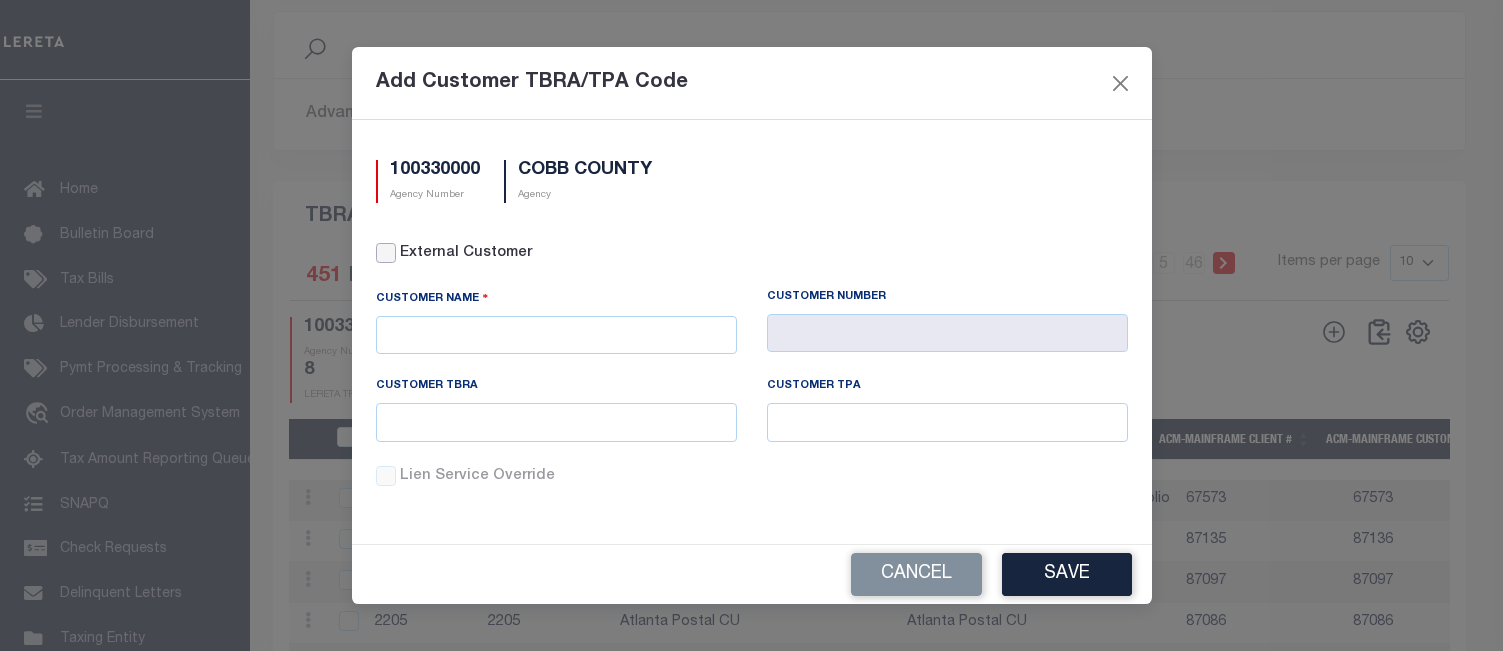 click on "External Customer" at bounding box center [386, 253] 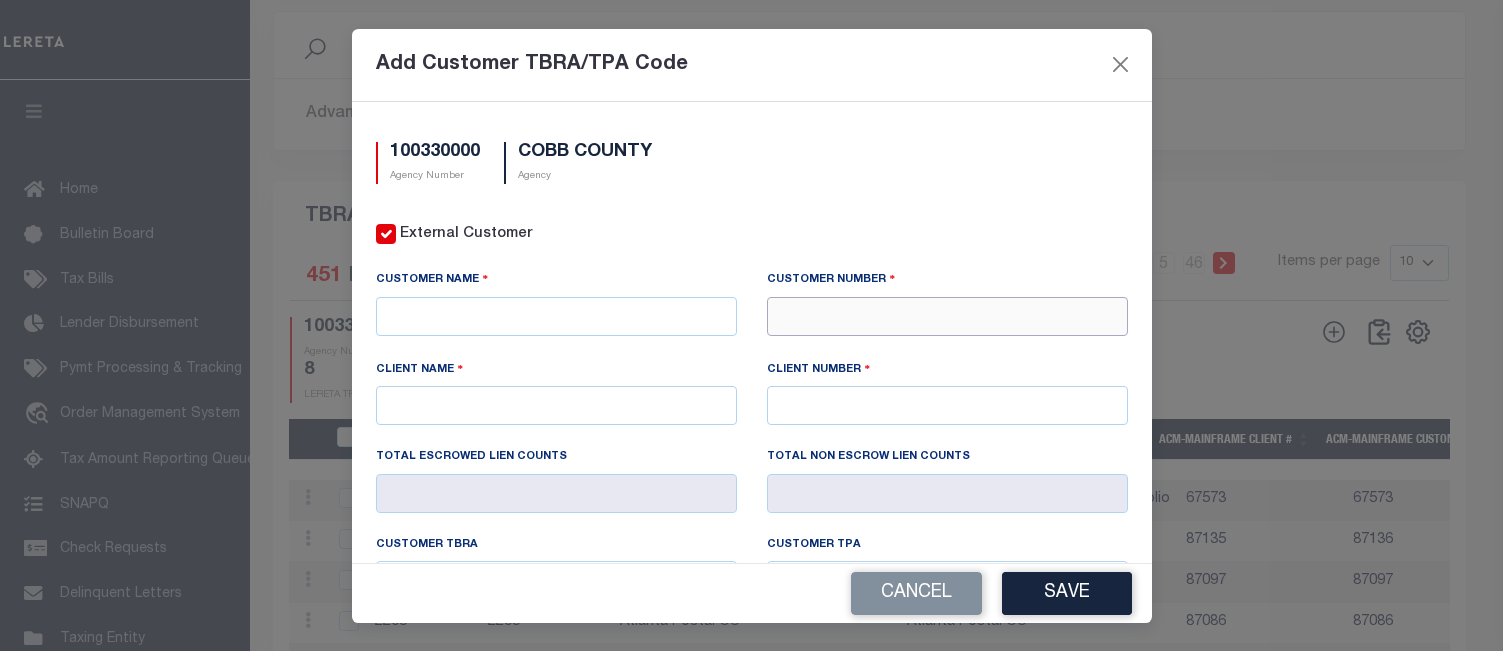 click at bounding box center [947, 316] 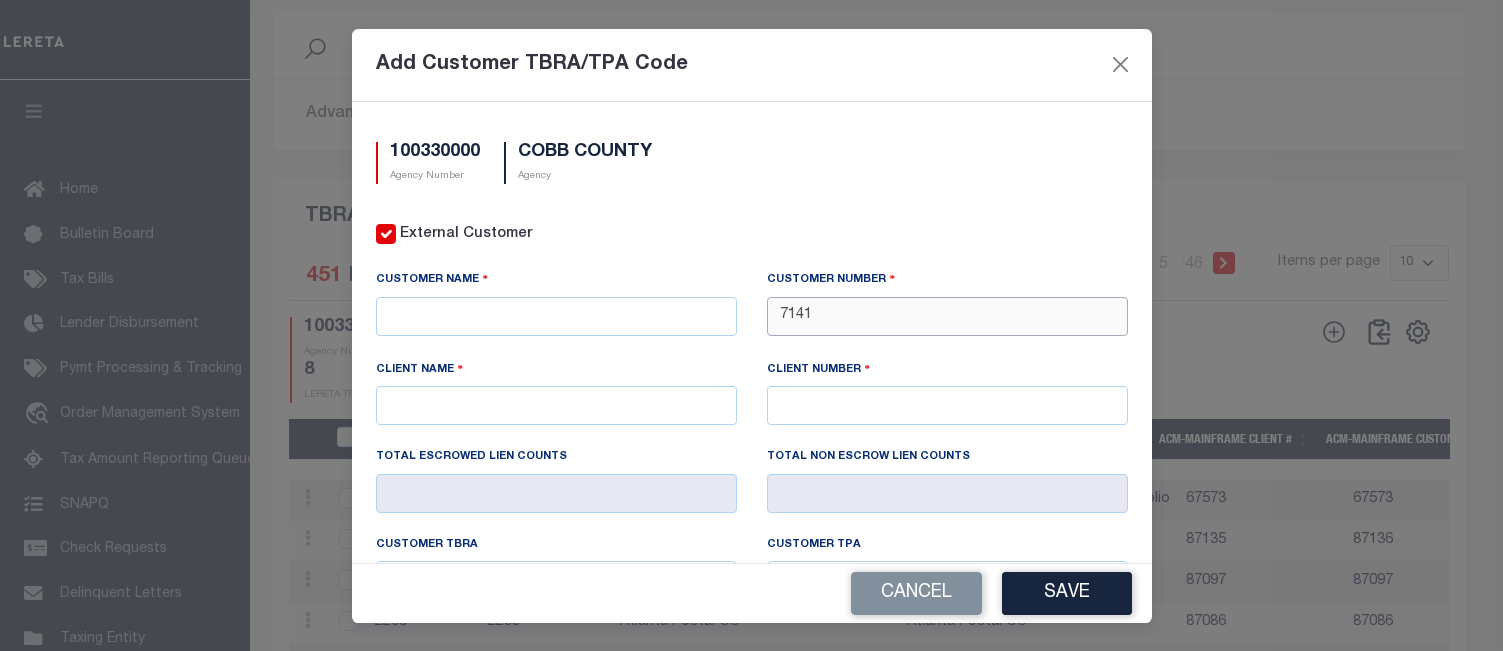 type on "71410" 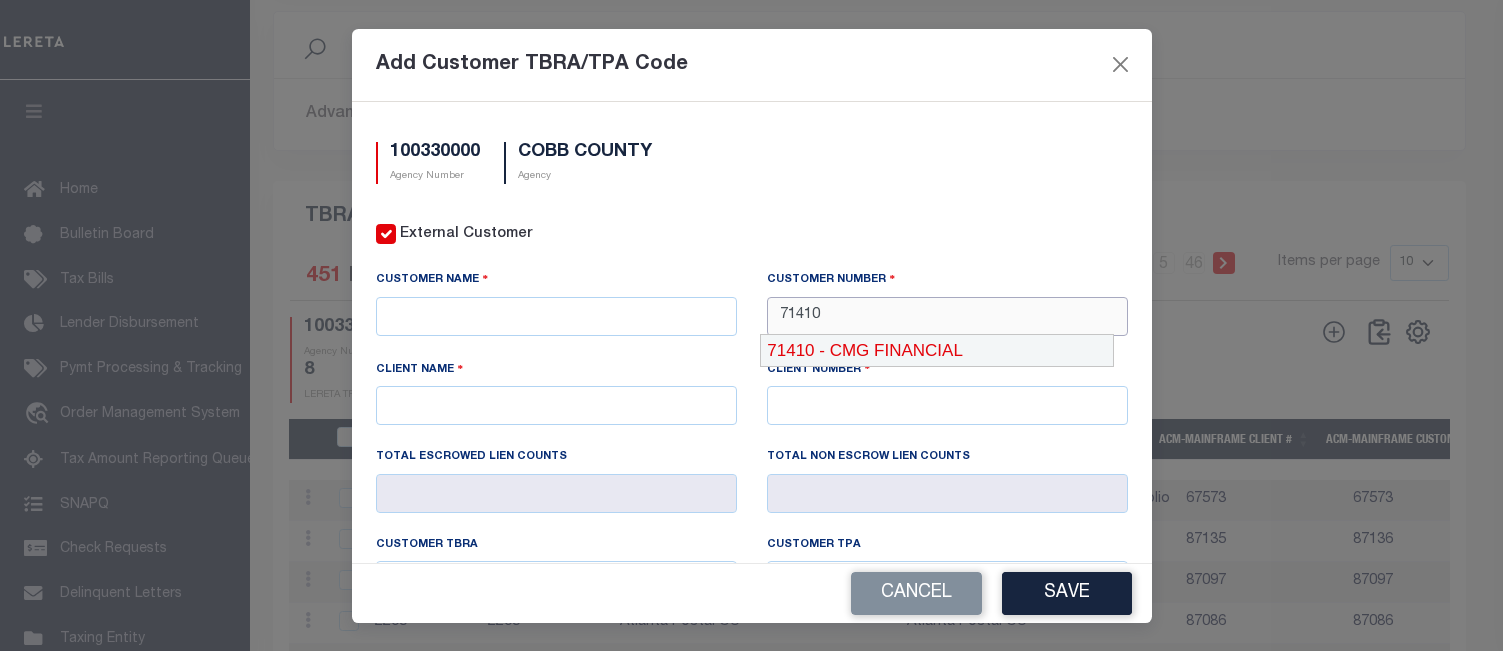 click on "71410 - CMG FINANCIAL" at bounding box center [937, 351] 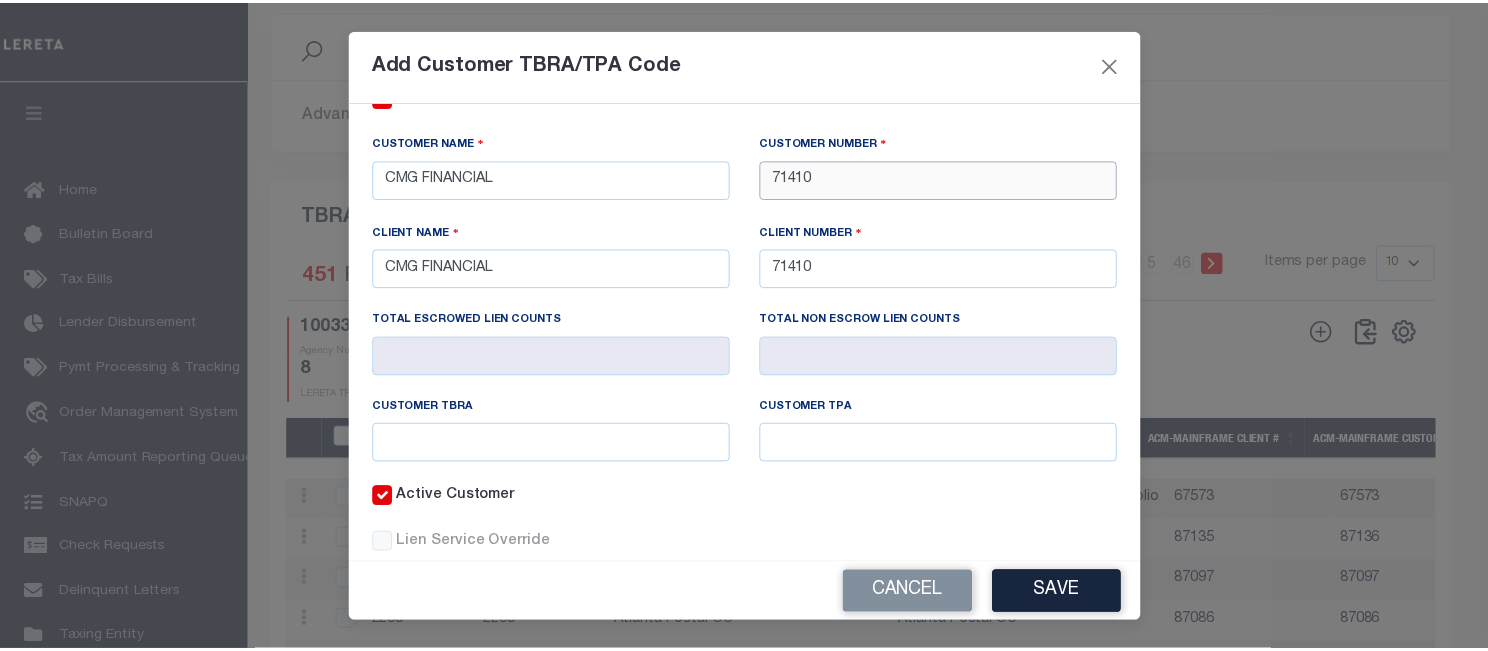 scroll, scrollTop: 181, scrollLeft: 0, axis: vertical 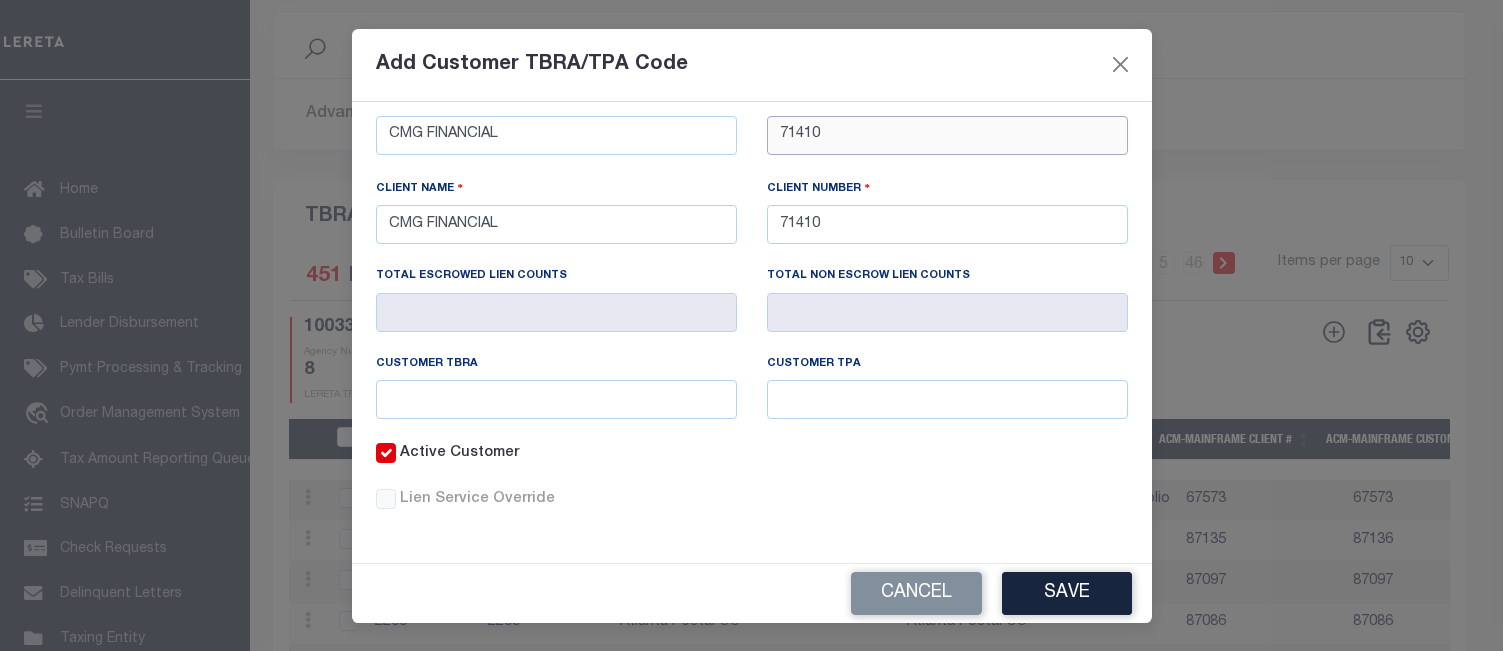 type on "71410" 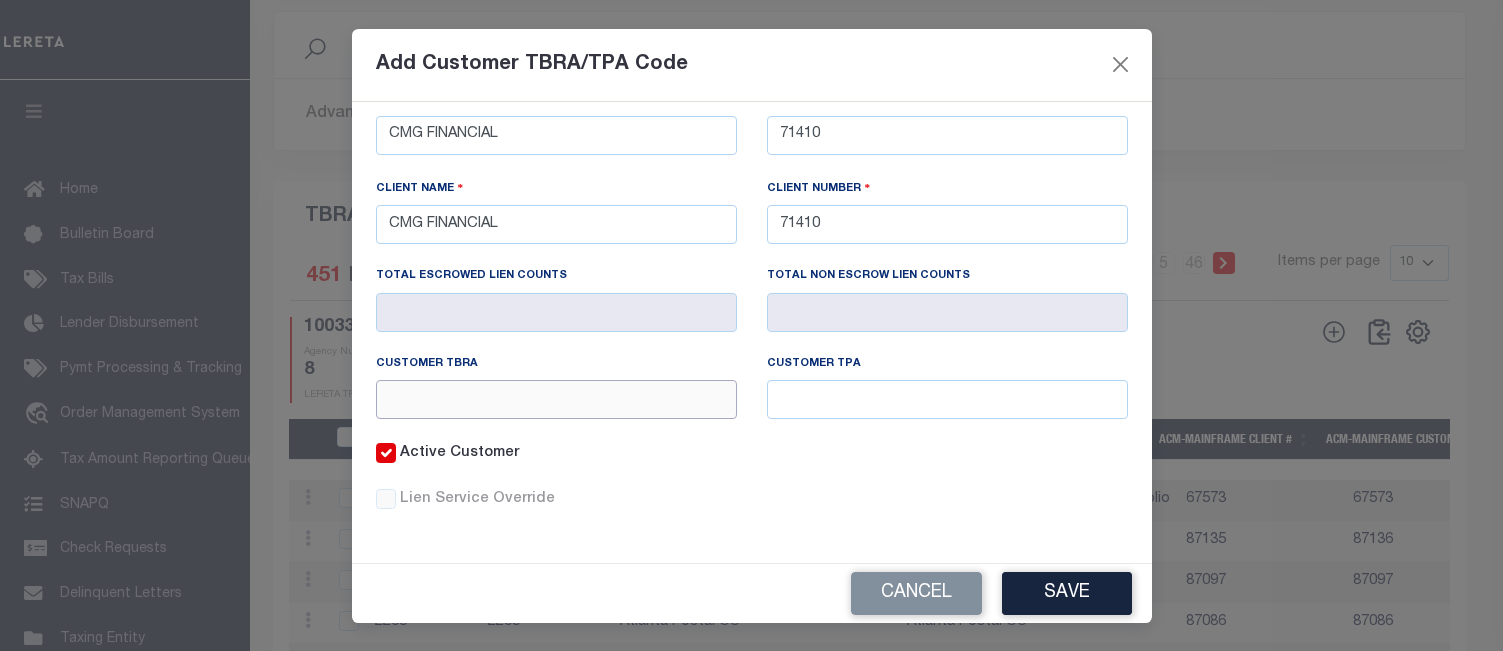 click at bounding box center (556, 399) 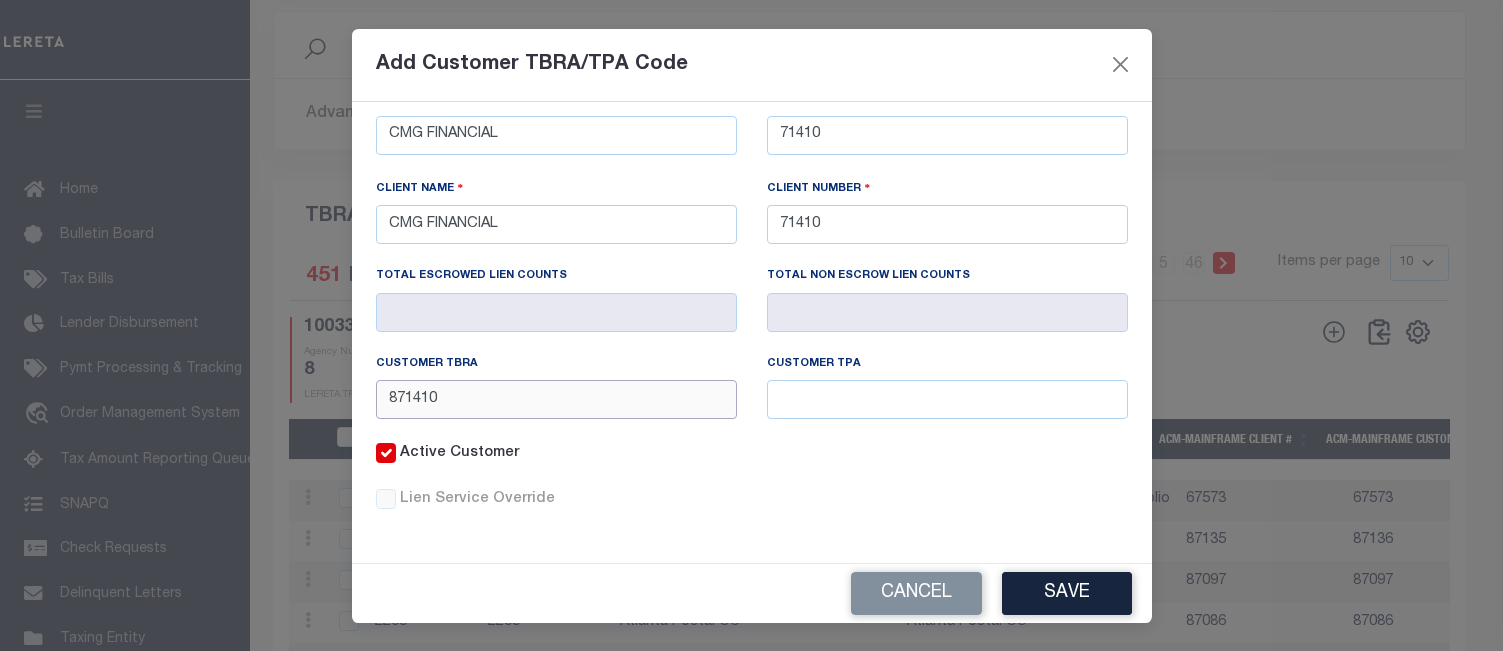 type on "871410" 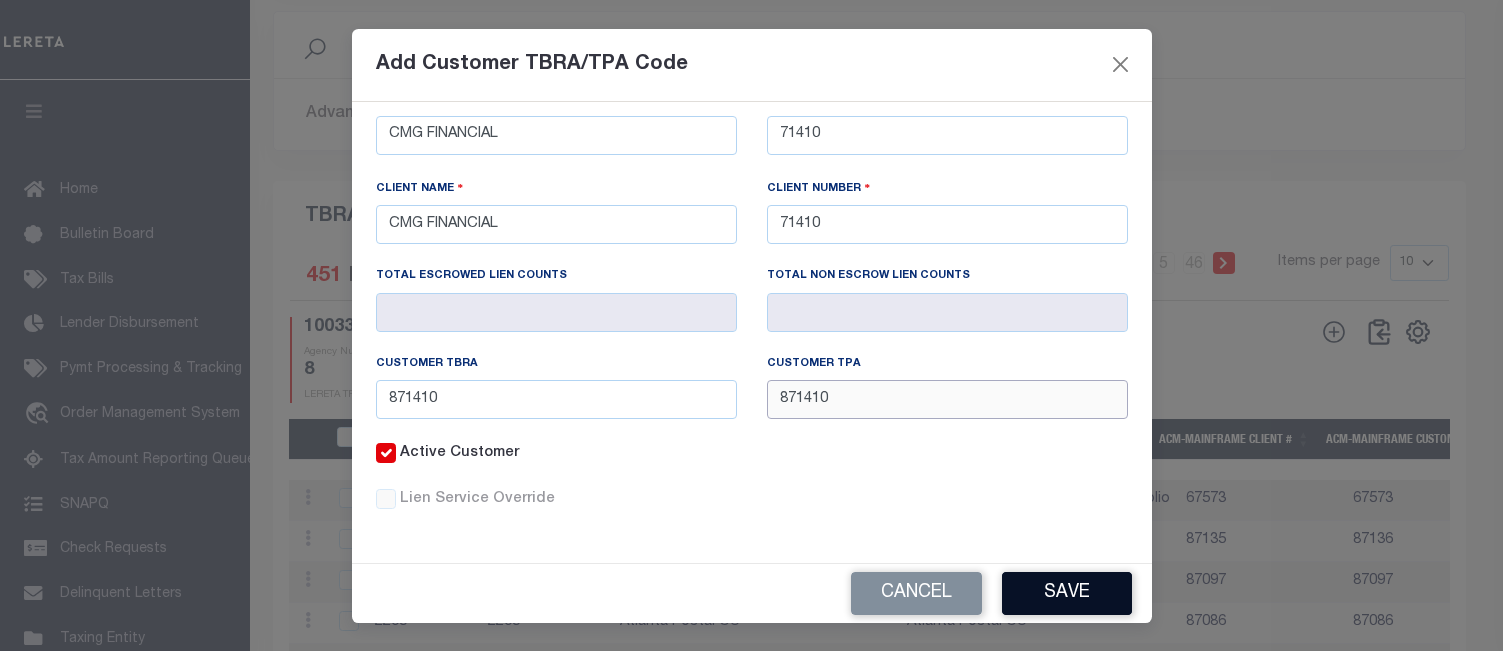 type on "871410" 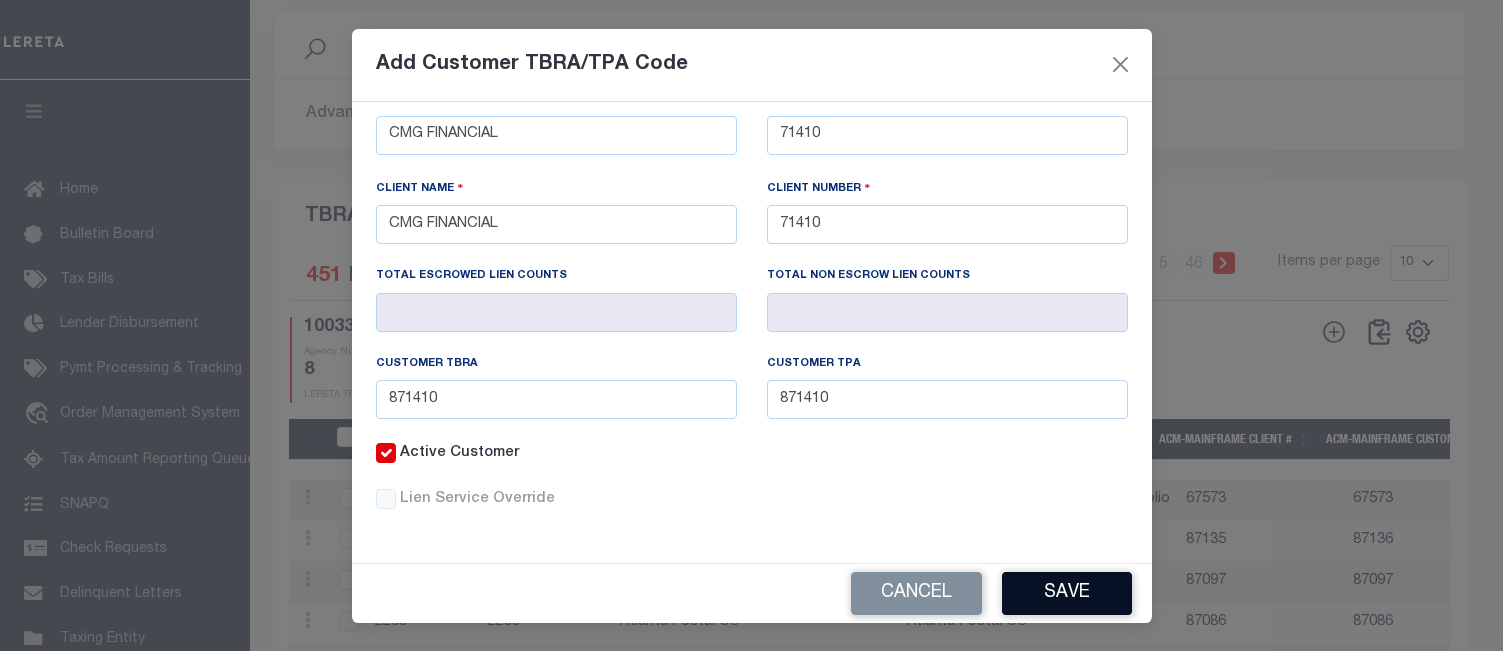 click on "Save" at bounding box center [1067, 593] 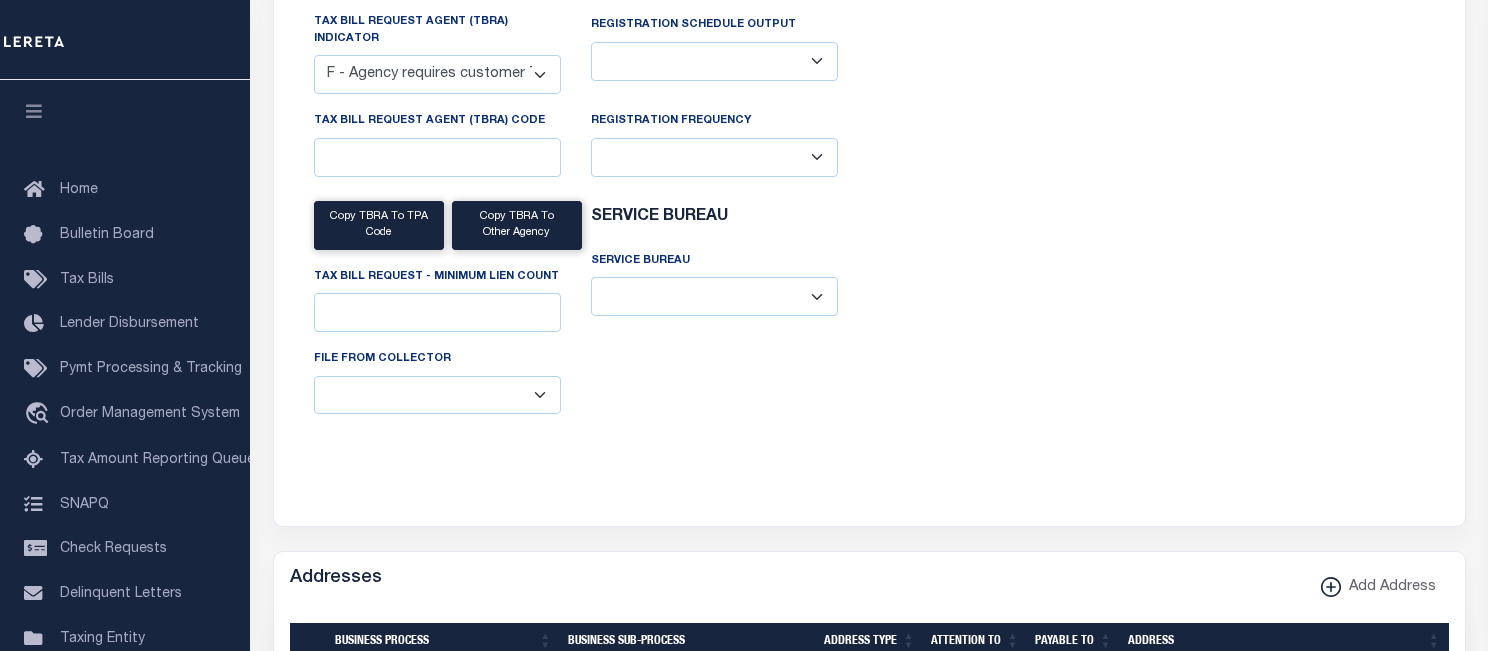scroll, scrollTop: 194, scrollLeft: 0, axis: vertical 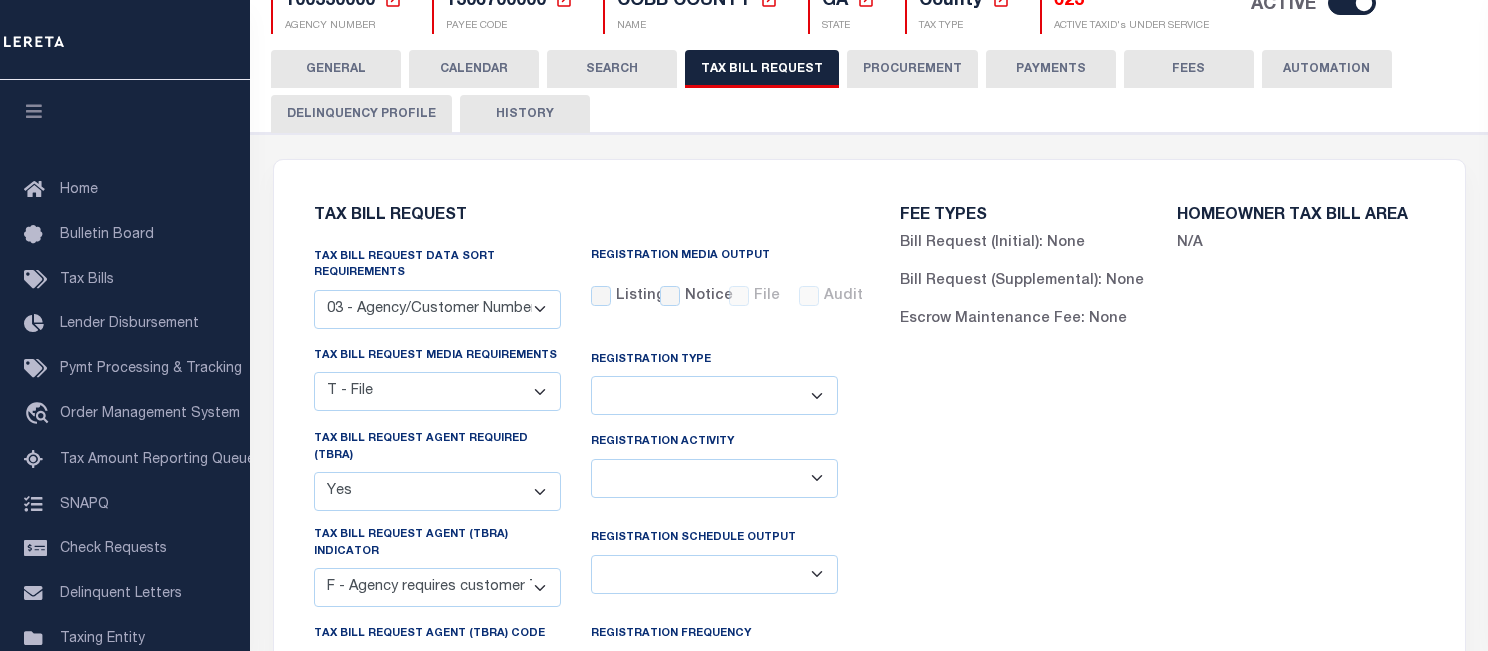 click on "HISTORY" at bounding box center [525, 114] 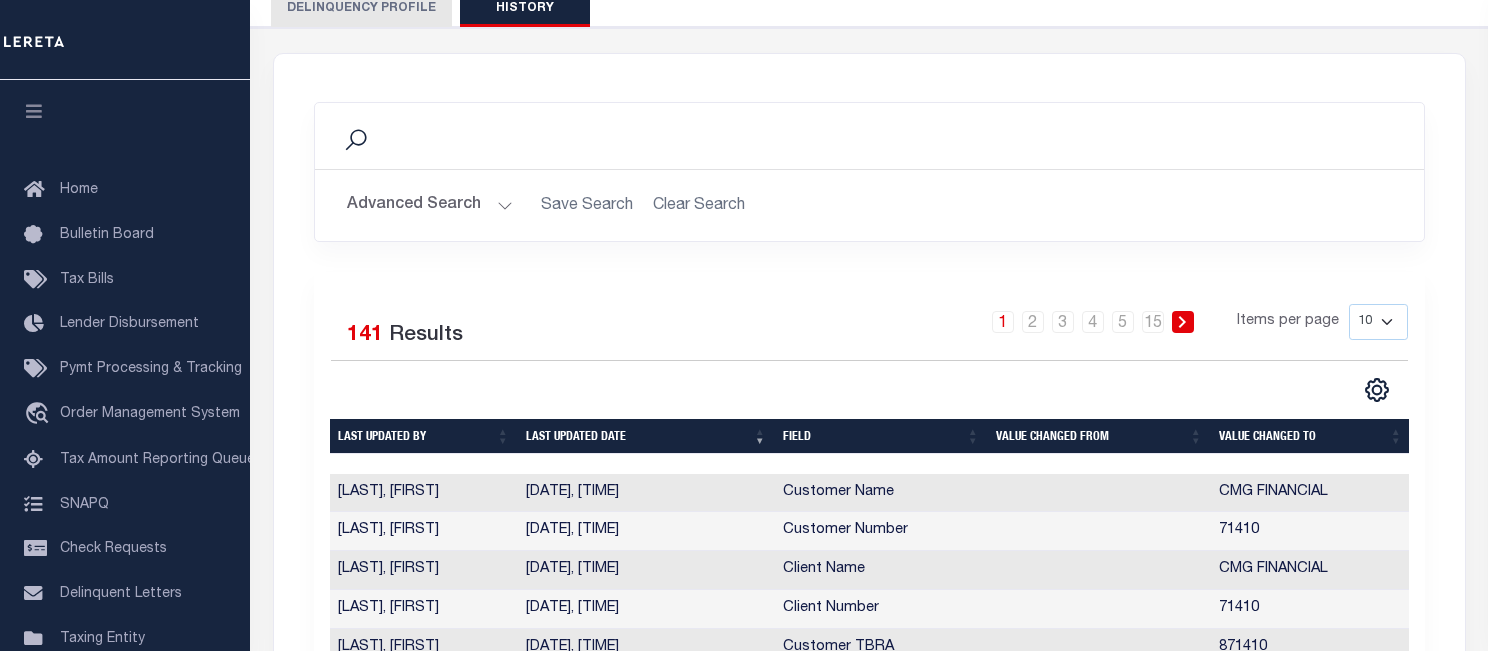 scroll, scrollTop: 0, scrollLeft: 0, axis: both 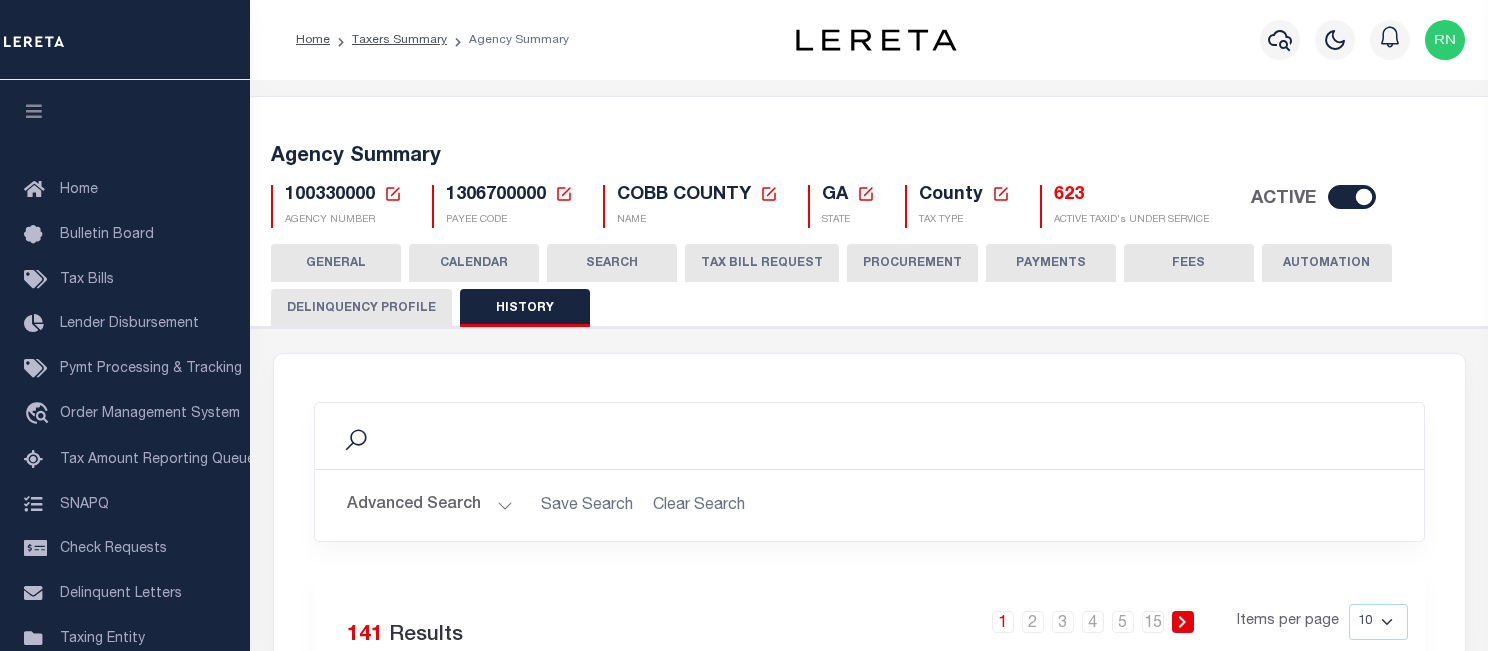 click on "TAX BILL REQUEST" at bounding box center (762, 263) 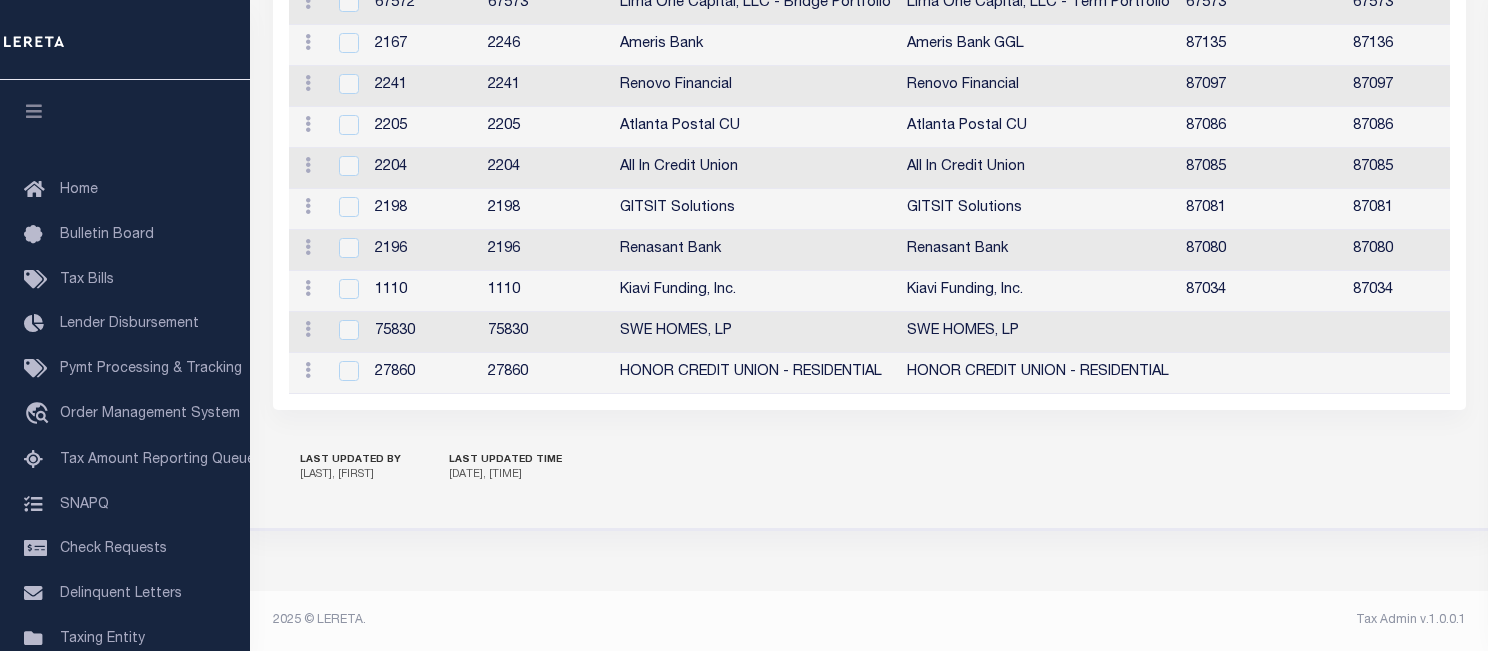 scroll, scrollTop: 2532, scrollLeft: 0, axis: vertical 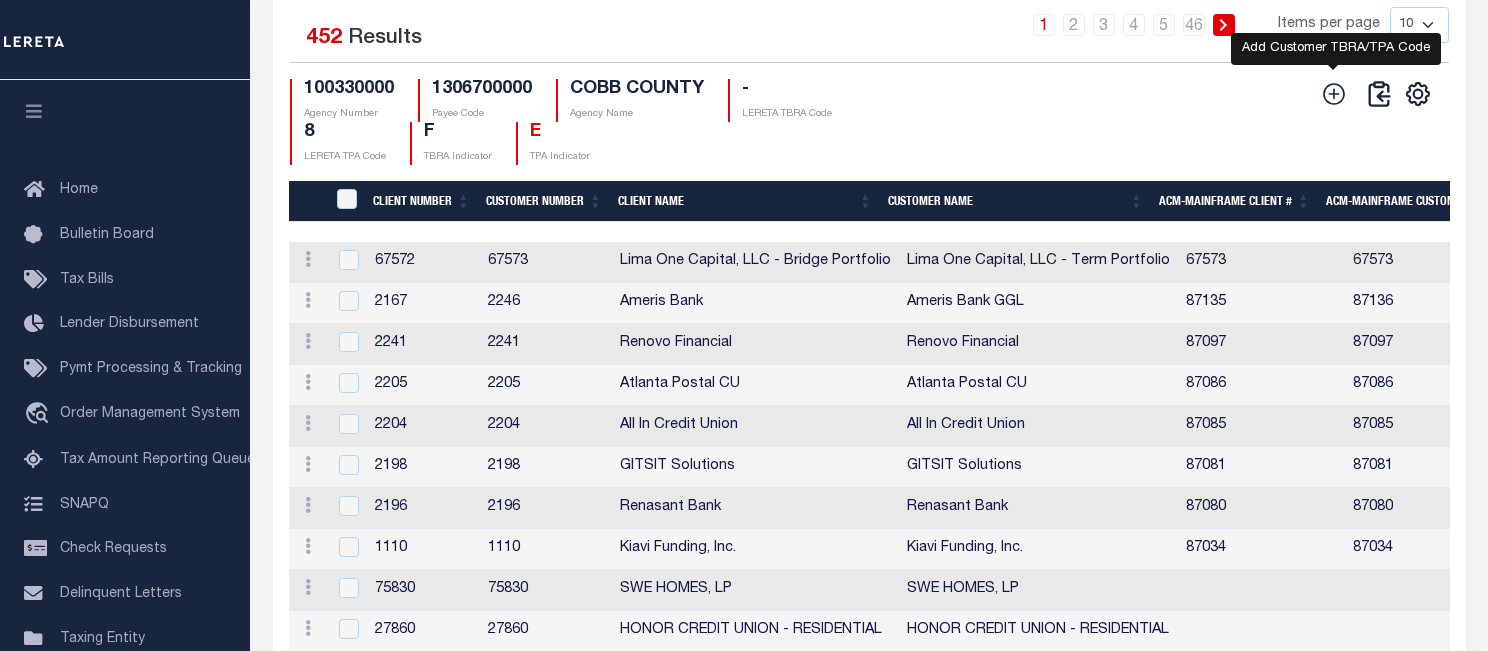 click 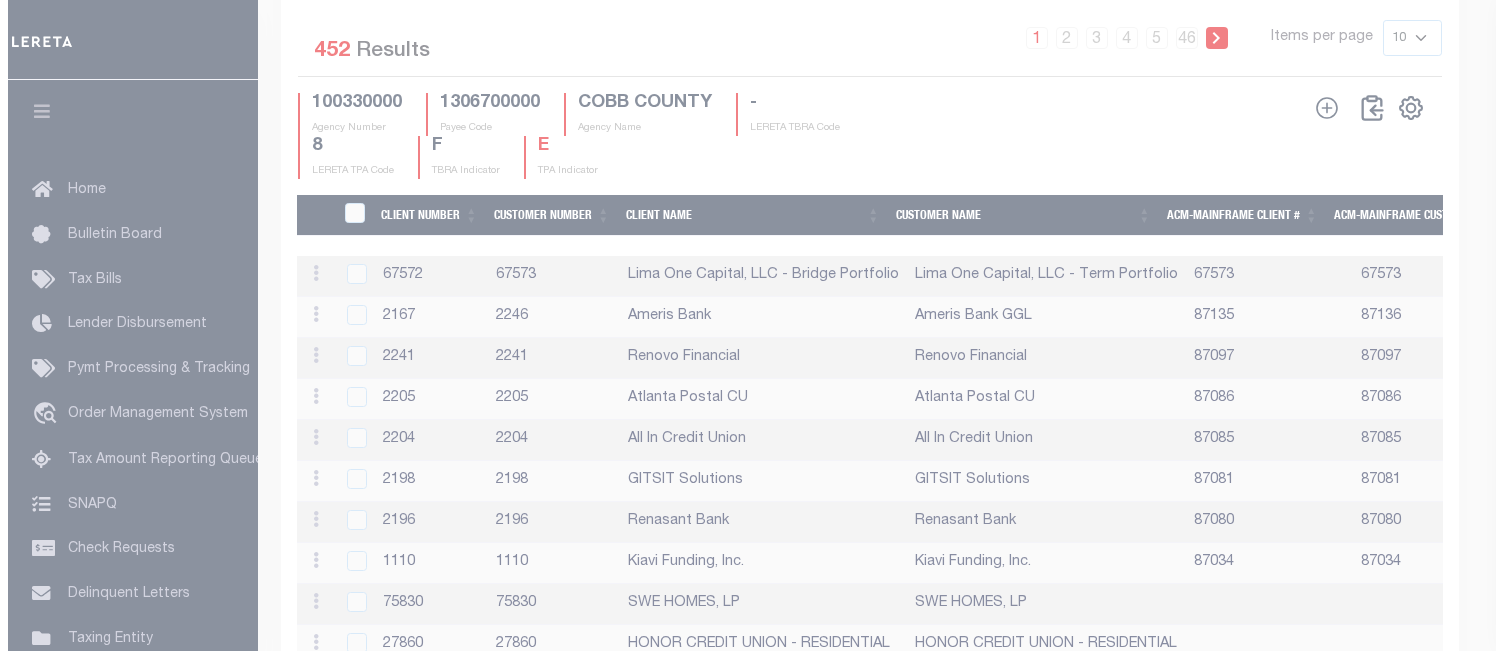 scroll, scrollTop: 2494, scrollLeft: 0, axis: vertical 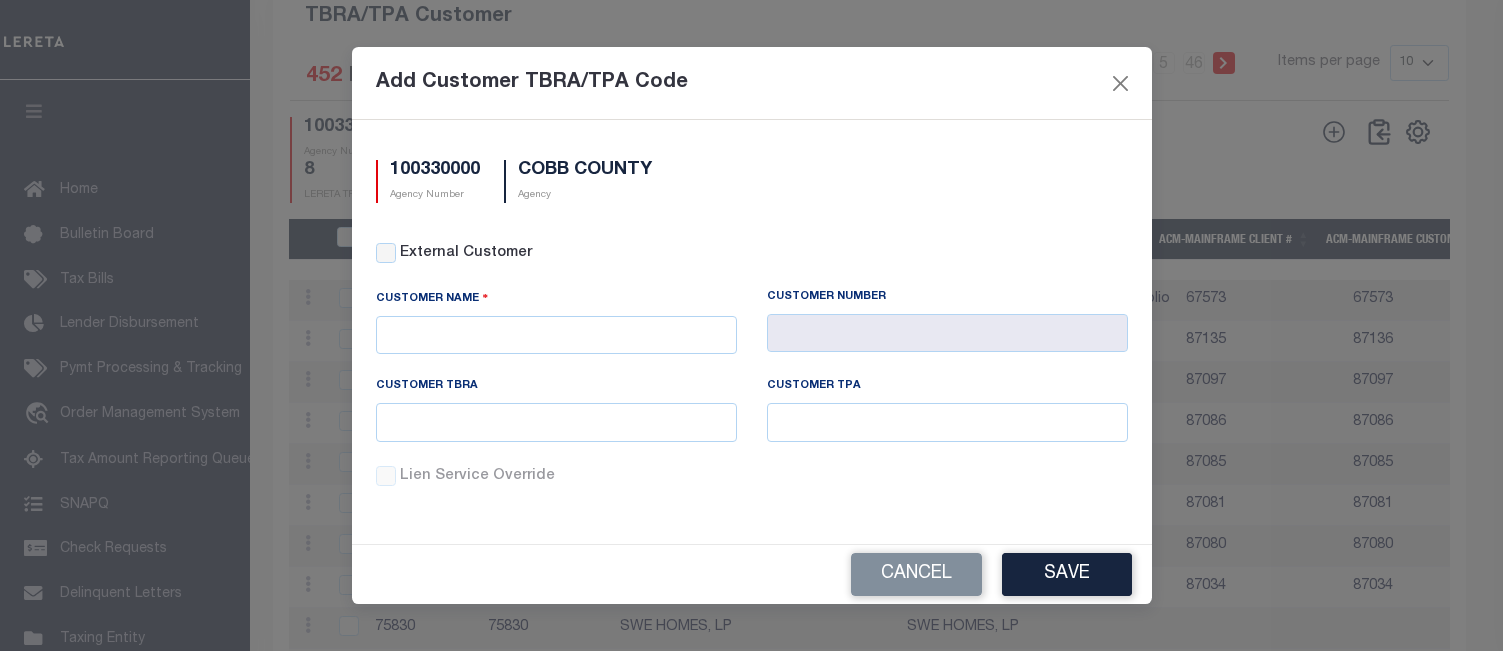 click on "External Customer" at bounding box center (752, 266) 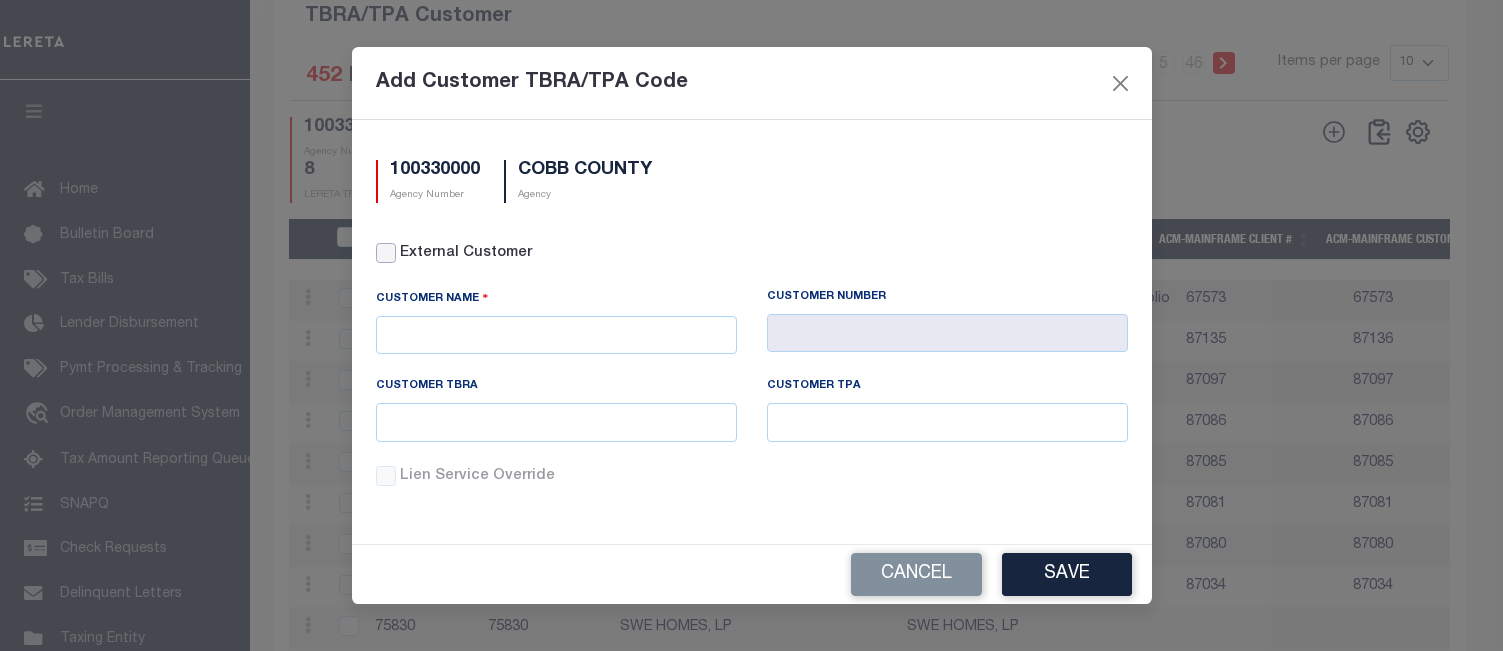 click on "External Customer" at bounding box center [386, 253] 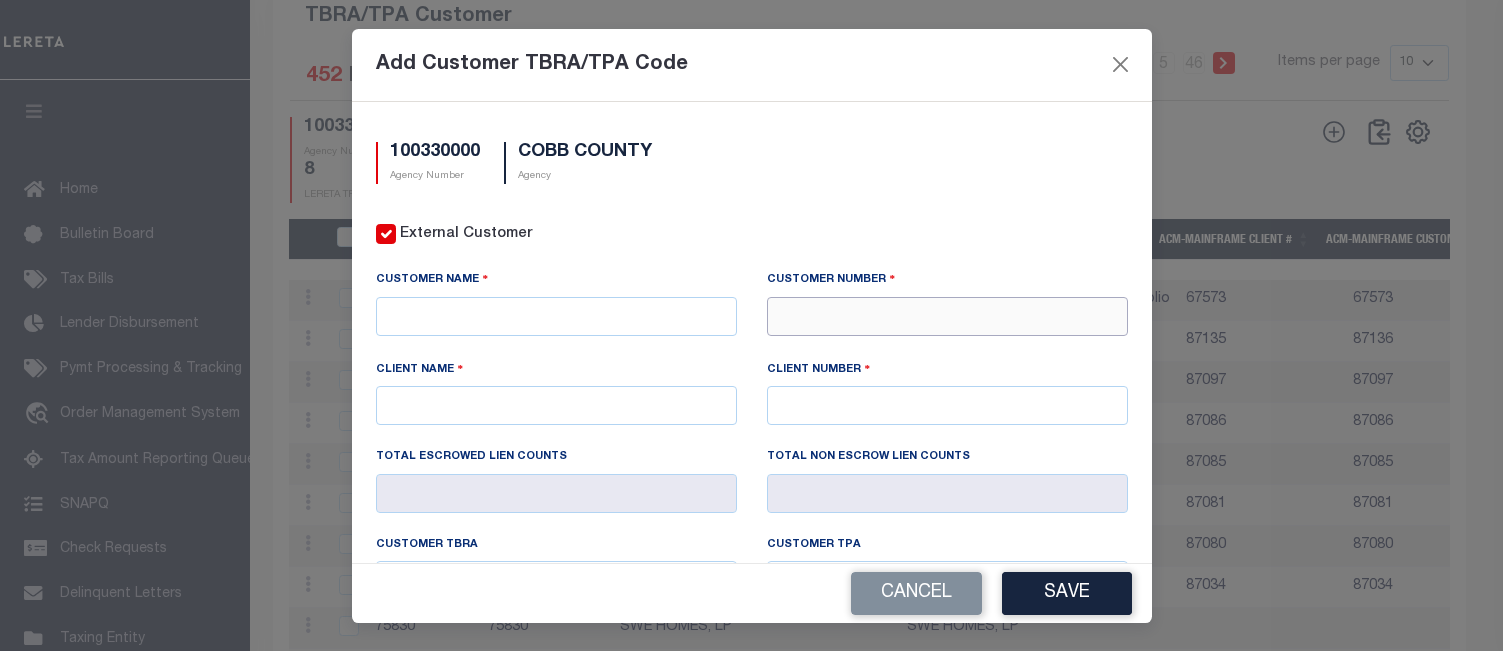 click at bounding box center [947, 316] 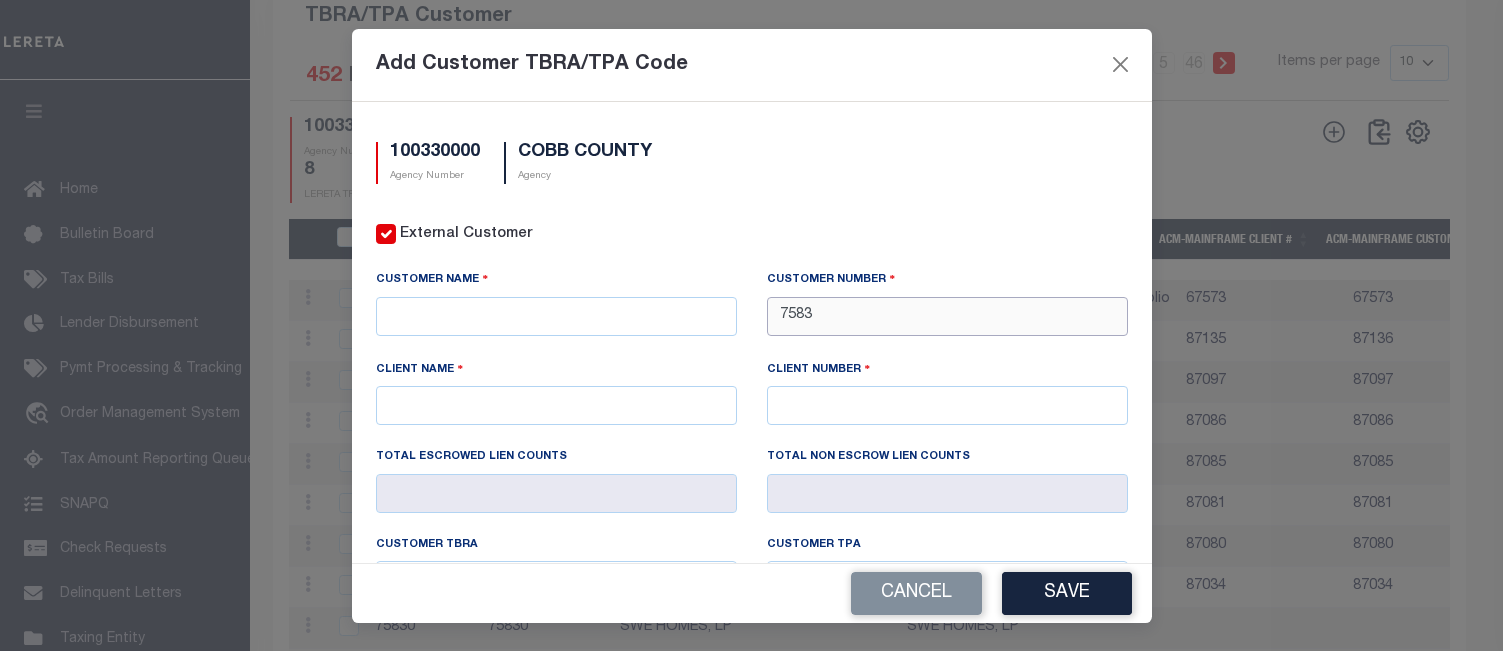 type on "75831" 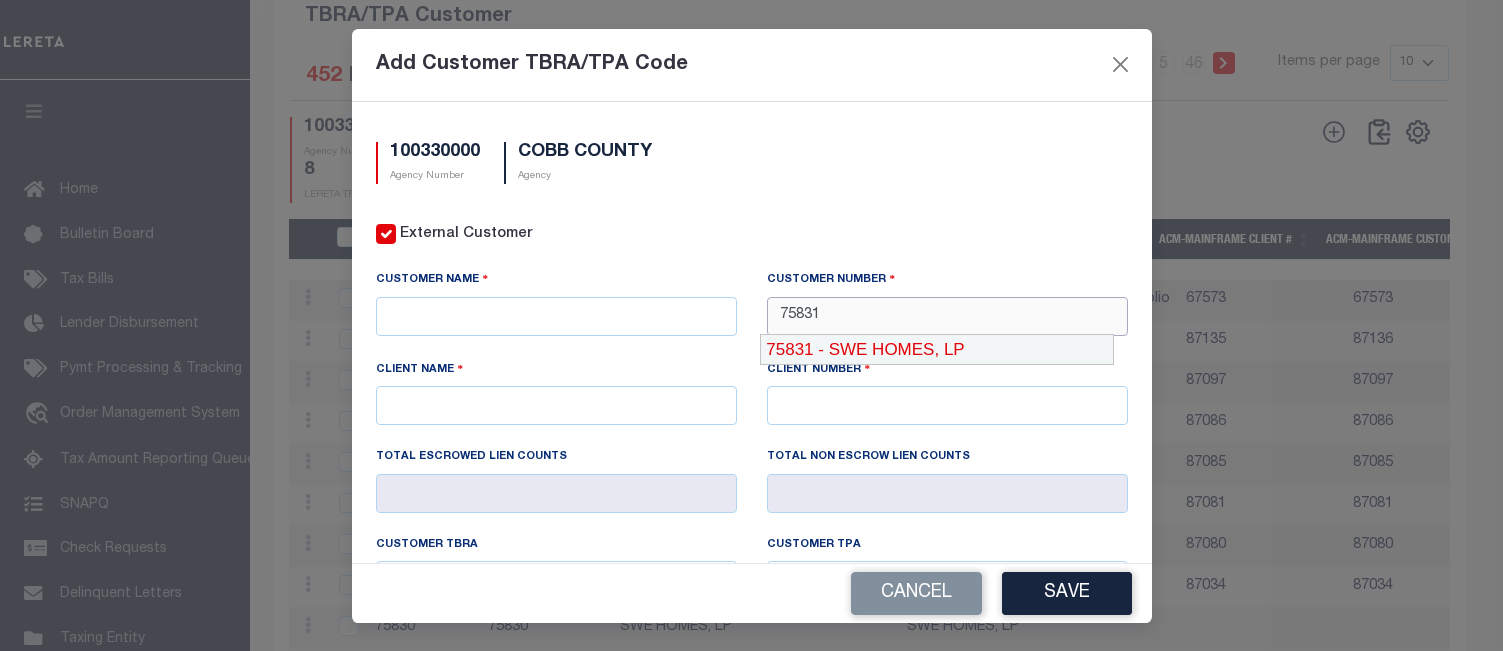click on "75831 - SWE HOMES, LP" at bounding box center [937, 350] 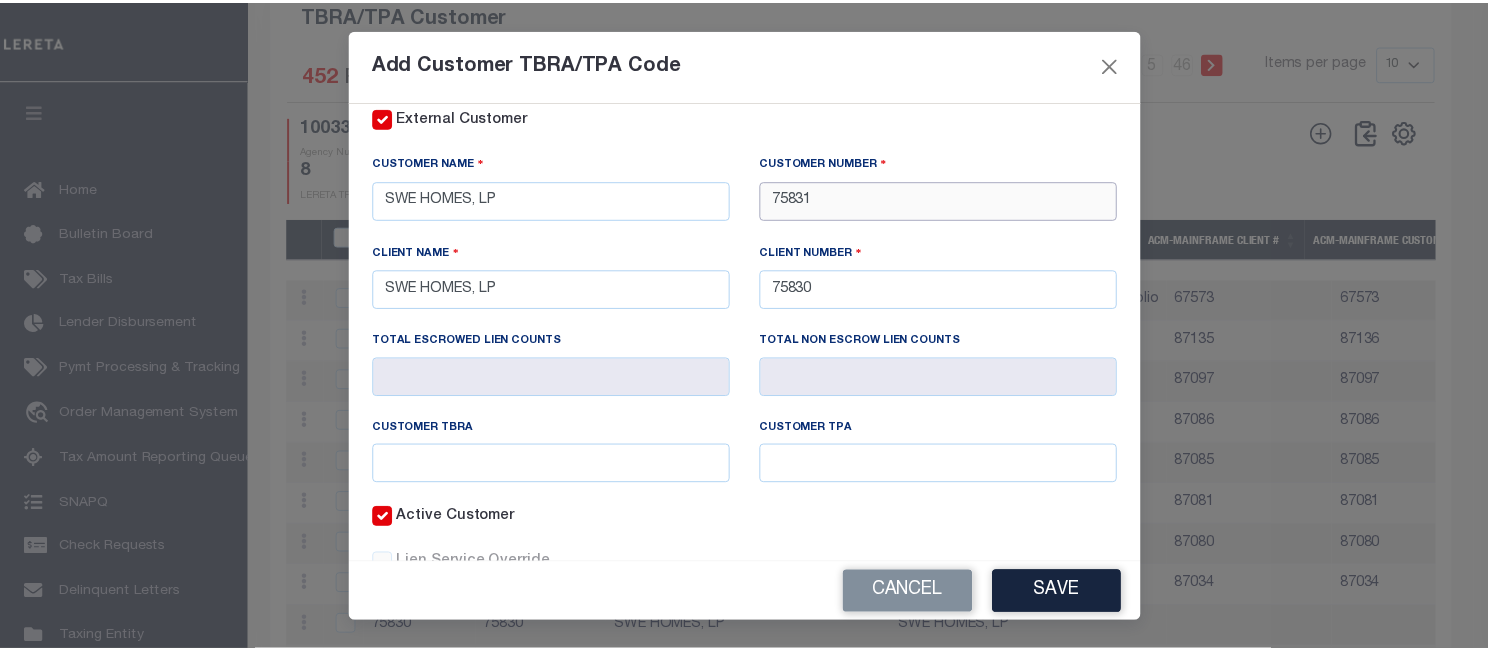 scroll, scrollTop: 181, scrollLeft: 0, axis: vertical 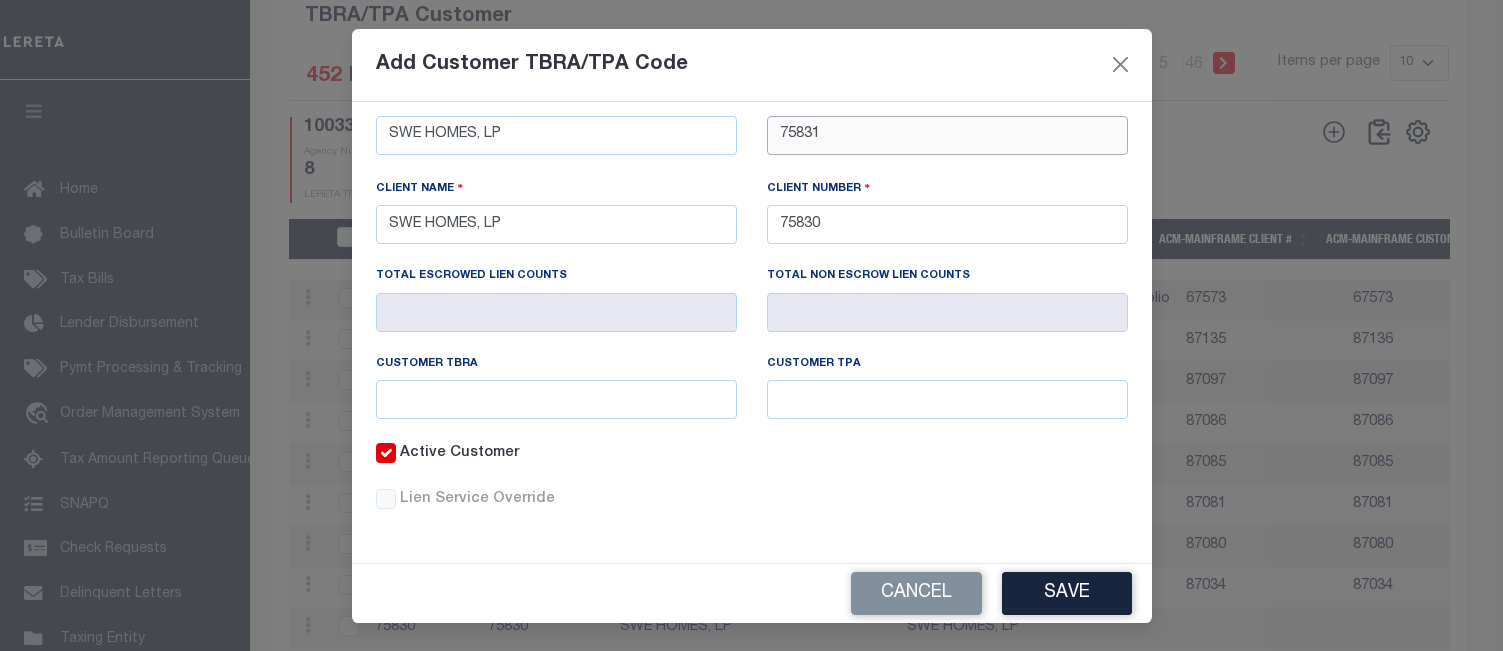 type on "75831" 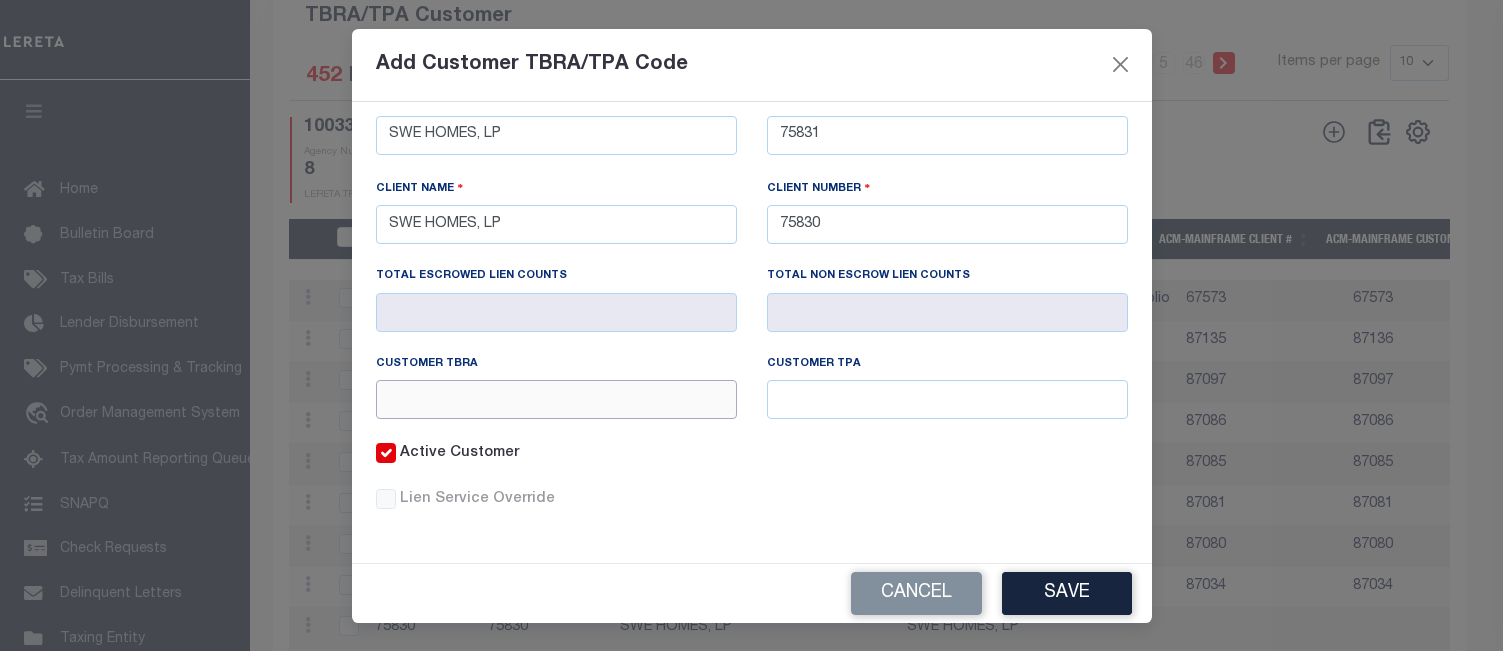 drag, startPoint x: 549, startPoint y: 403, endPoint x: 575, endPoint y: 393, distance: 27.856777 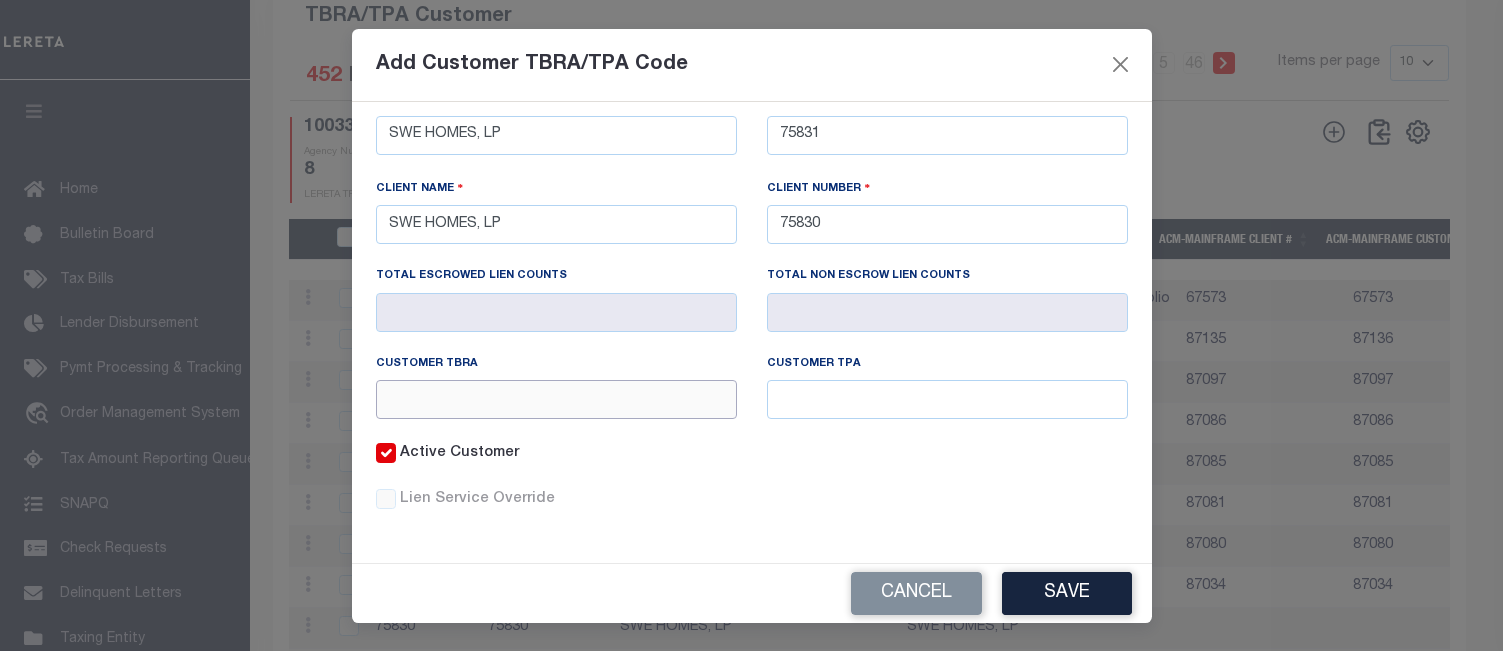 click at bounding box center (556, 399) 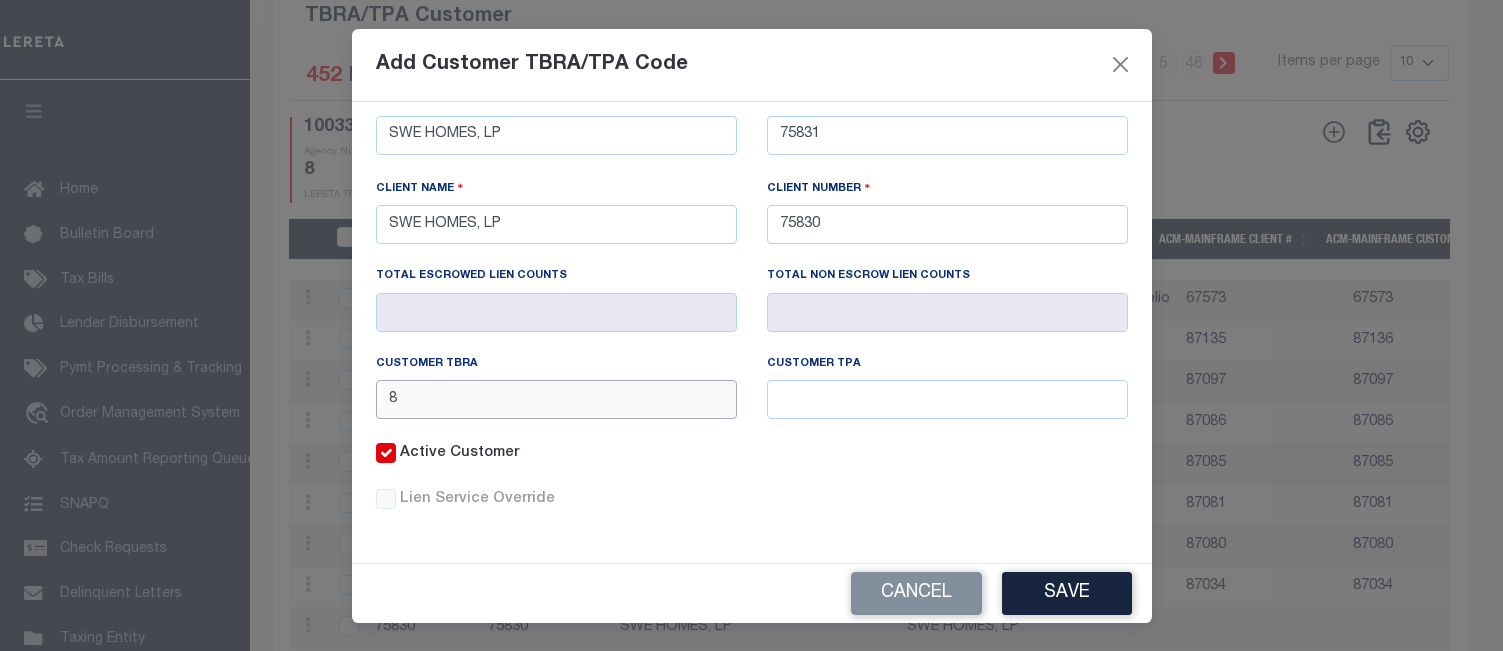 click on "8" at bounding box center [556, 399] 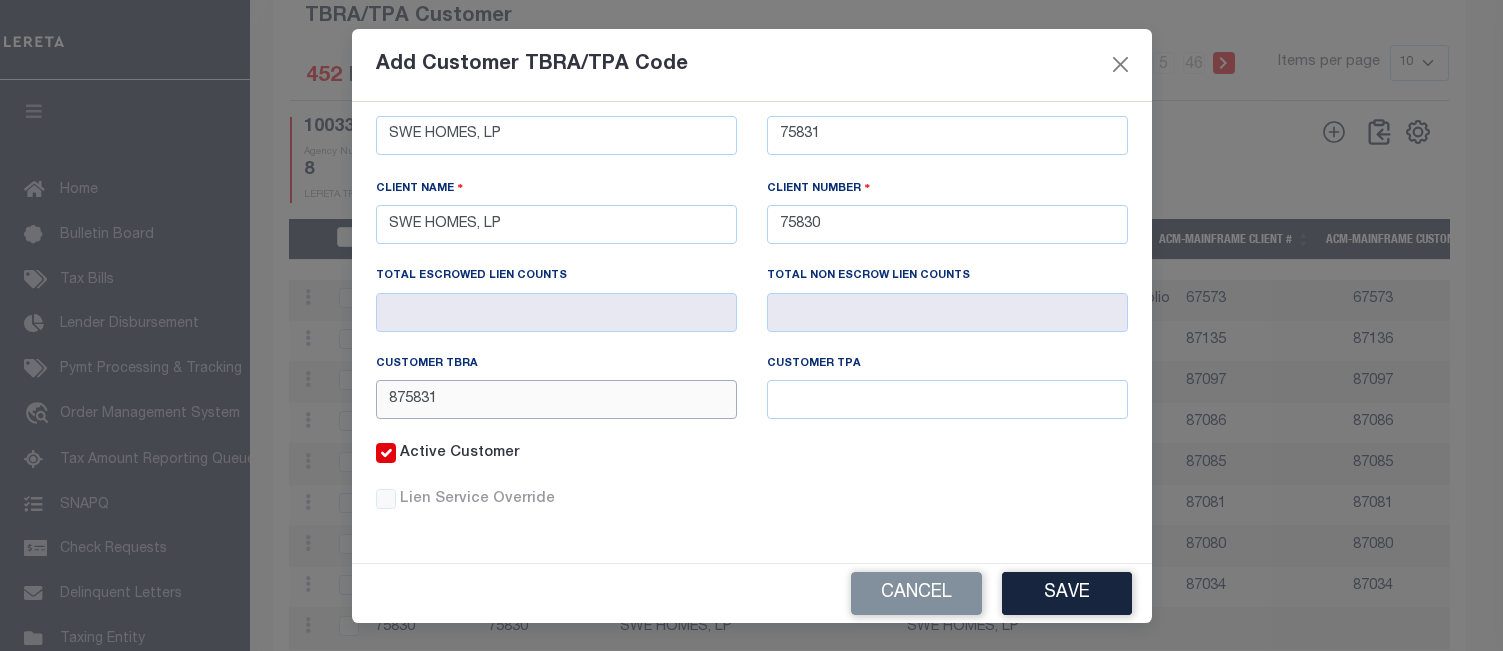 type on "875831" 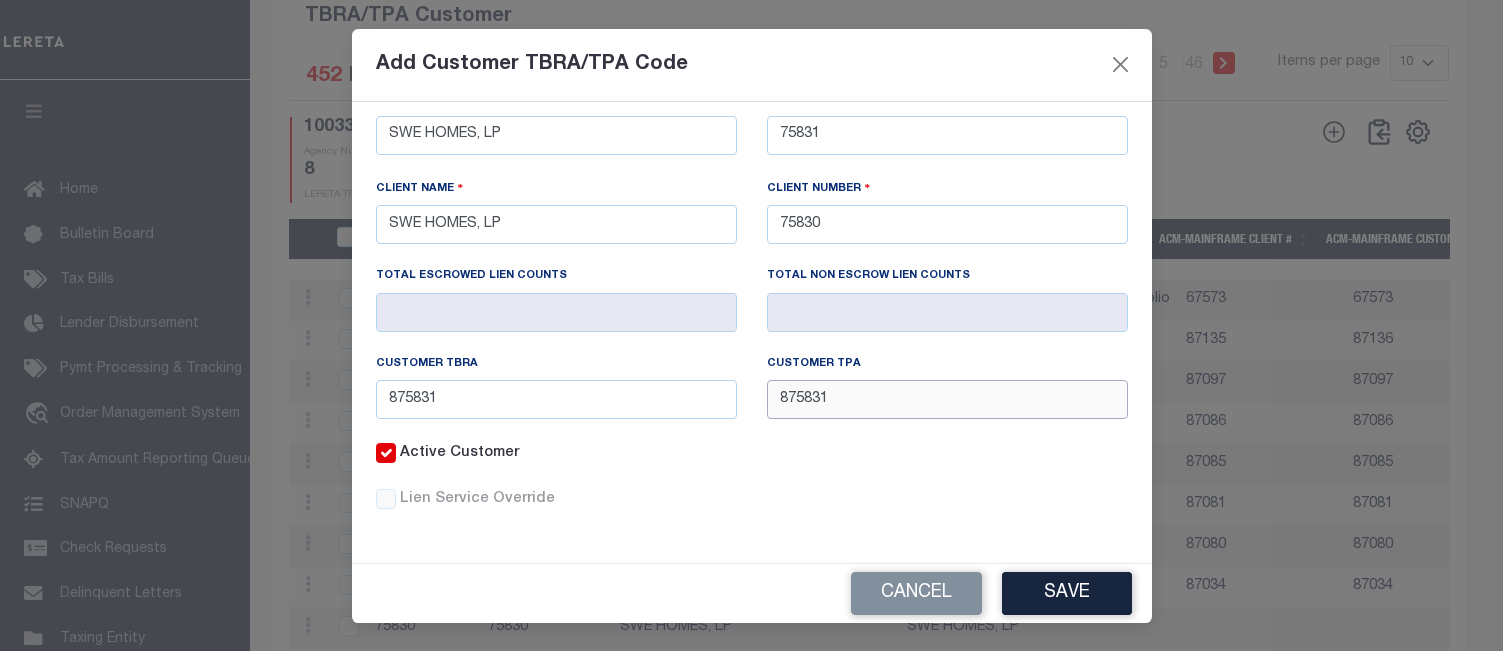 type on "875831" 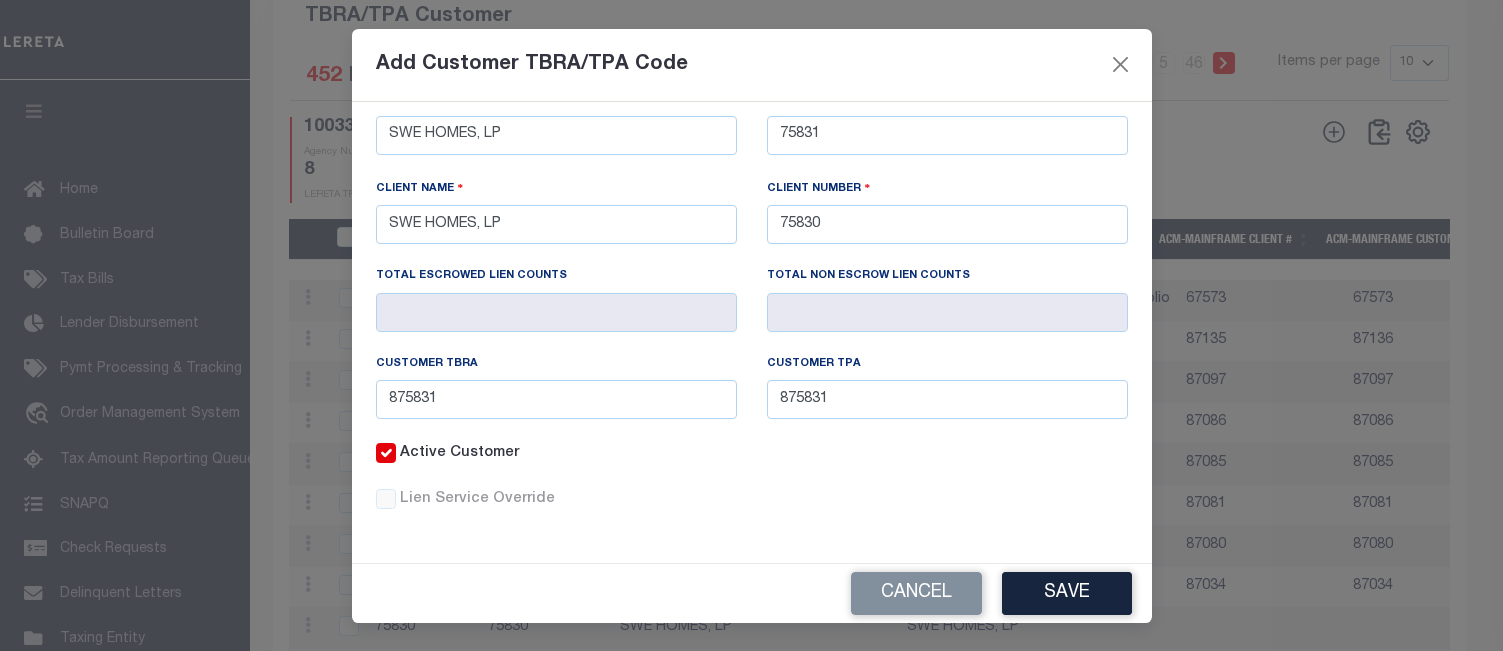 click on "Save" at bounding box center (1067, 593) 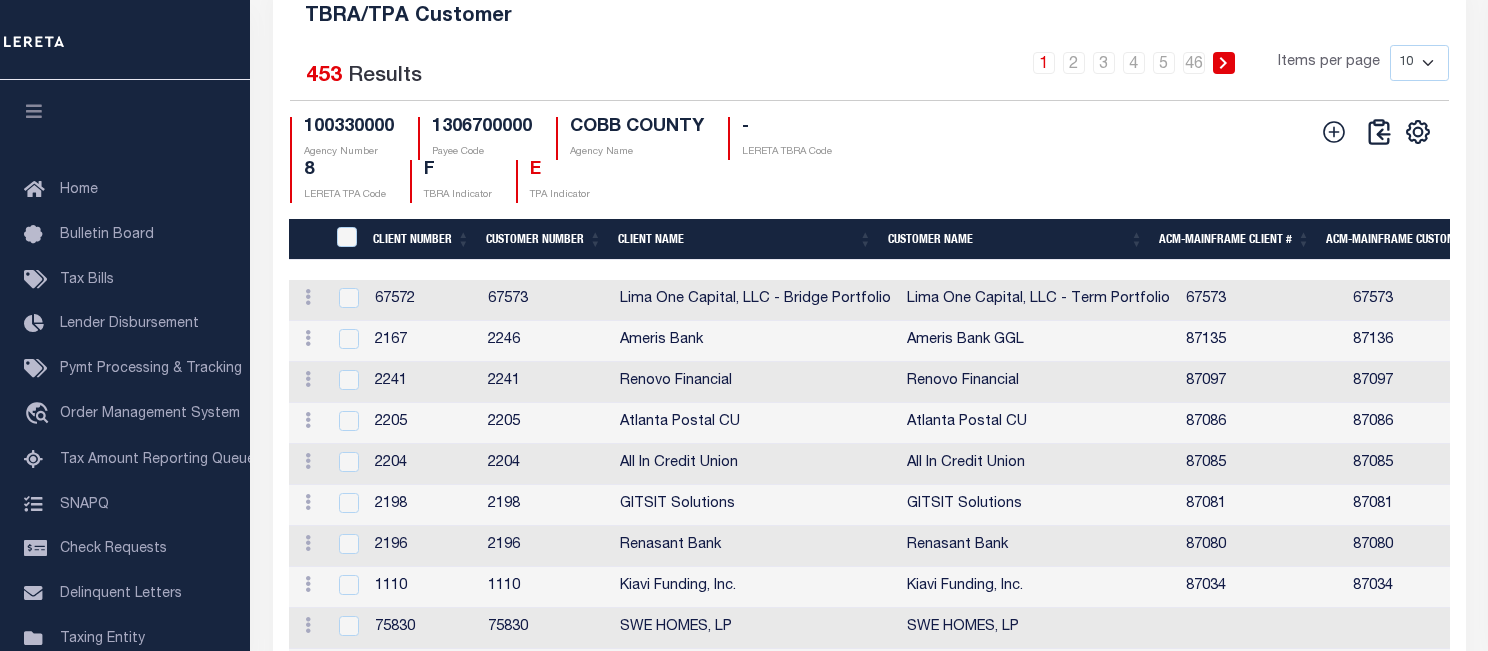 drag, startPoint x: 1008, startPoint y: 136, endPoint x: 1000, endPoint y: 144, distance: 11.313708 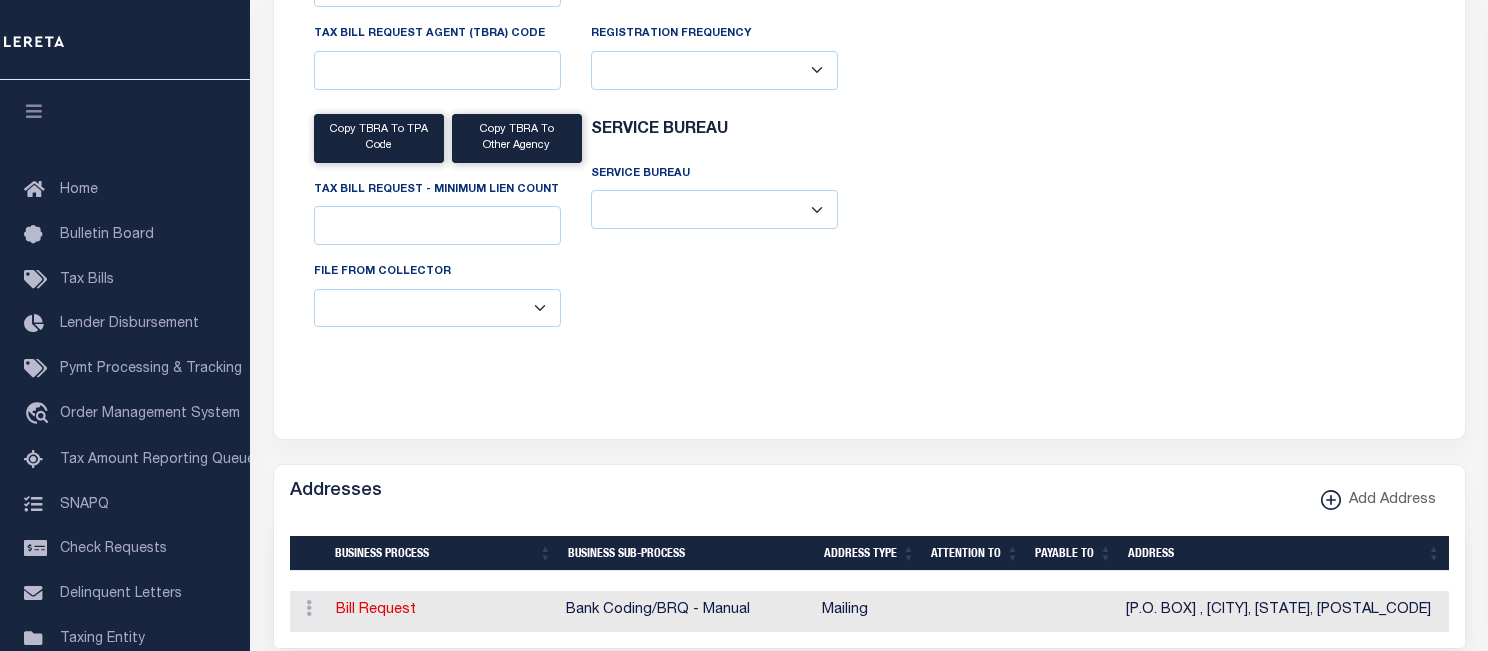 scroll, scrollTop: 0, scrollLeft: 0, axis: both 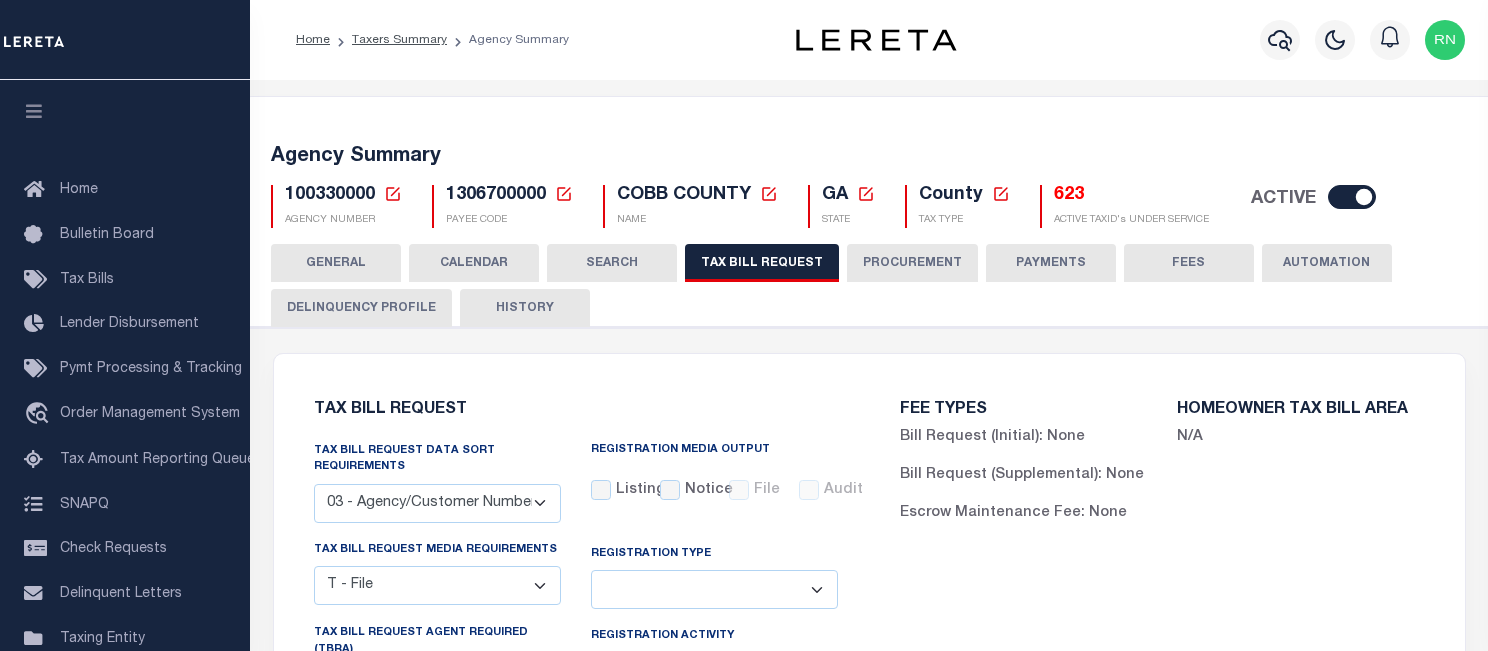click on "HISTORY" at bounding box center [525, 308] 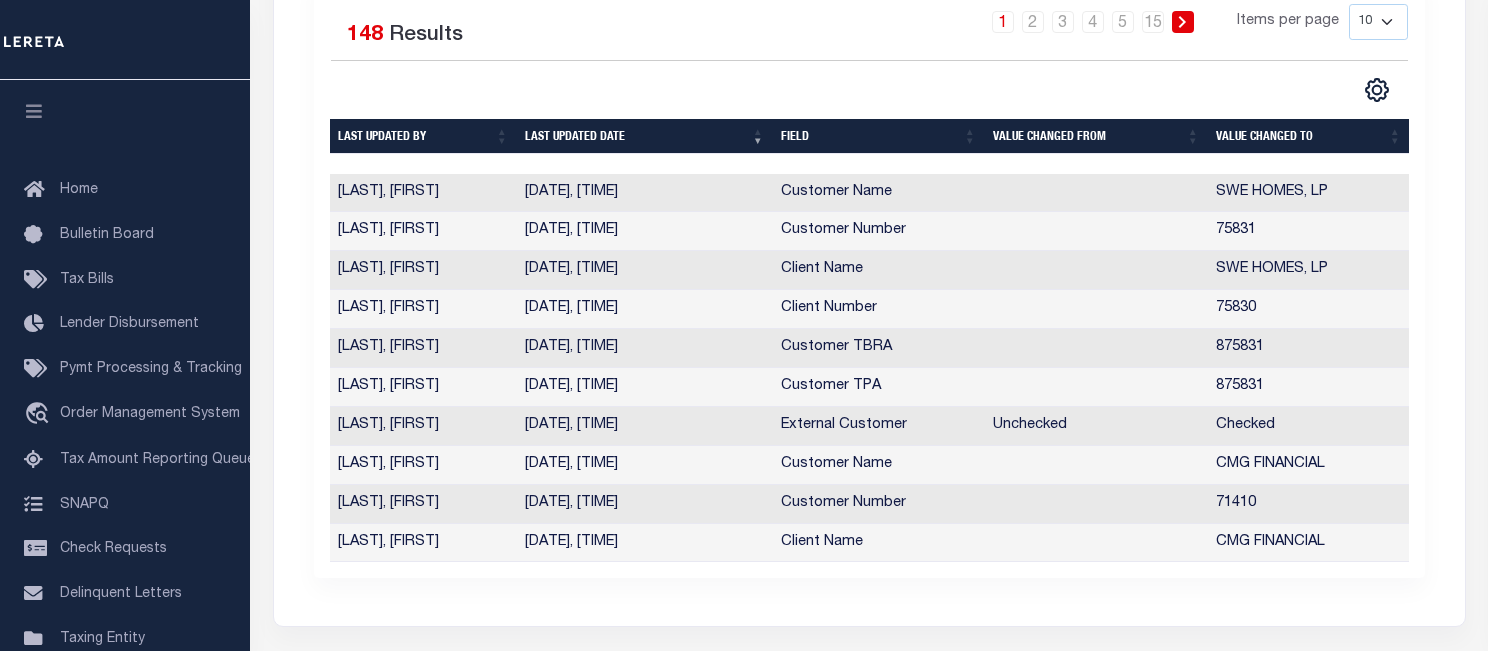 scroll, scrollTop: 0, scrollLeft: 0, axis: both 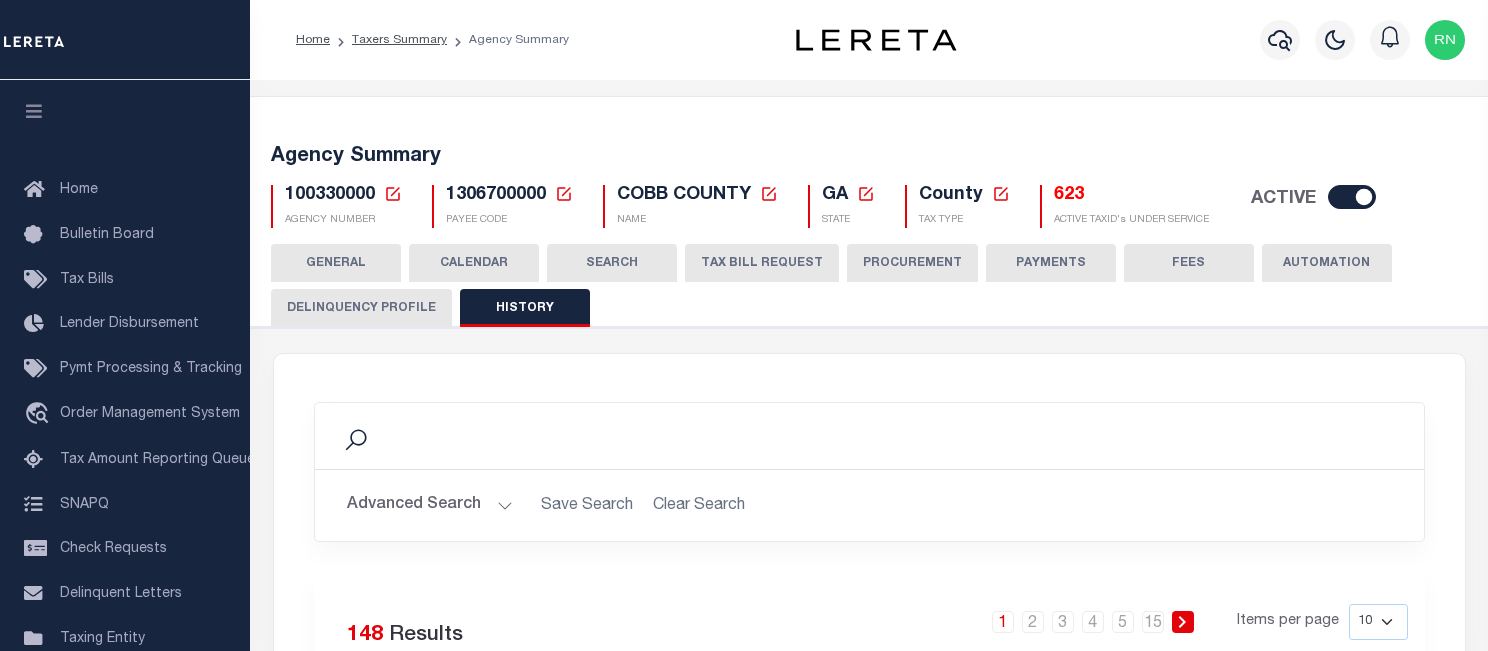 click on "TAX BILL REQUEST" at bounding box center [762, 263] 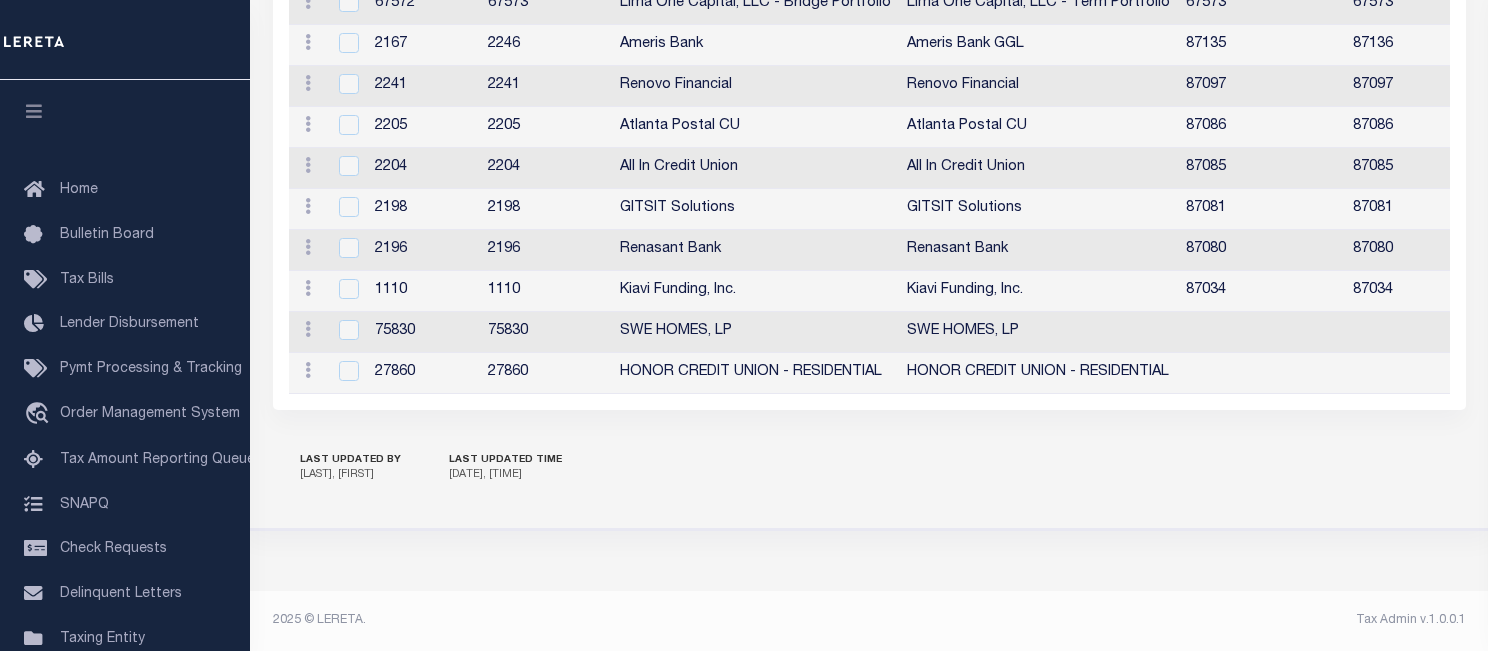 scroll, scrollTop: 2346, scrollLeft: 0, axis: vertical 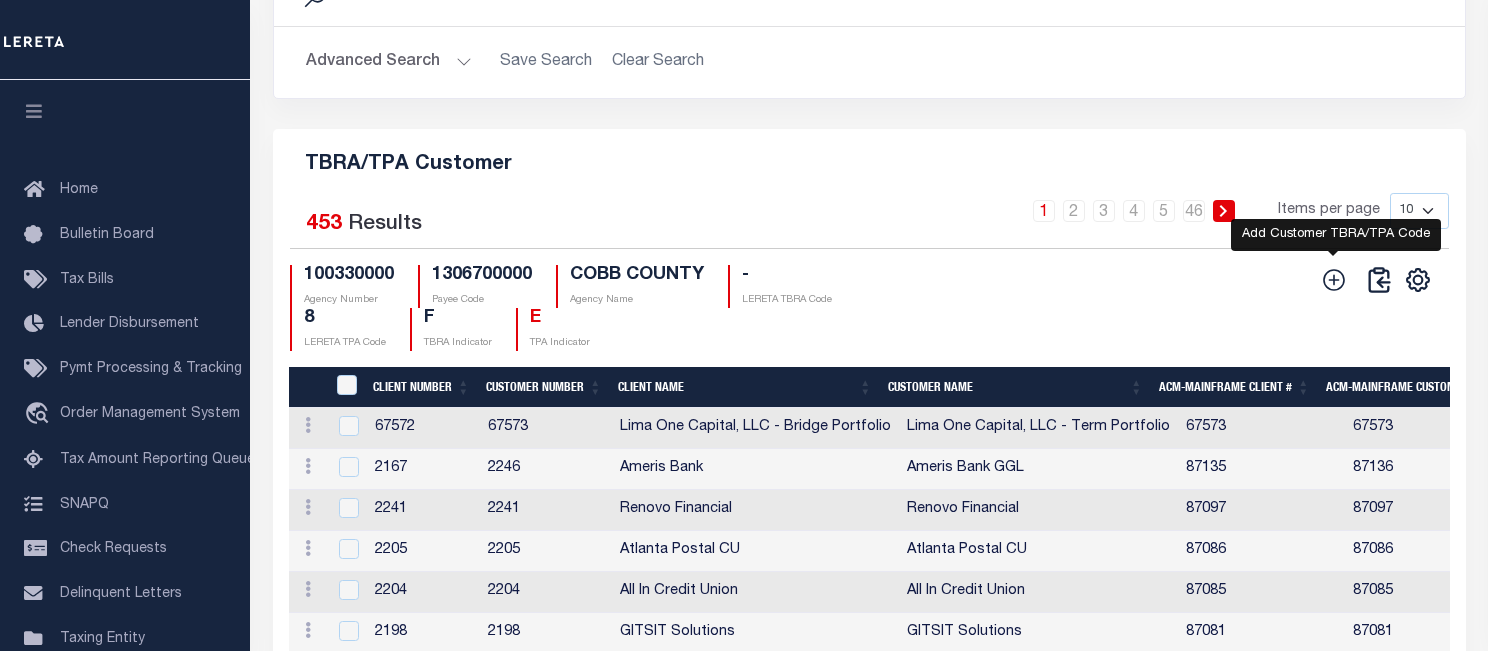 click 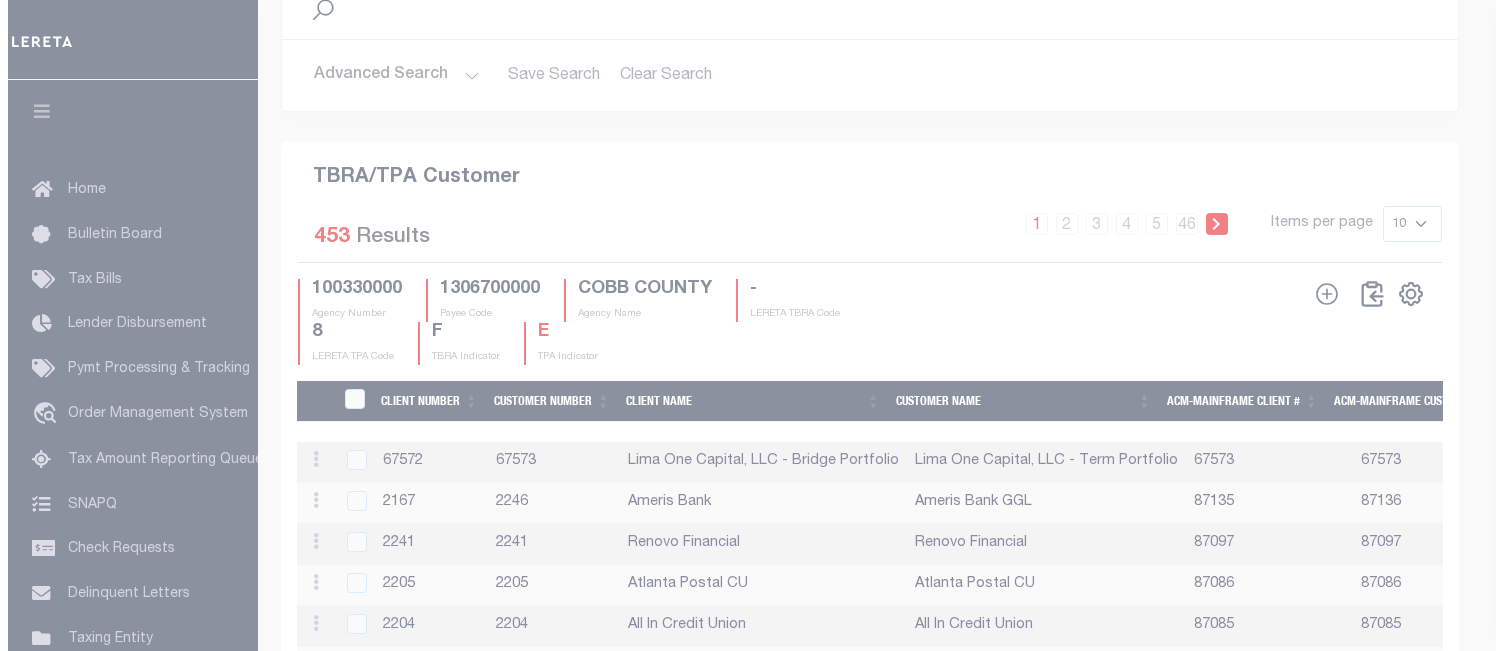 scroll, scrollTop: 2308, scrollLeft: 0, axis: vertical 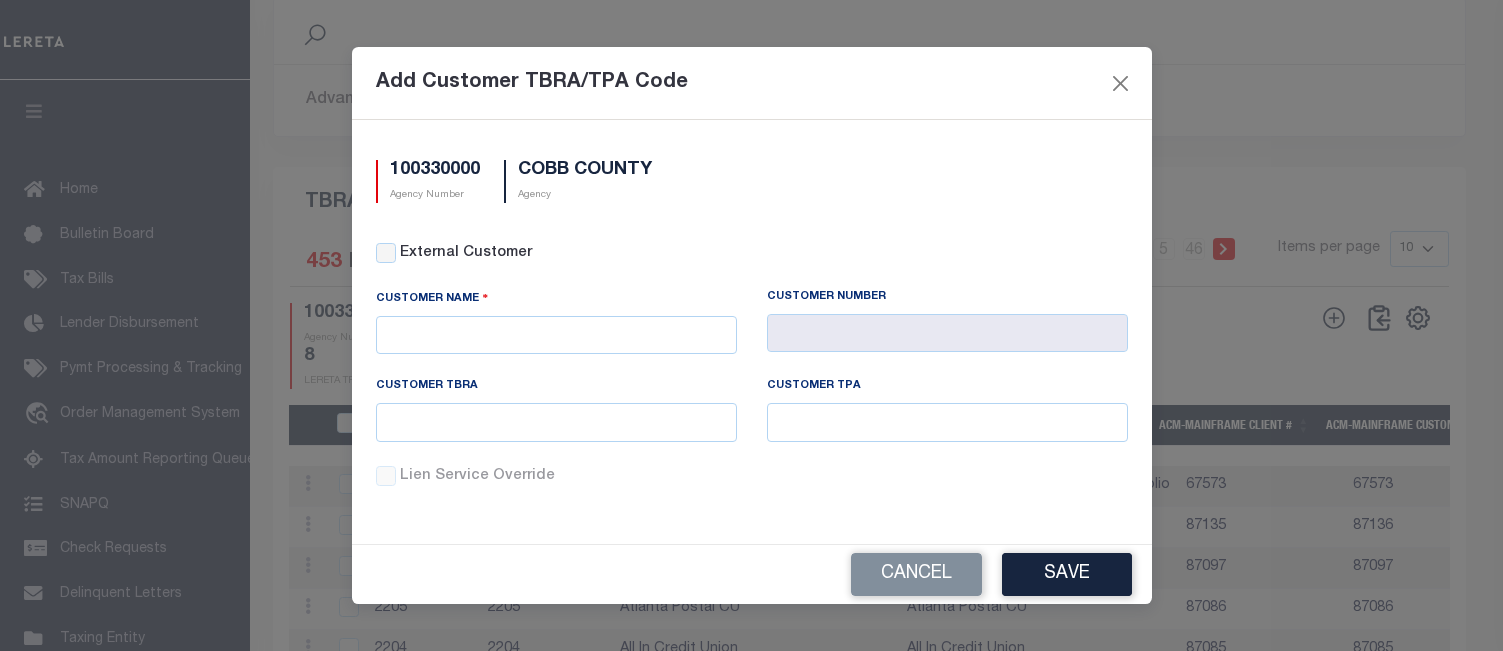 click on "External Customer" at bounding box center [763, 254] 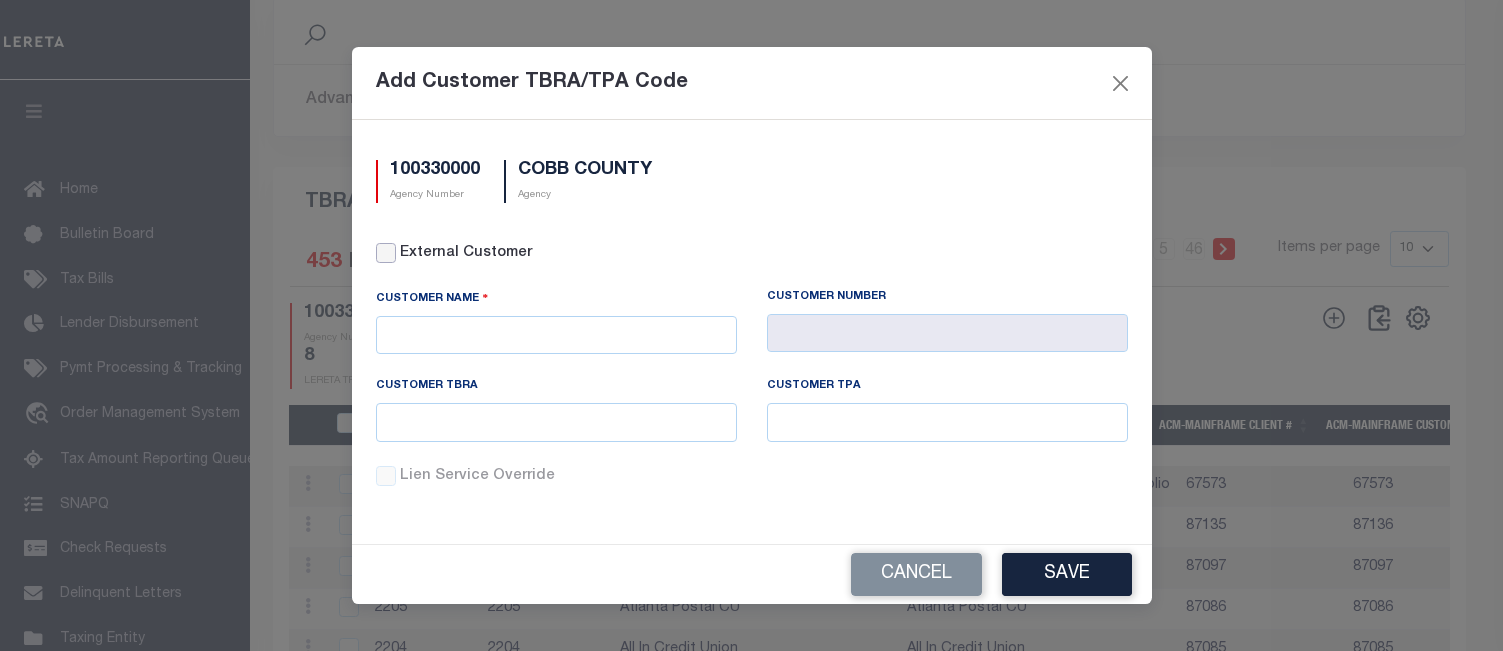 click on "External Customer" at bounding box center [386, 253] 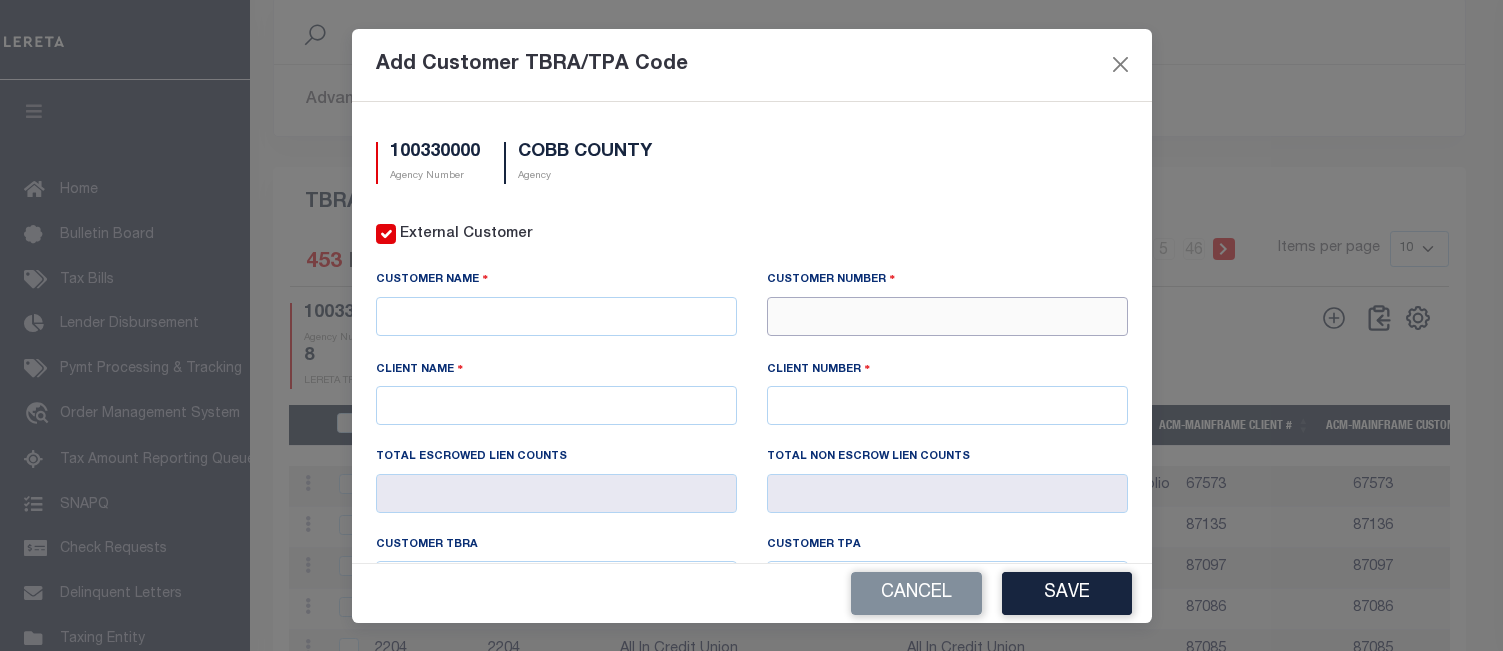 click at bounding box center [947, 316] 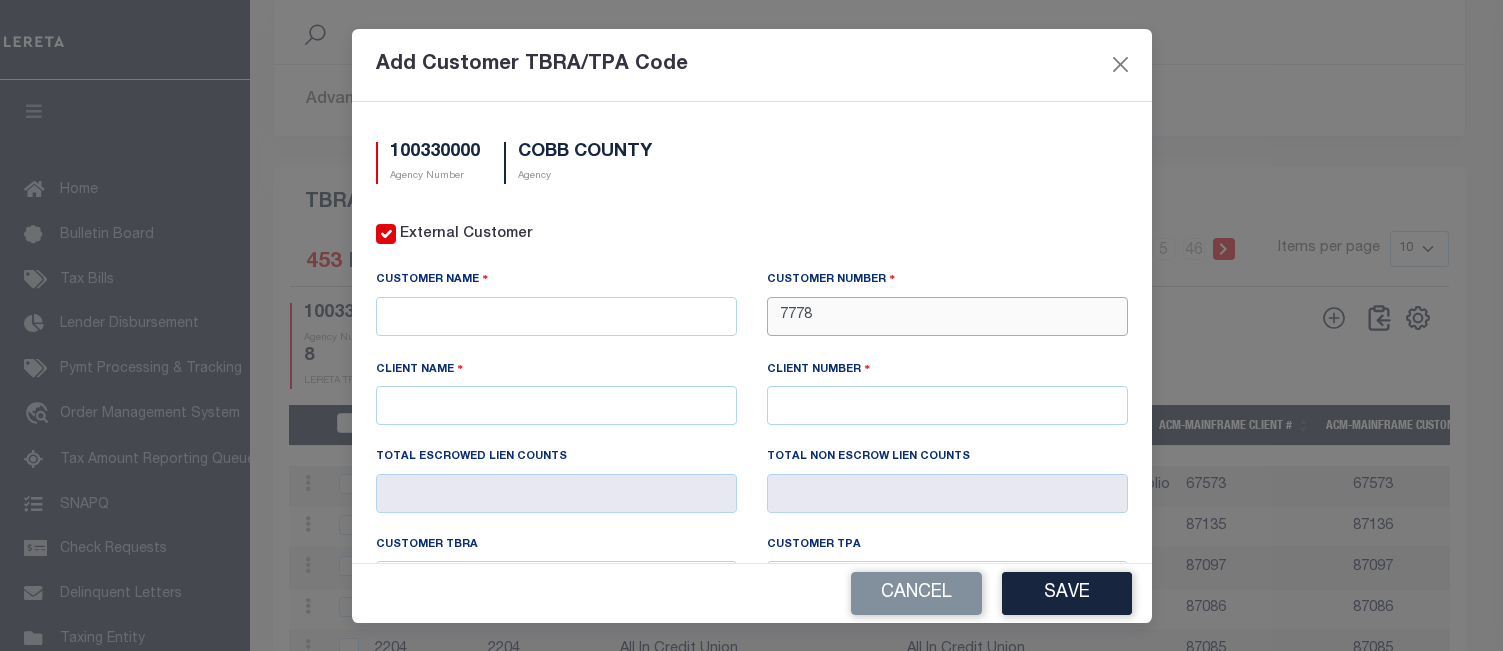 type on "77783" 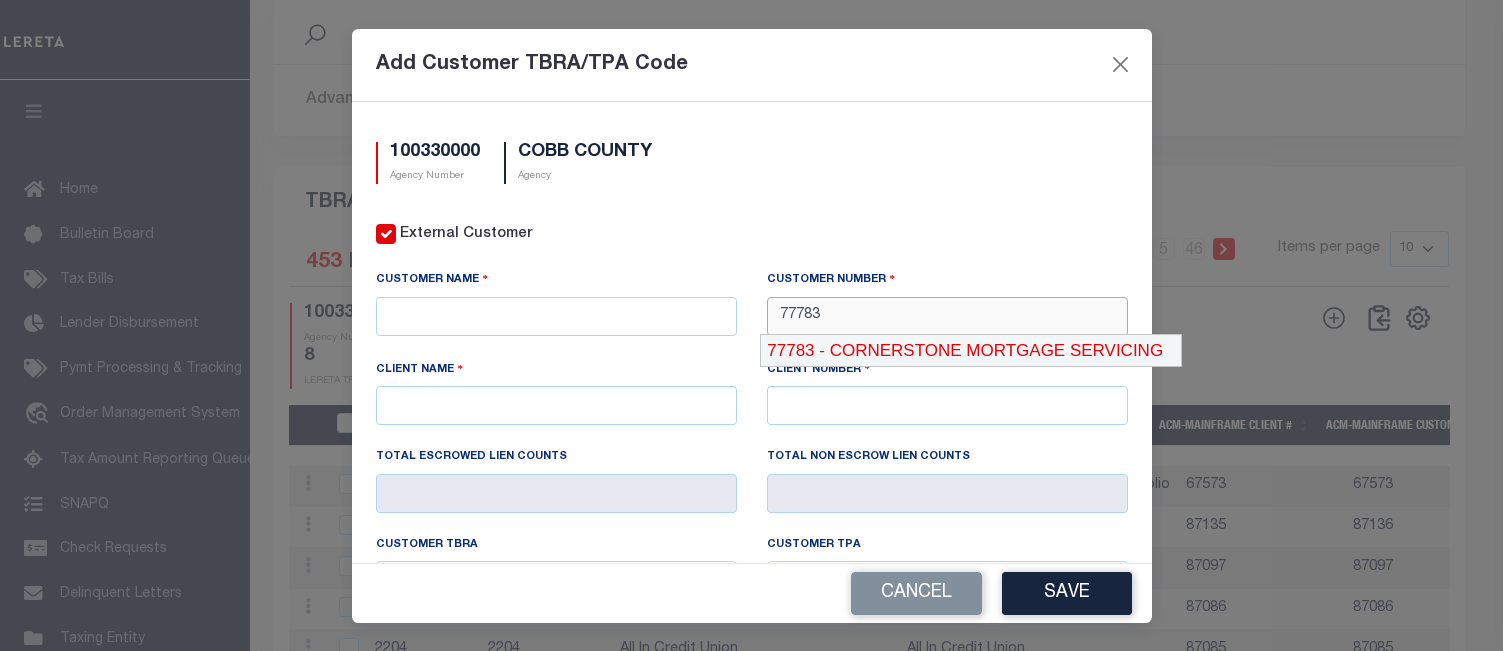 click on "77783 - CORNERSTONE MORTGAGE SERVICING" at bounding box center [971, 351] 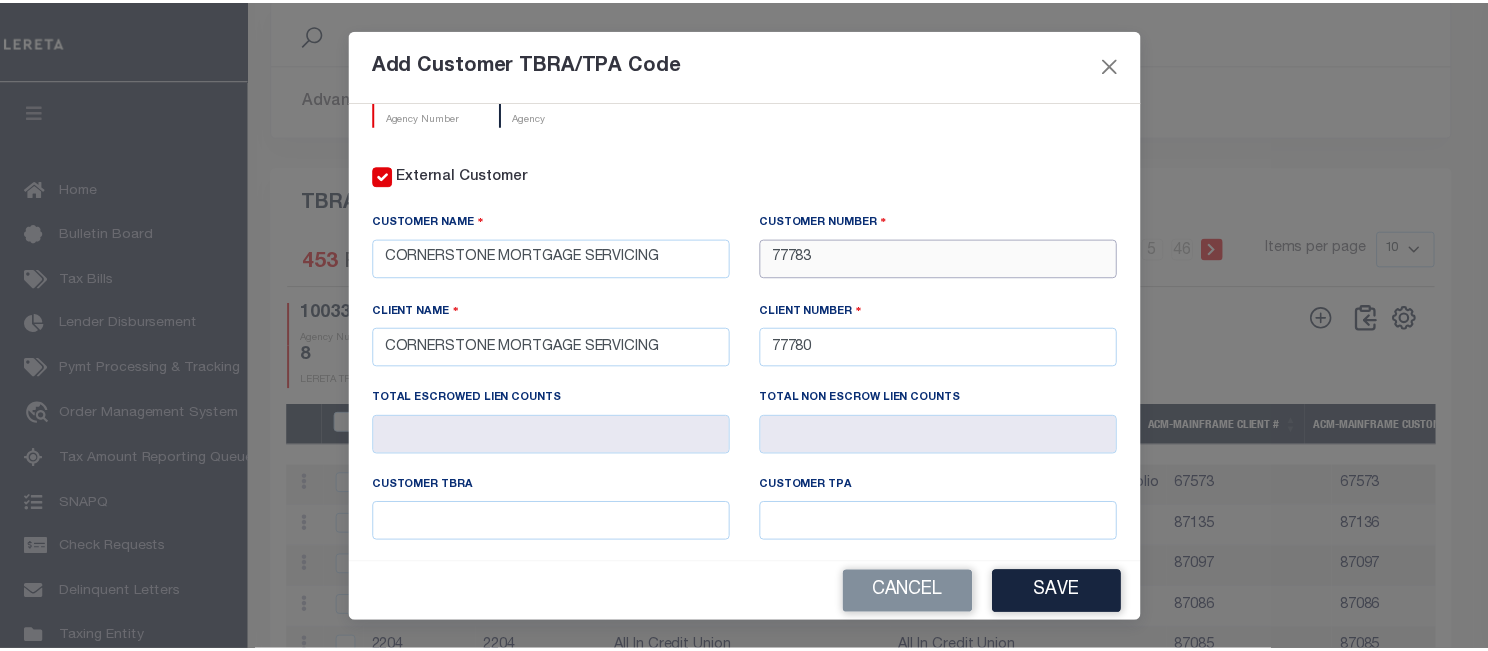scroll, scrollTop: 181, scrollLeft: 0, axis: vertical 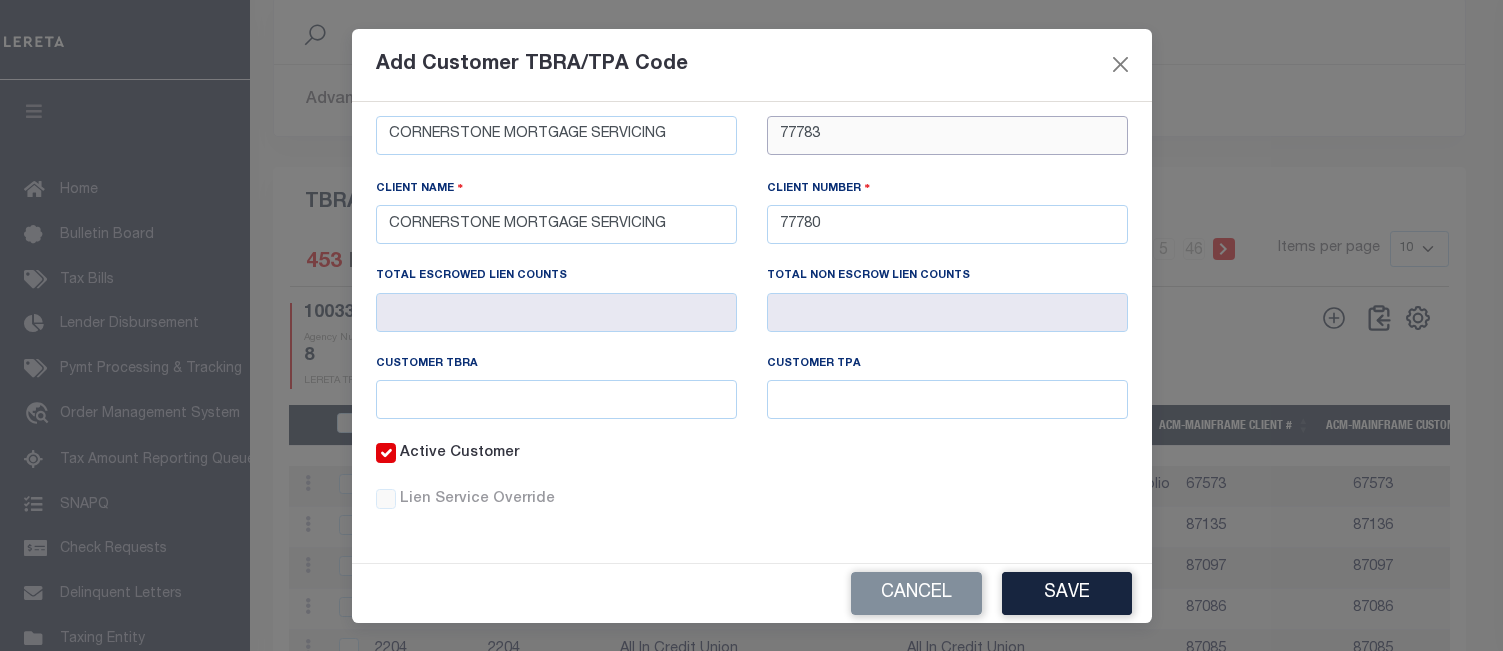 type on "77783" 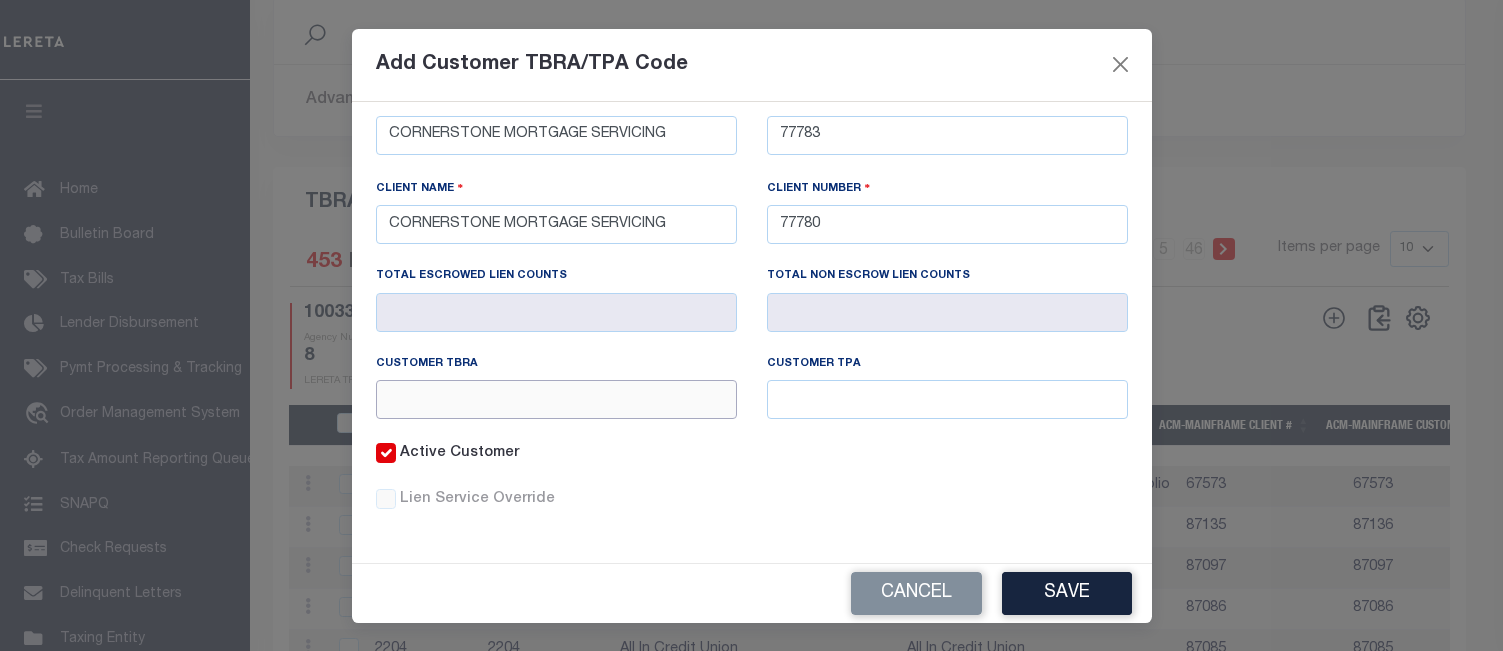 click at bounding box center [556, 399] 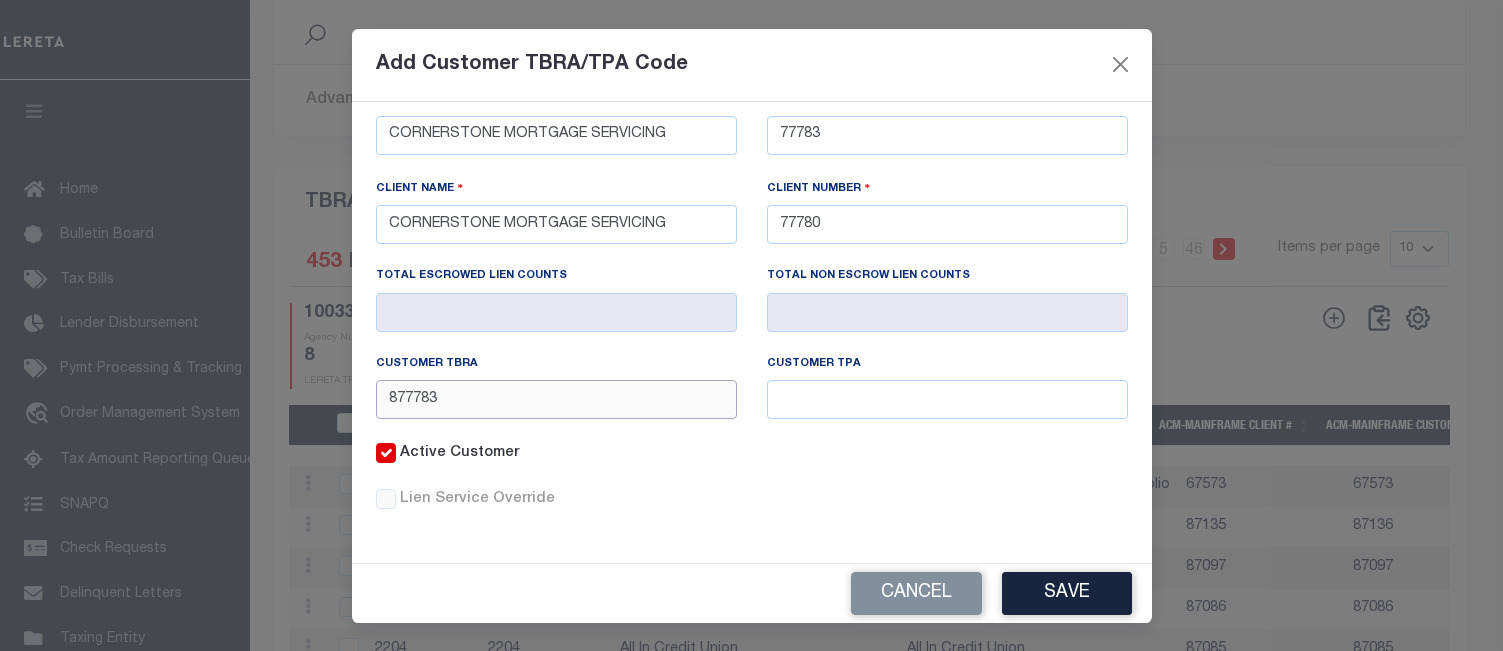 type on "877783" 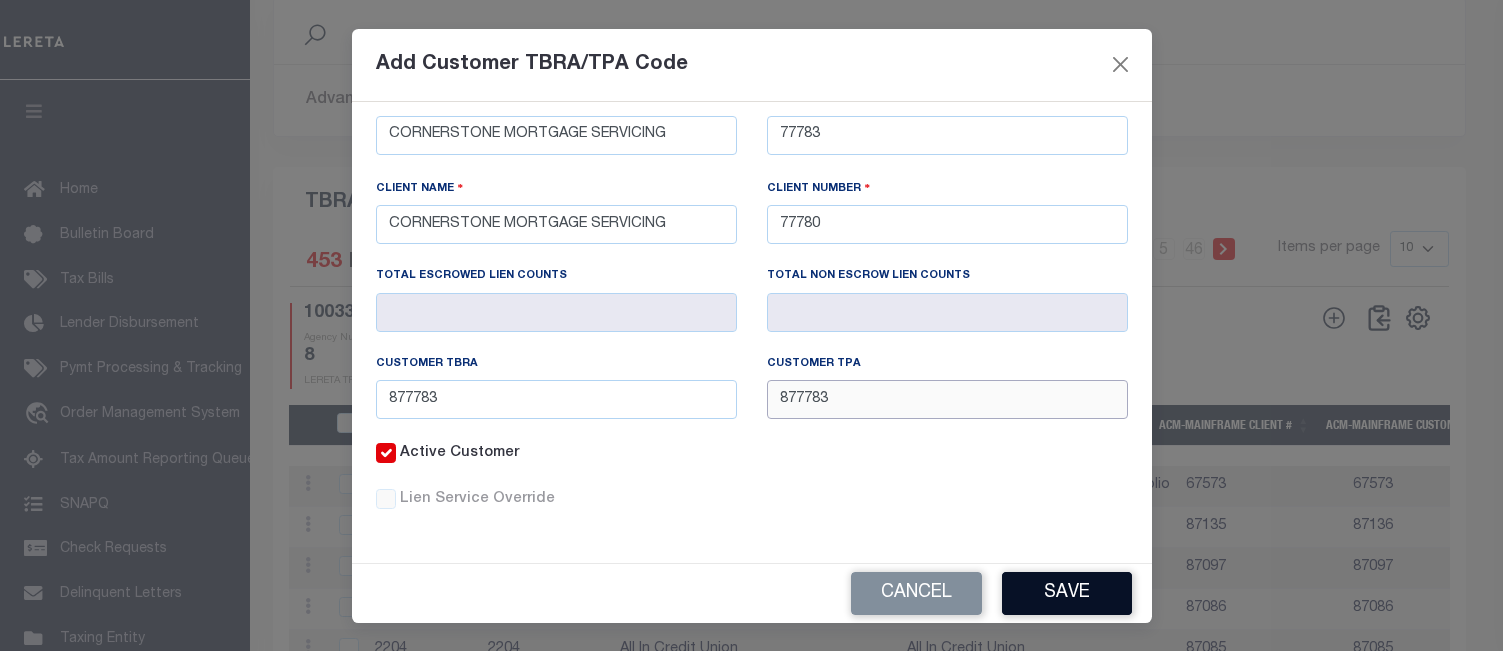 type on "877783" 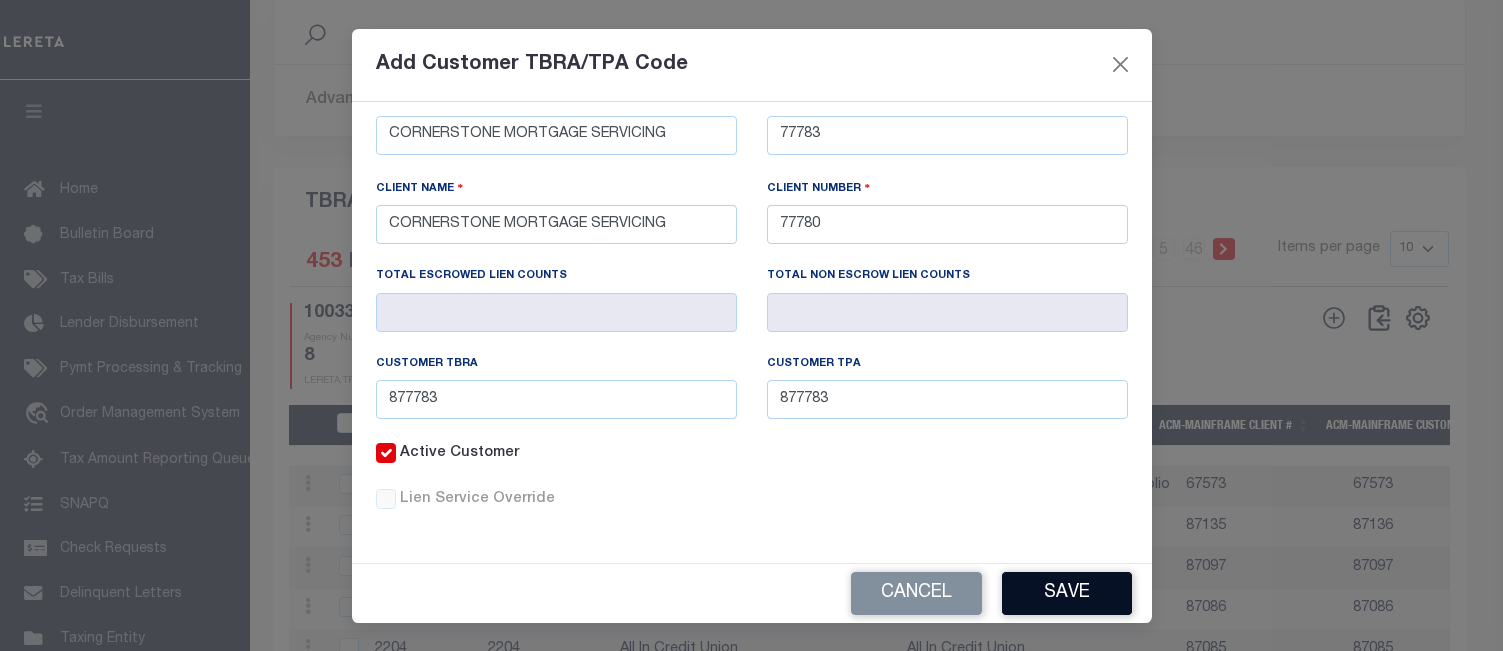click on "Save" at bounding box center (1067, 593) 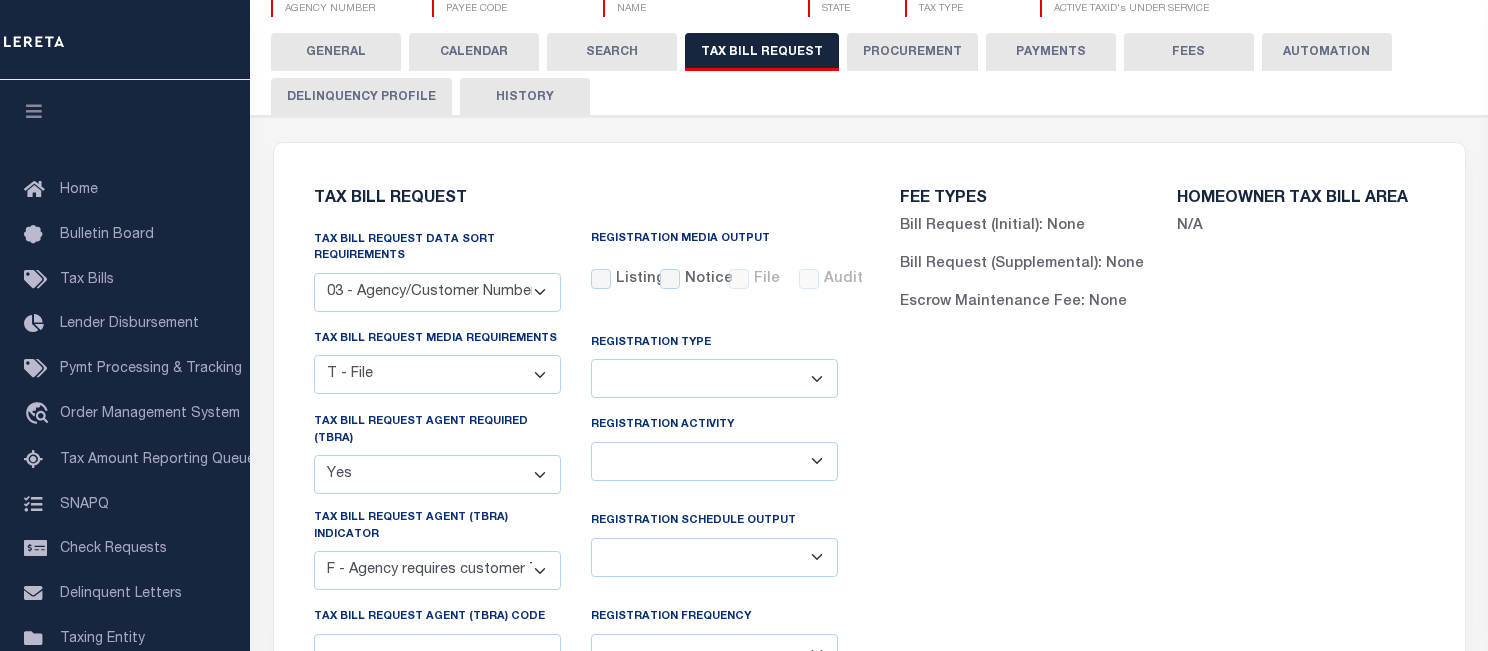 scroll, scrollTop: 208, scrollLeft: 0, axis: vertical 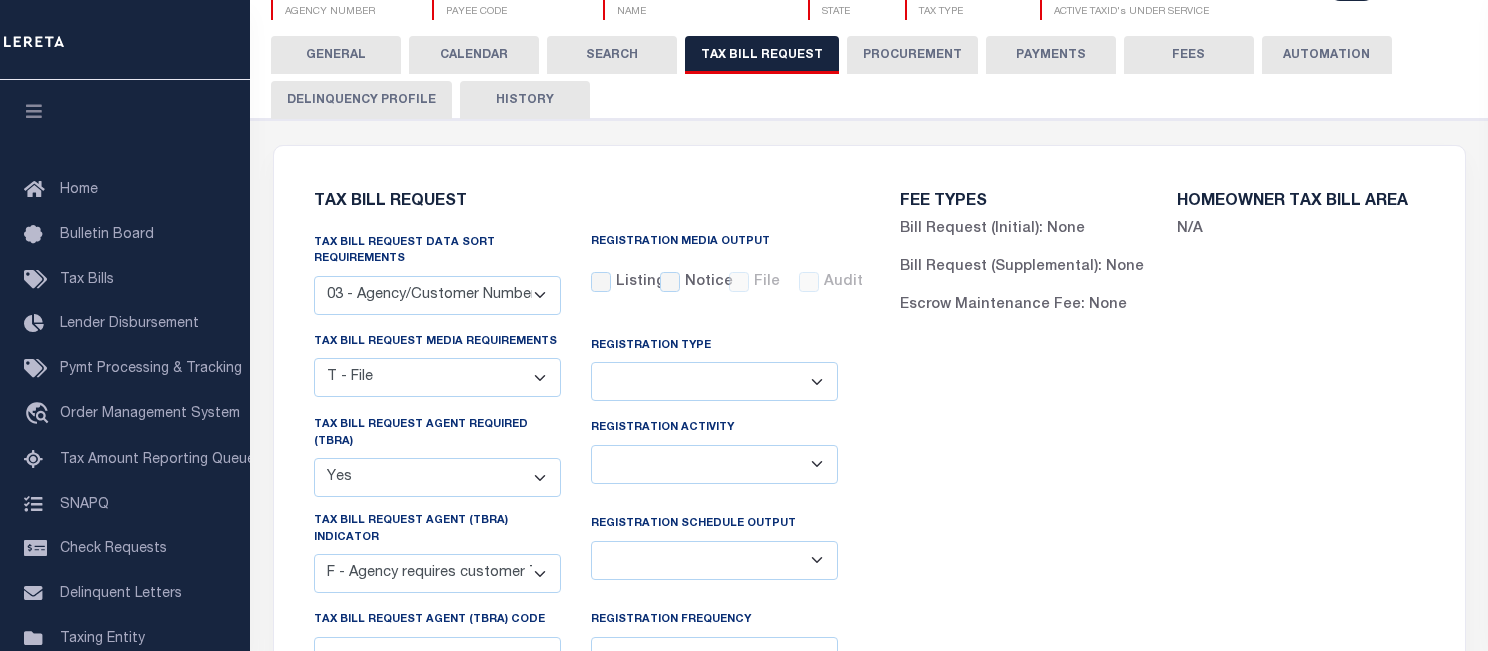click on "HISTORY" at bounding box center [525, 100] 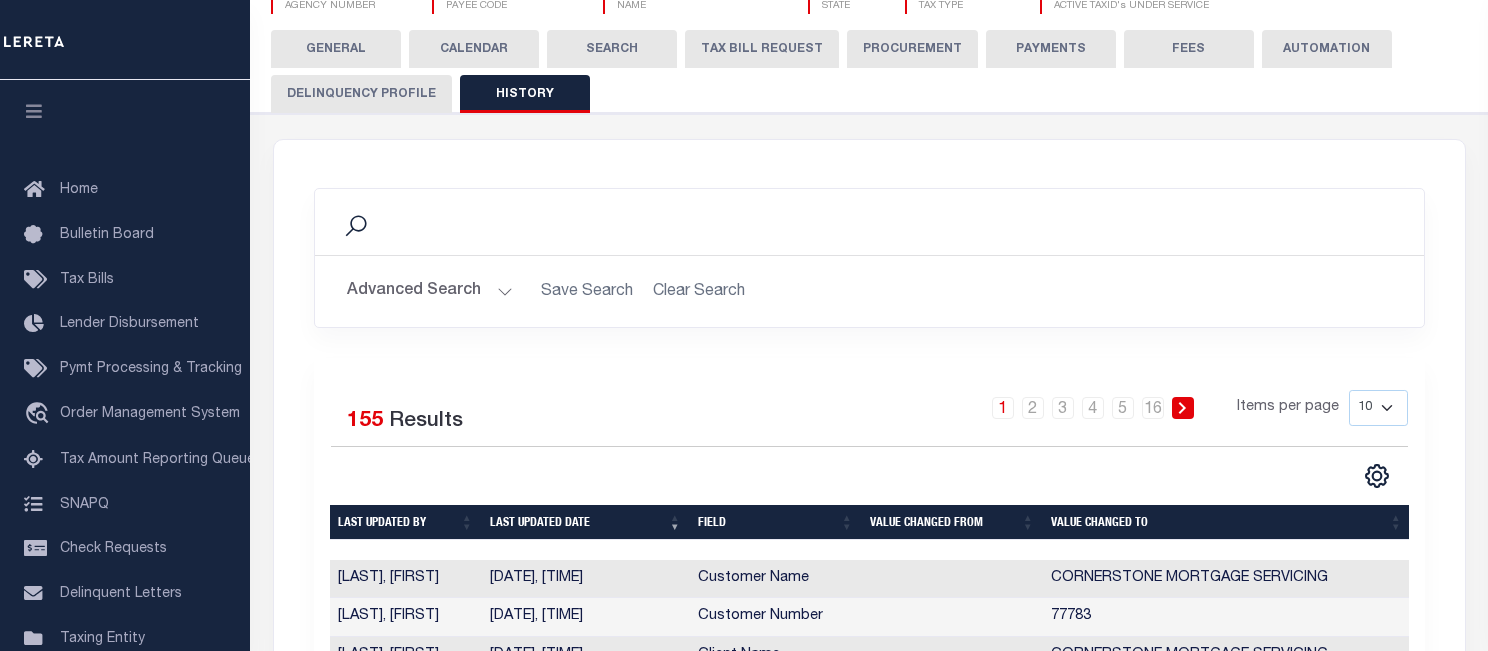 scroll, scrollTop: 203, scrollLeft: 0, axis: vertical 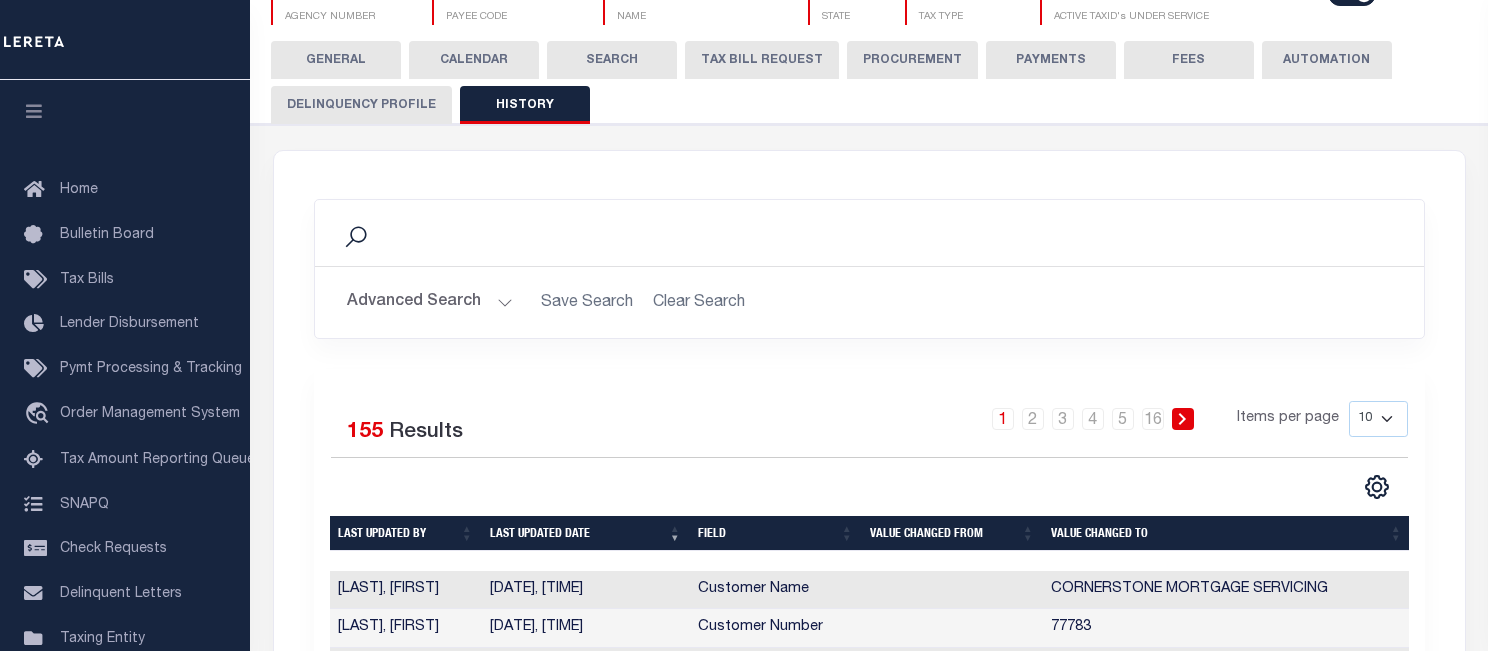 drag, startPoint x: 782, startPoint y: 64, endPoint x: 884, endPoint y: 222, distance: 188.06381 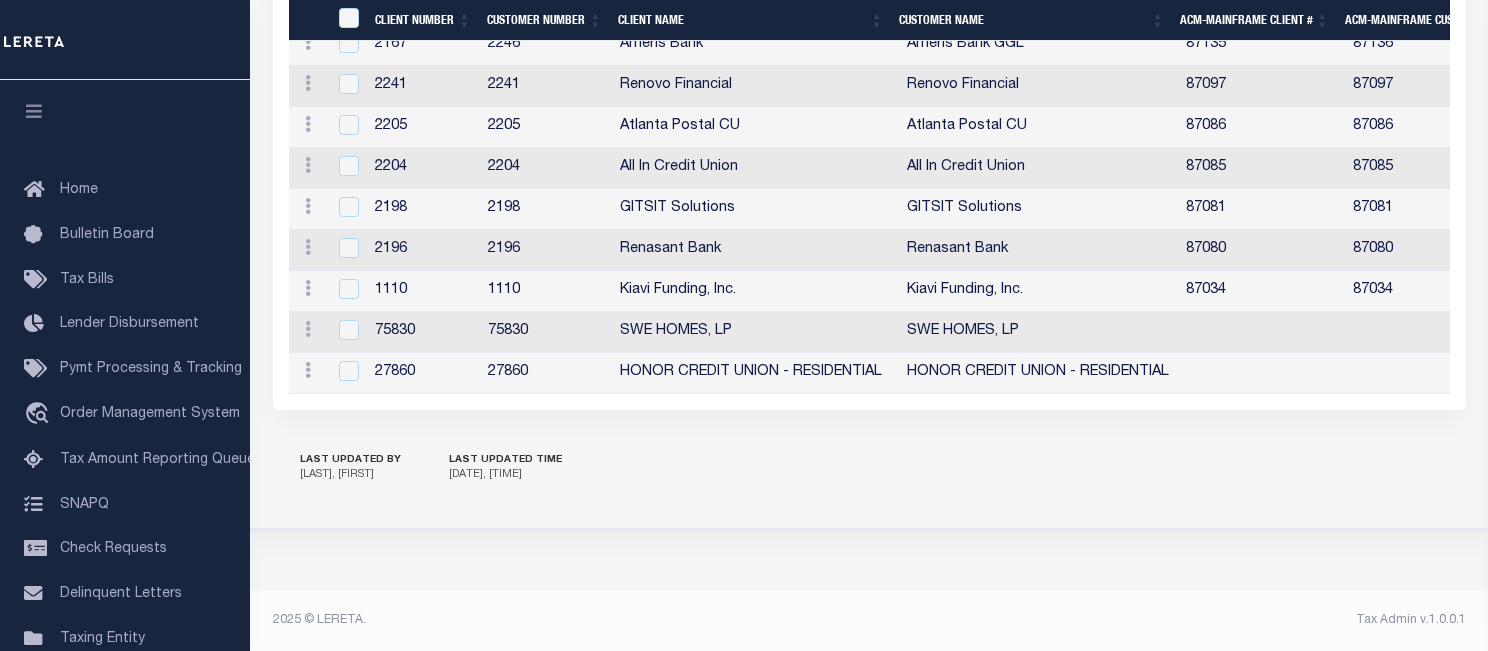 scroll, scrollTop: 2626, scrollLeft: 0, axis: vertical 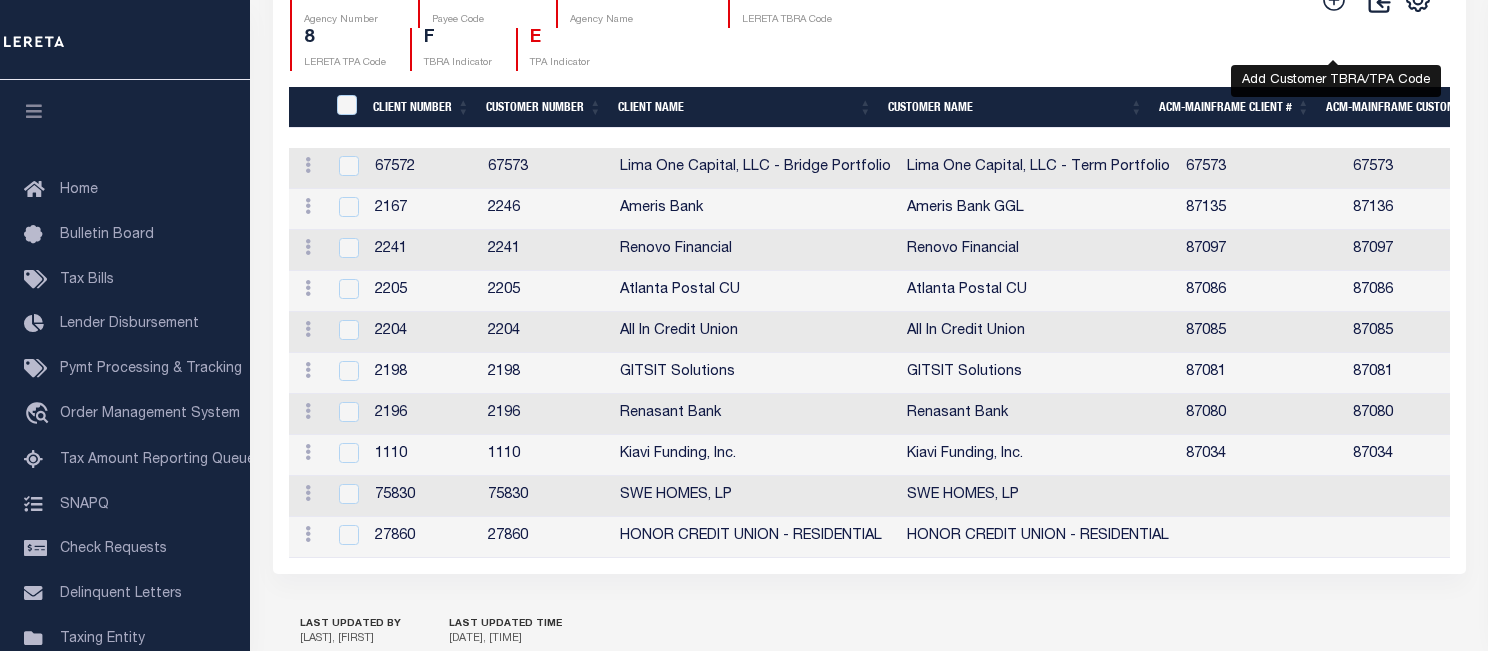 click 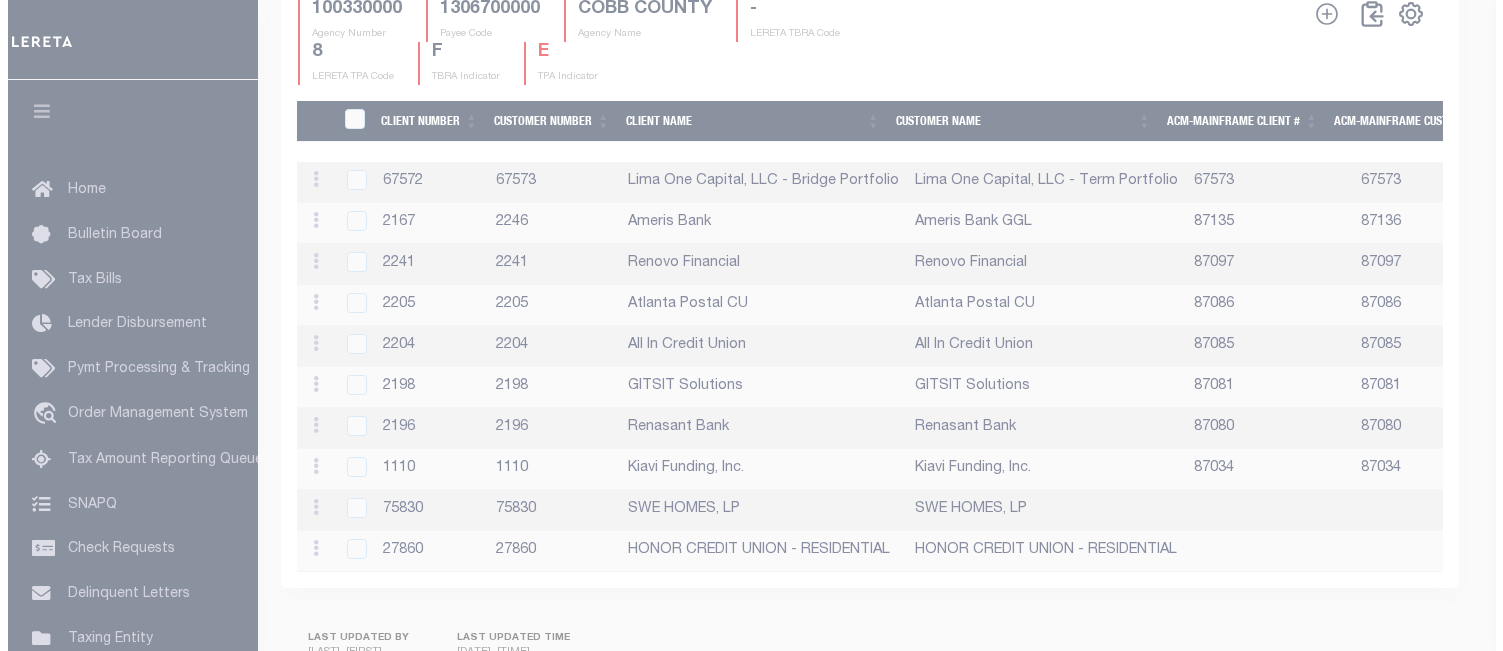 scroll, scrollTop: 2588, scrollLeft: 0, axis: vertical 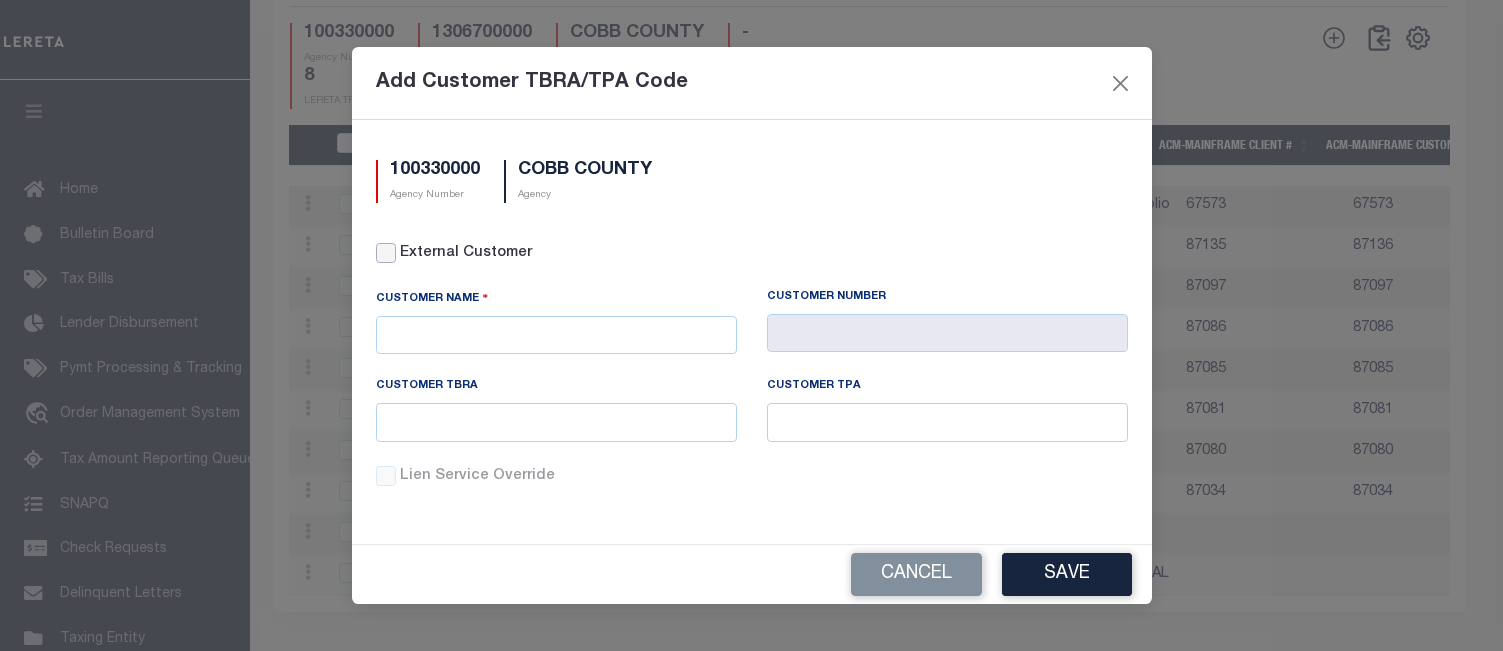 click on "External Customer" at bounding box center [386, 253] 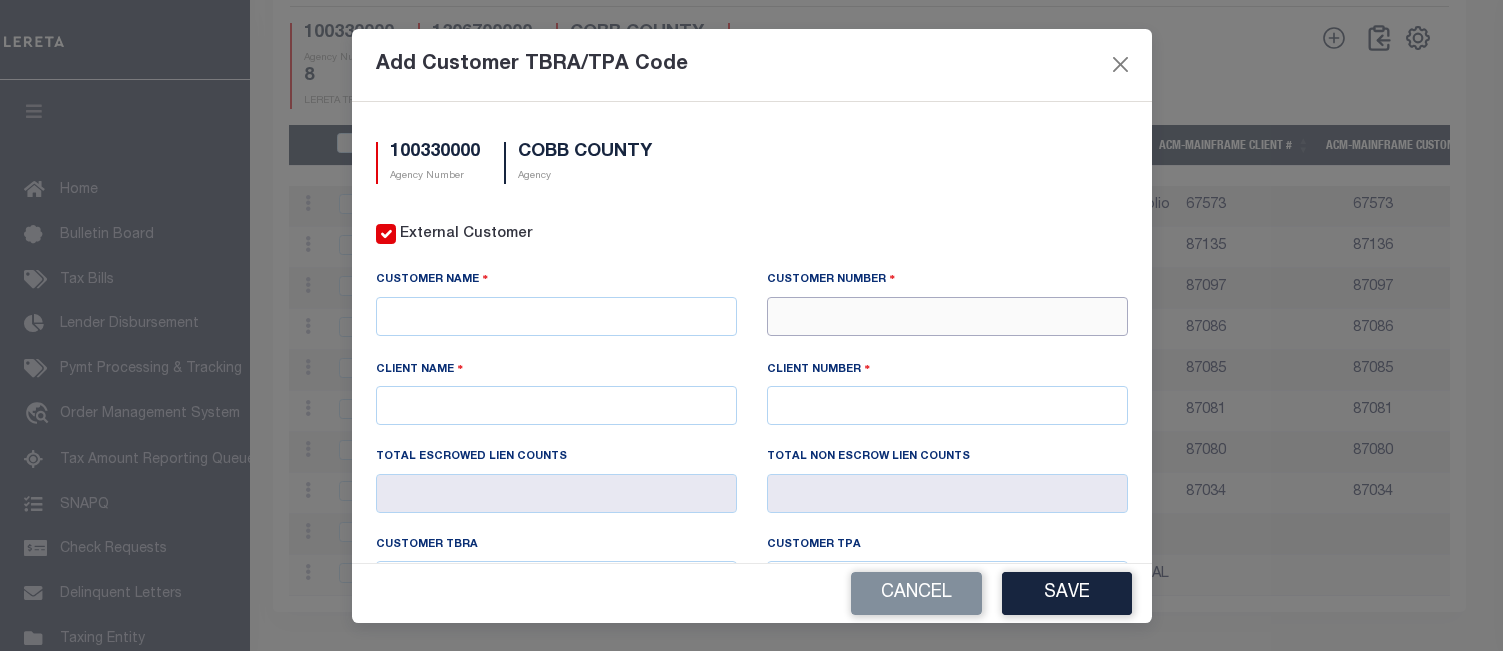 click at bounding box center (947, 316) 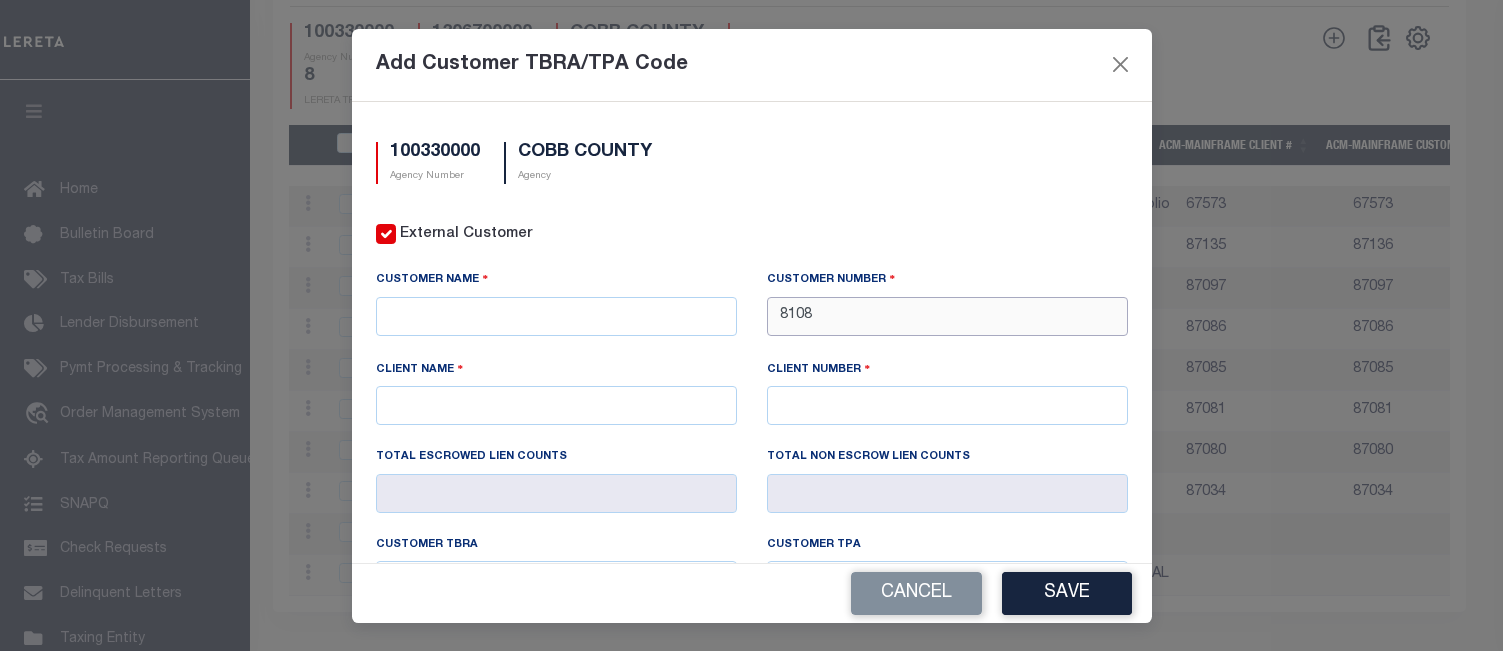 type on "81088" 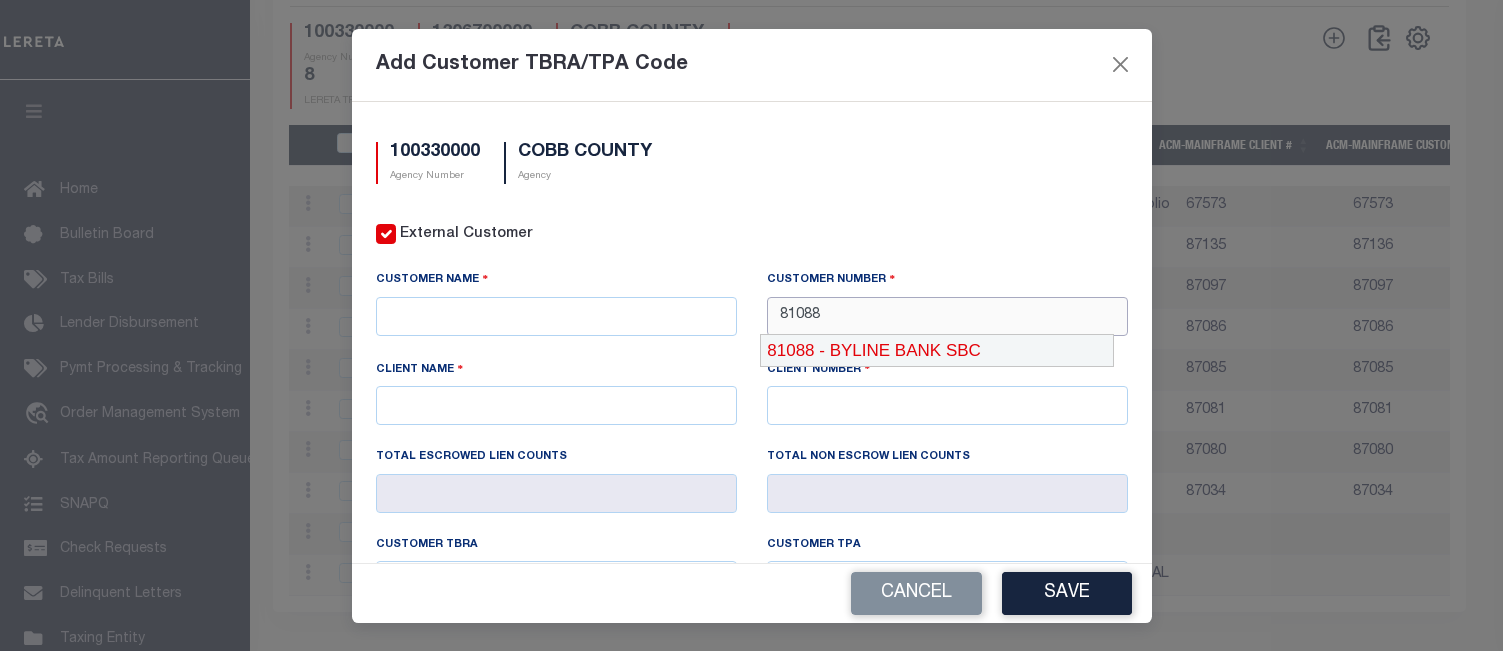 click on "81088 - BYLINE BANK SBC" at bounding box center [937, 351] 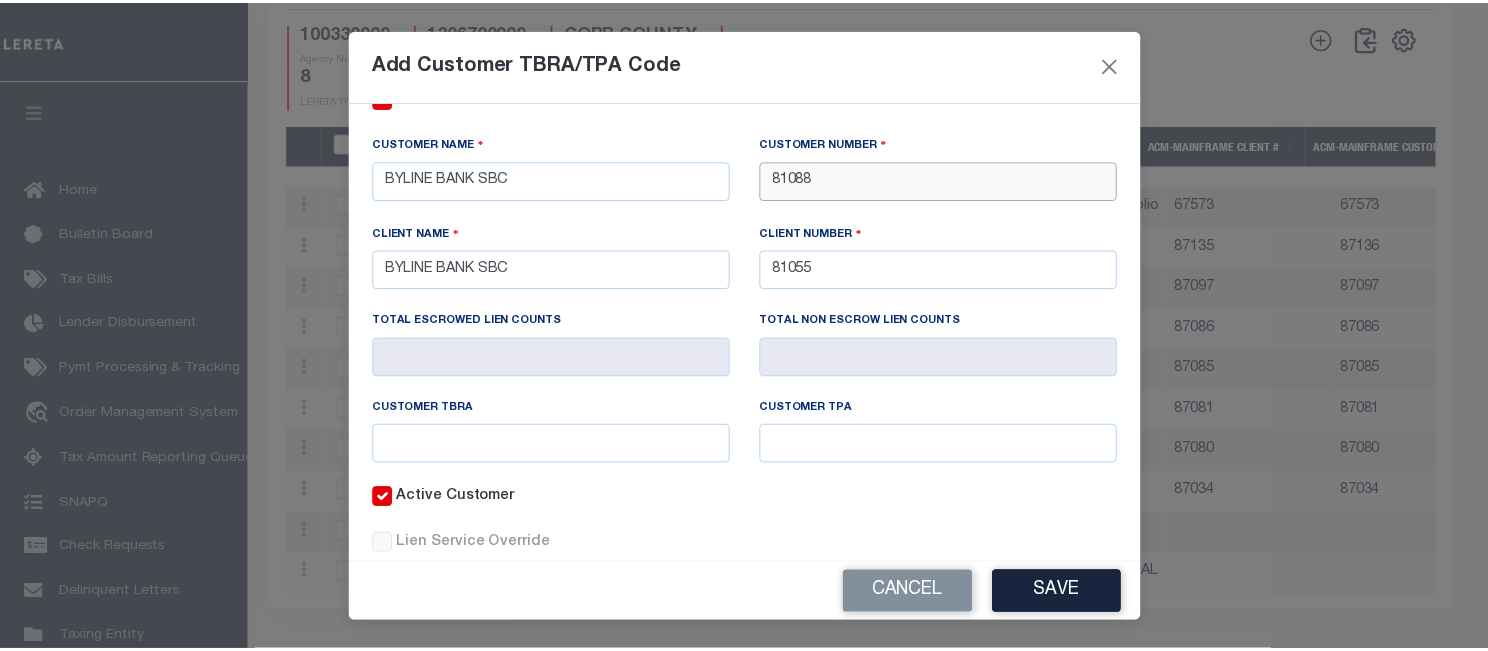 scroll, scrollTop: 181, scrollLeft: 0, axis: vertical 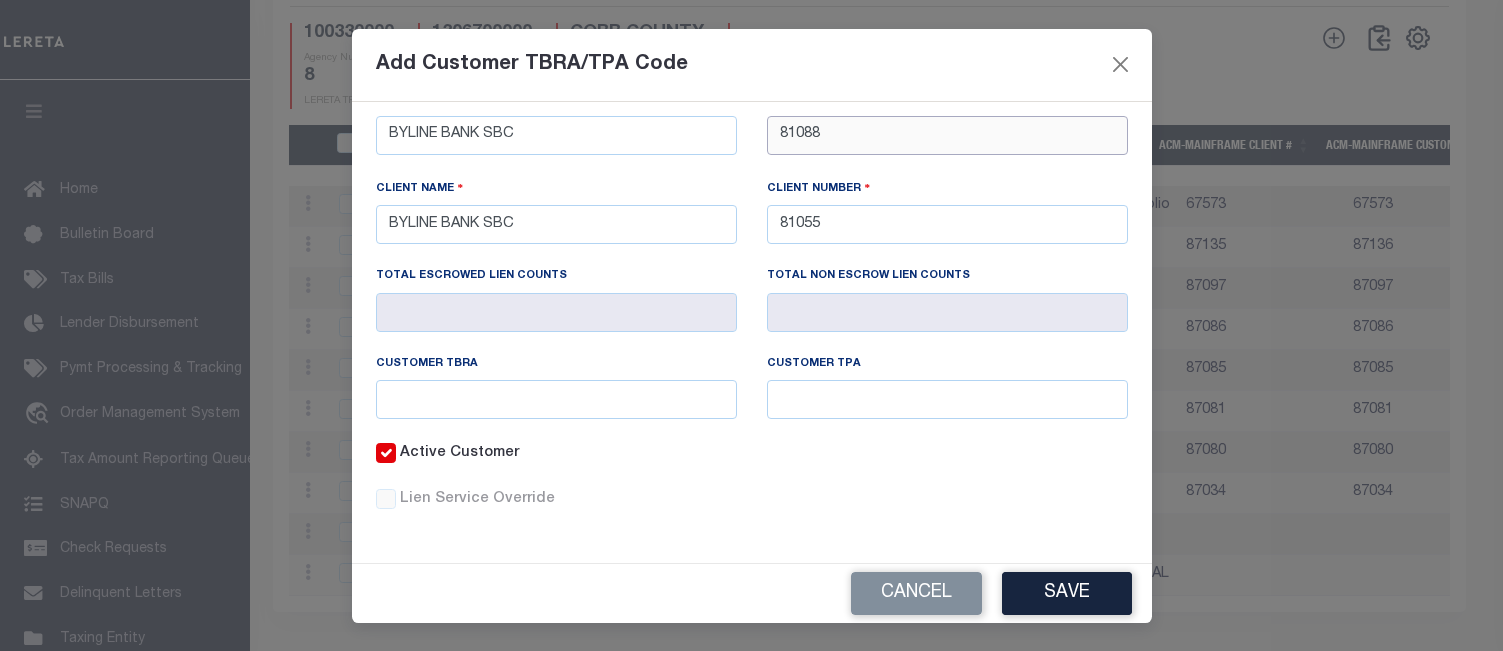 type on "81088" 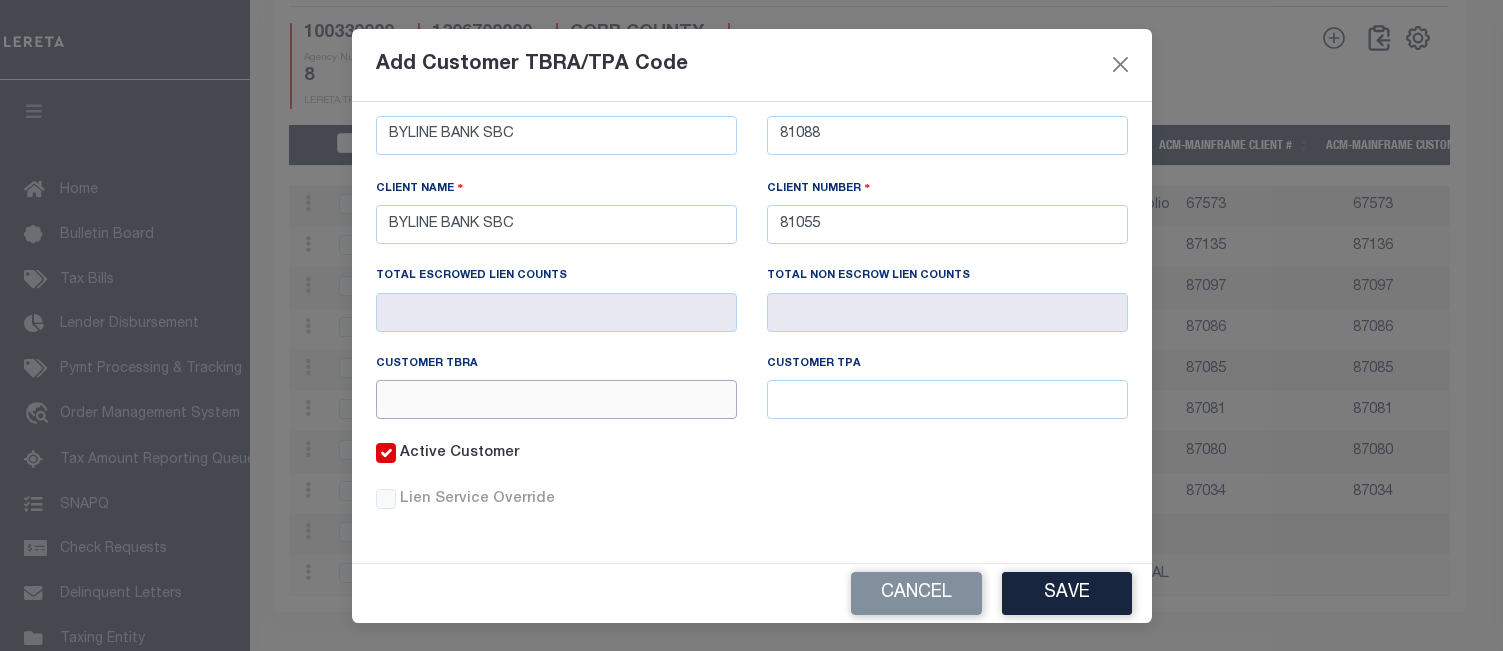 click at bounding box center (556, 399) 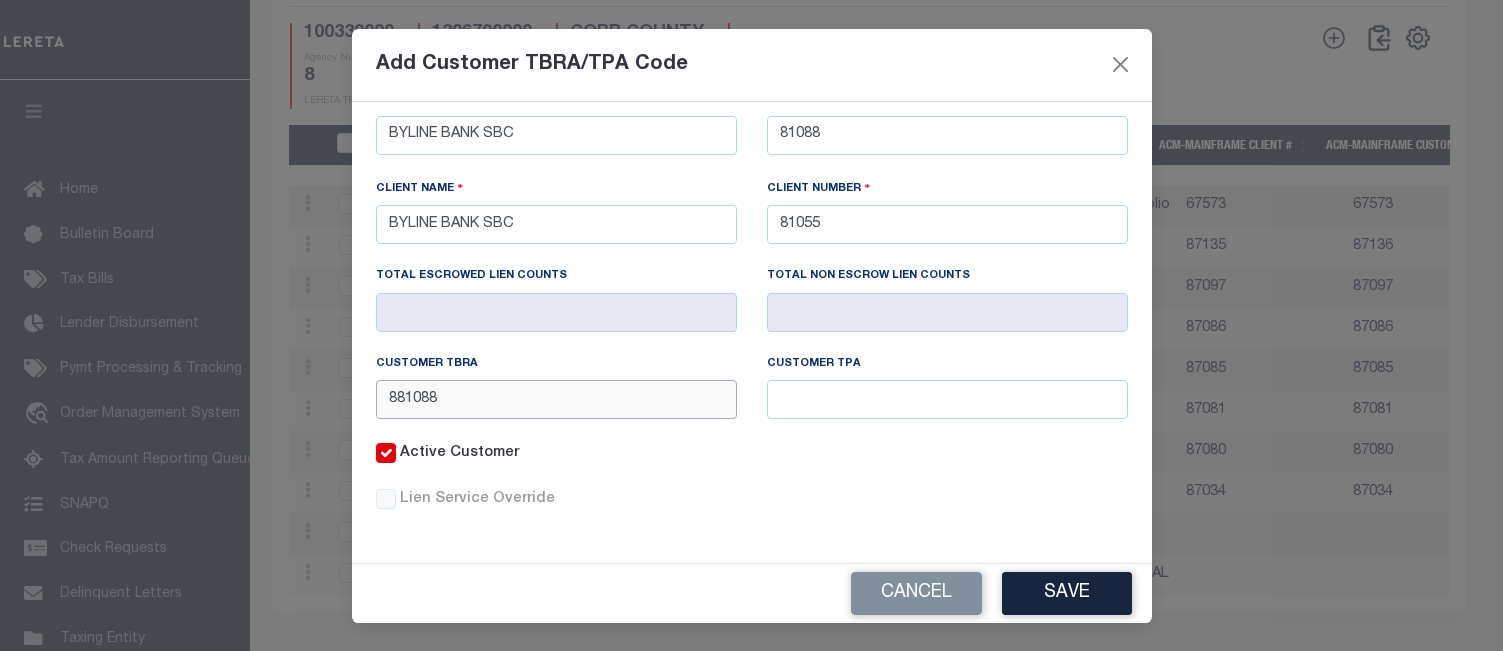 type on "881088" 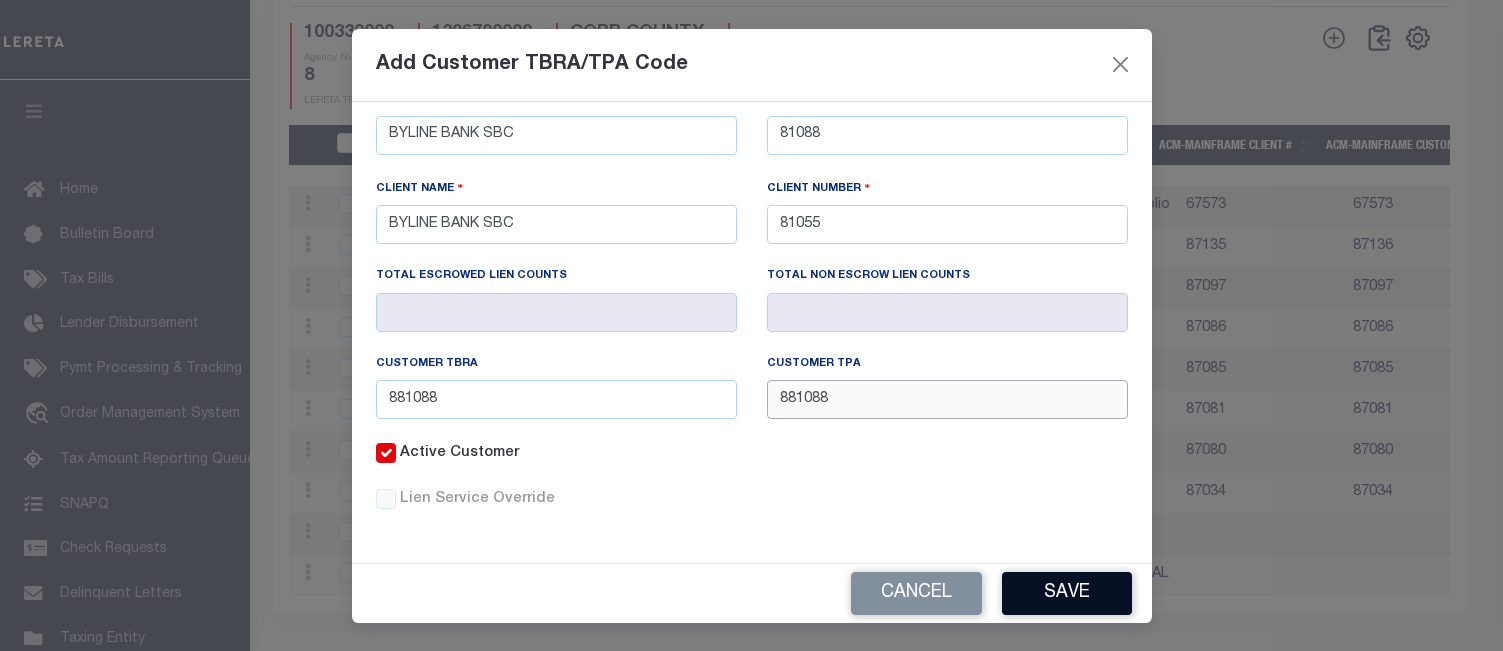 type on "881088" 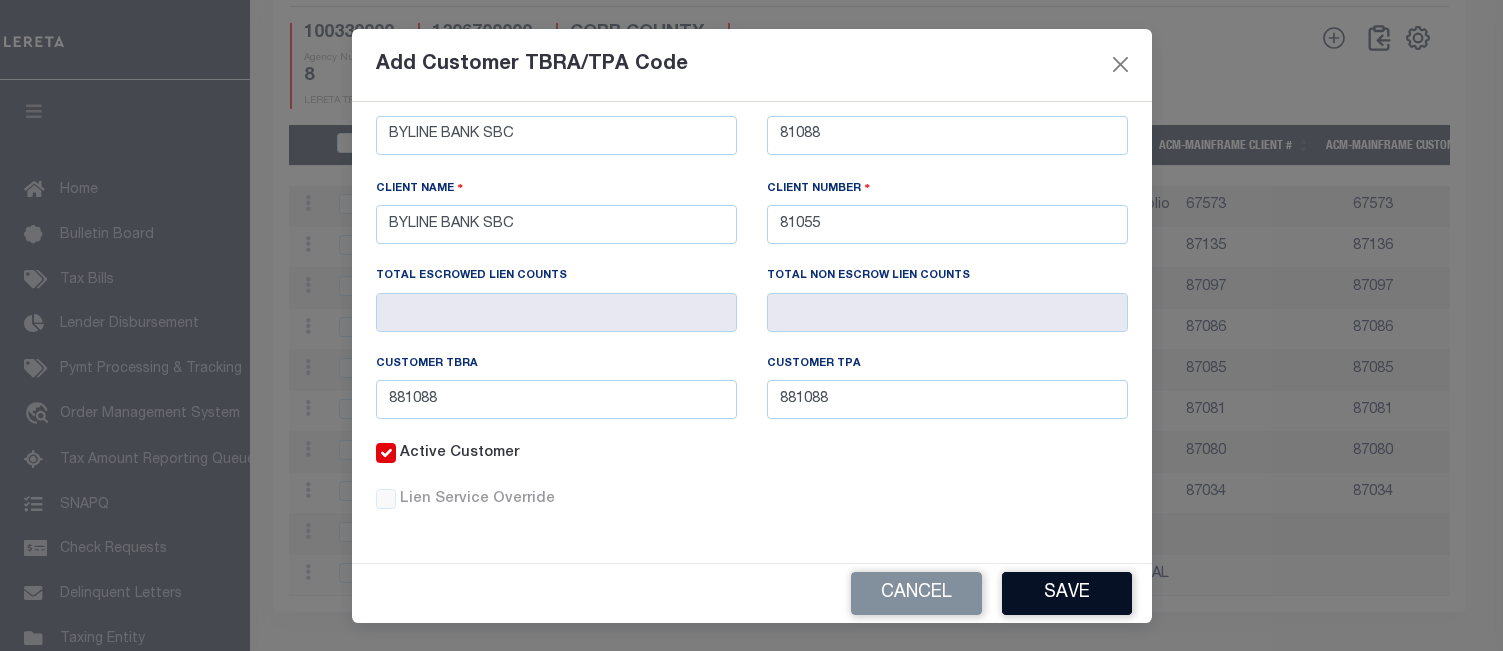 click on "Save" at bounding box center (1067, 593) 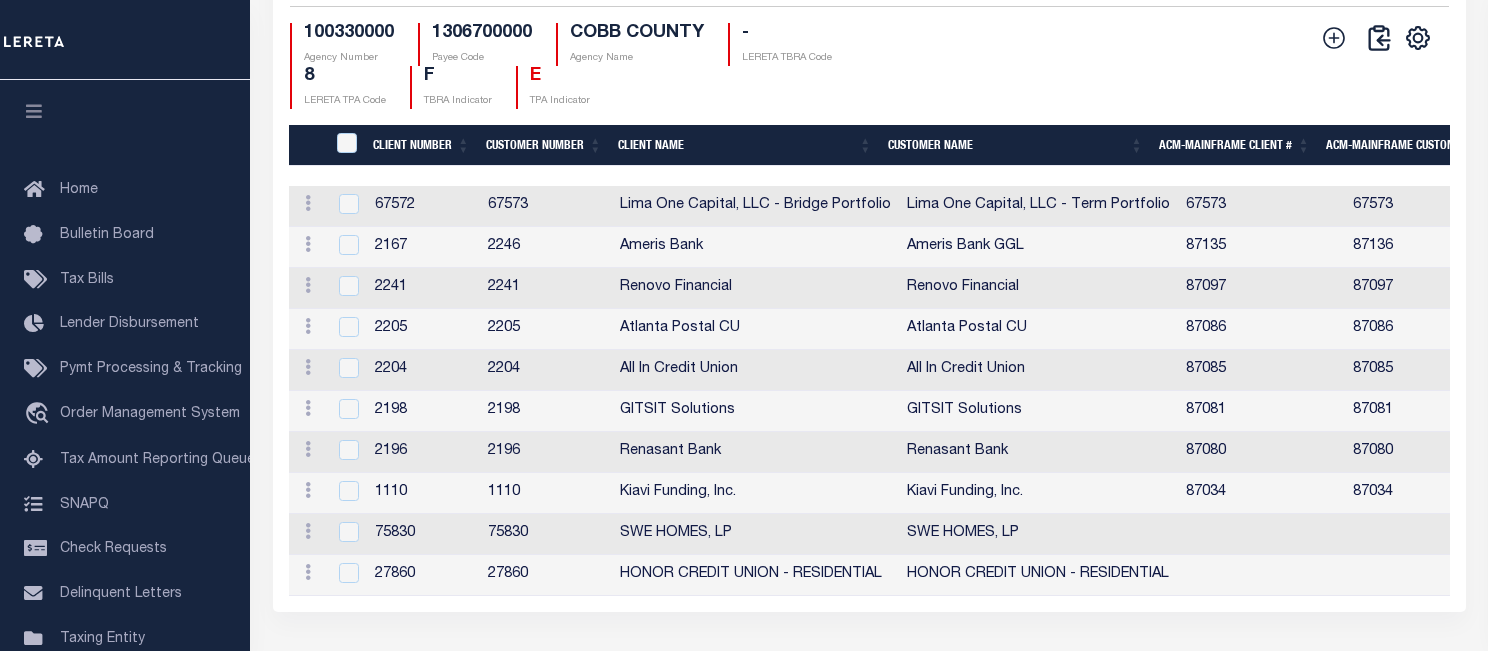 click on "CSV   Export Selected   Print   Show Filter   Show Search   Columns 0:   1: CustomerPayeeID" at bounding box center [1159, 66] 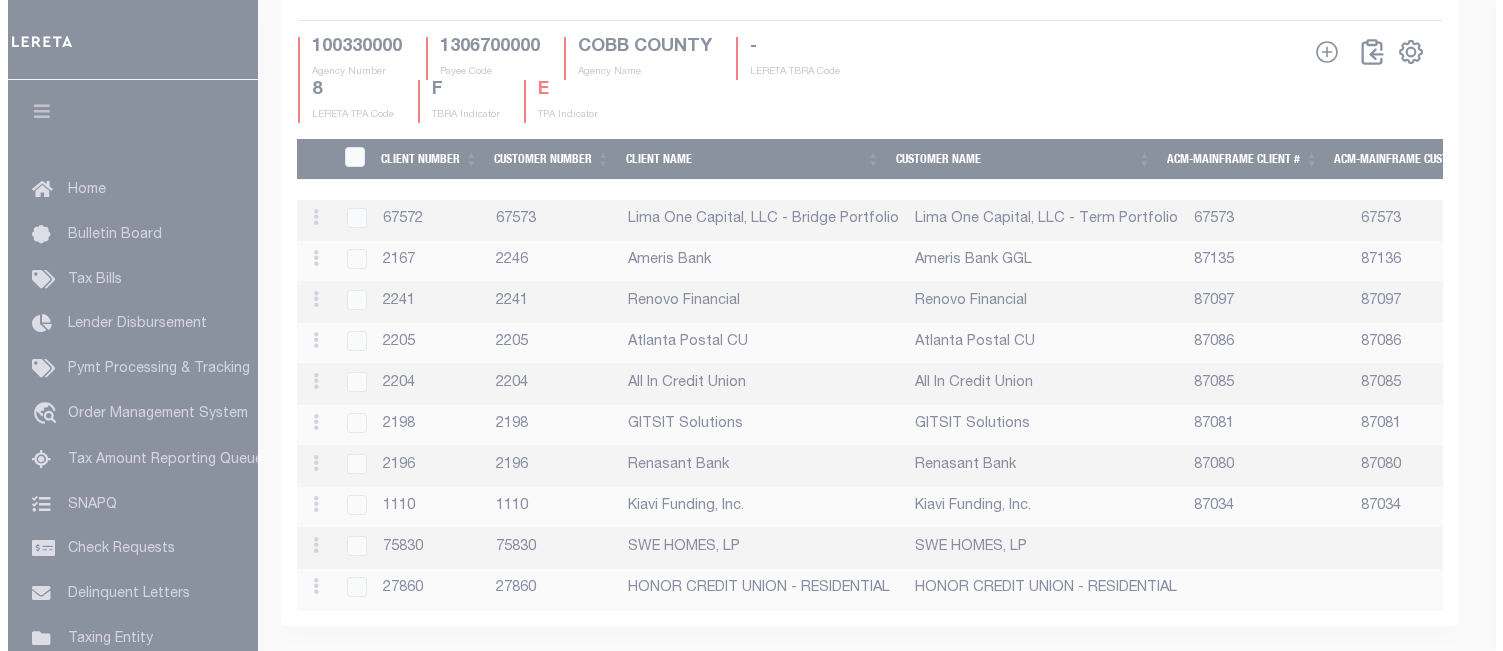 scroll, scrollTop: 2576, scrollLeft: 0, axis: vertical 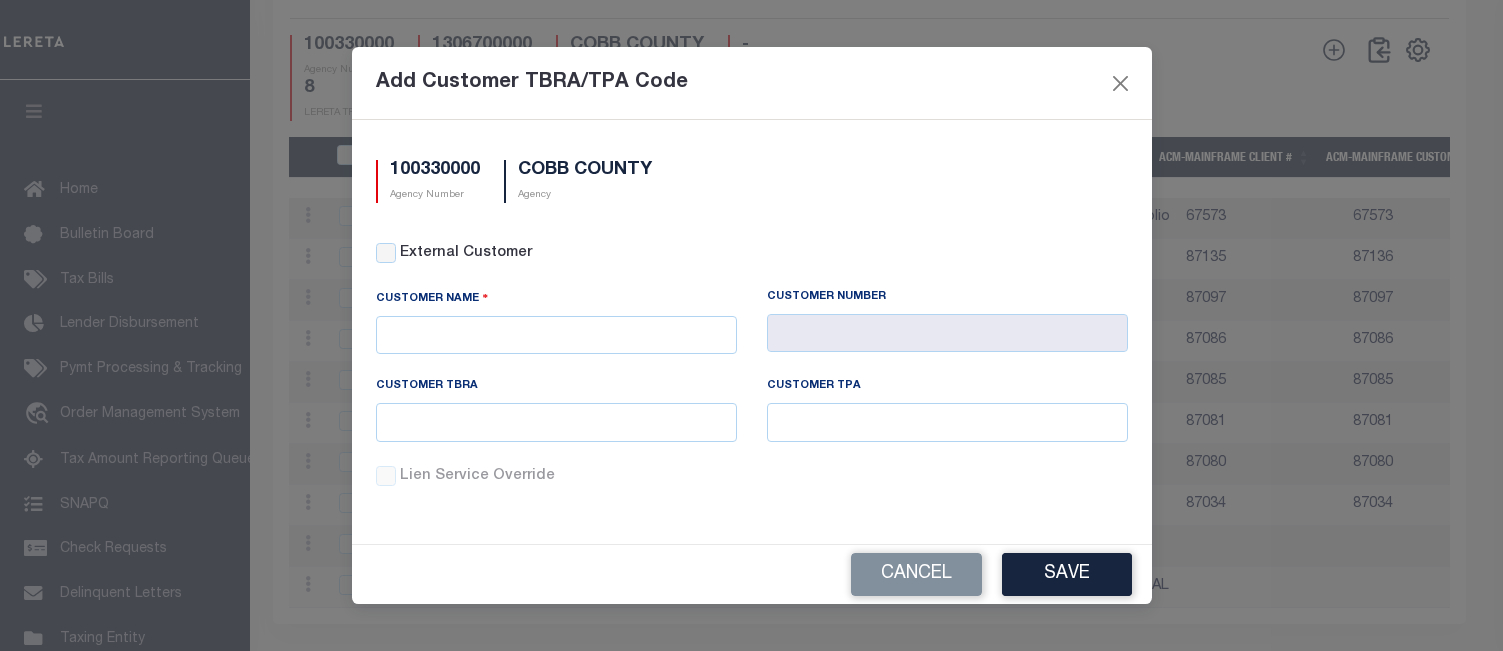 click on "External Customer" at bounding box center (752, 254) 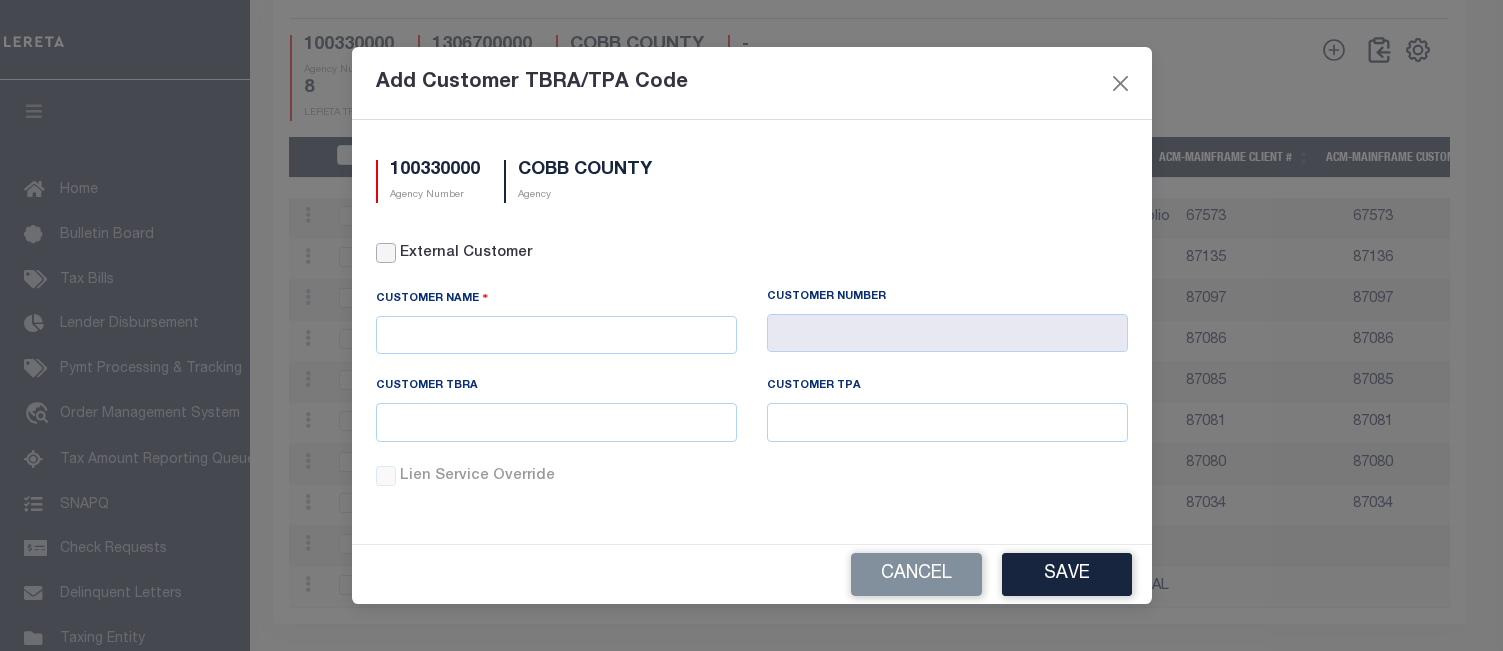 click on "External Customer" at bounding box center (386, 253) 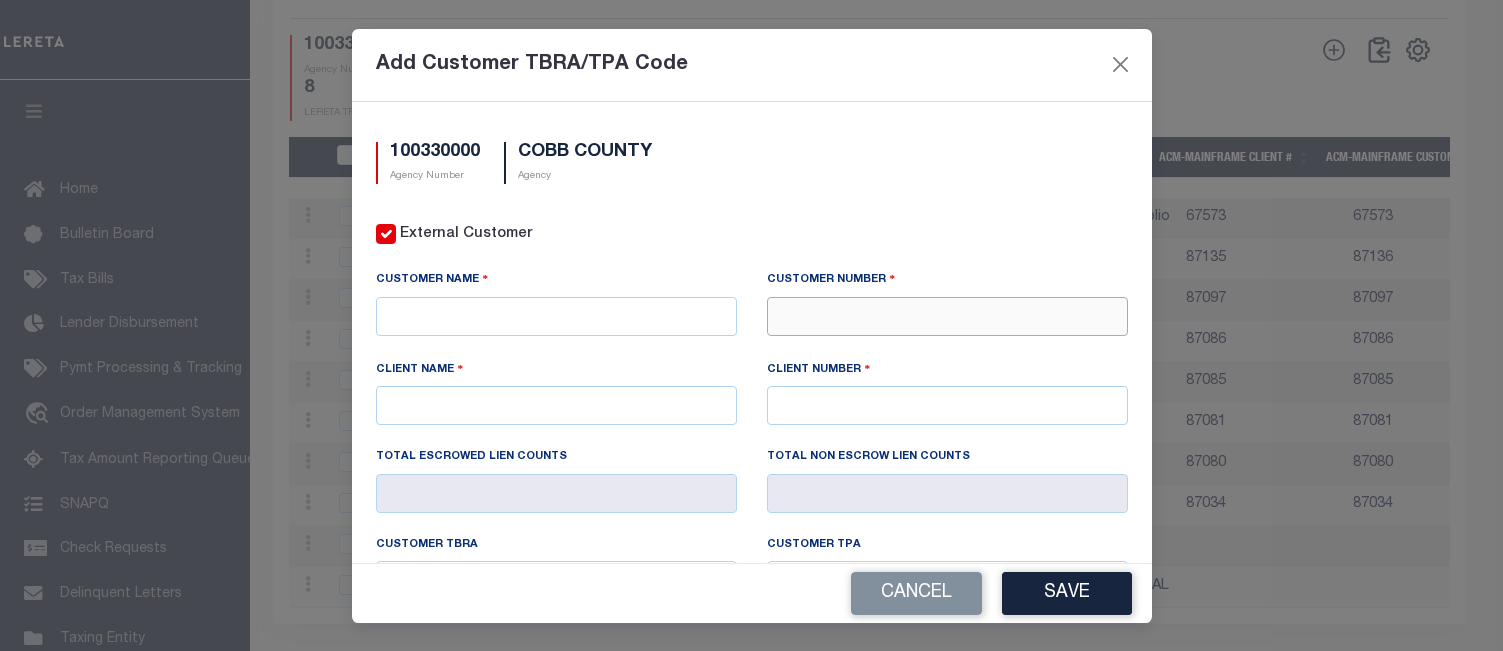 click at bounding box center (947, 316) 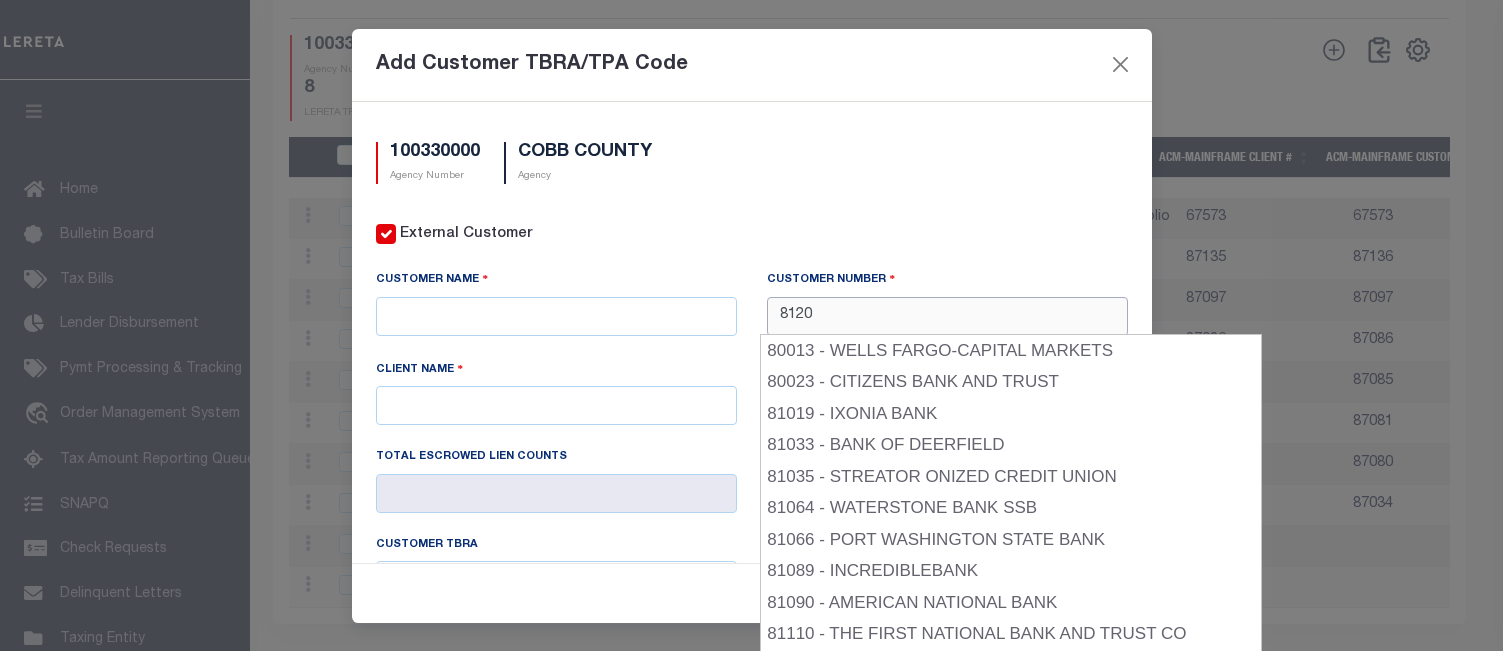 type on "81208" 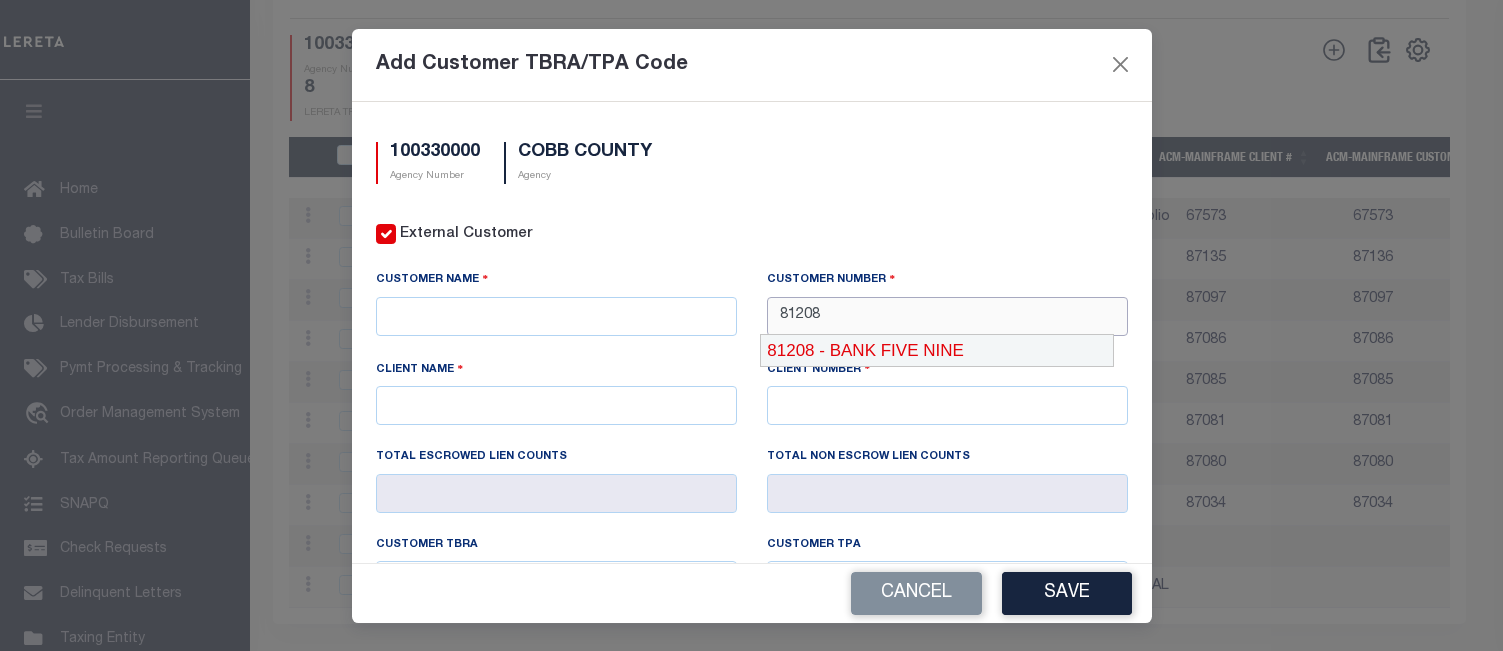 click on "81208 - BANK FIVE NINE" at bounding box center [937, 351] 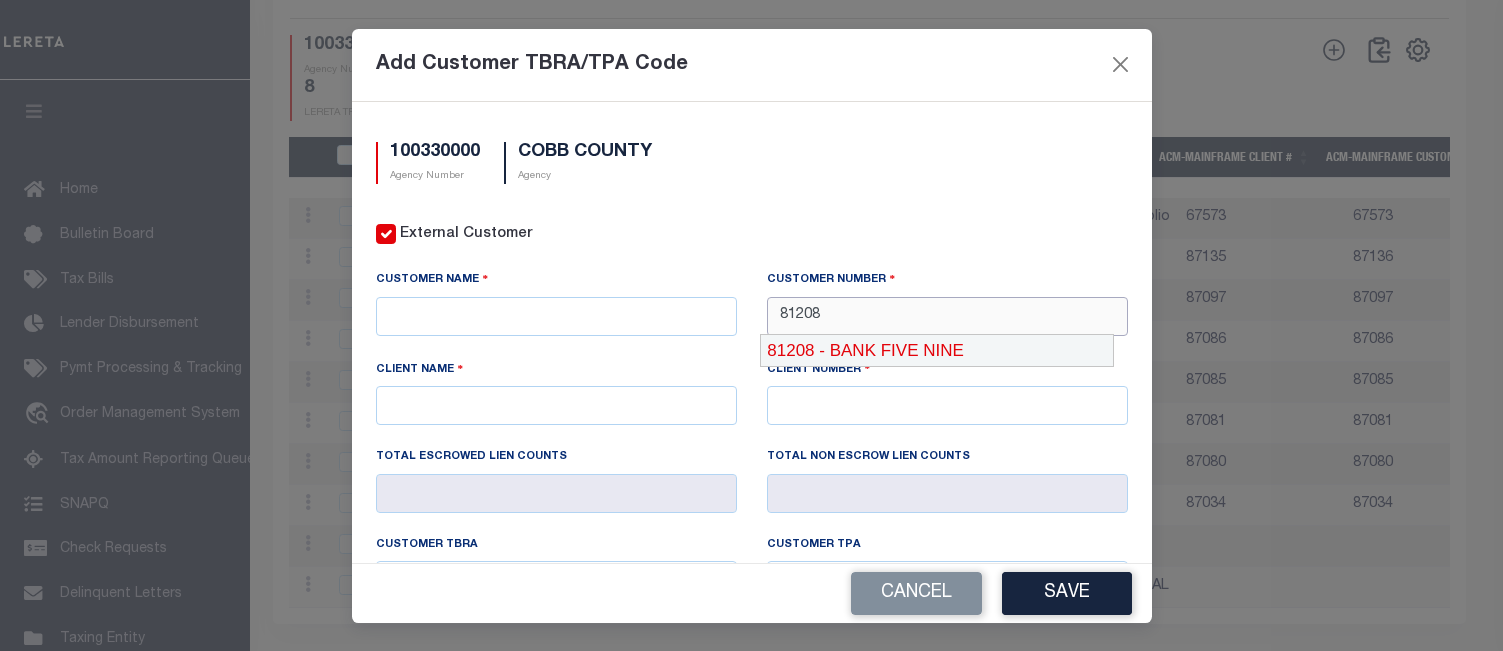 type on "81207" 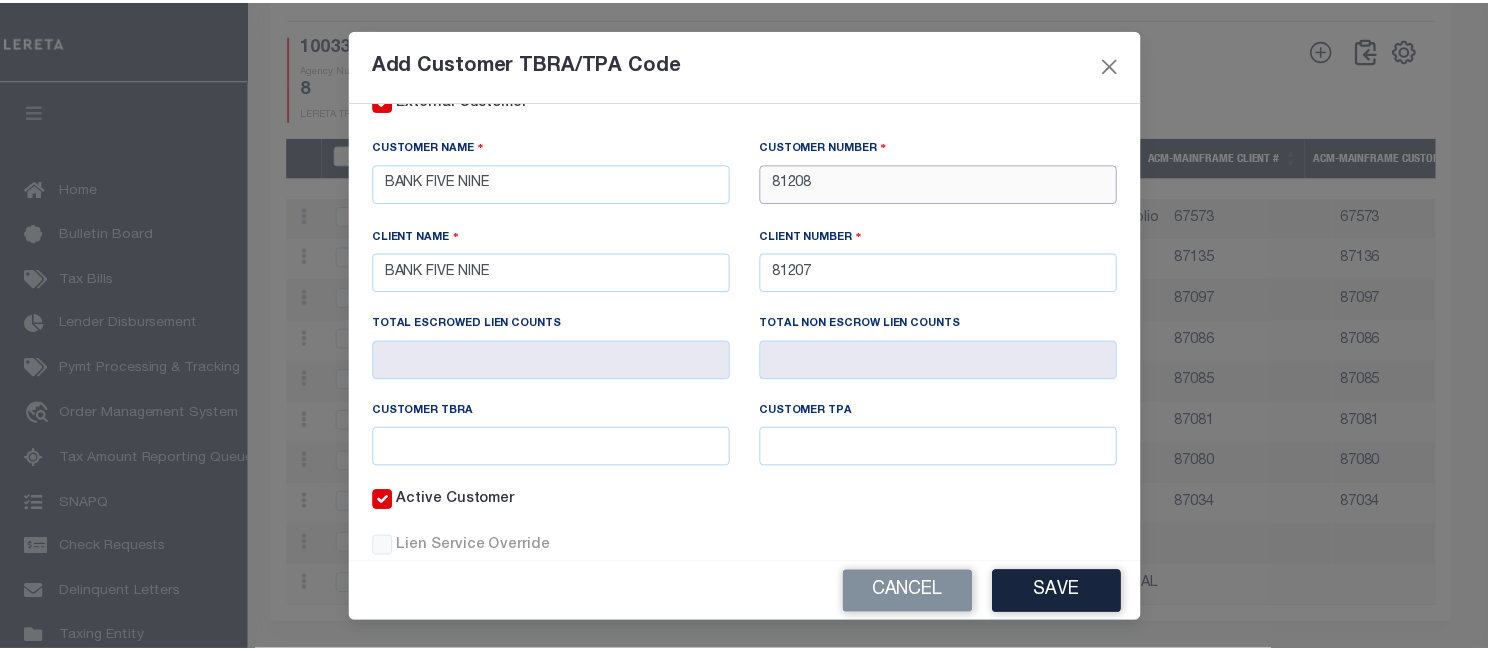 scroll, scrollTop: 181, scrollLeft: 0, axis: vertical 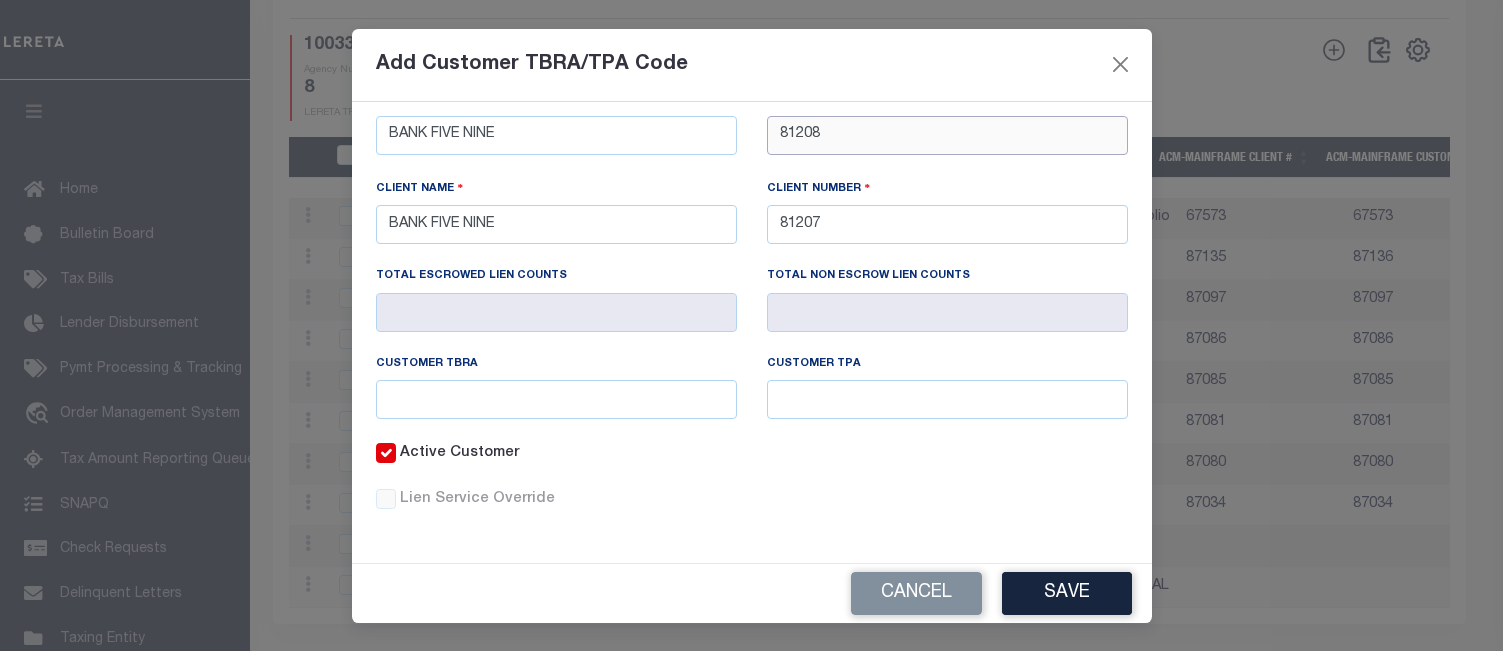 type on "81208" 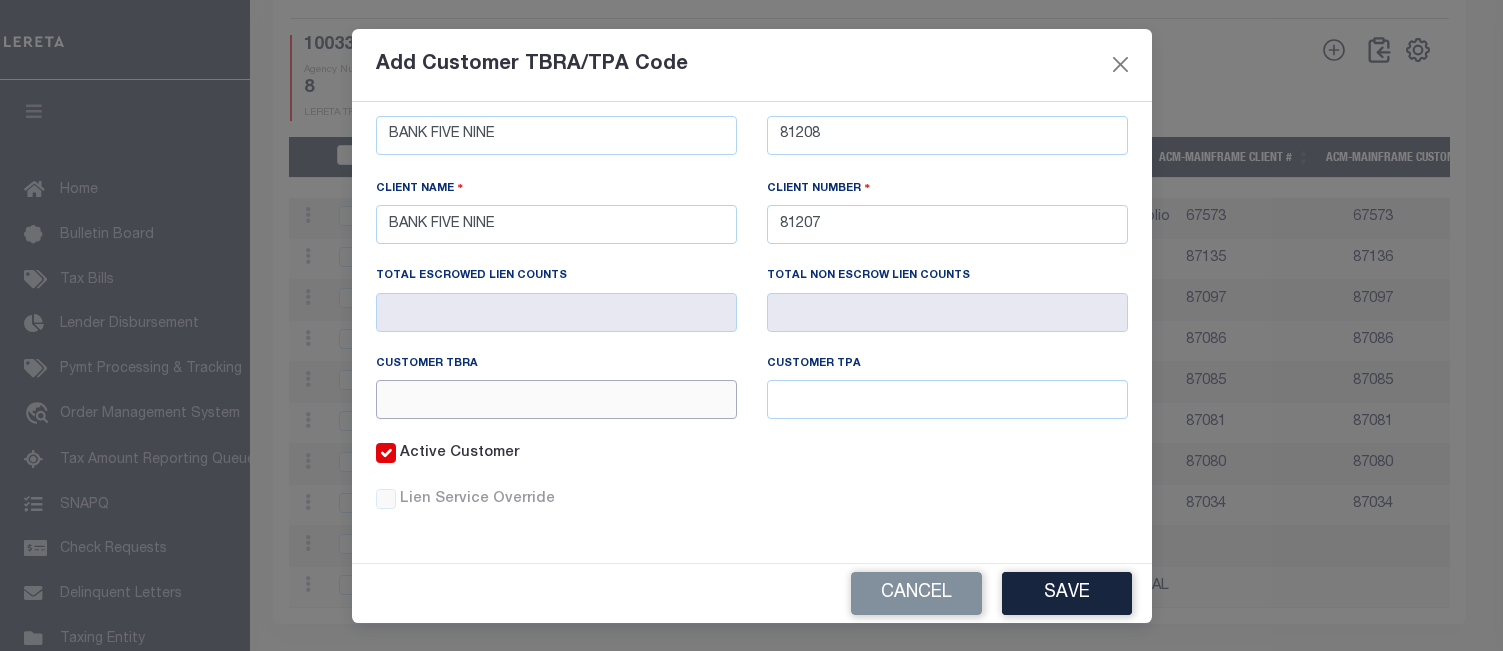 click at bounding box center (556, 399) 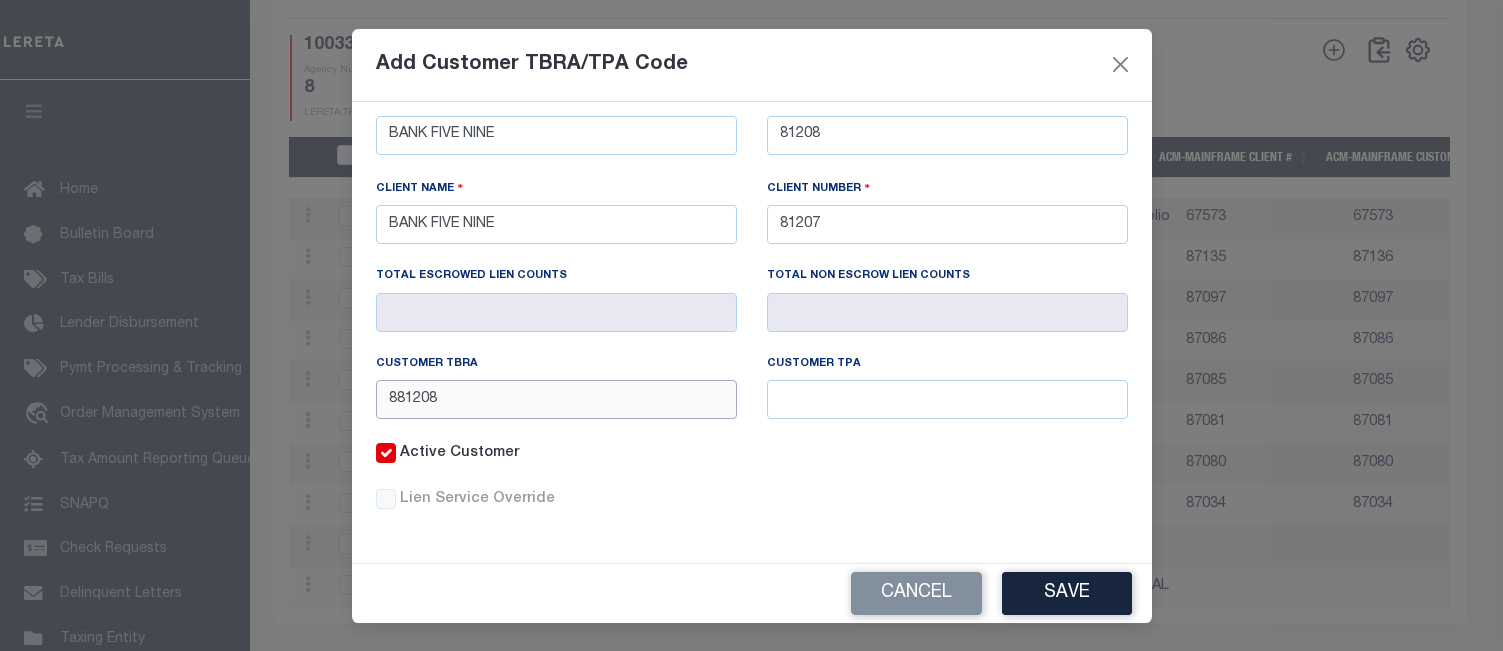 type on "881208" 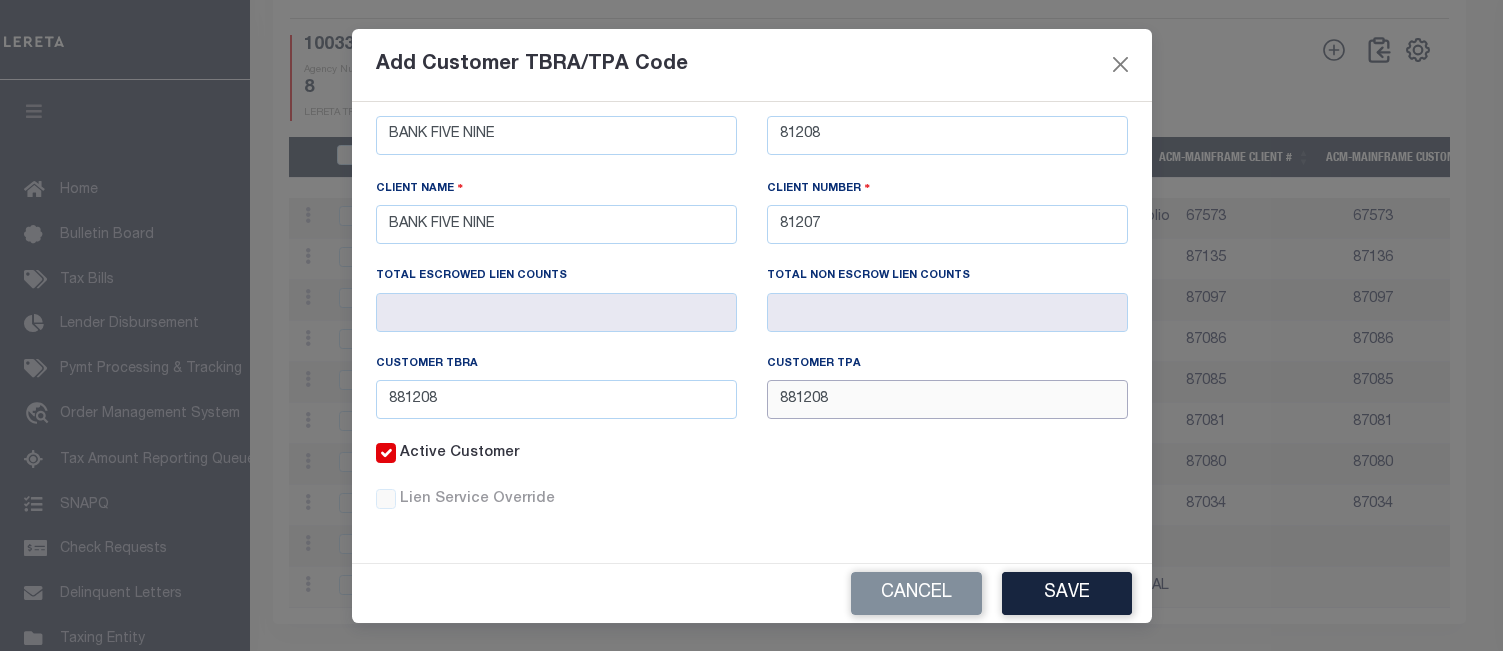 type on "881208" 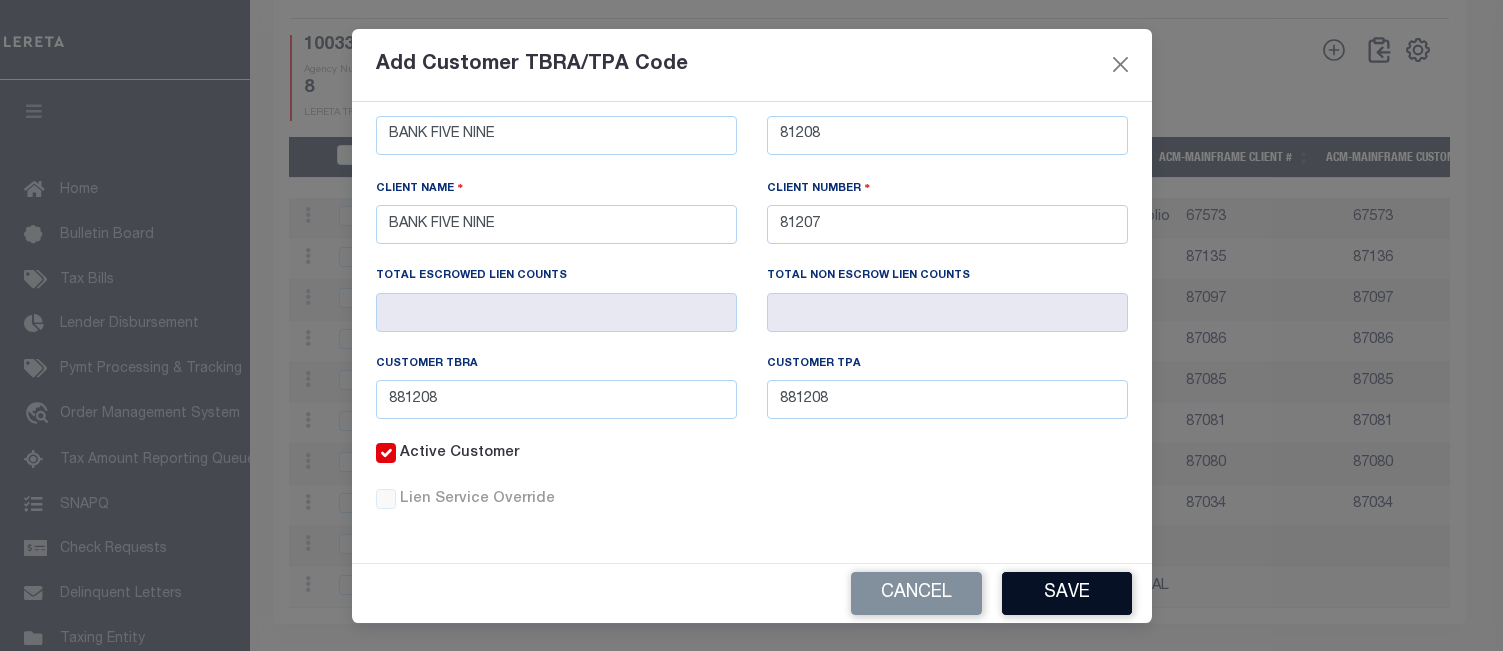 click on "Save" at bounding box center (1067, 593) 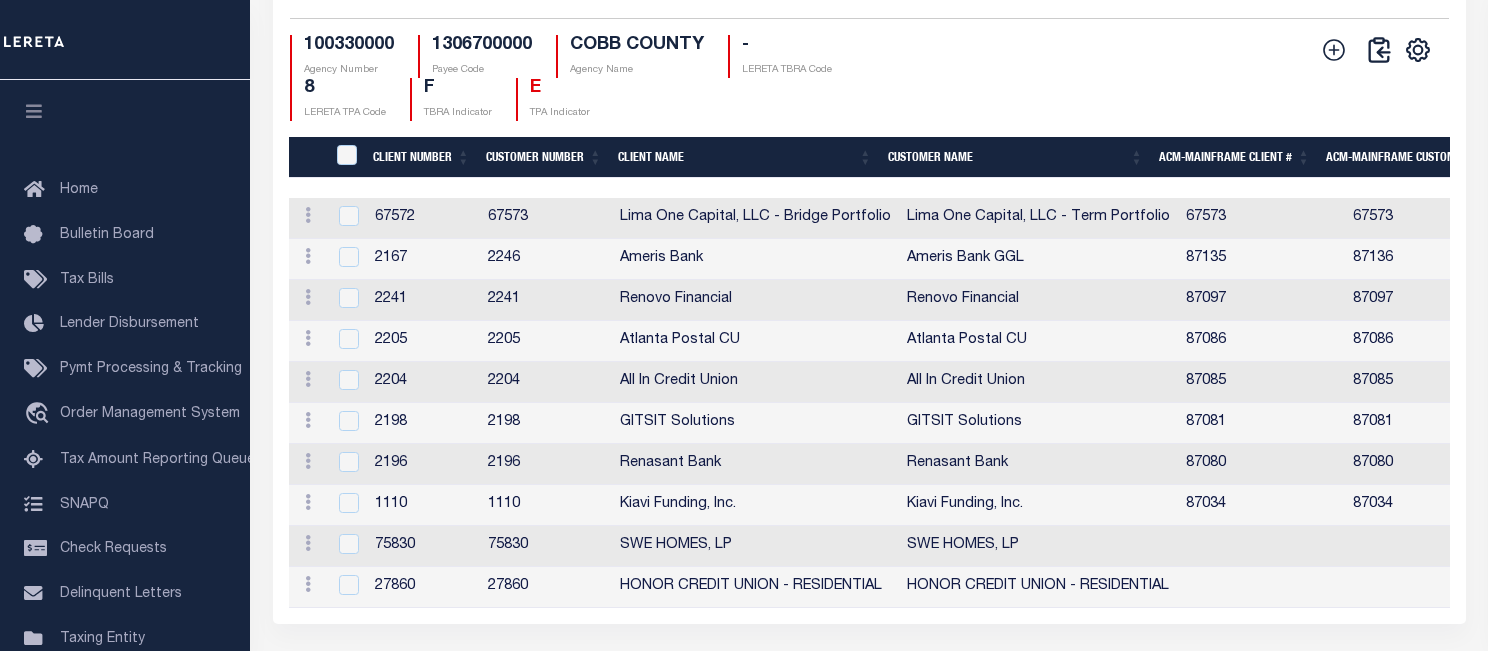 click on "CSV   Export Selected   Print   Show Filter   Show Search   Columns 0:   1: CustomerPayeeID" at bounding box center (1159, 78) 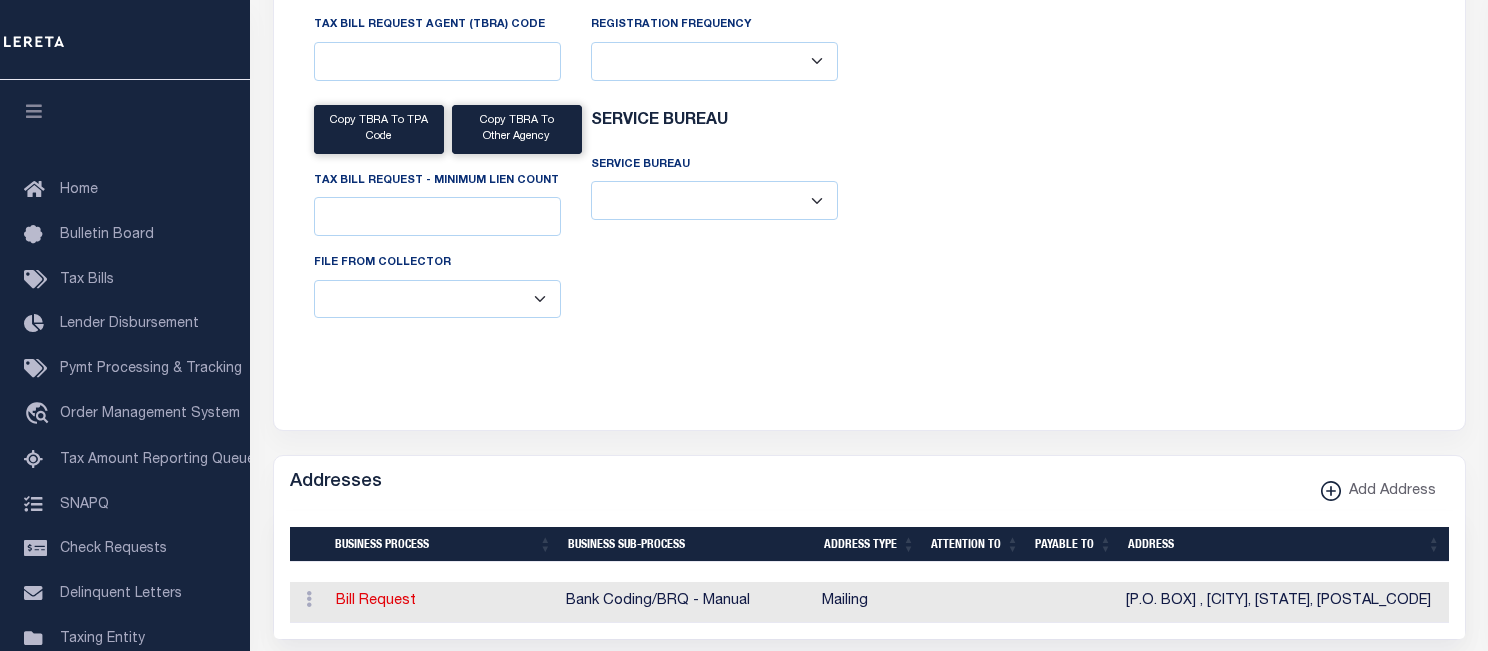scroll, scrollTop: 0, scrollLeft: 0, axis: both 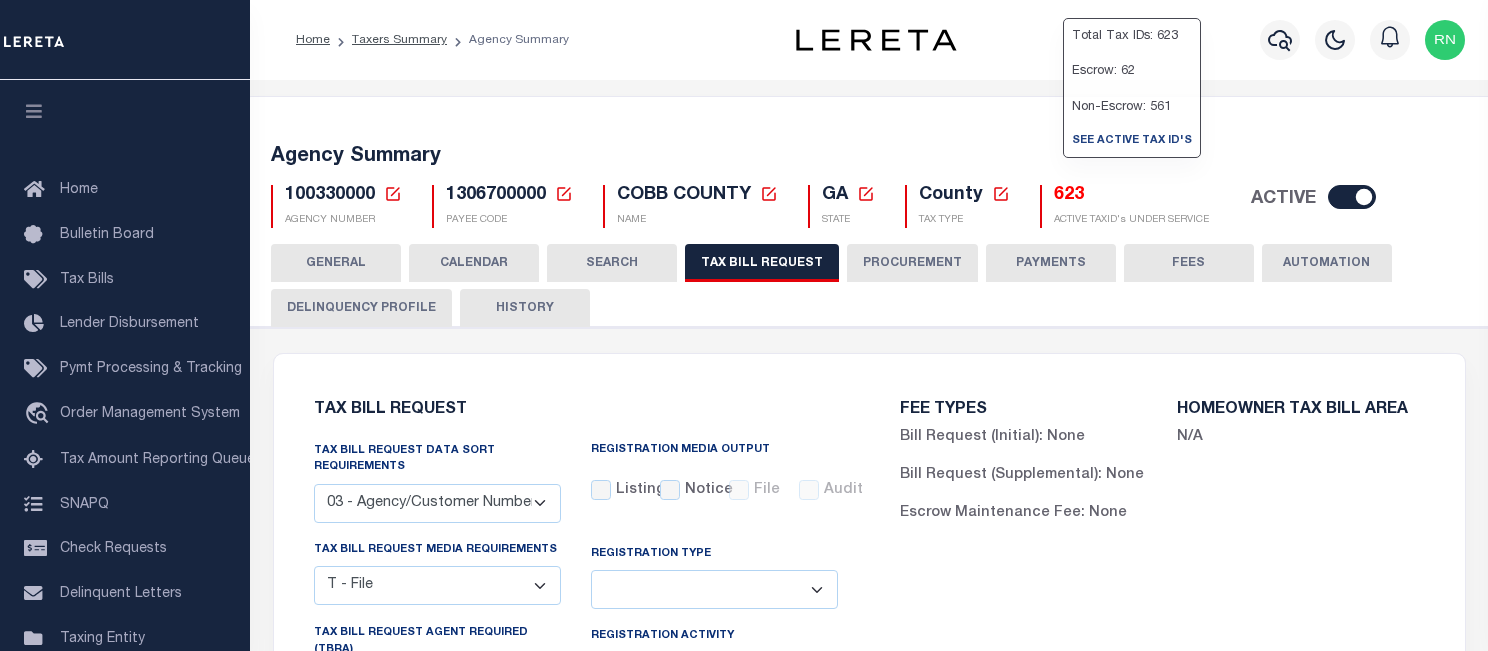 click on "HISTORY" at bounding box center (525, 308) 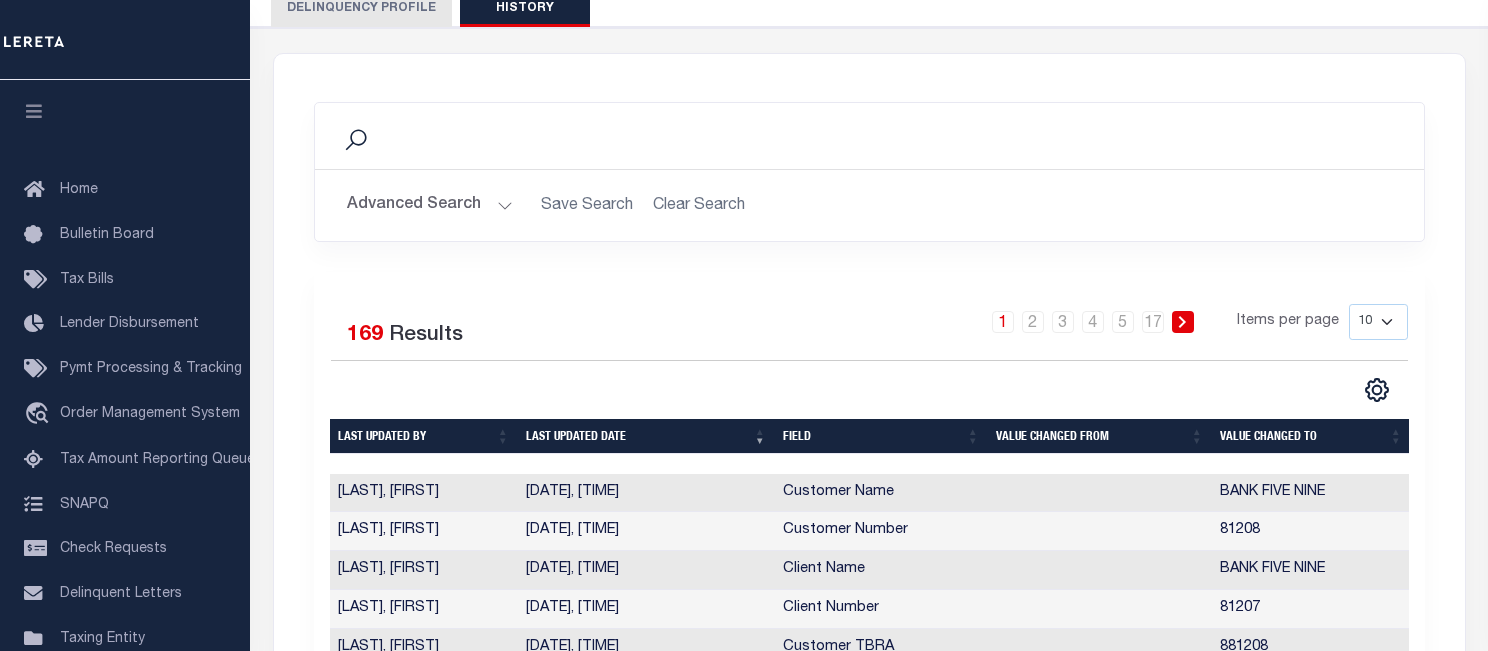 scroll, scrollTop: 0, scrollLeft: 0, axis: both 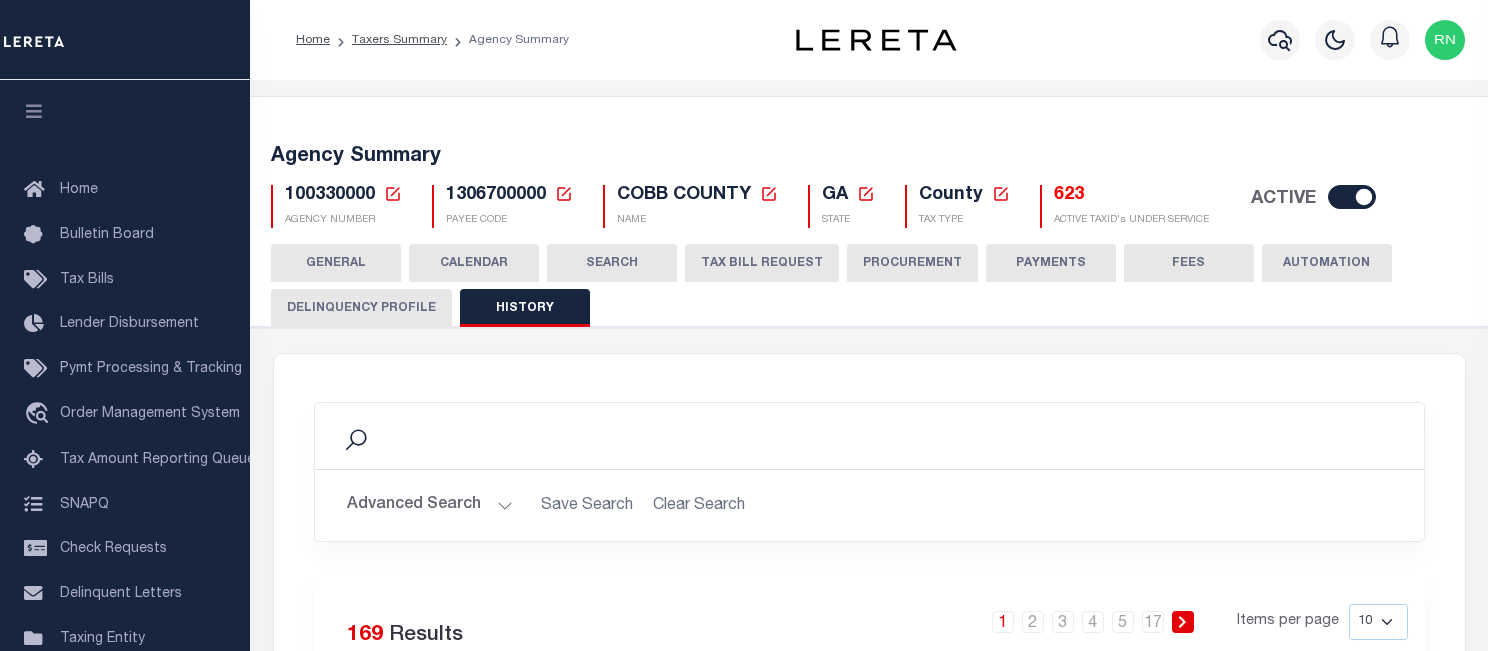 click on "TAX BILL REQUEST" at bounding box center (762, 263) 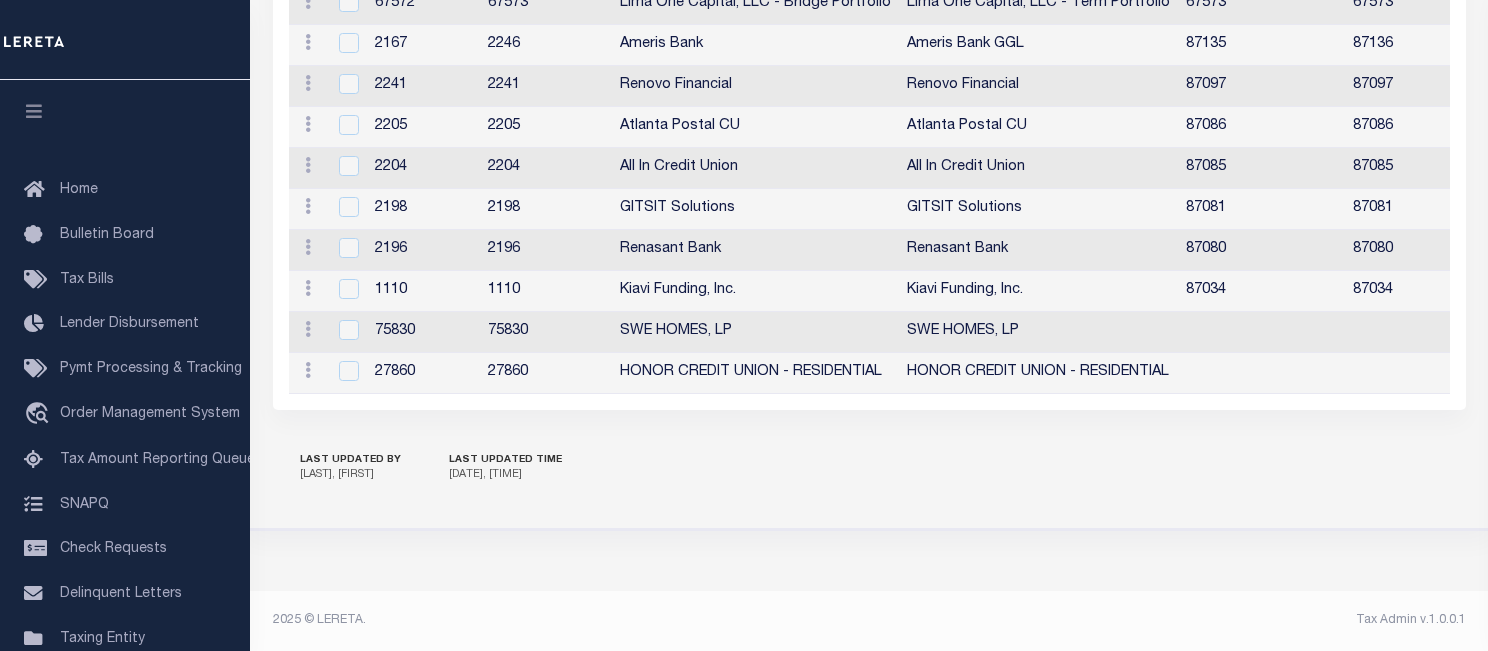 scroll, scrollTop: 2526, scrollLeft: 0, axis: vertical 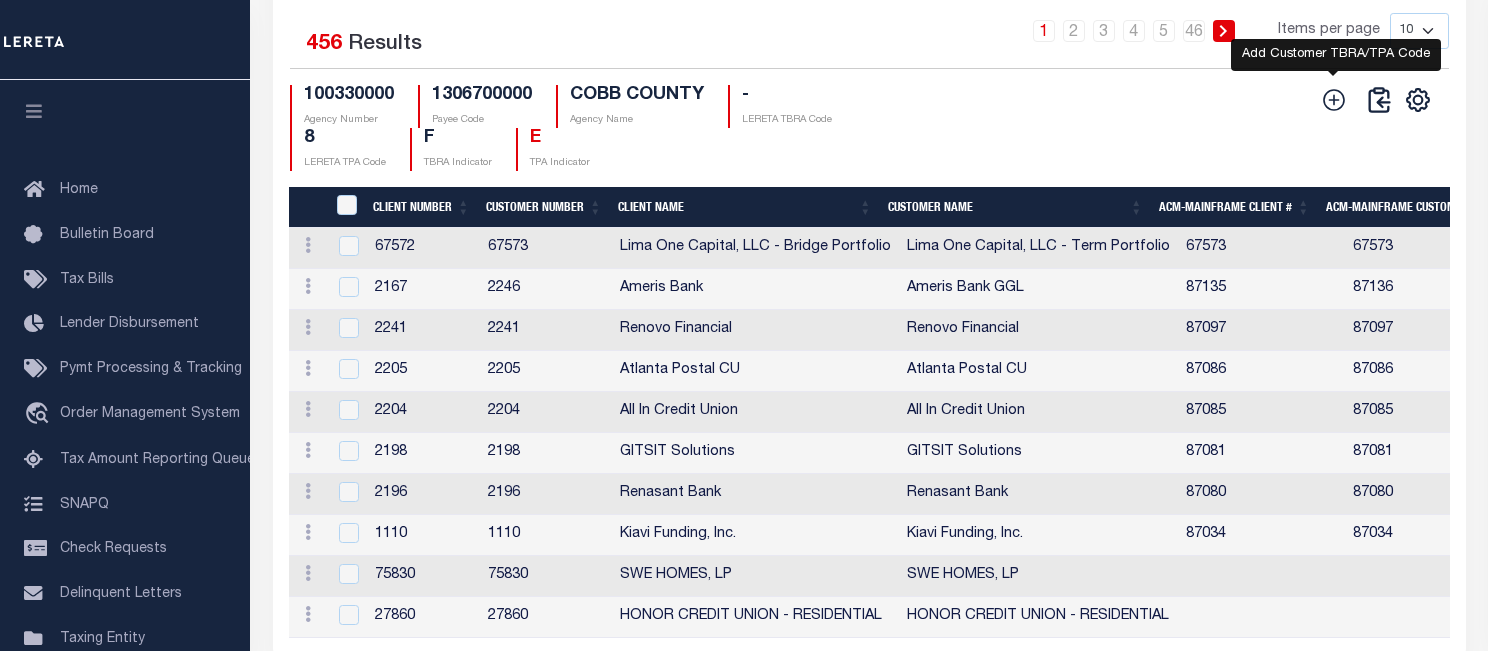 click 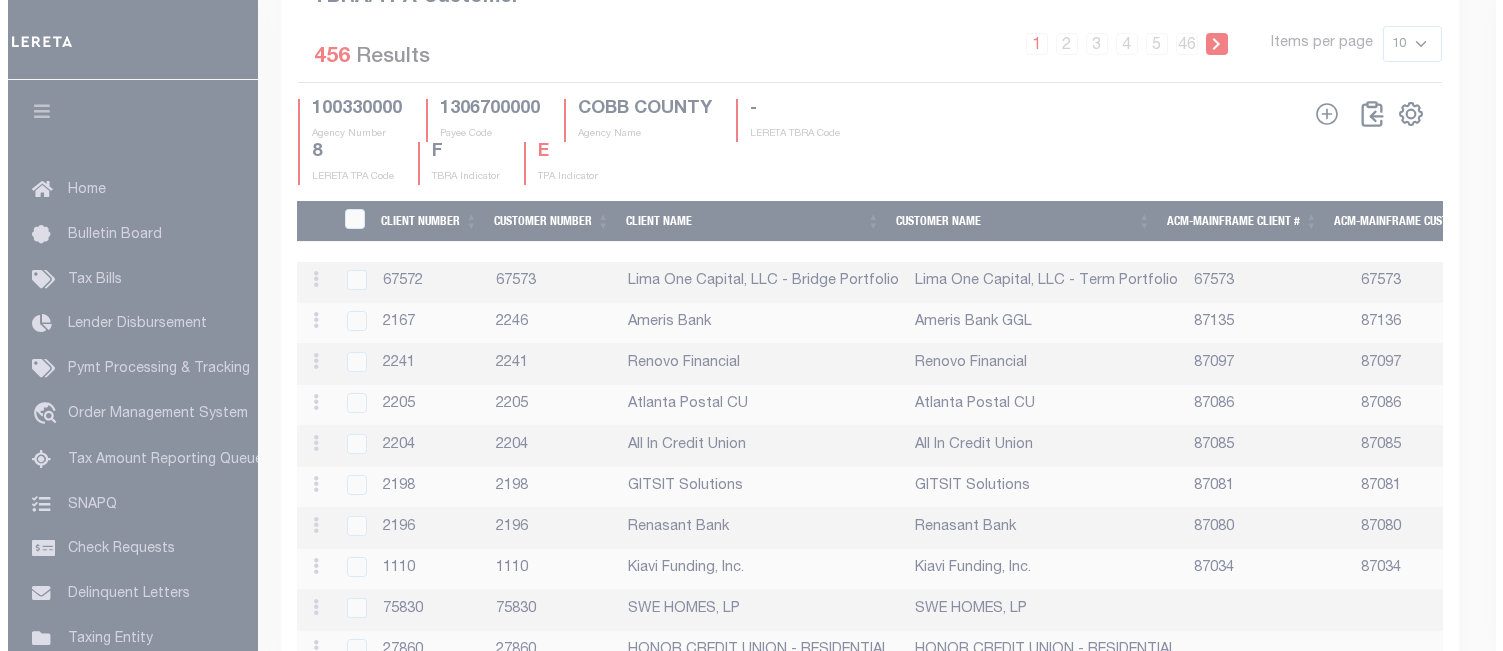 scroll, scrollTop: 2488, scrollLeft: 0, axis: vertical 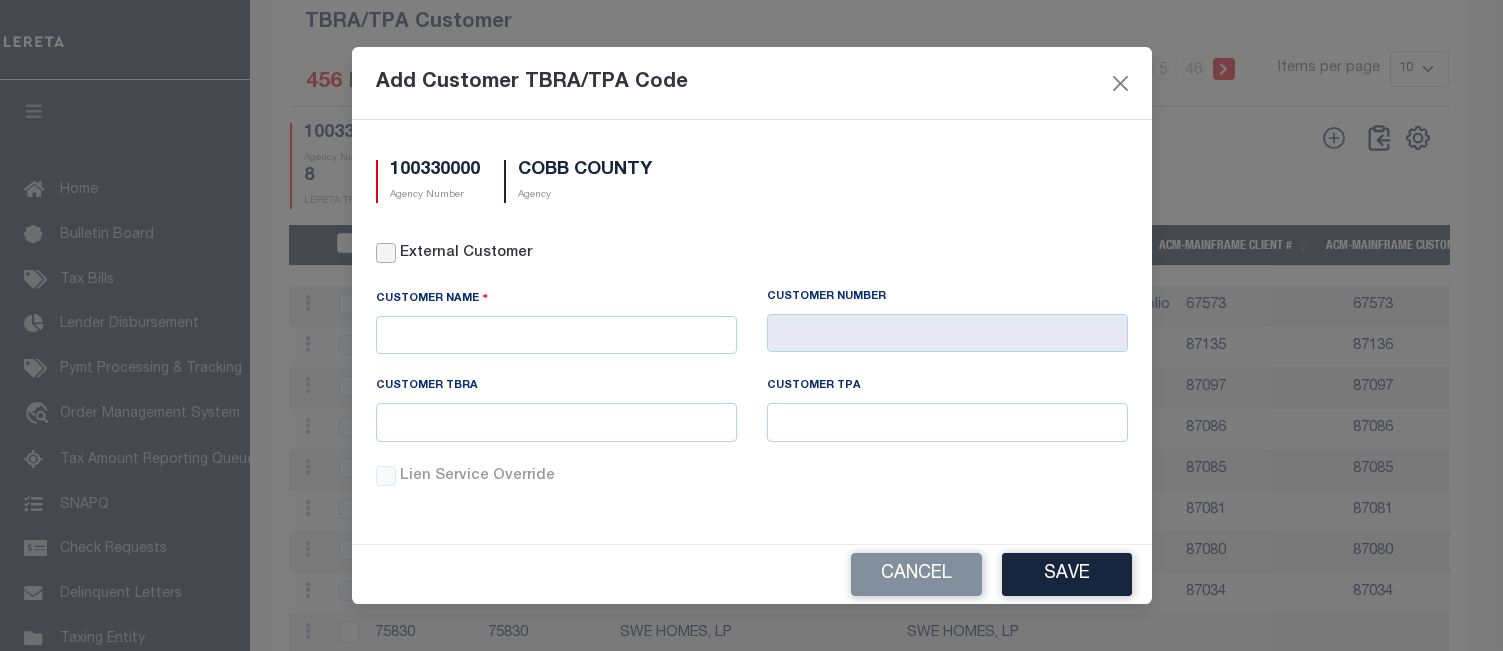 click on "External Customer" at bounding box center (386, 253) 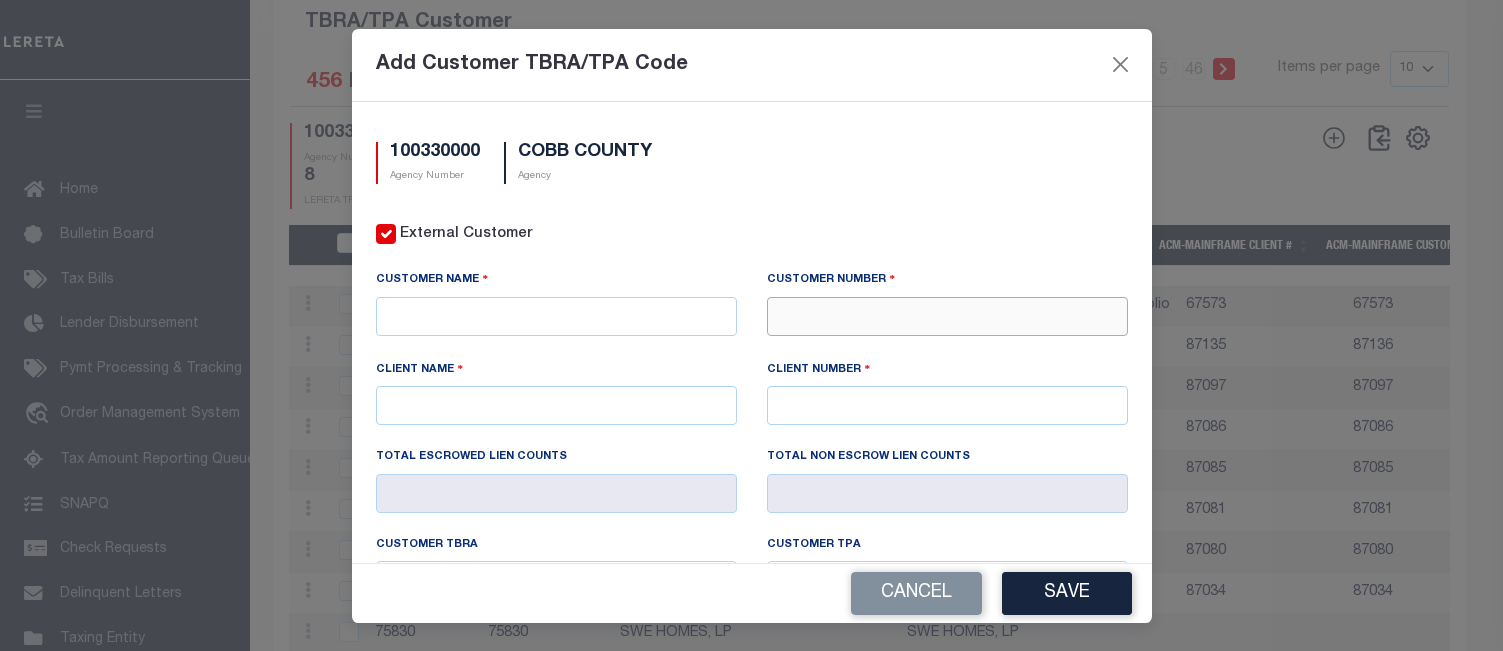 click at bounding box center (947, 316) 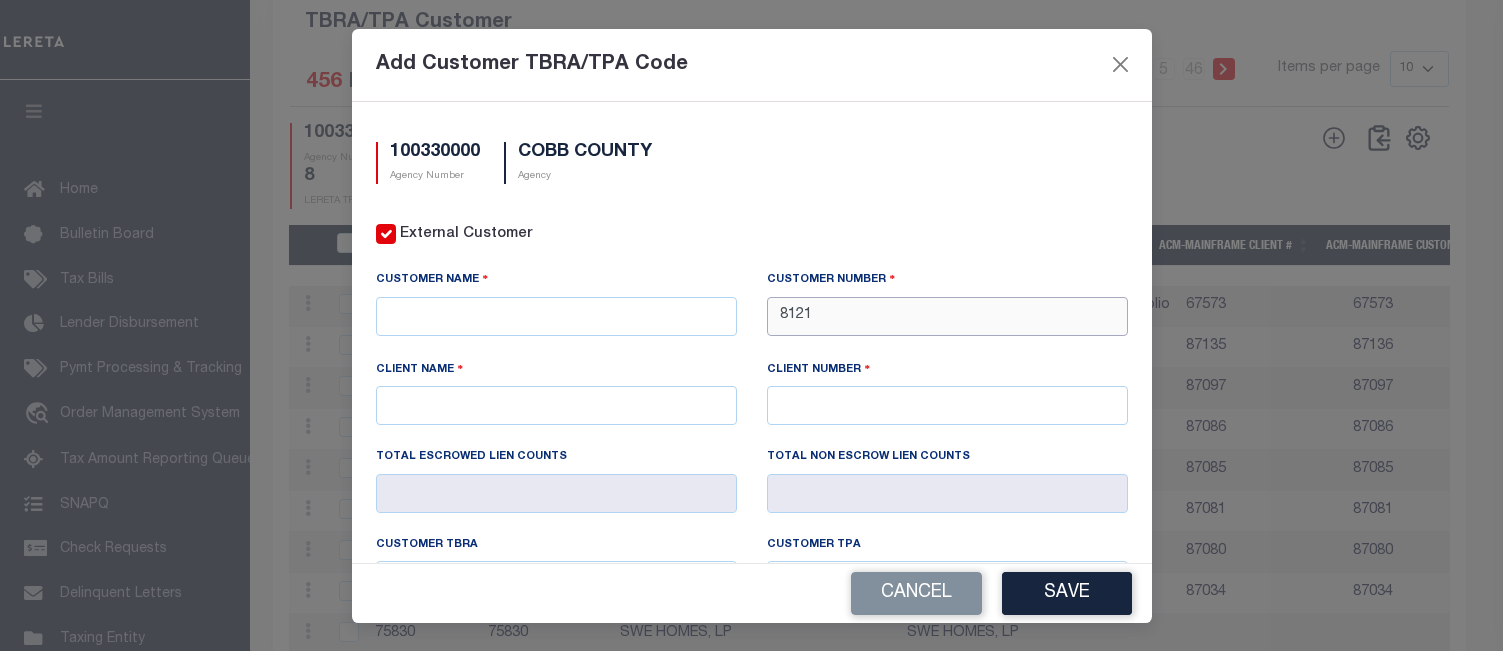 type on "81215" 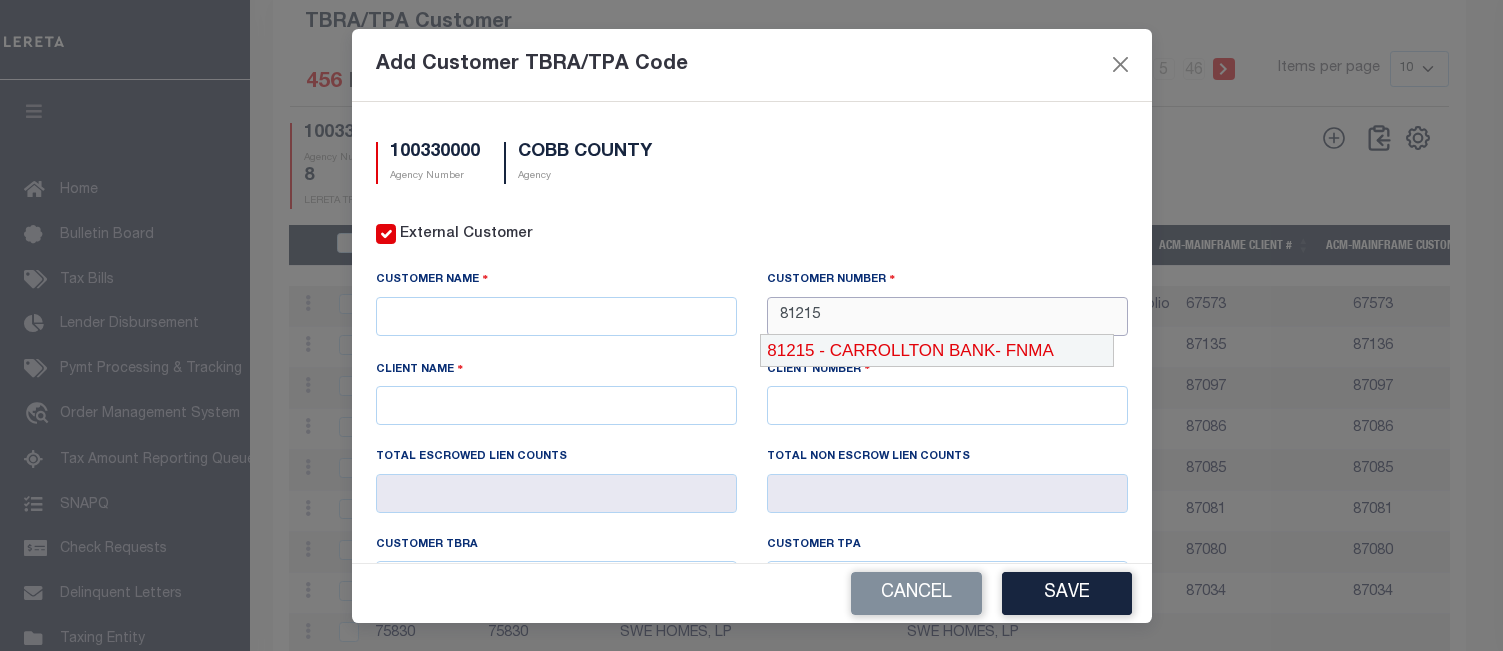 click on "81215 - CARROLLTON BANK- FNMA" at bounding box center (937, 351) 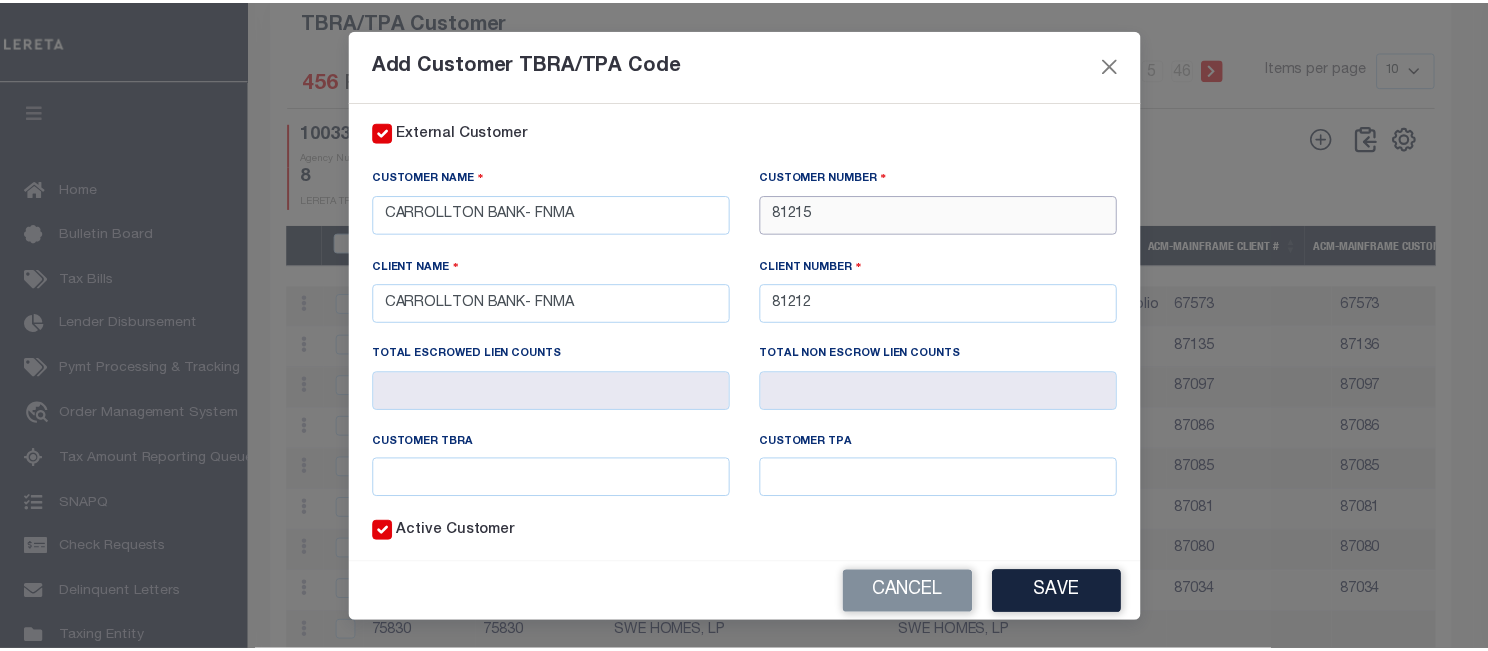 scroll, scrollTop: 181, scrollLeft: 0, axis: vertical 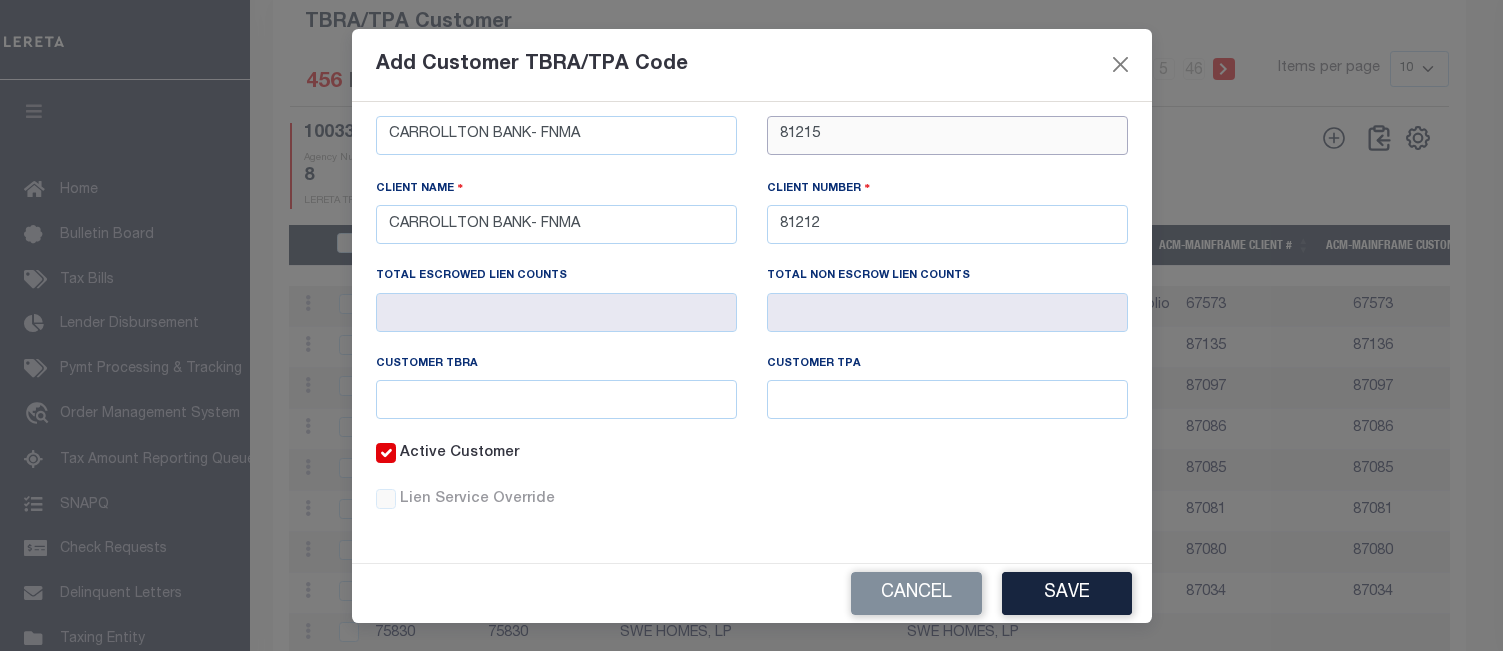 type on "81215" 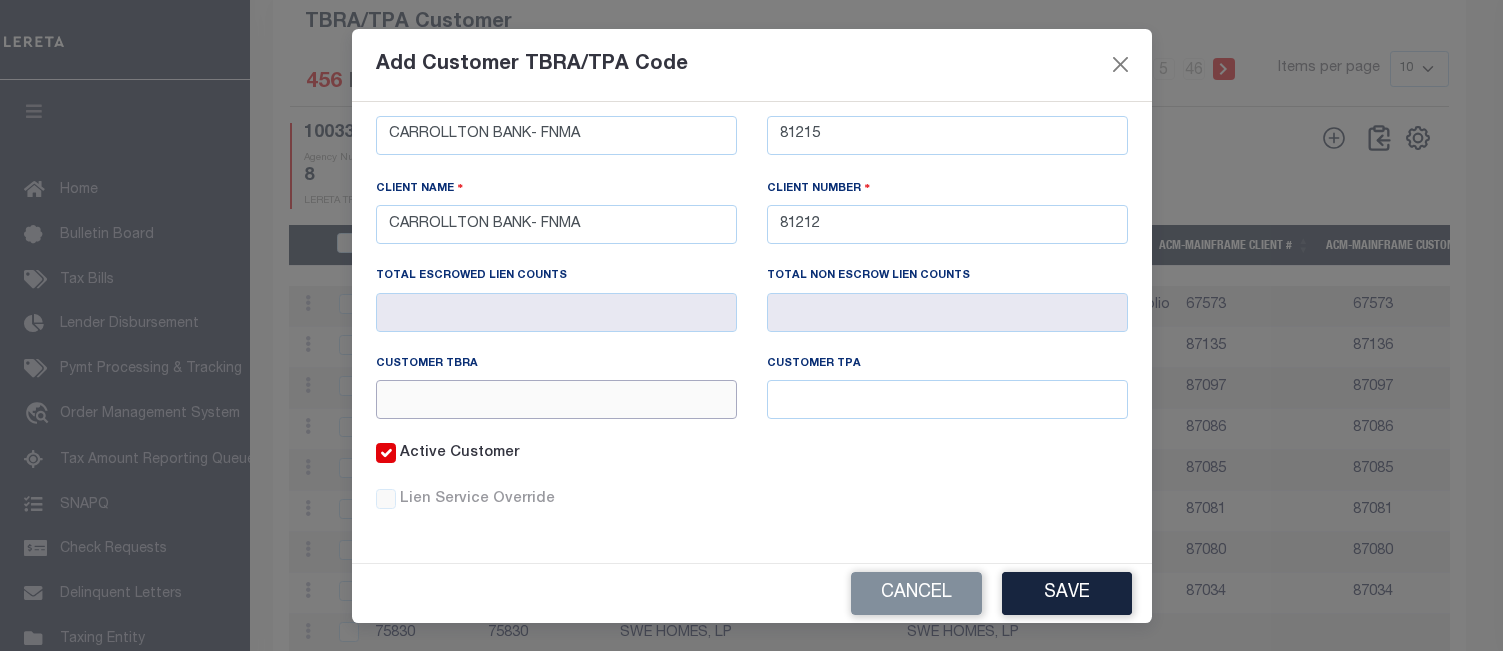 click at bounding box center [556, 399] 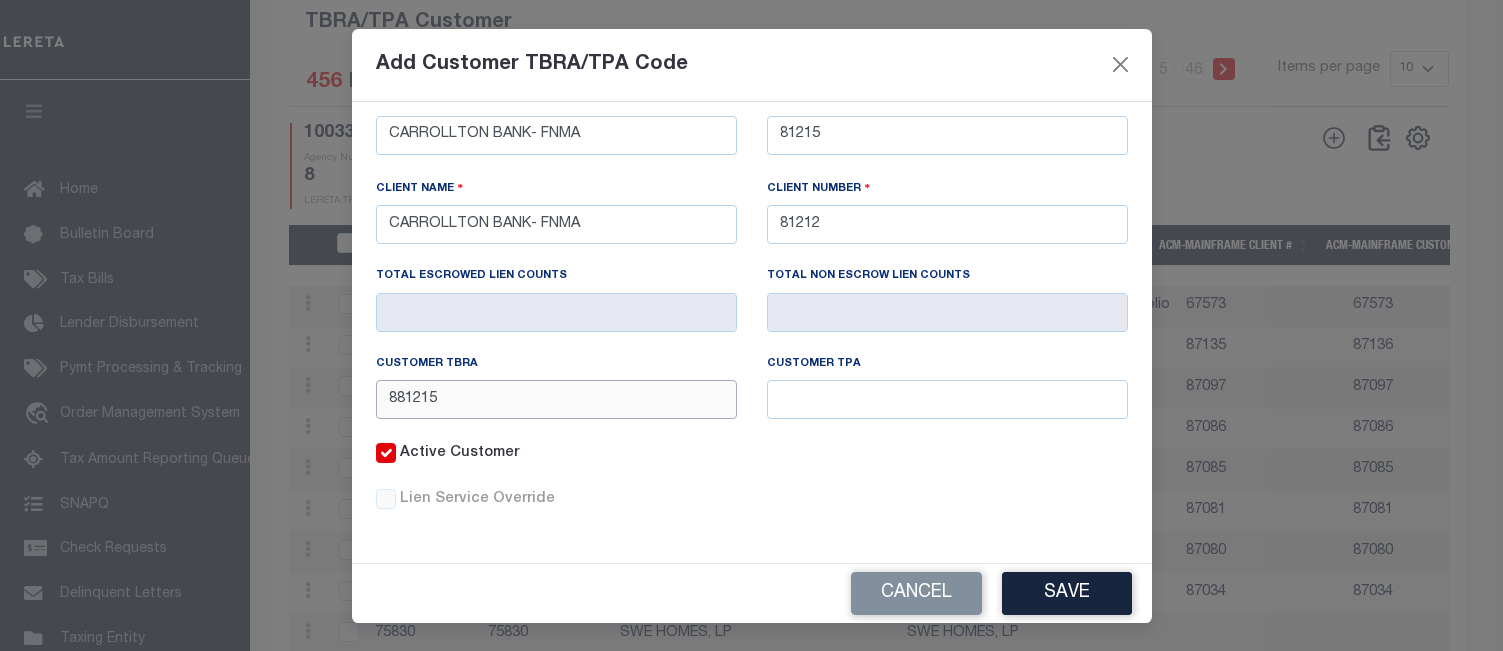 type on "881215" 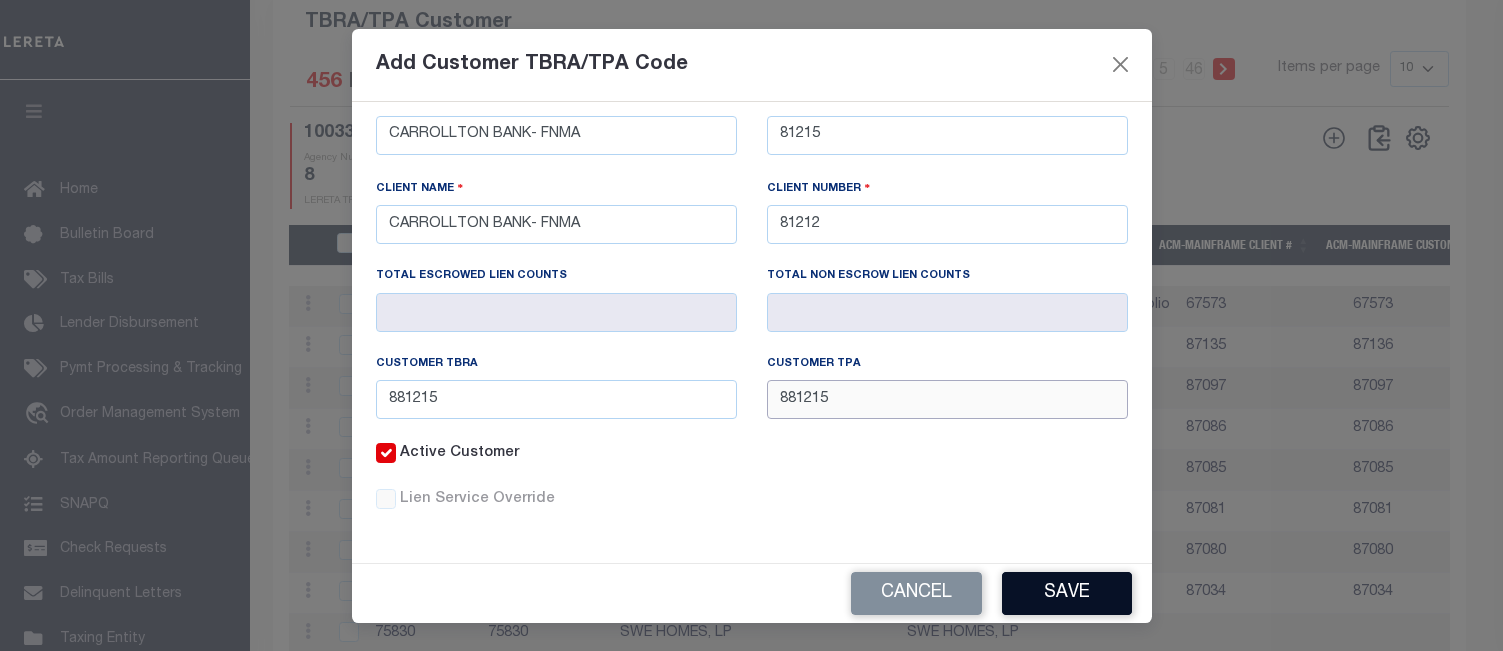 type on "881215" 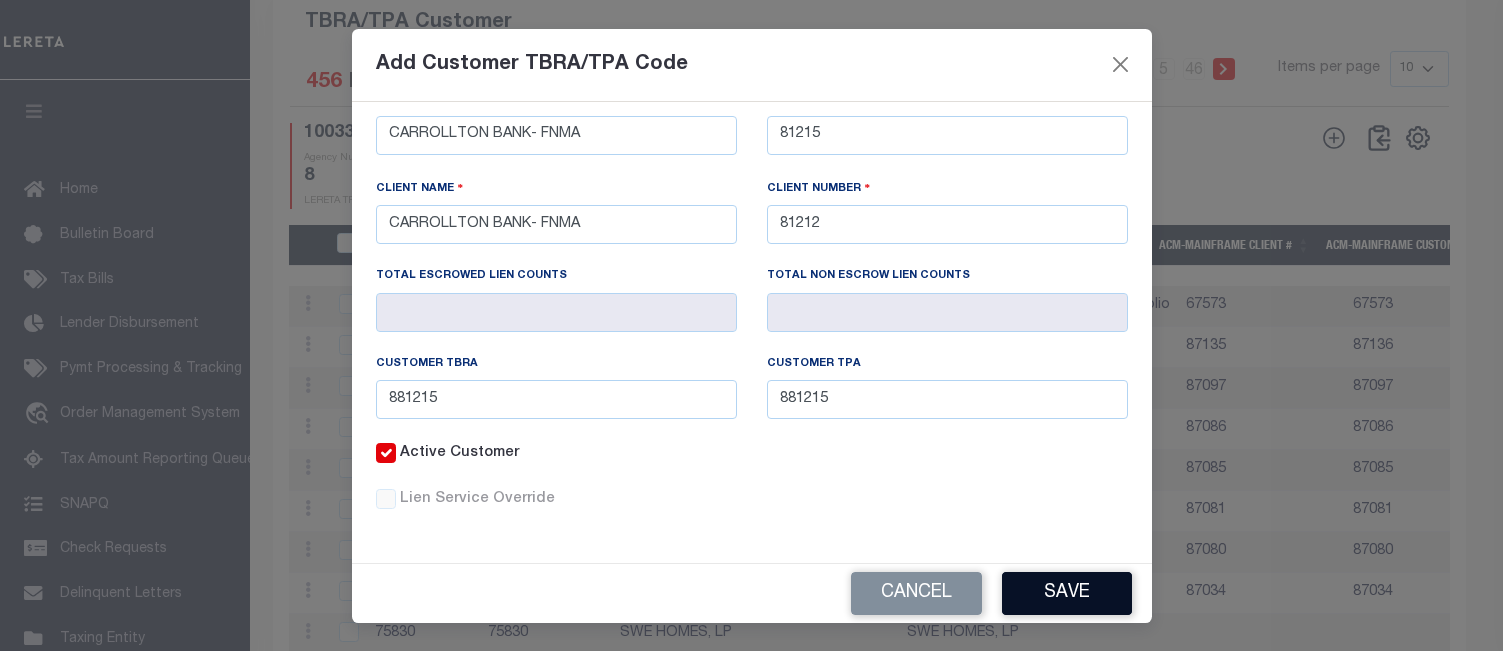 click on "Save" at bounding box center [1067, 593] 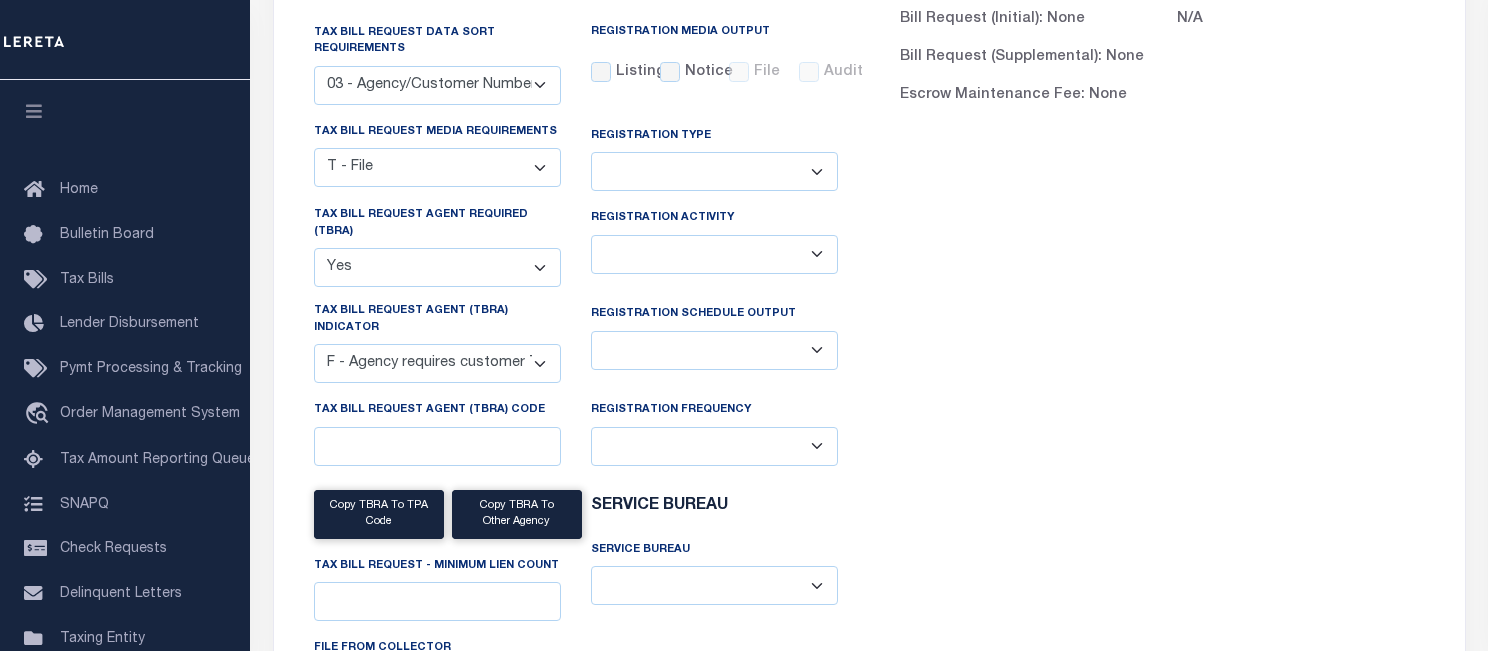 scroll, scrollTop: 0, scrollLeft: 0, axis: both 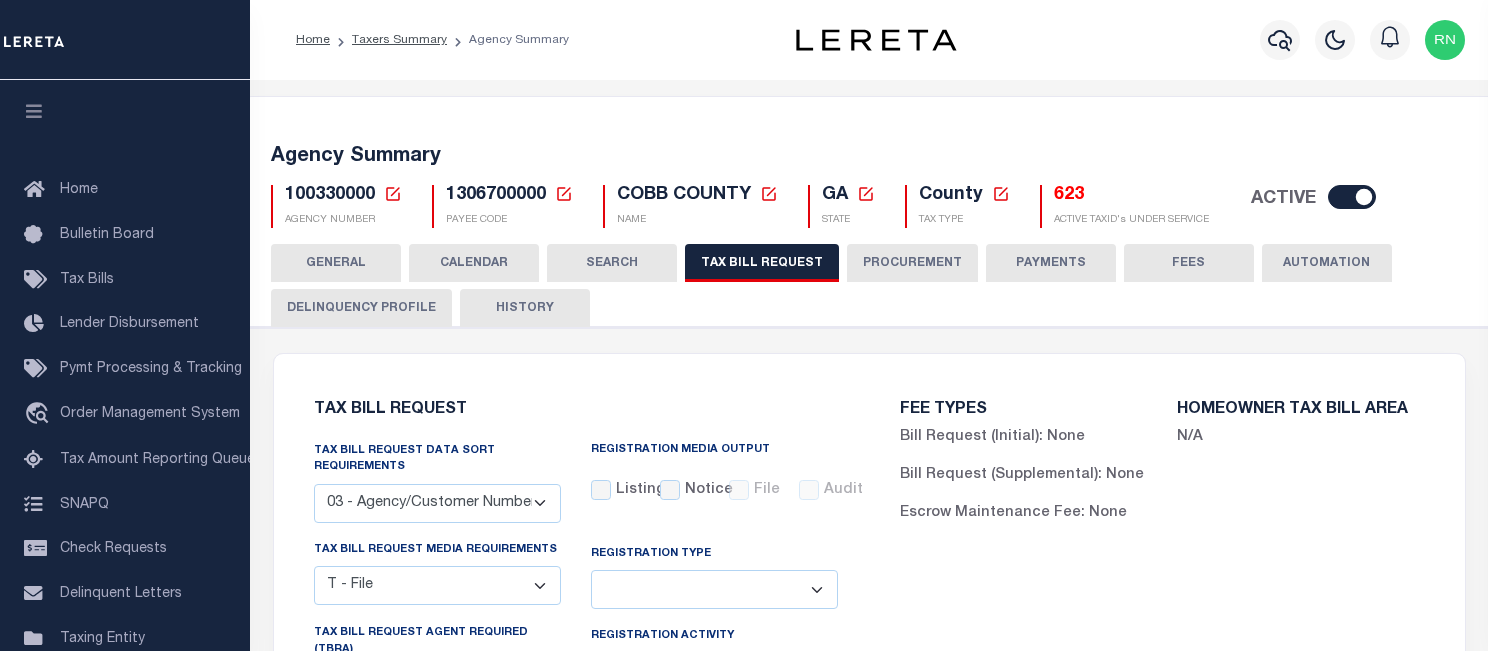 click on "HISTORY" at bounding box center (525, 308) 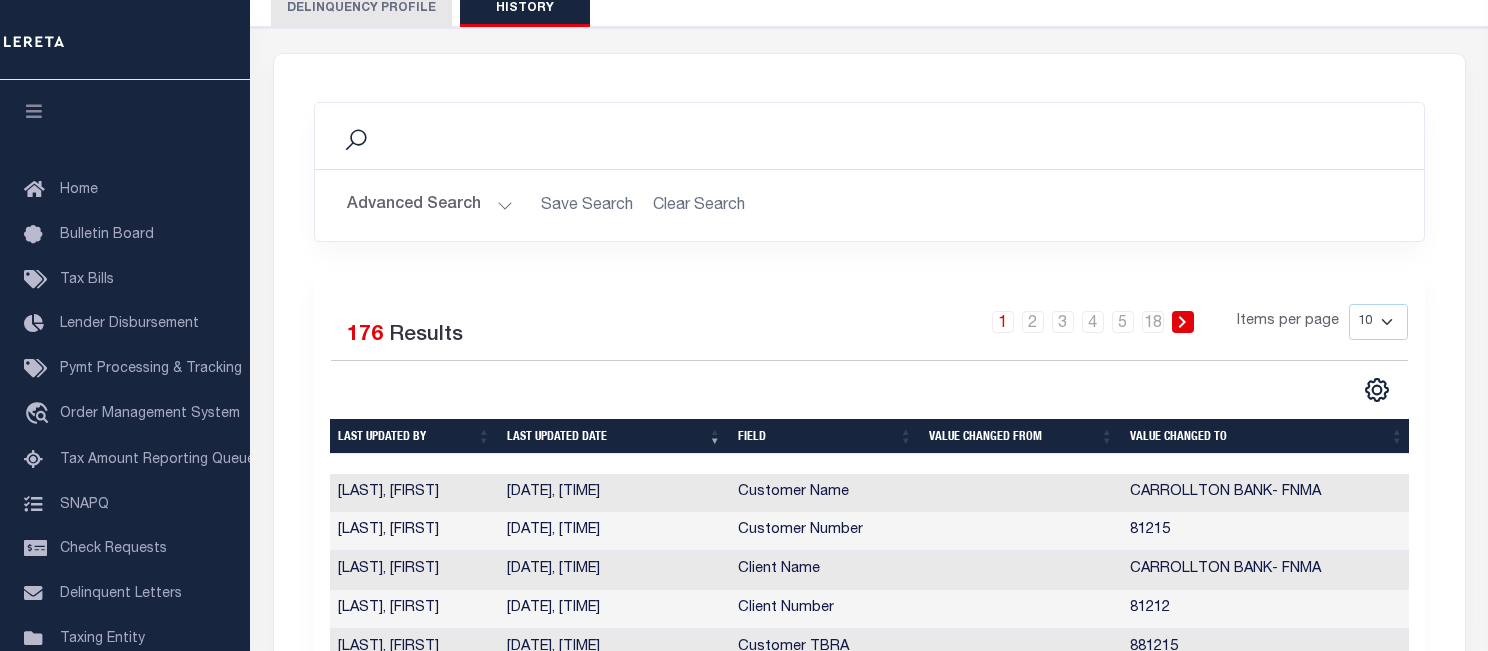 scroll, scrollTop: 100, scrollLeft: 0, axis: vertical 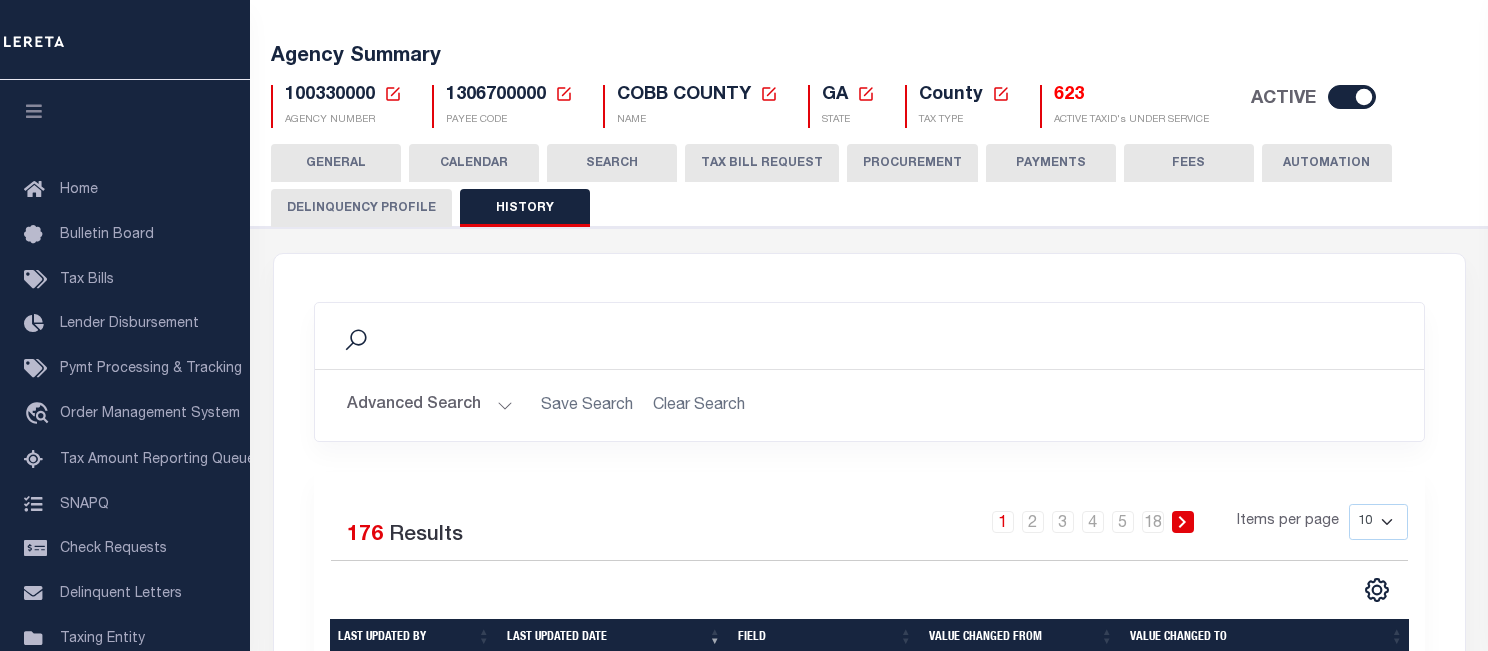 click on "TAX BILL REQUEST" at bounding box center (762, 163) 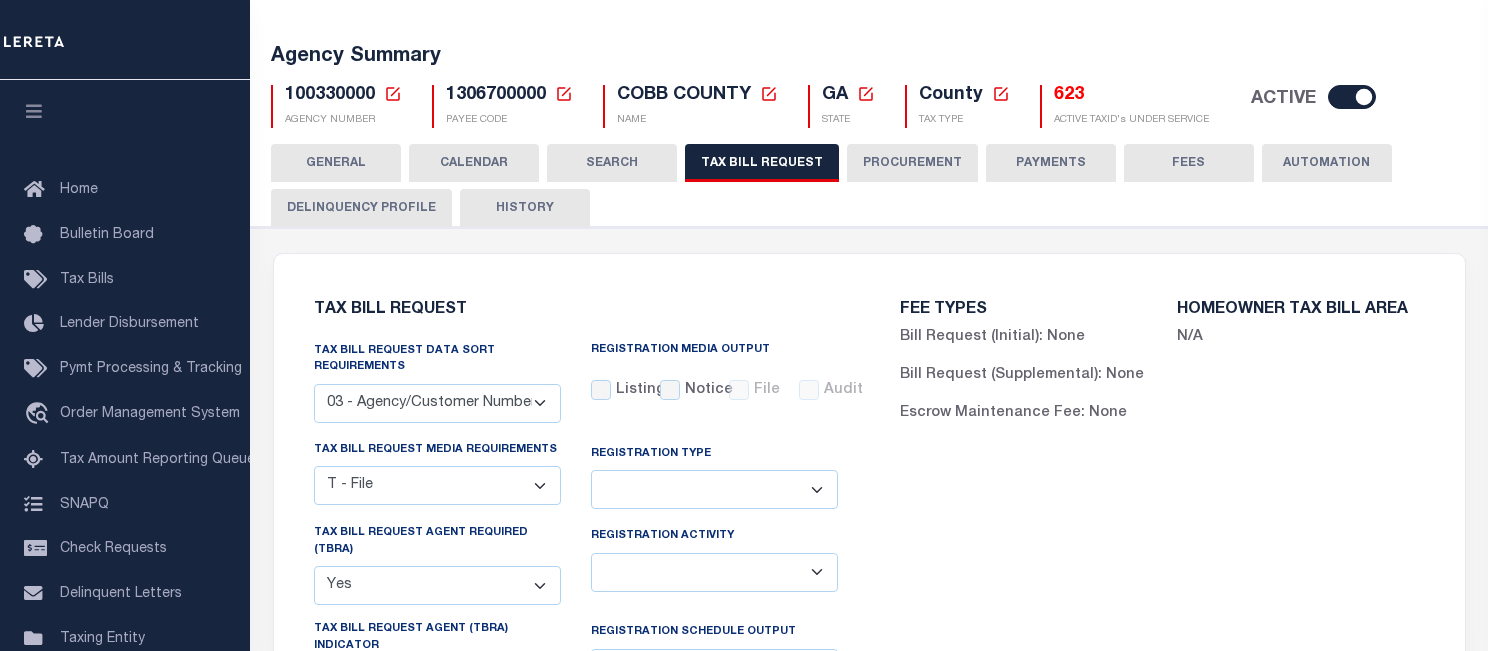 click on "HISTORY" at bounding box center (525, 208) 